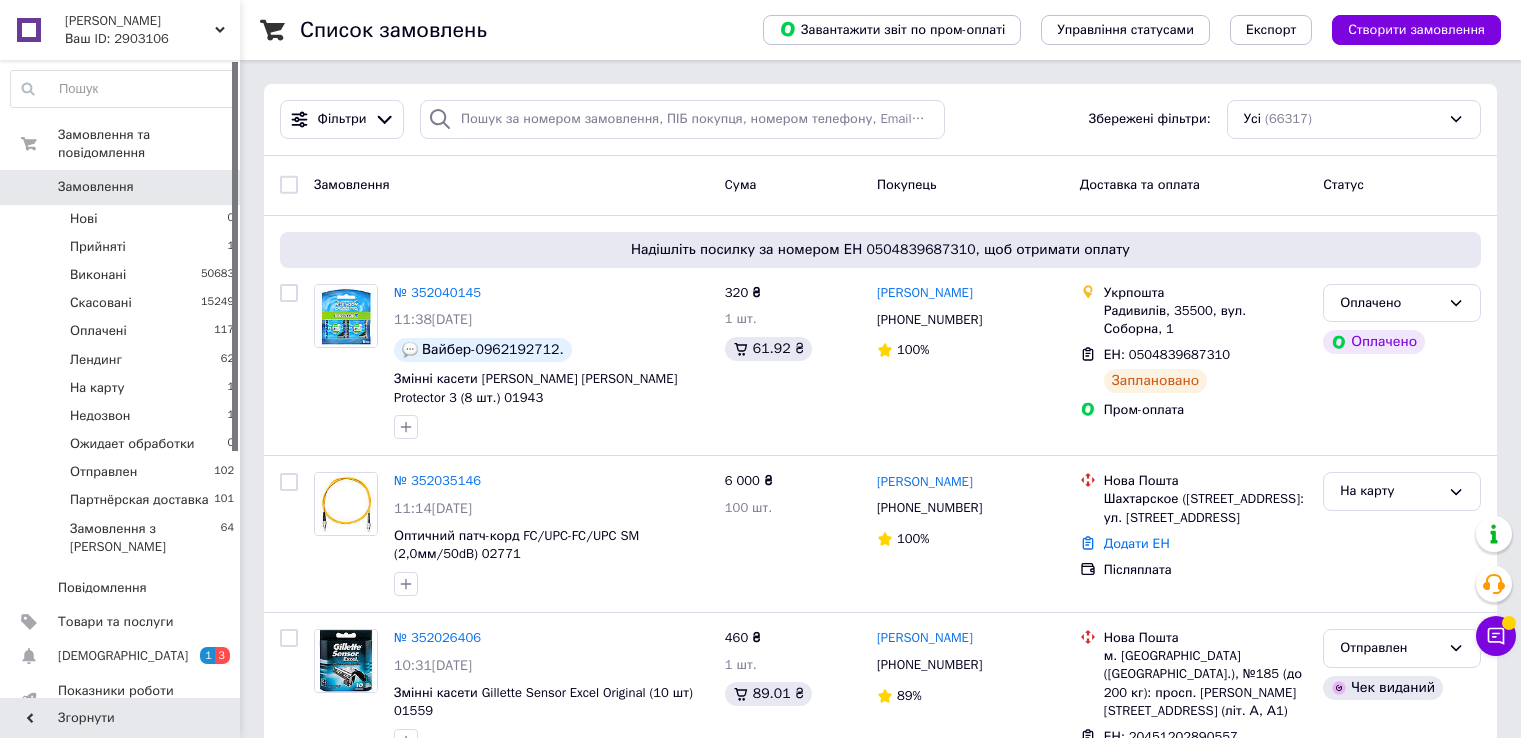 scroll, scrollTop: 0, scrollLeft: 0, axis: both 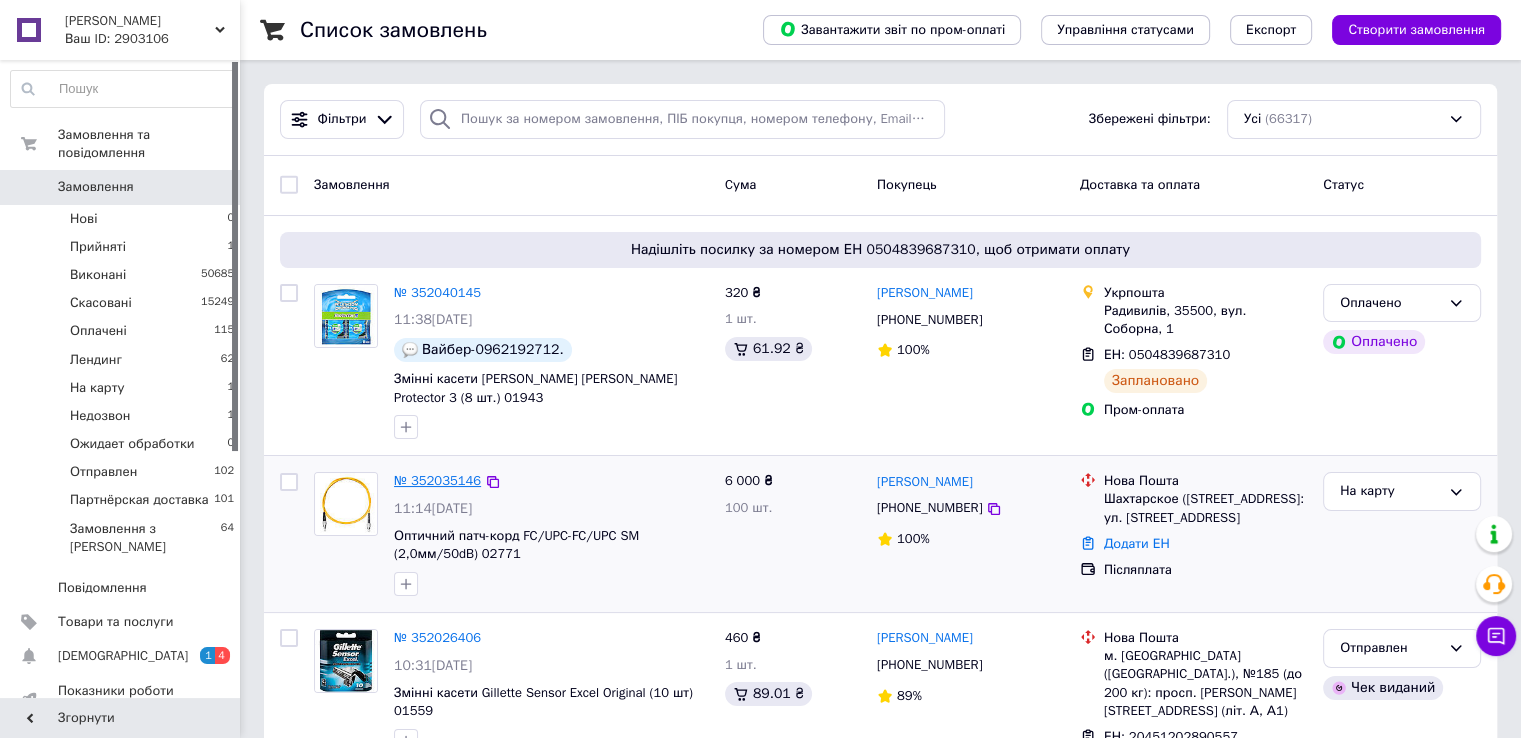 click on "№ 352035146" at bounding box center [437, 480] 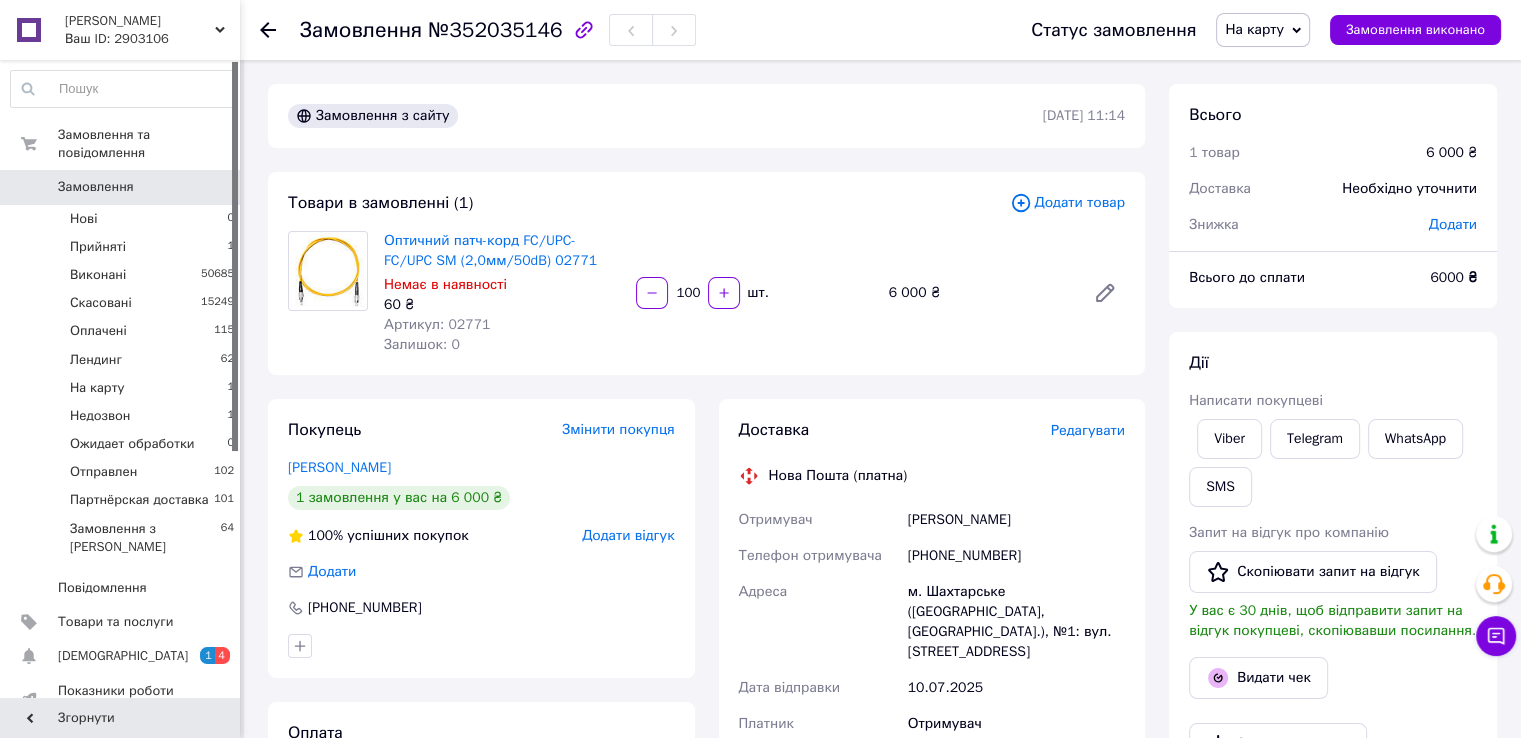 click on "Редагувати" at bounding box center (1088, 430) 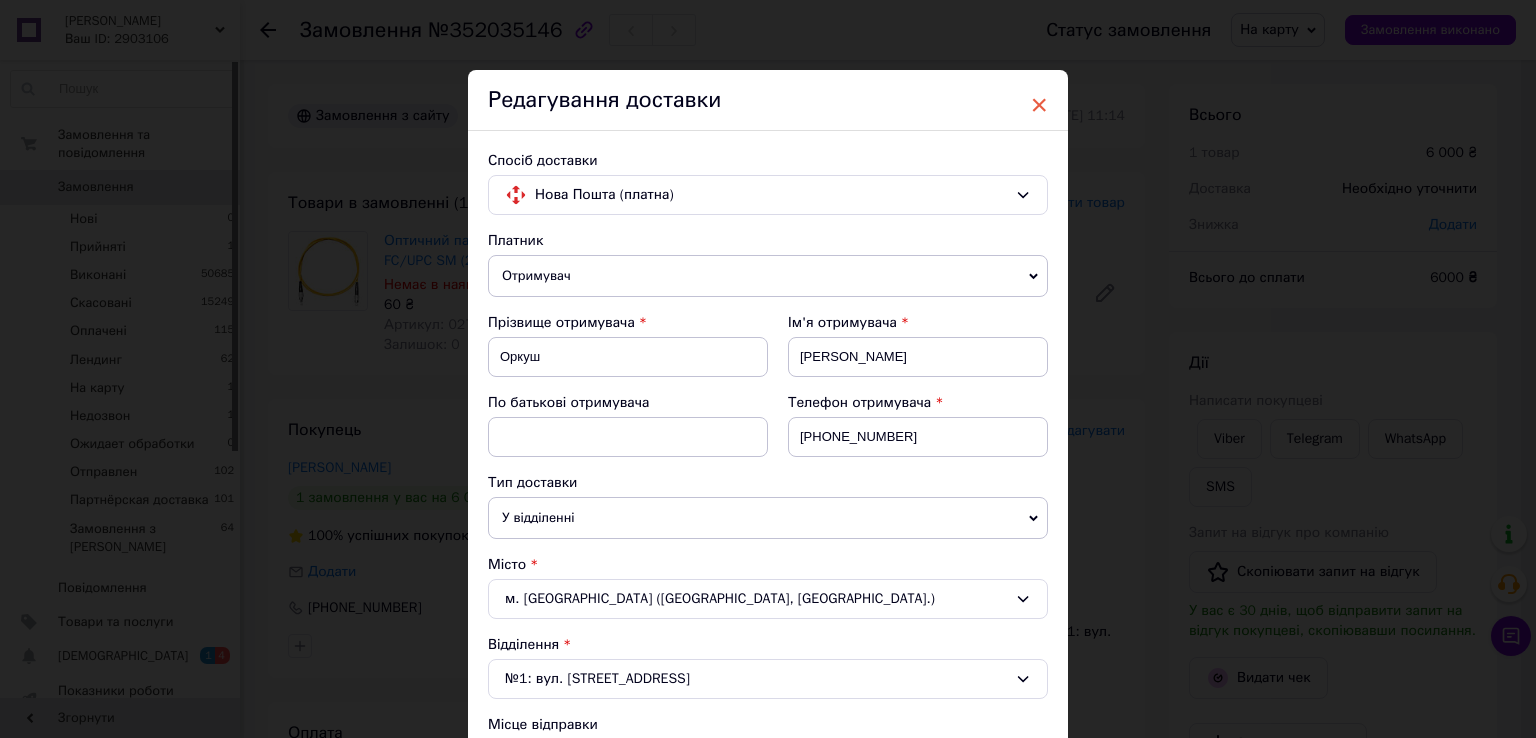 click on "×" at bounding box center (1039, 105) 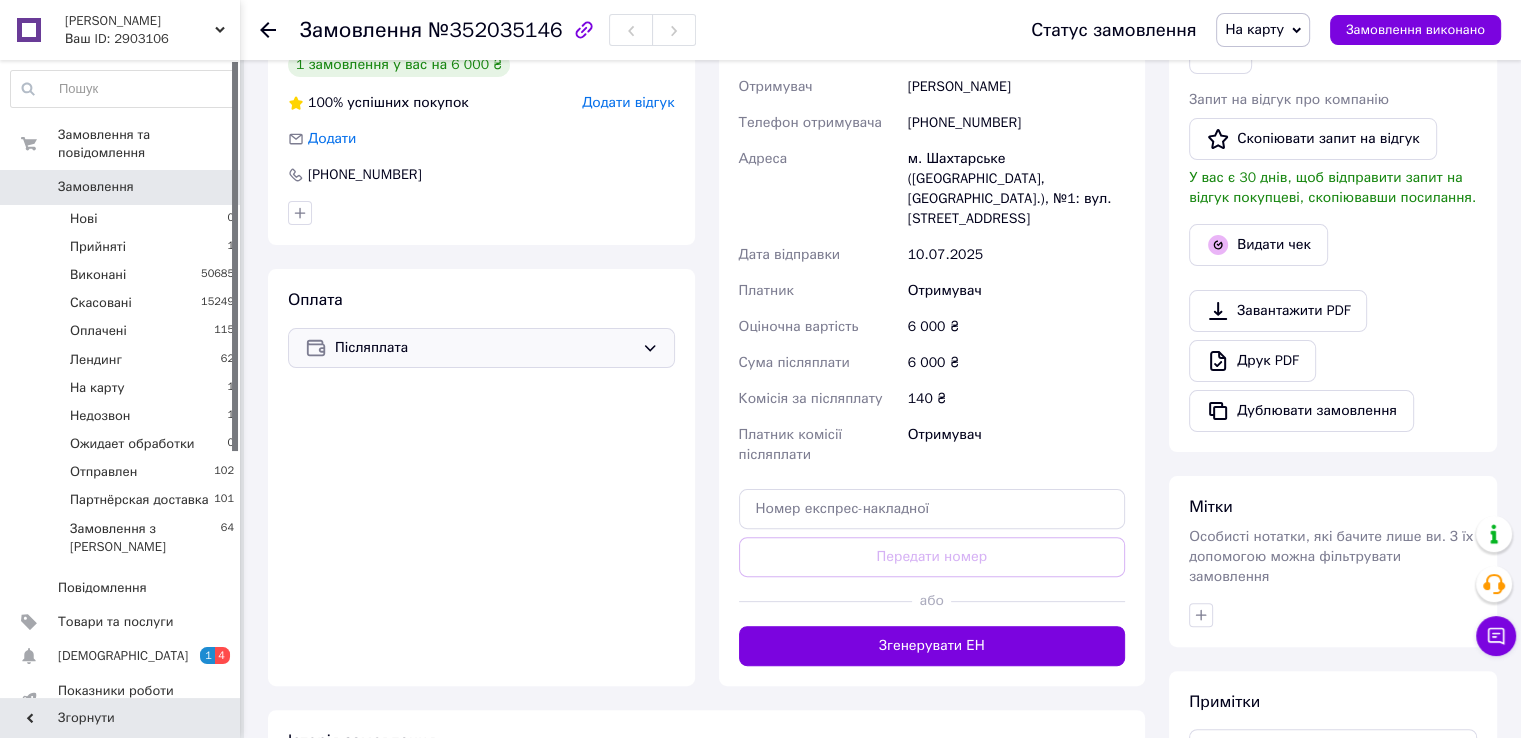 scroll, scrollTop: 400, scrollLeft: 0, axis: vertical 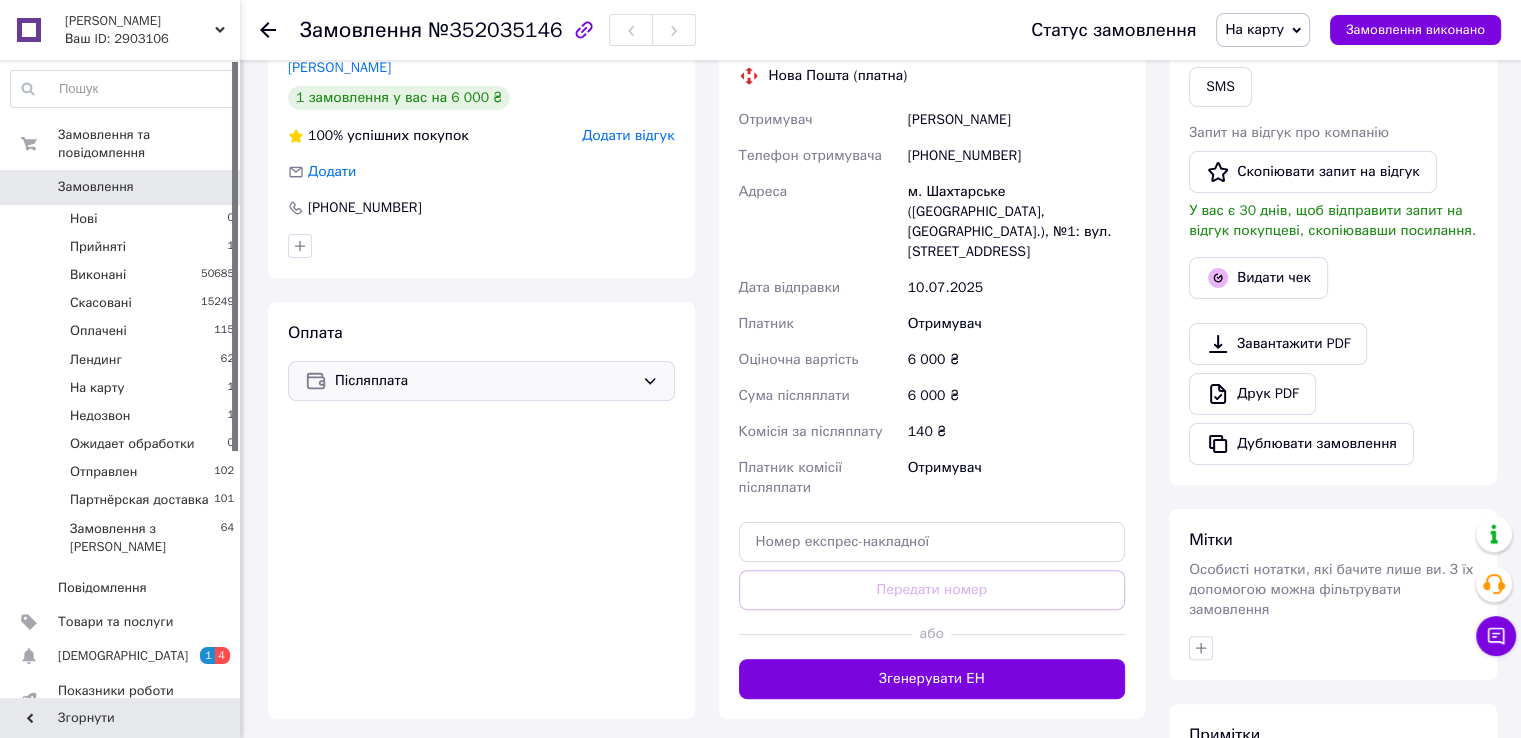 click on "Післяплата" at bounding box center (484, 381) 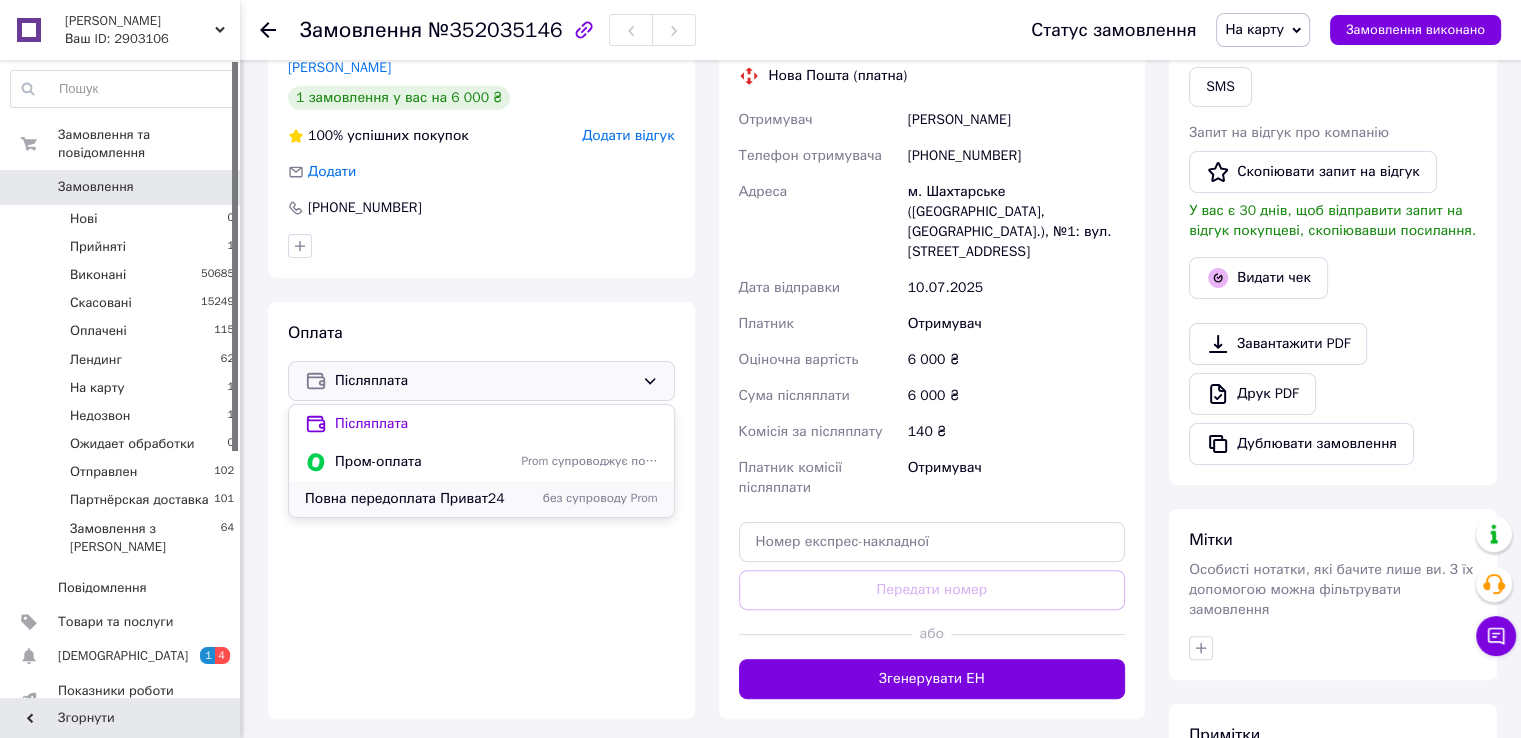 click on "Повна передоплата Приват24" at bounding box center [409, 499] 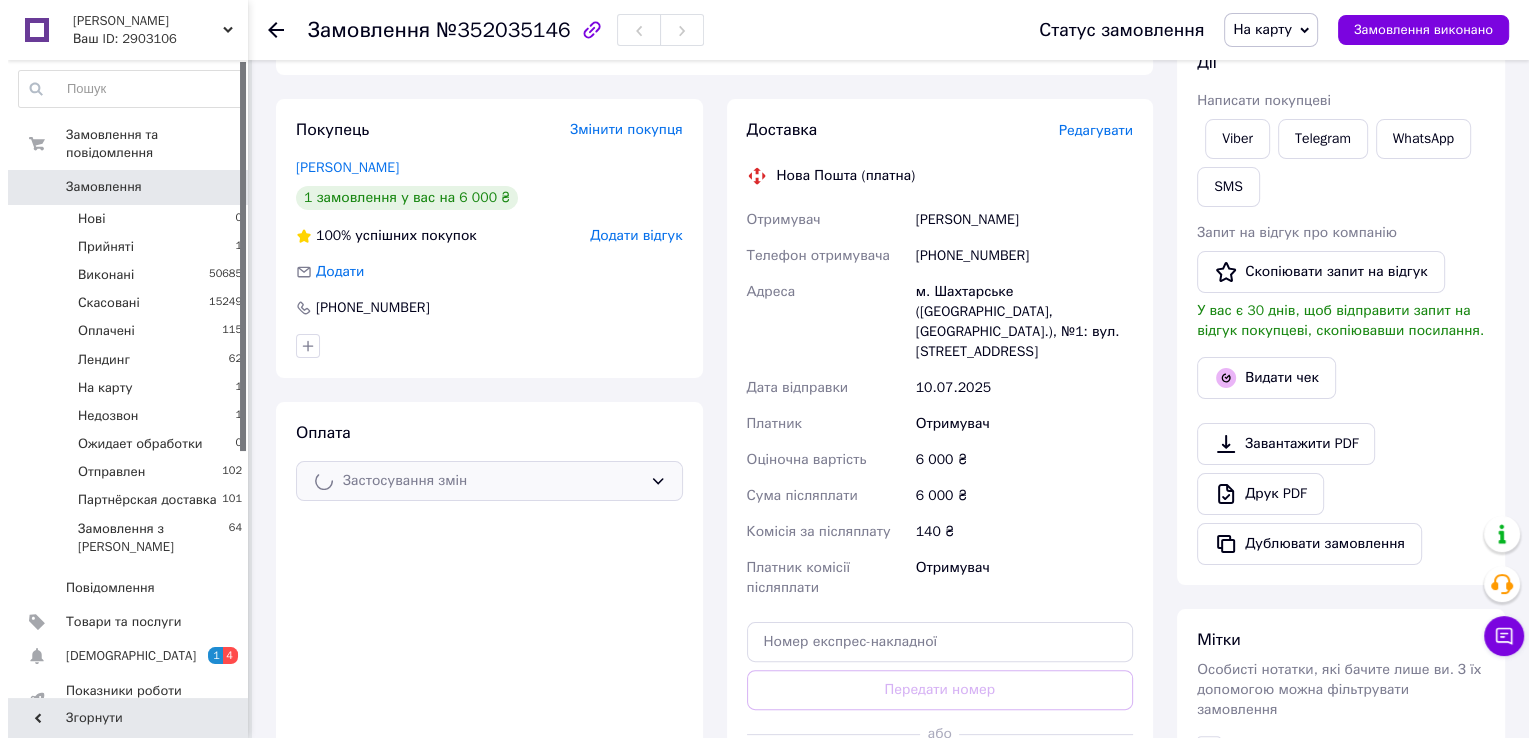 scroll, scrollTop: 100, scrollLeft: 0, axis: vertical 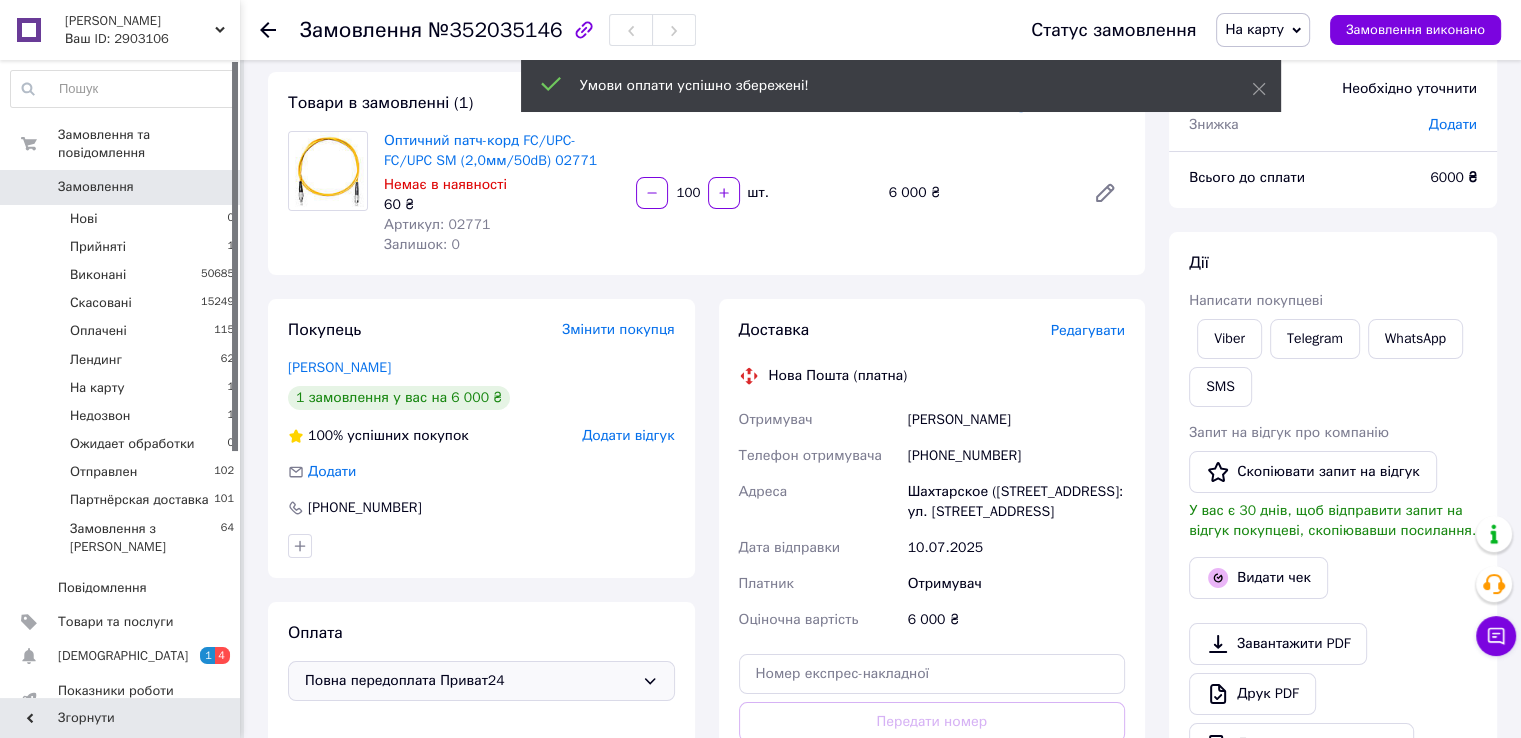 click on "Редагувати" at bounding box center [1088, 330] 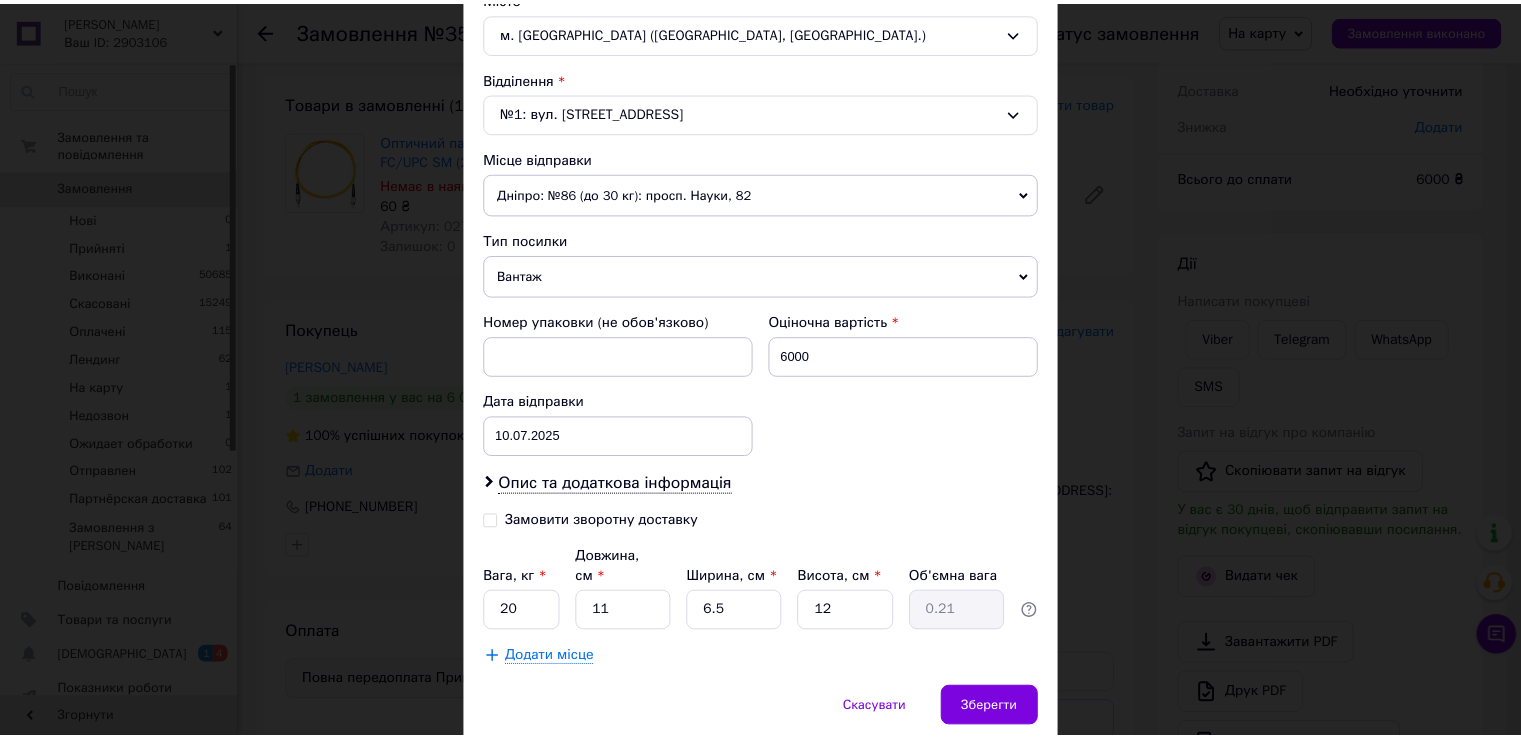 scroll, scrollTop: 620, scrollLeft: 0, axis: vertical 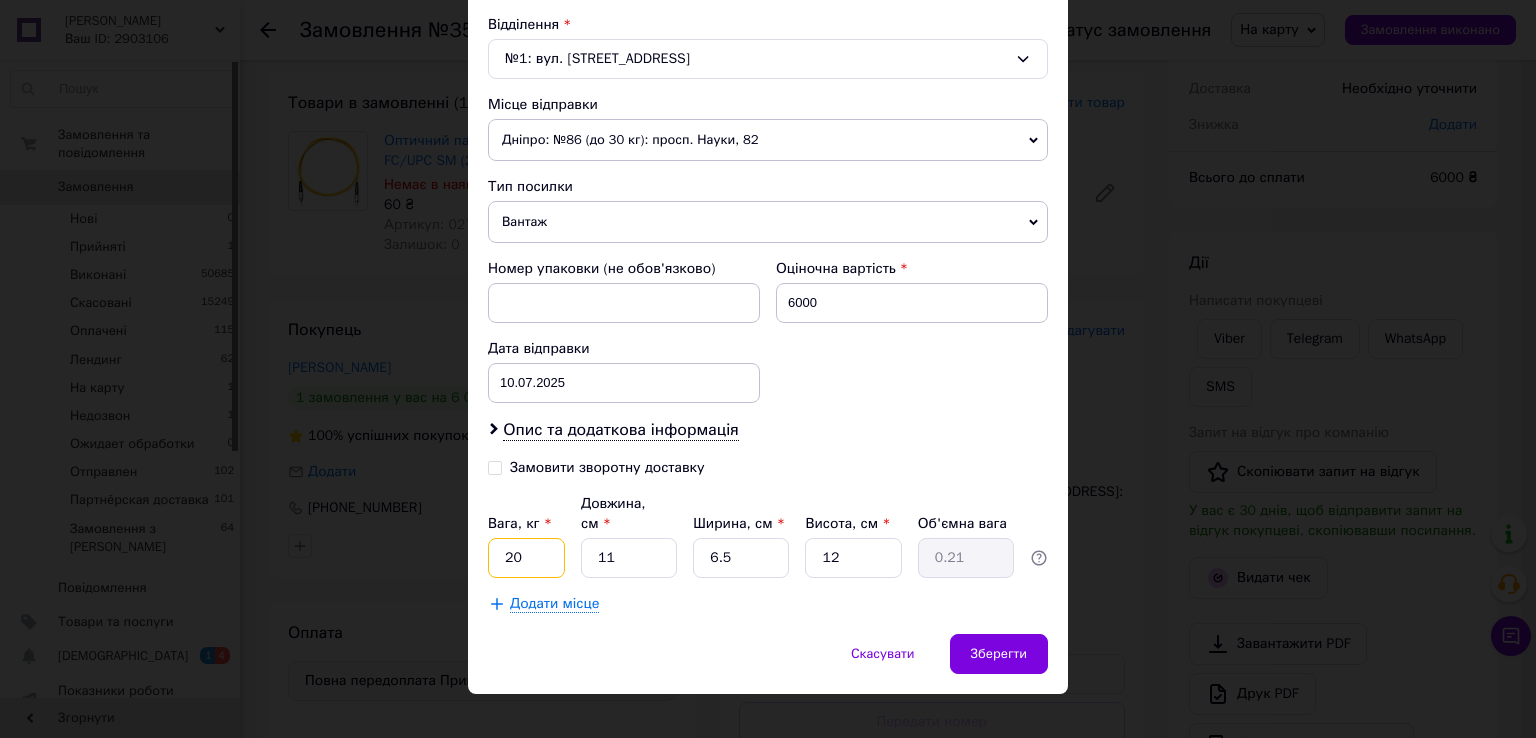 drag, startPoint x: 527, startPoint y: 533, endPoint x: 505, endPoint y: 531, distance: 22.090721 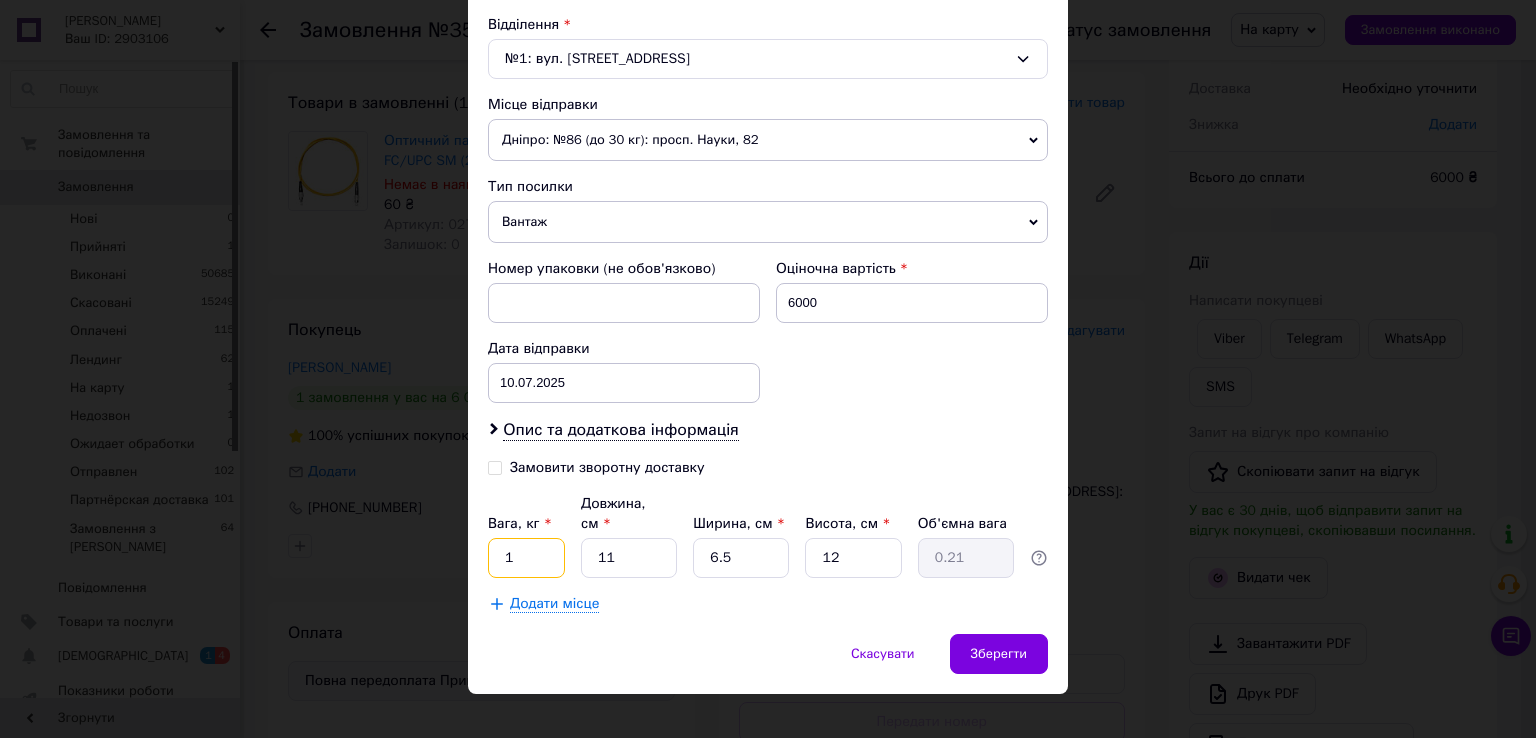 type on "1" 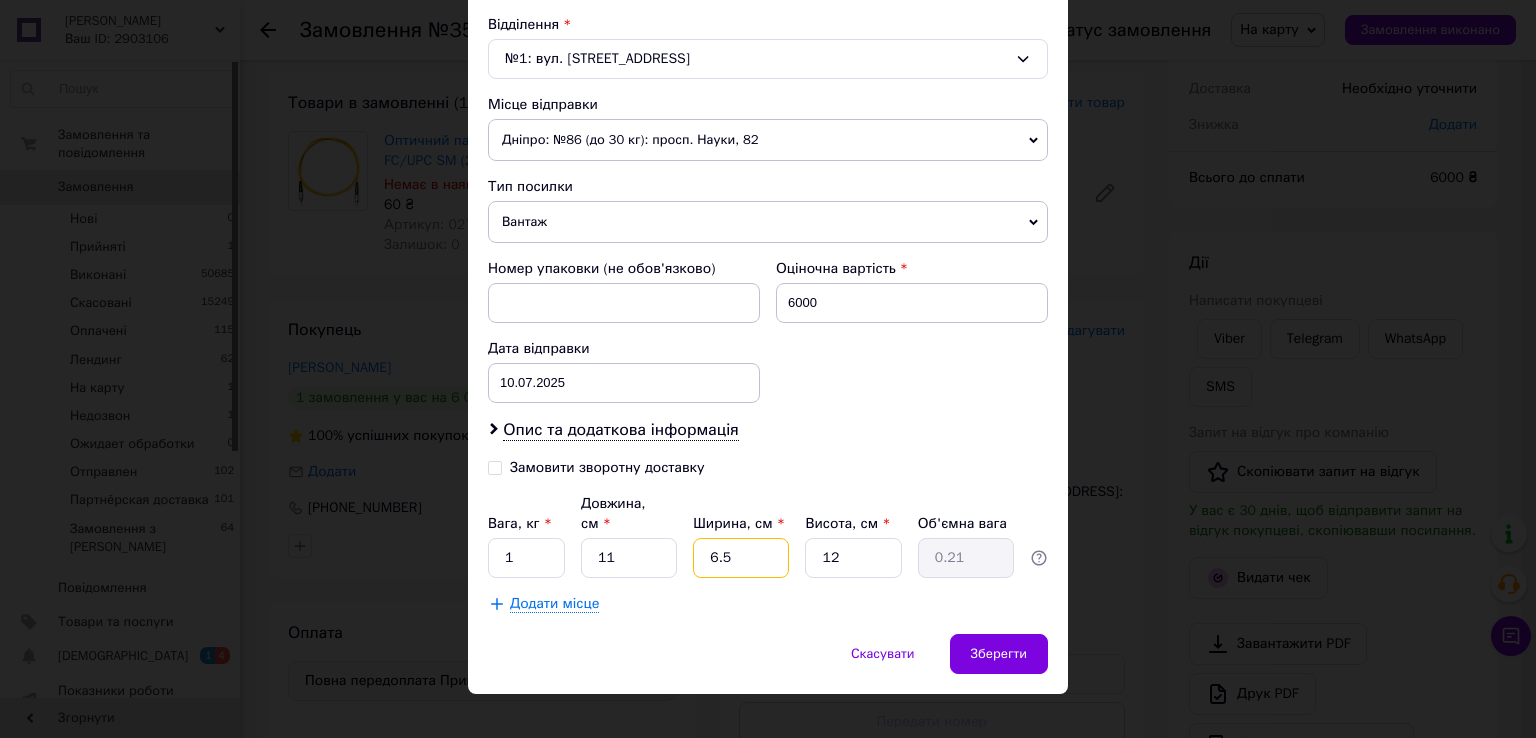 drag, startPoint x: 728, startPoint y: 535, endPoint x: 698, endPoint y: 532, distance: 30.149628 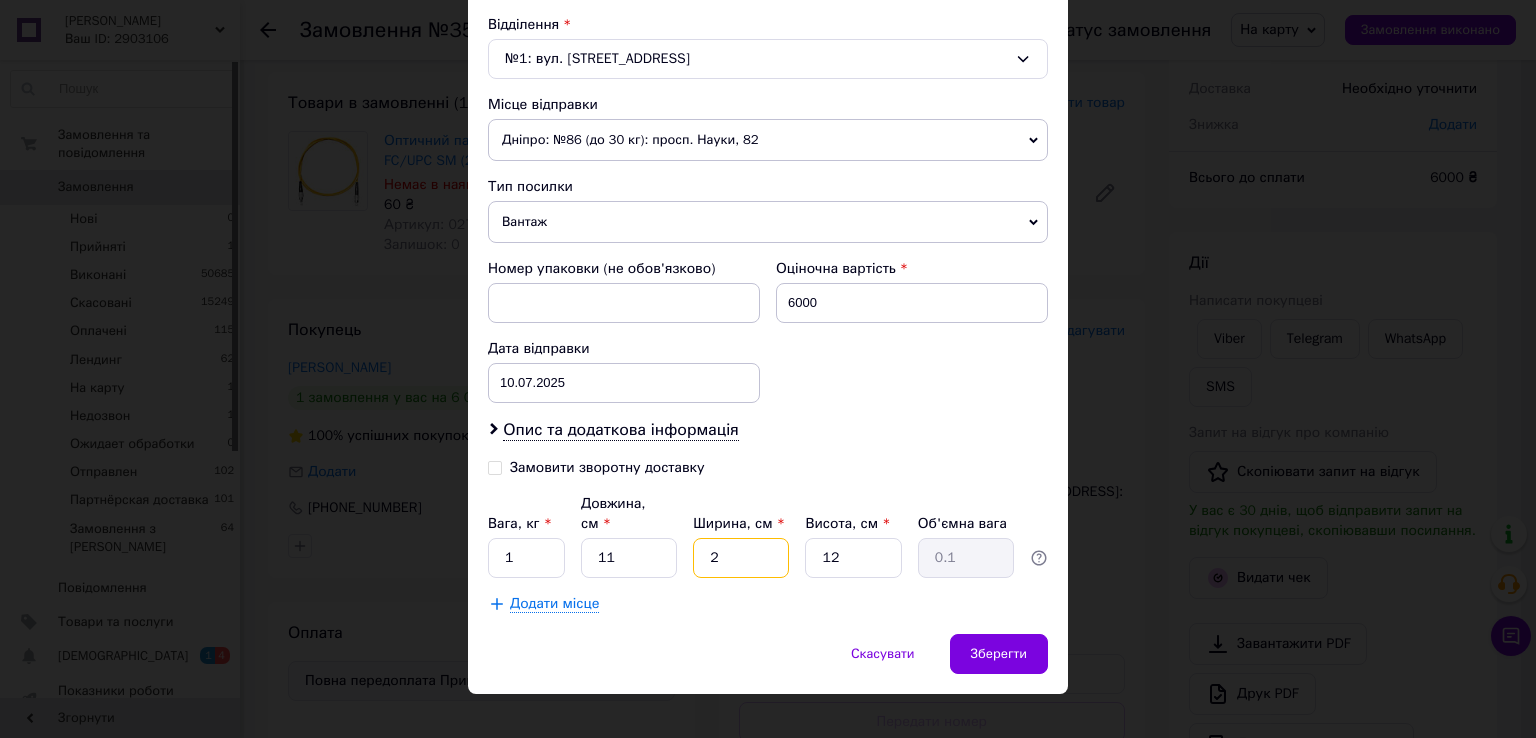 type on "20" 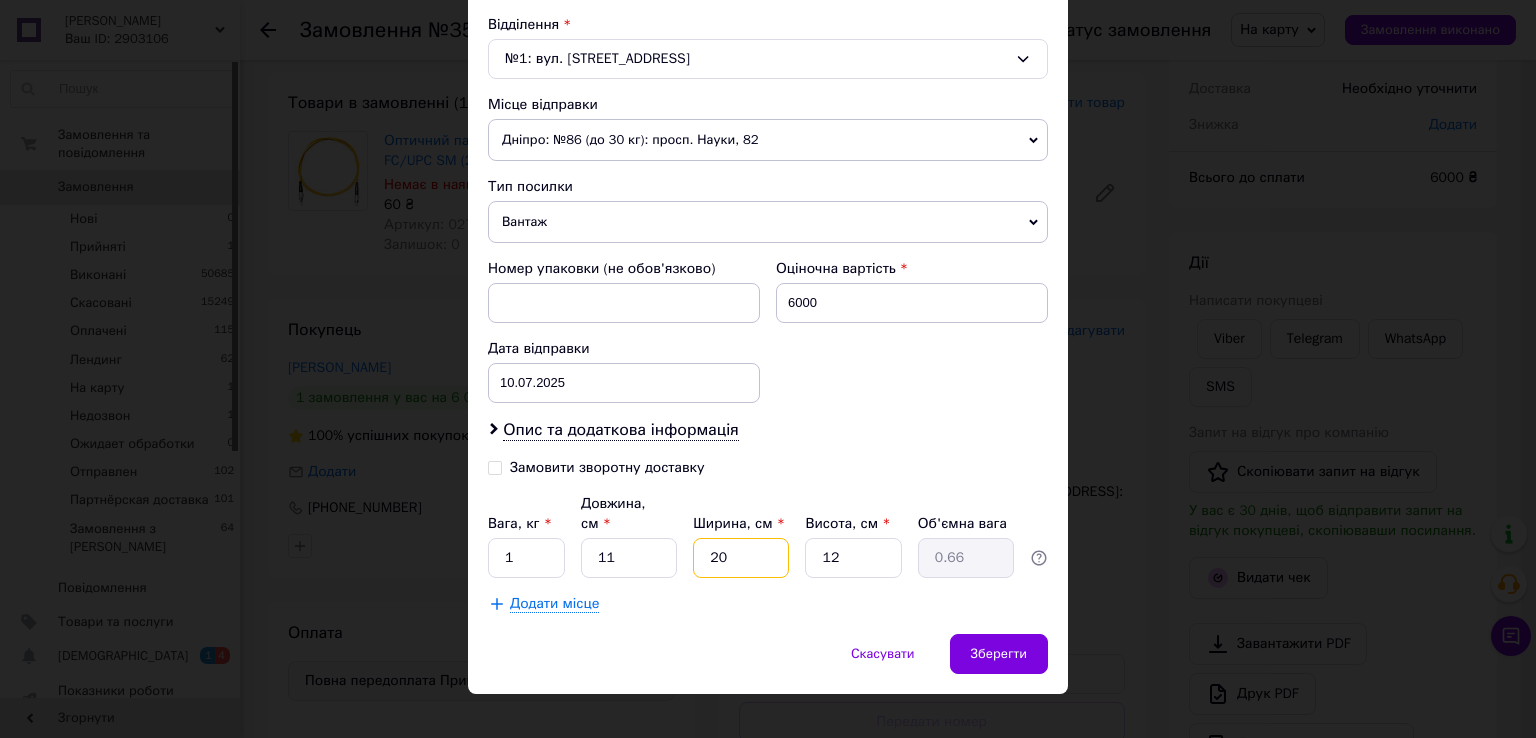 type on "20" 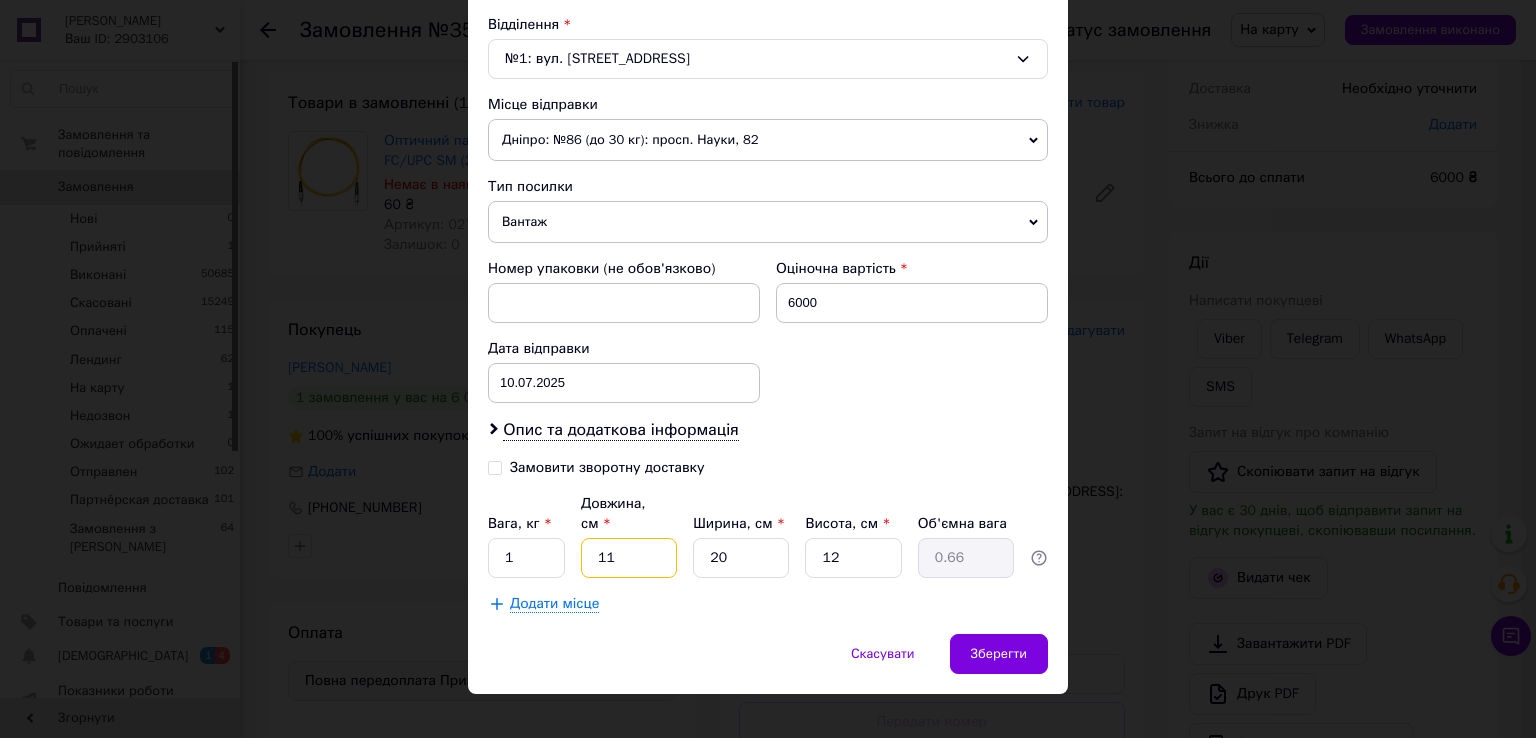 drag, startPoint x: 624, startPoint y: 534, endPoint x: 580, endPoint y: 525, distance: 44.911022 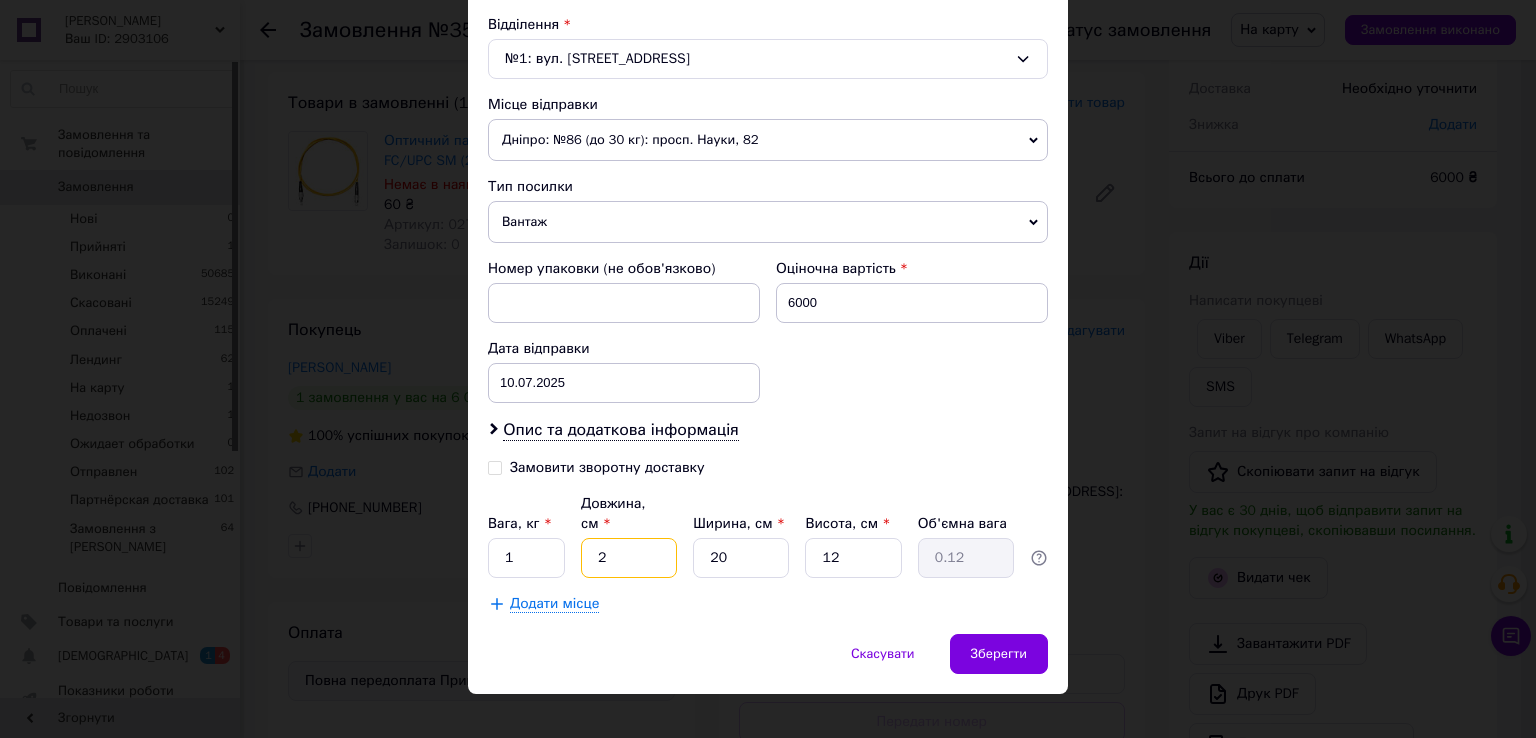 type on "20" 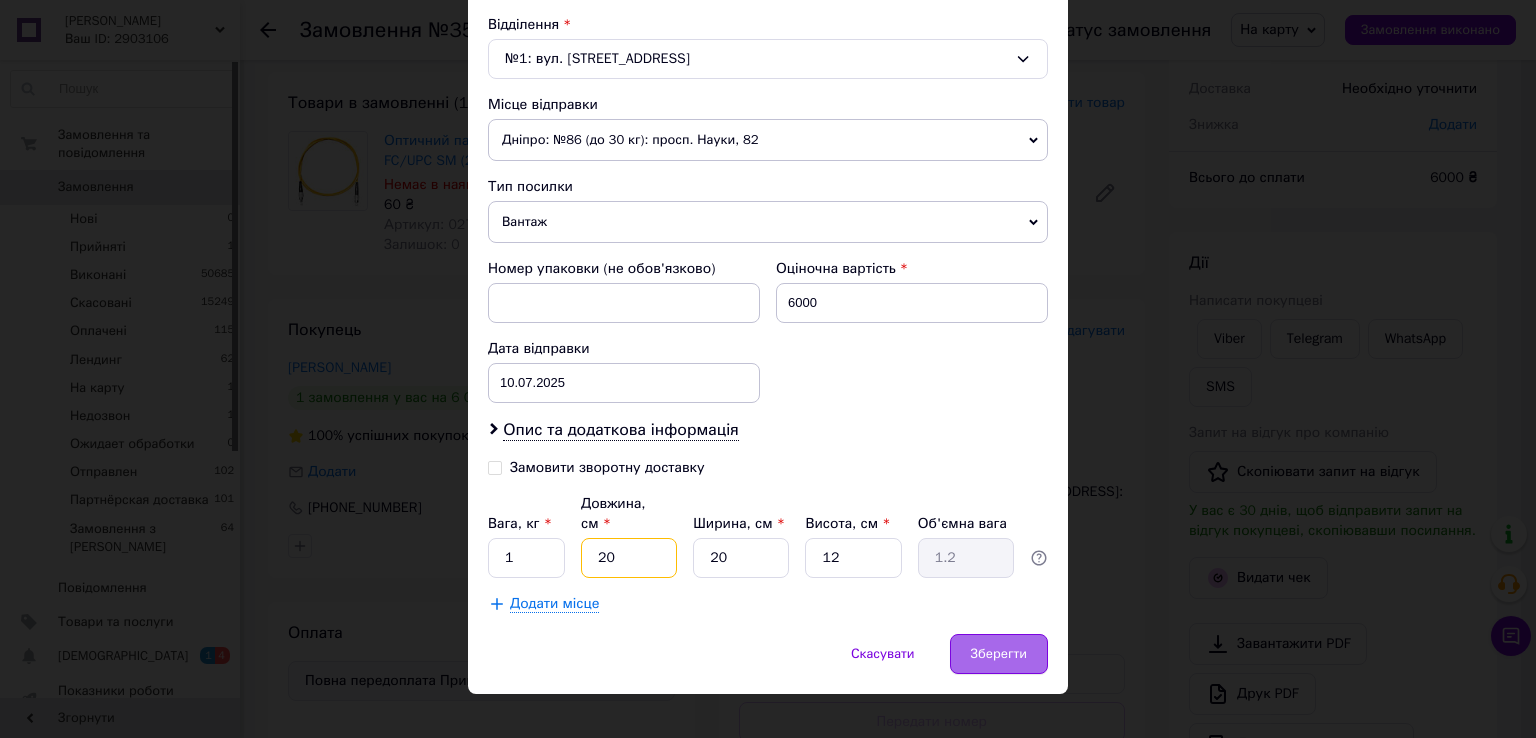 type on "20" 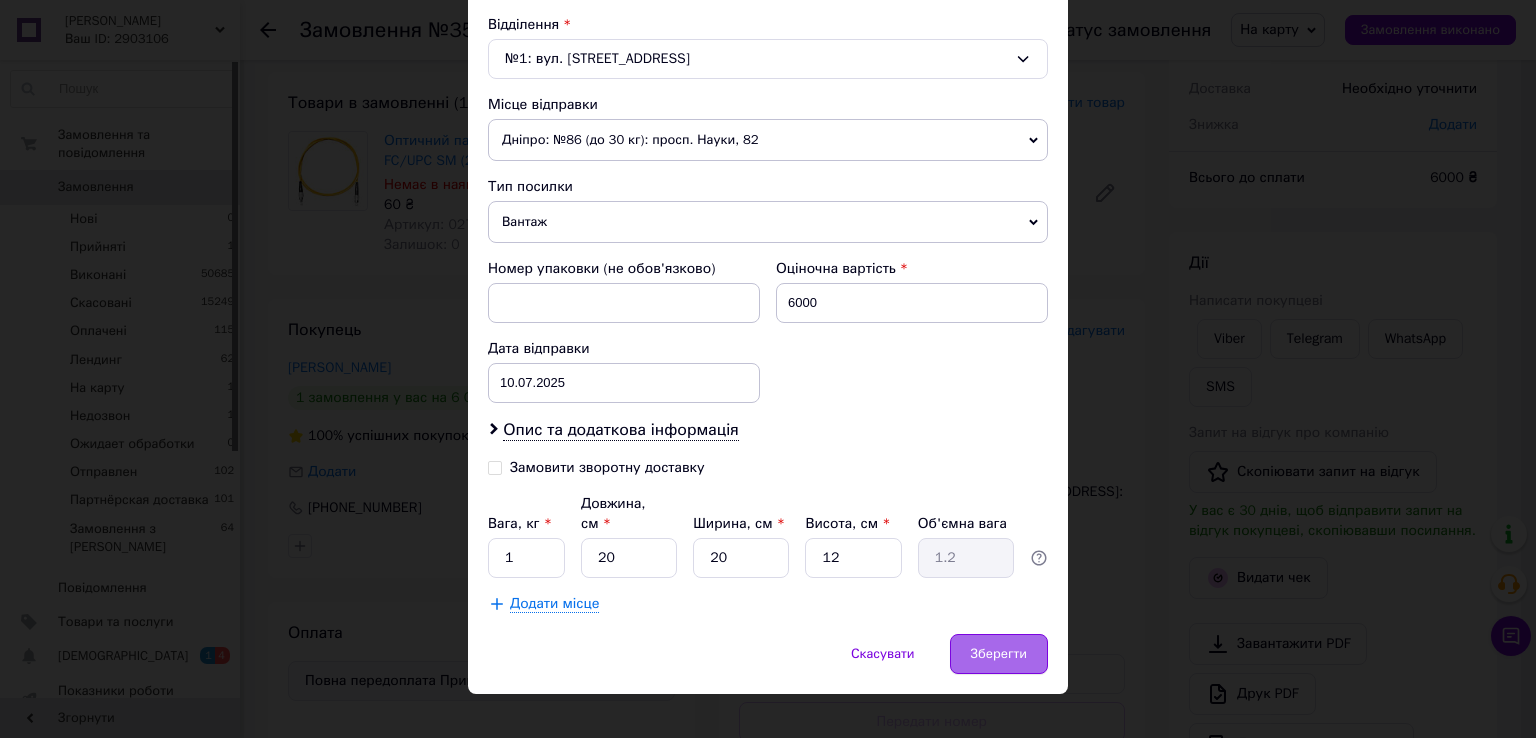 click on "Зберегти" at bounding box center (999, 654) 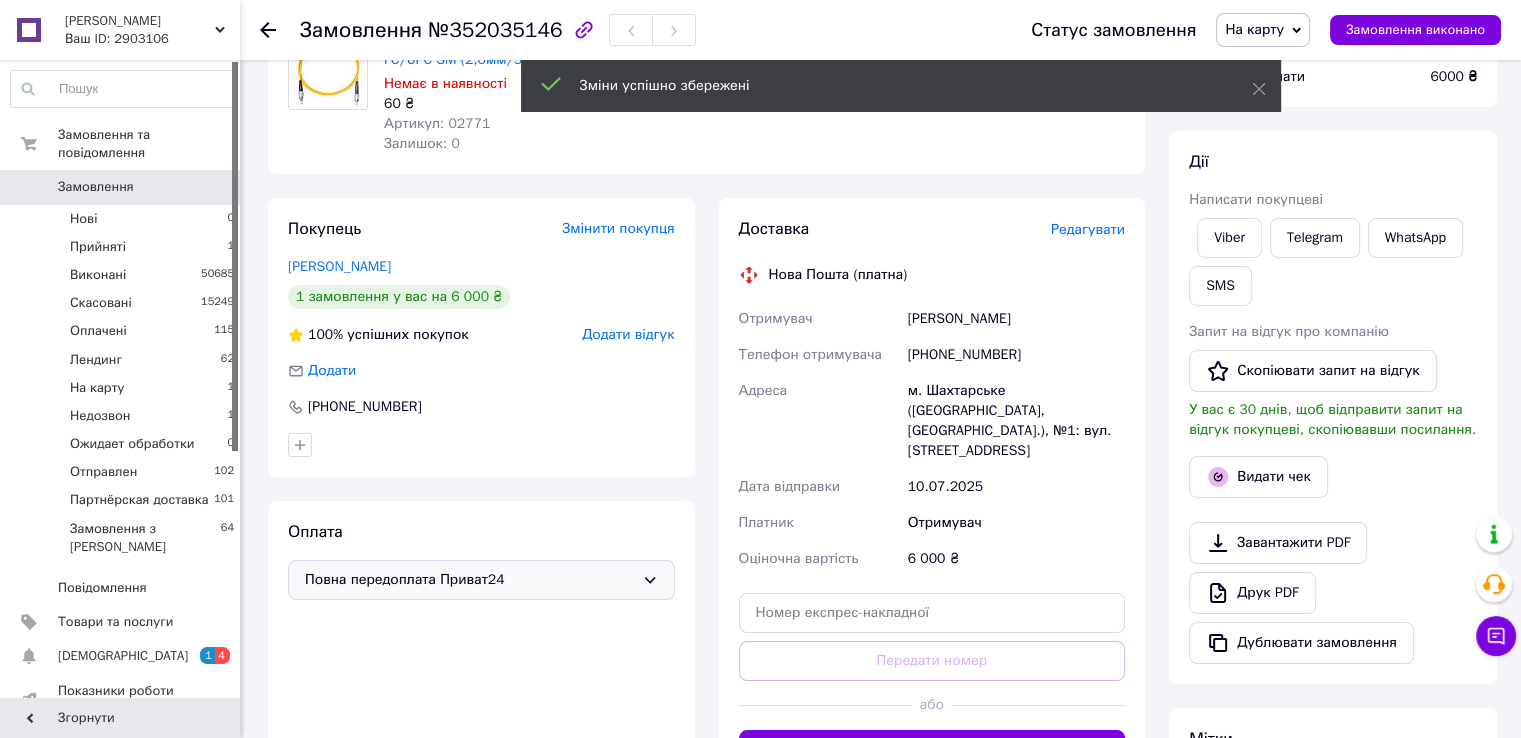 scroll, scrollTop: 400, scrollLeft: 0, axis: vertical 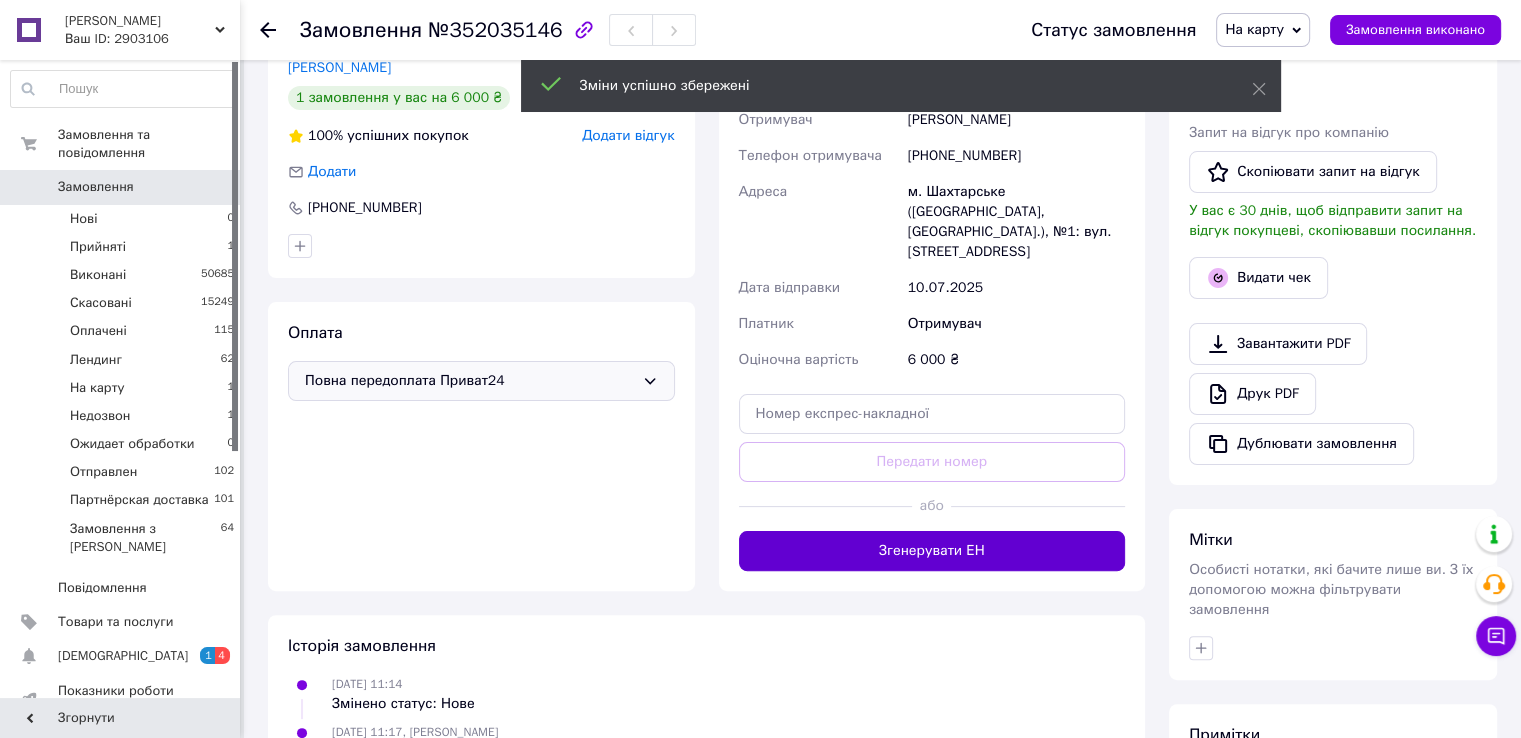 click on "Згенерувати ЕН" at bounding box center (932, 551) 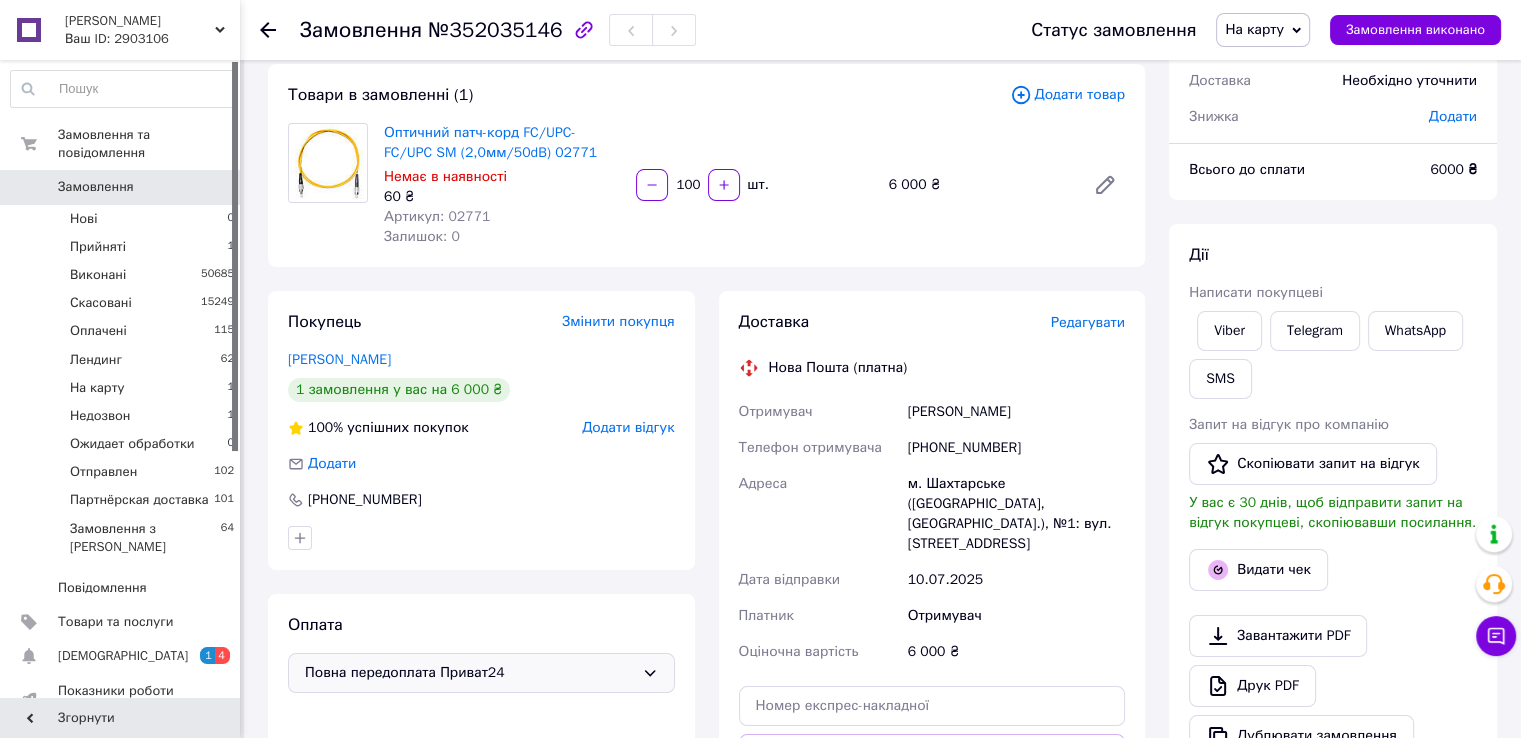 scroll, scrollTop: 100, scrollLeft: 0, axis: vertical 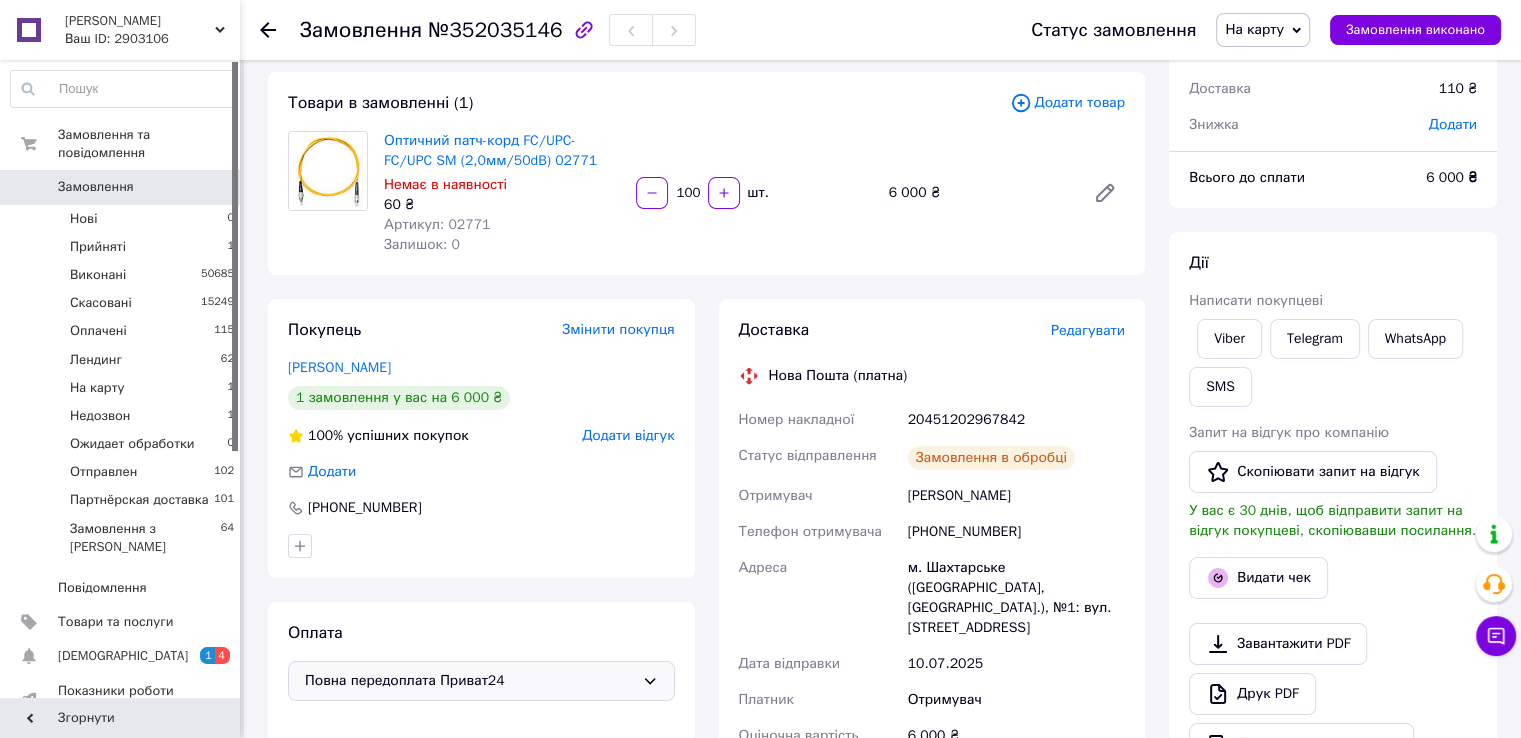 click on "20451202967842" at bounding box center [1016, 420] 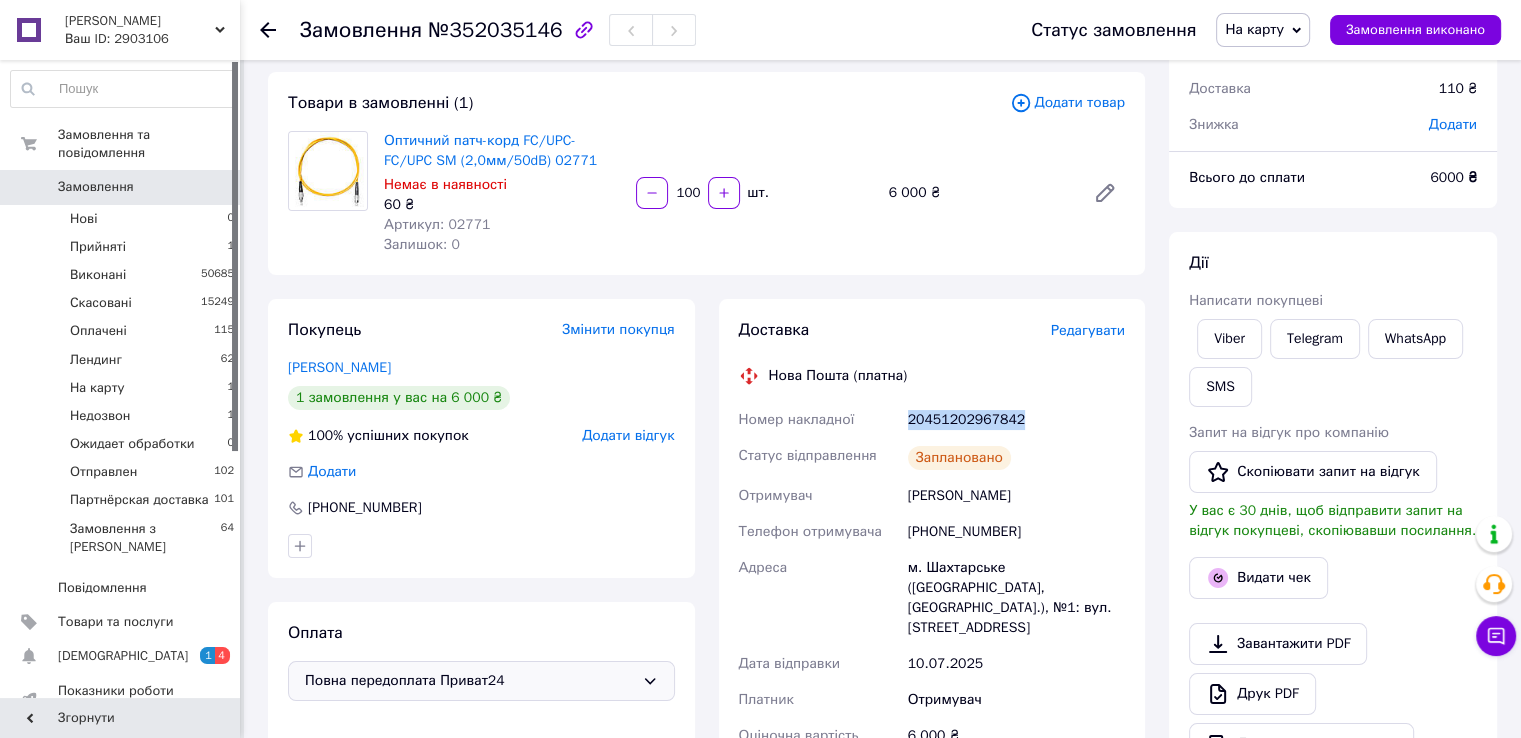 click on "20451202967842" at bounding box center (1016, 420) 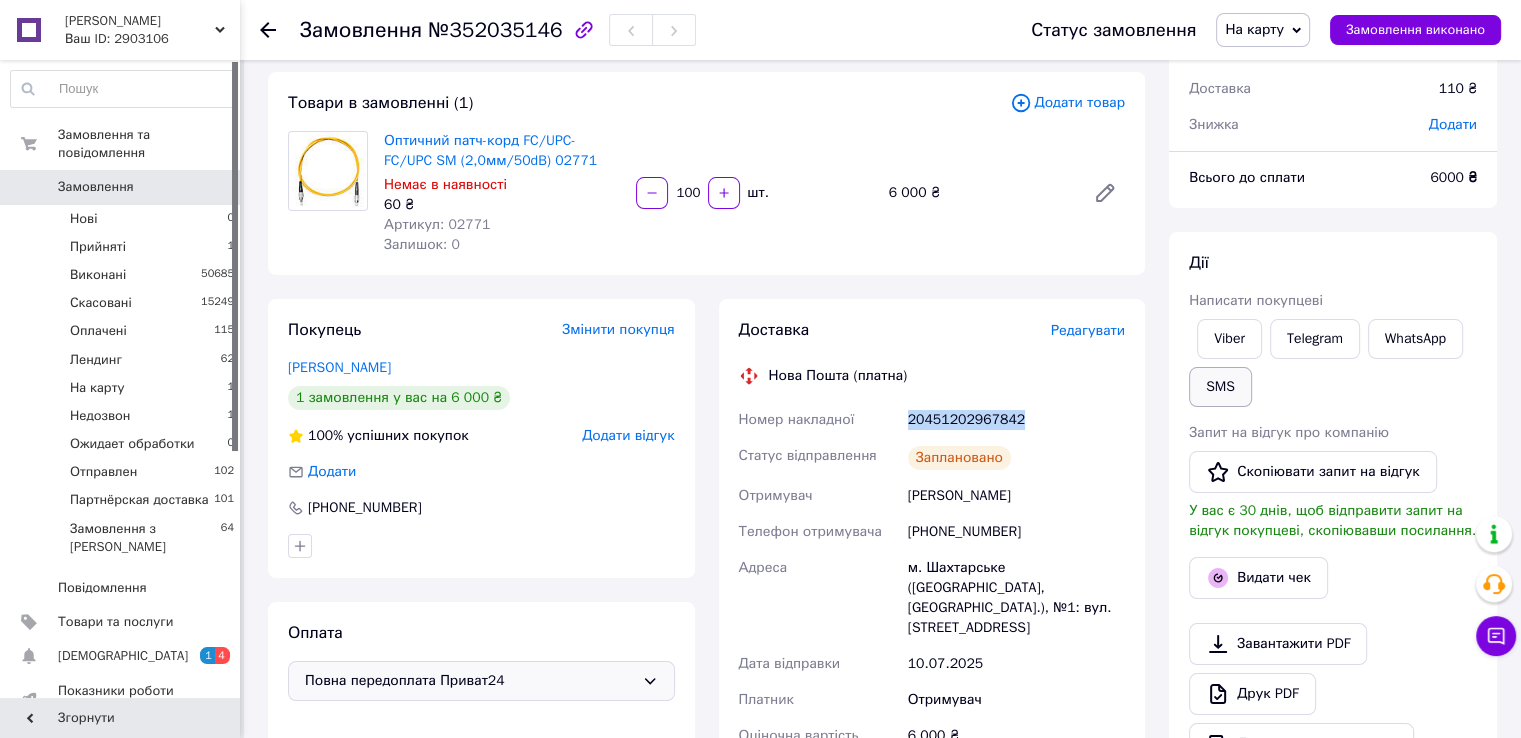 click on "SMS" at bounding box center (1220, 387) 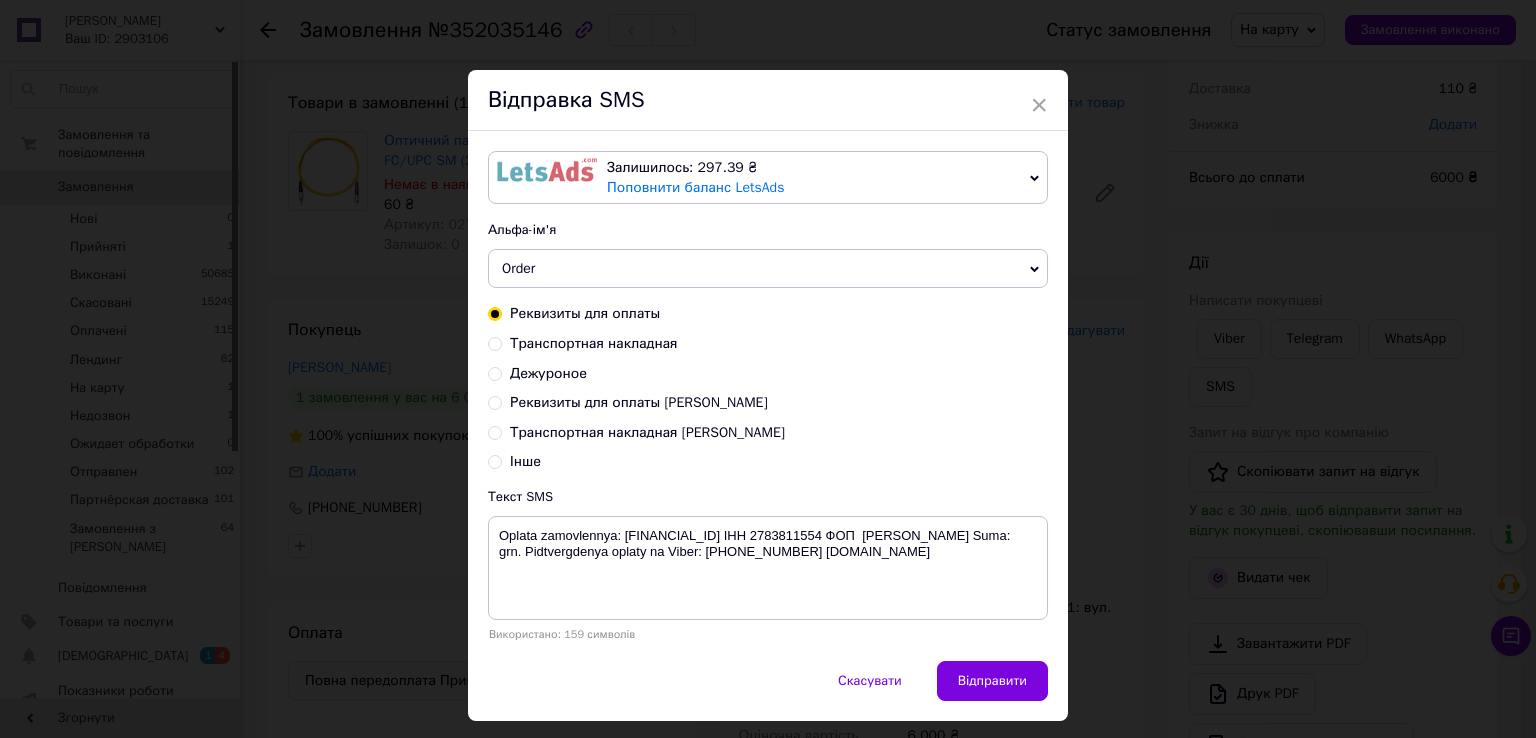 click on "Транспортная накладная" at bounding box center (594, 343) 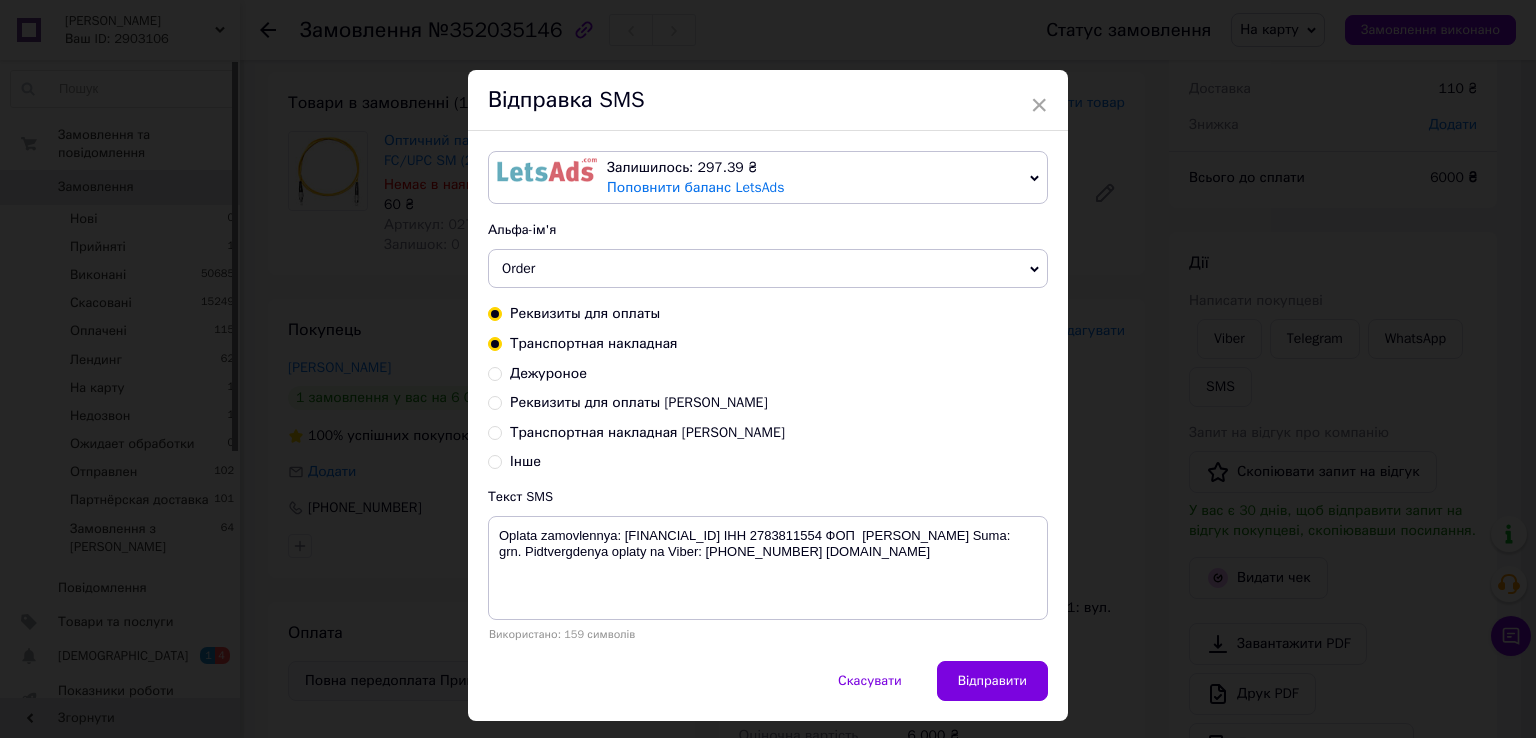 radio on "true" 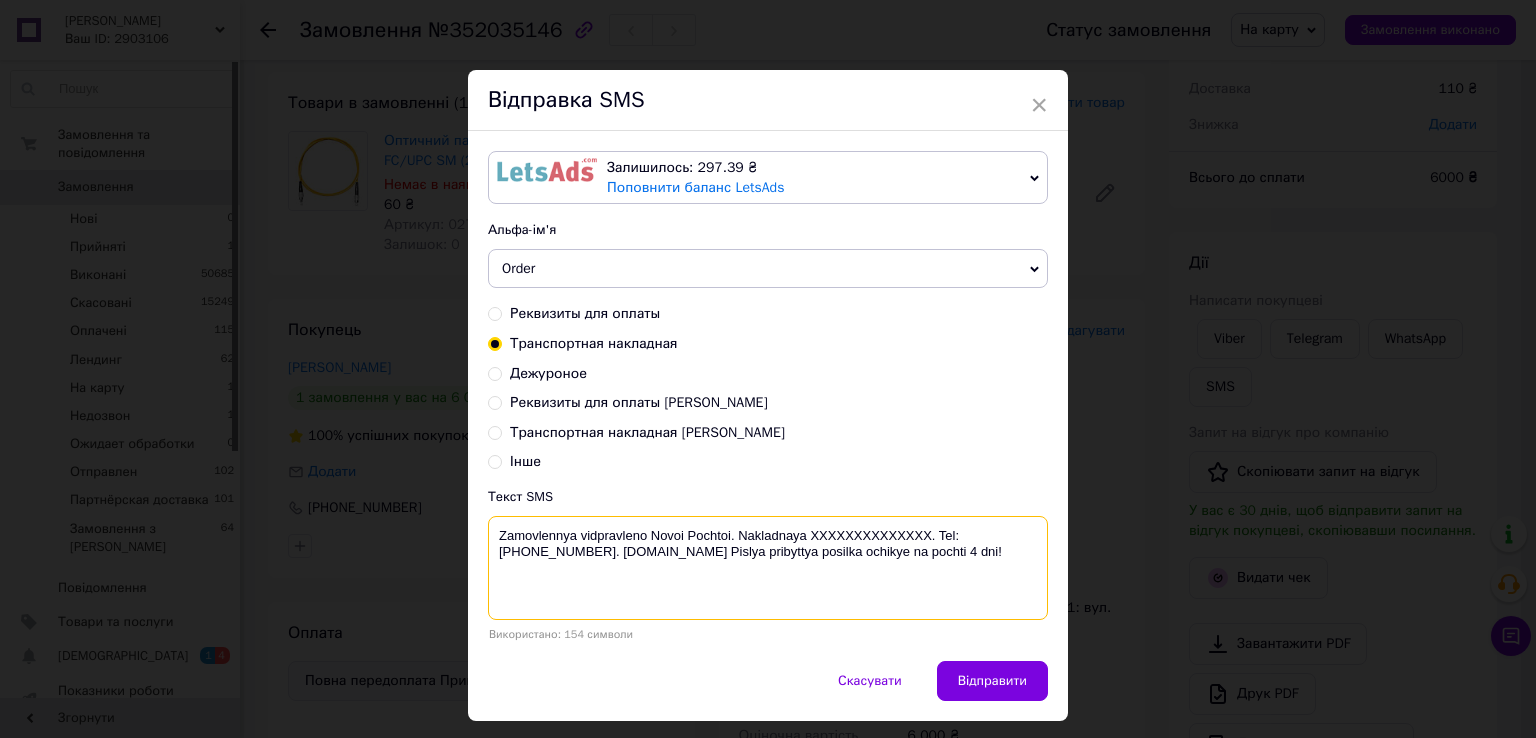 click on "Zamovlennya vidpravleno Novoi Pochtoi. Nakladnaya XXXXXXXXXXXXXX. Tel: +380660002777. biotrading.com.ua Pislya pribyttya posilka ochikye na pochti 4 dni!" at bounding box center (768, 568) 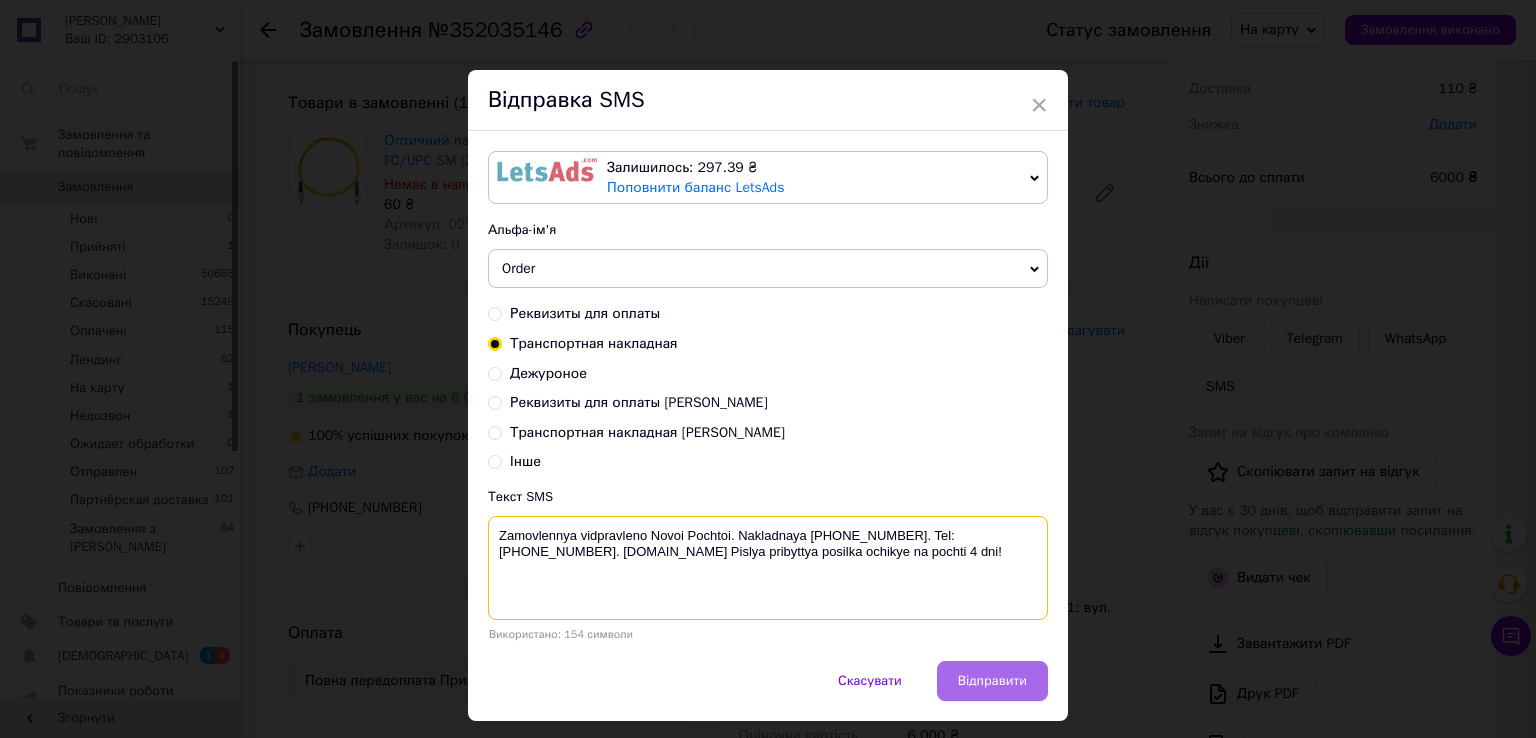 type on "Zamovlennya vidpravleno Novoi Pochtoi. Nakladnaya 20451202967842. Tel: +380660002777. biotrading.com.ua Pislya pribyttya posilka ochikye na pochti 4 dni!" 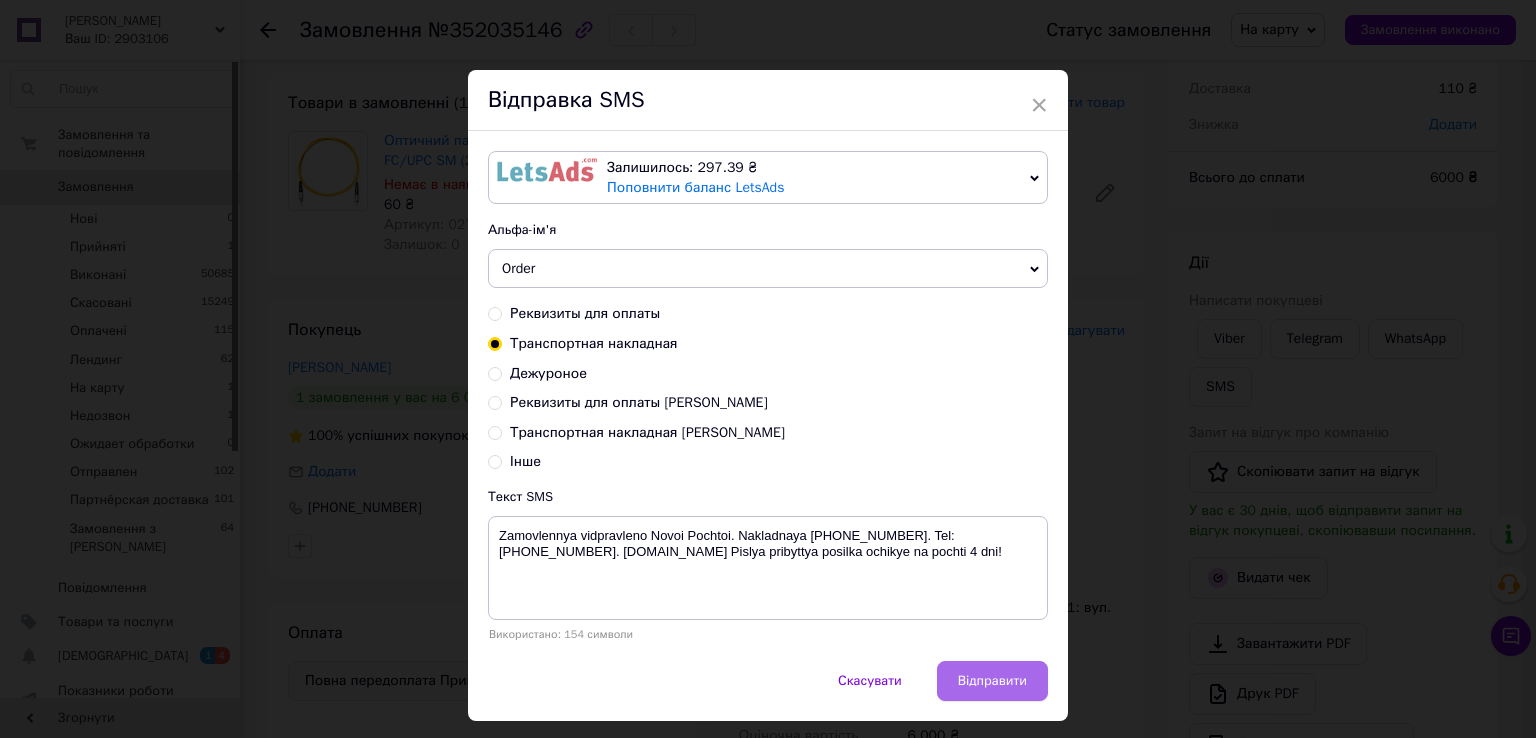 click on "Відправити" at bounding box center [992, 681] 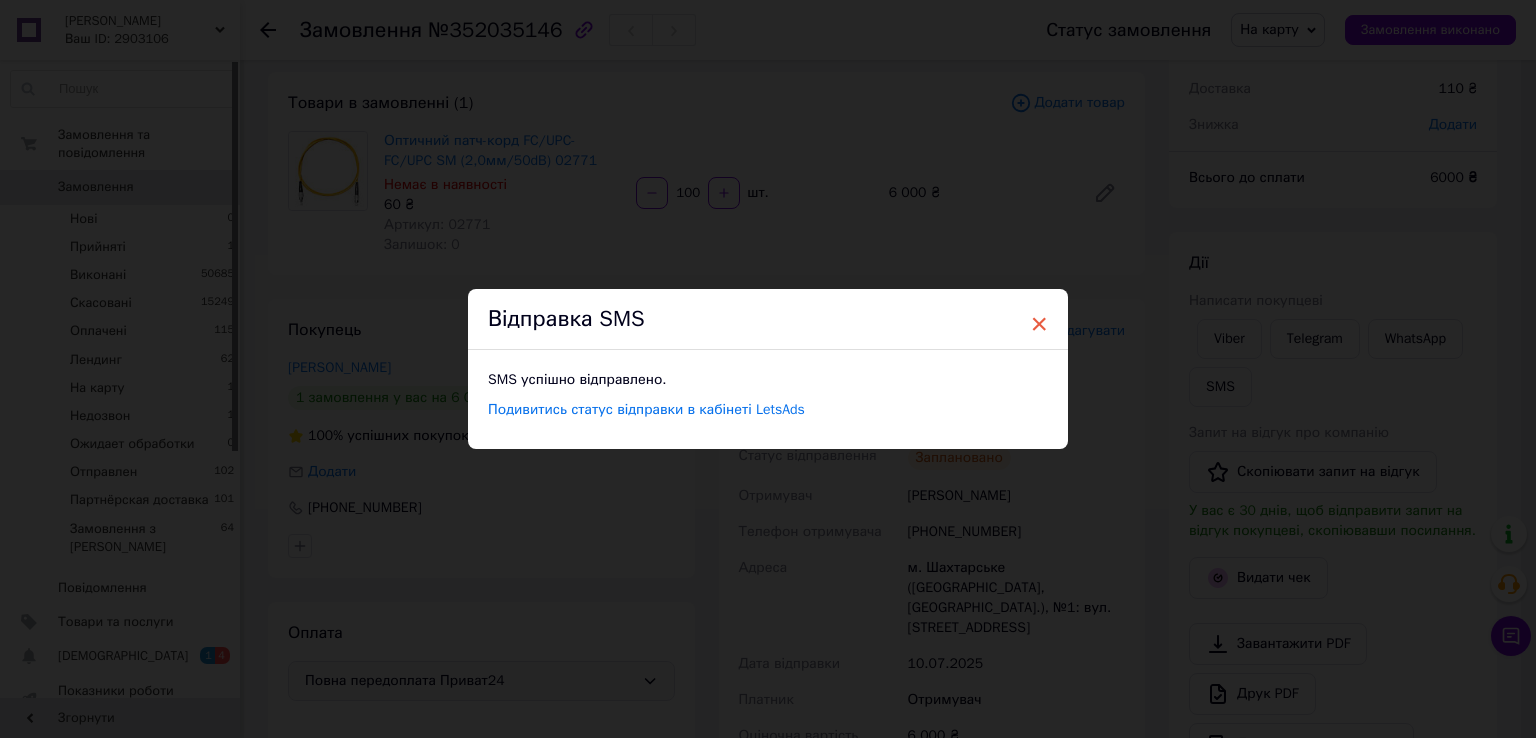 click on "×" at bounding box center (1039, 324) 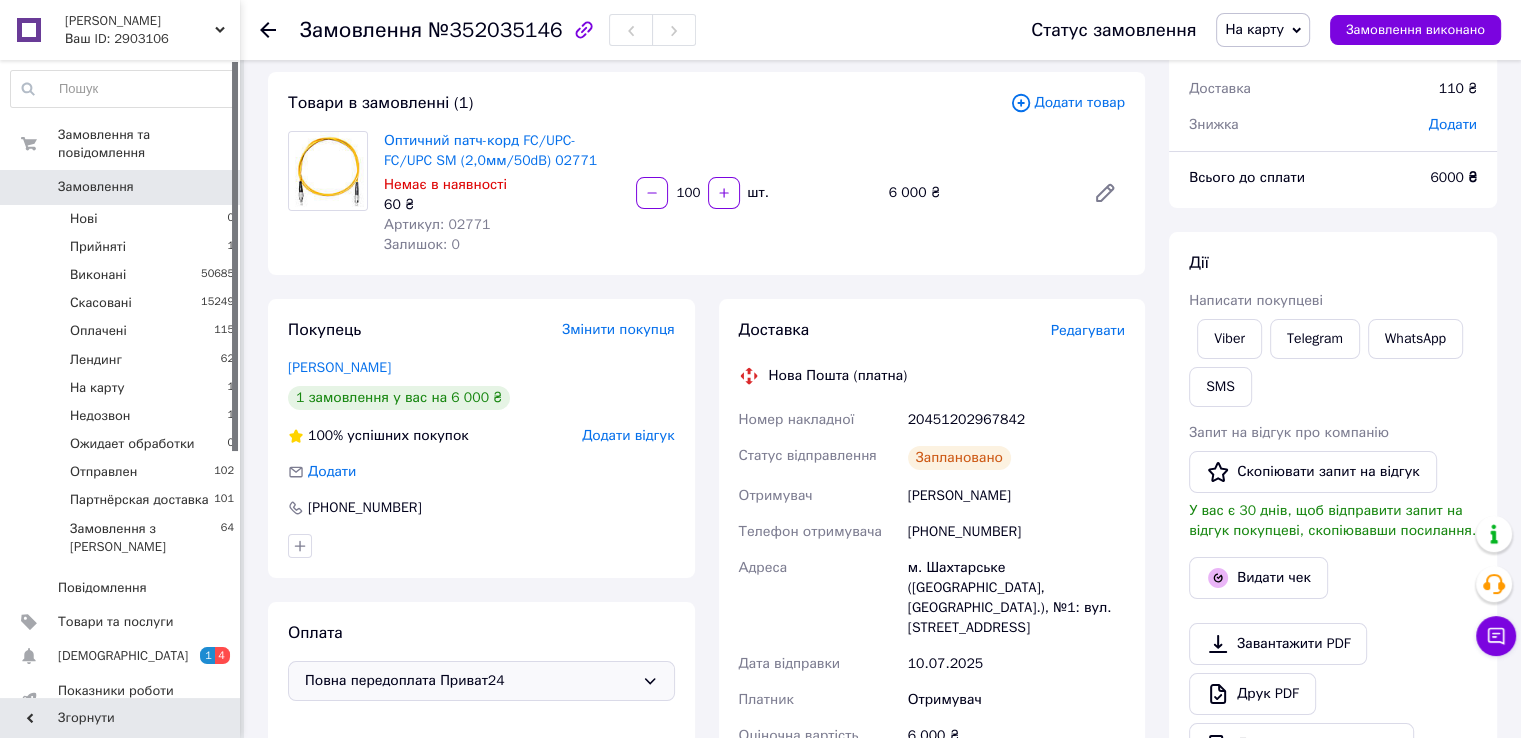 click on "На карту" at bounding box center (1263, 30) 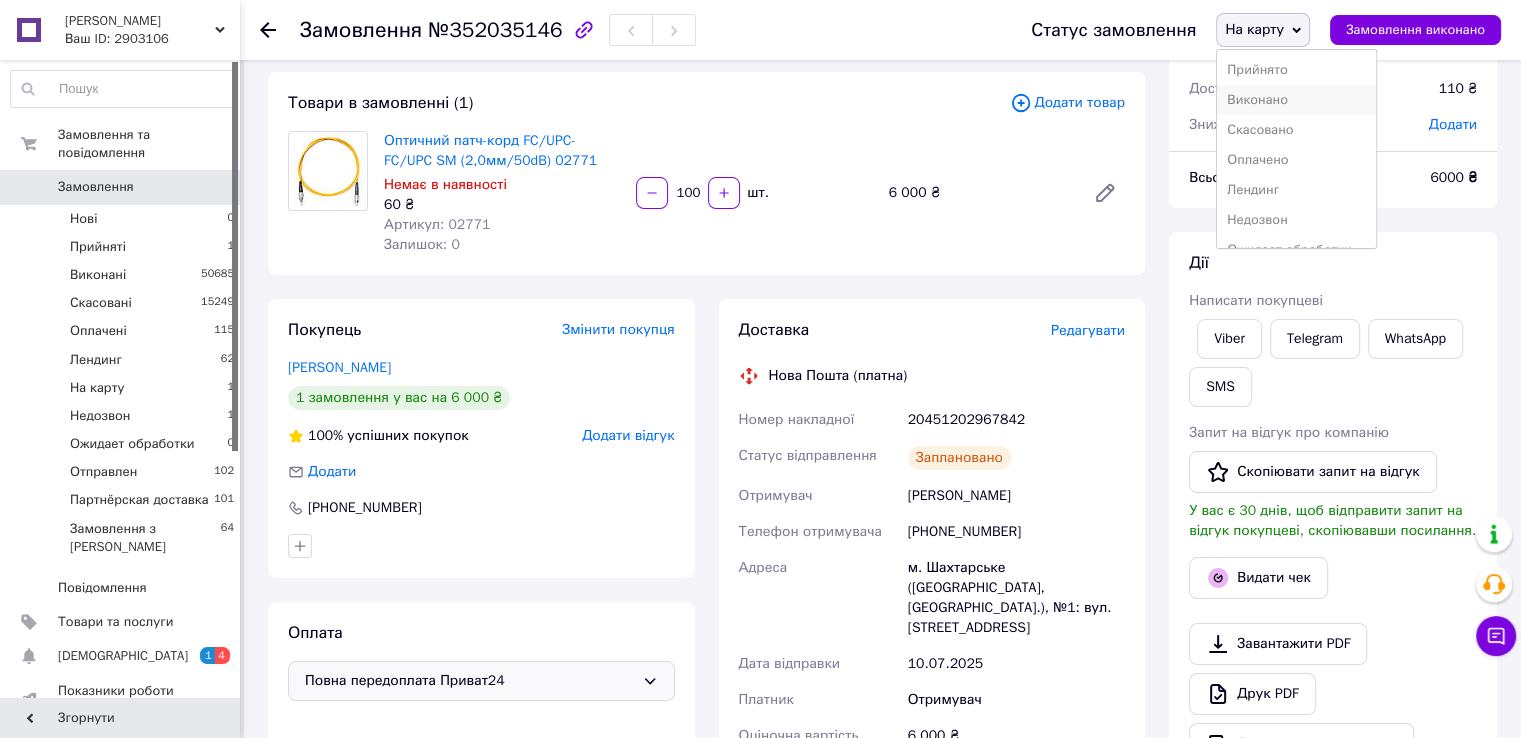 click on "Виконано" at bounding box center [1296, 100] 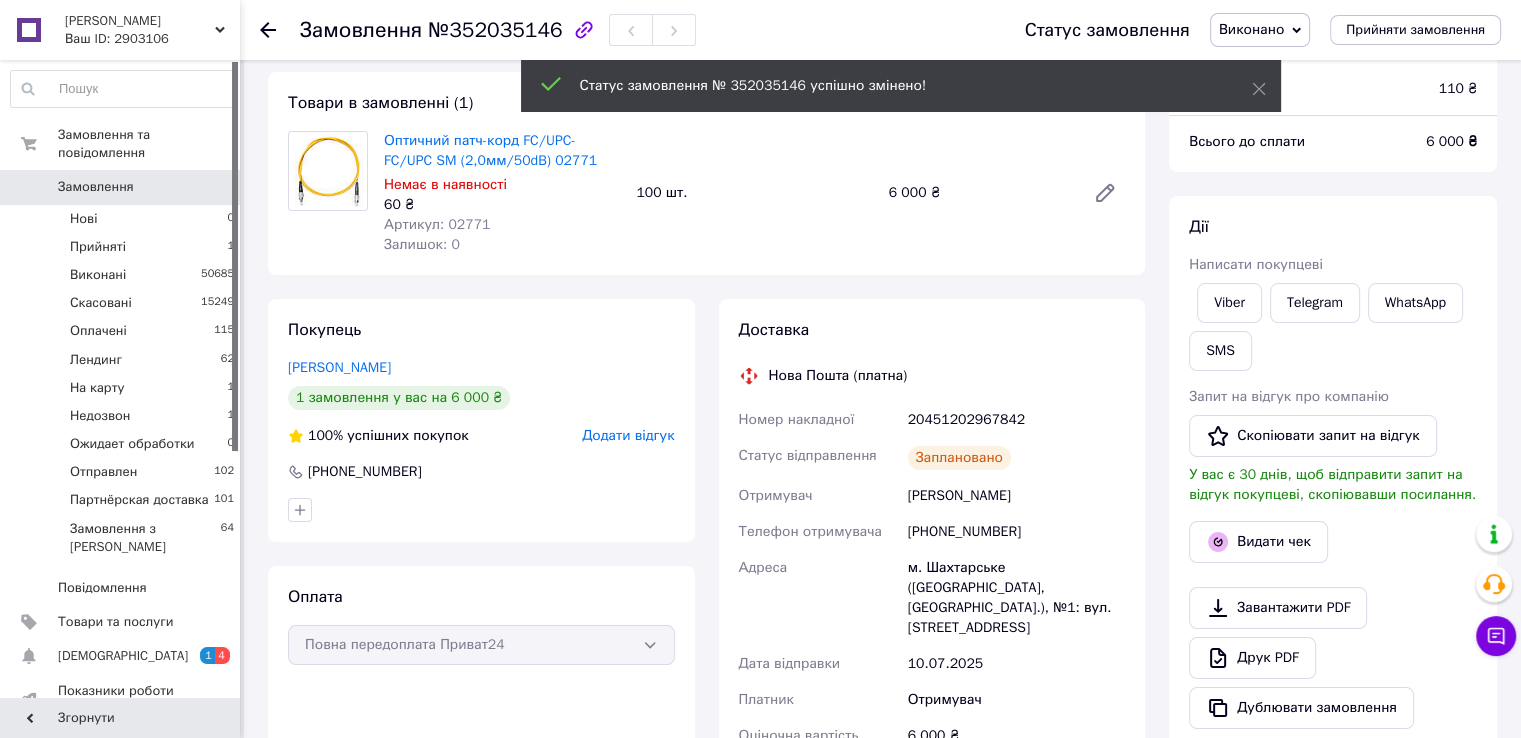 scroll, scrollTop: 15, scrollLeft: 0, axis: vertical 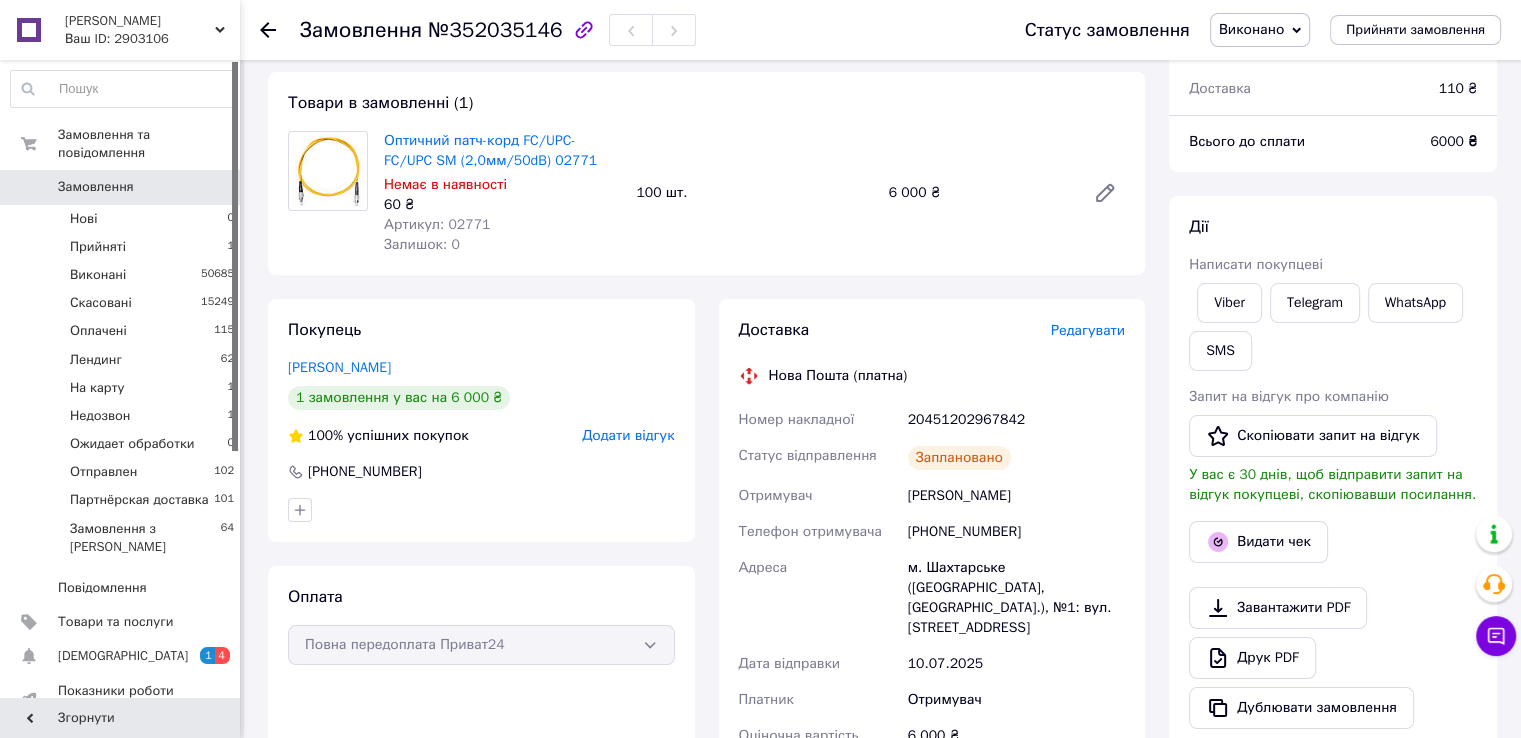 click on "Замовлення" at bounding box center (96, 187) 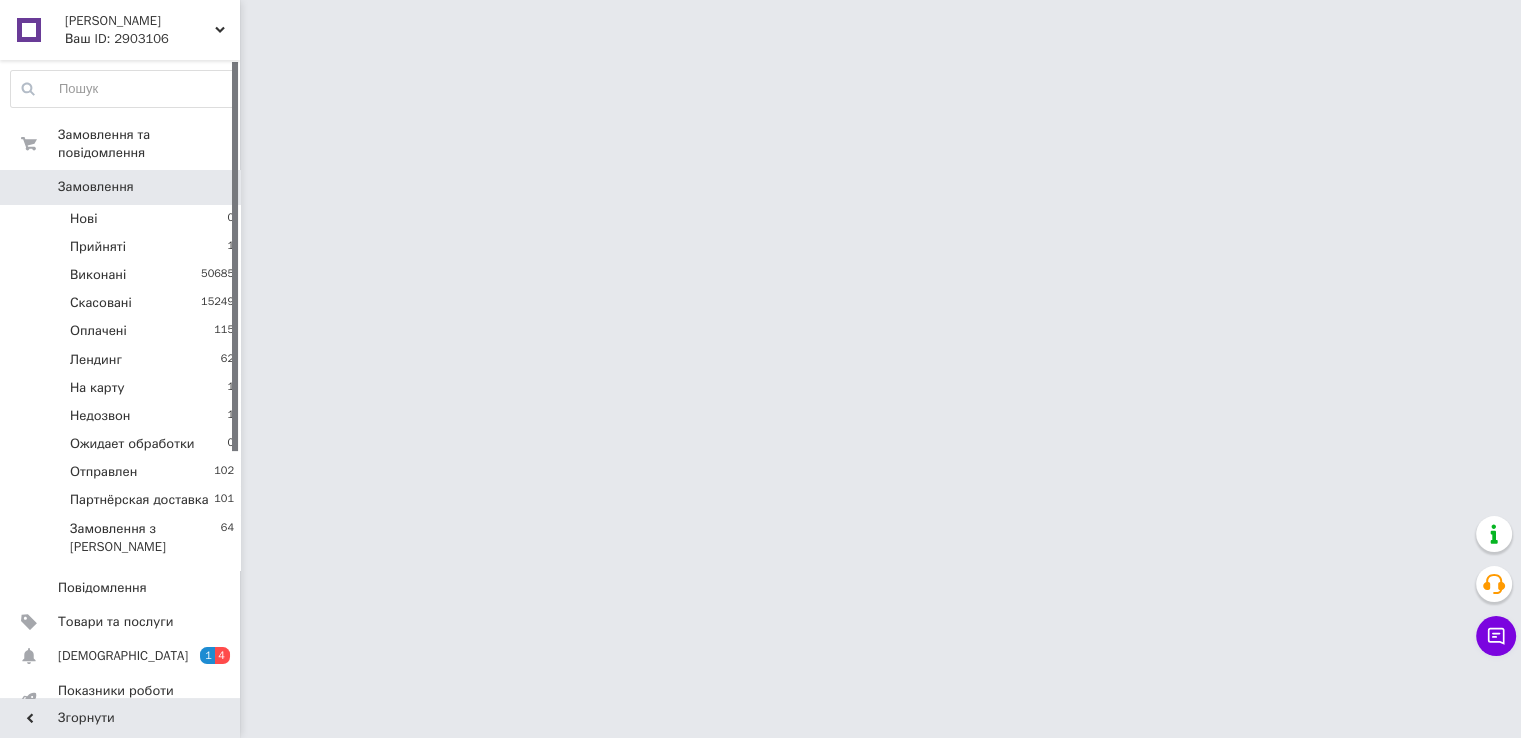 scroll, scrollTop: 0, scrollLeft: 0, axis: both 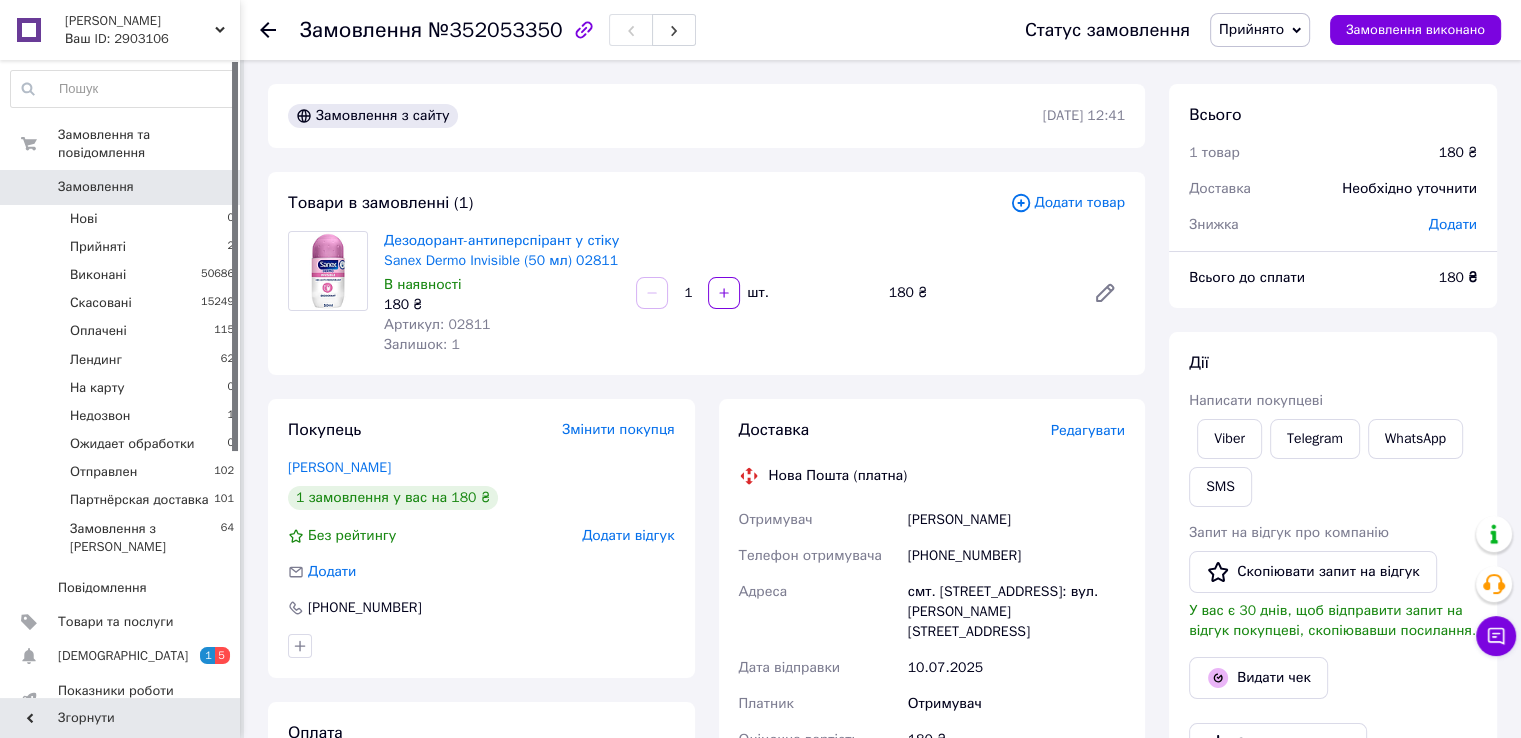 click on "Прийнято" at bounding box center [1251, 29] 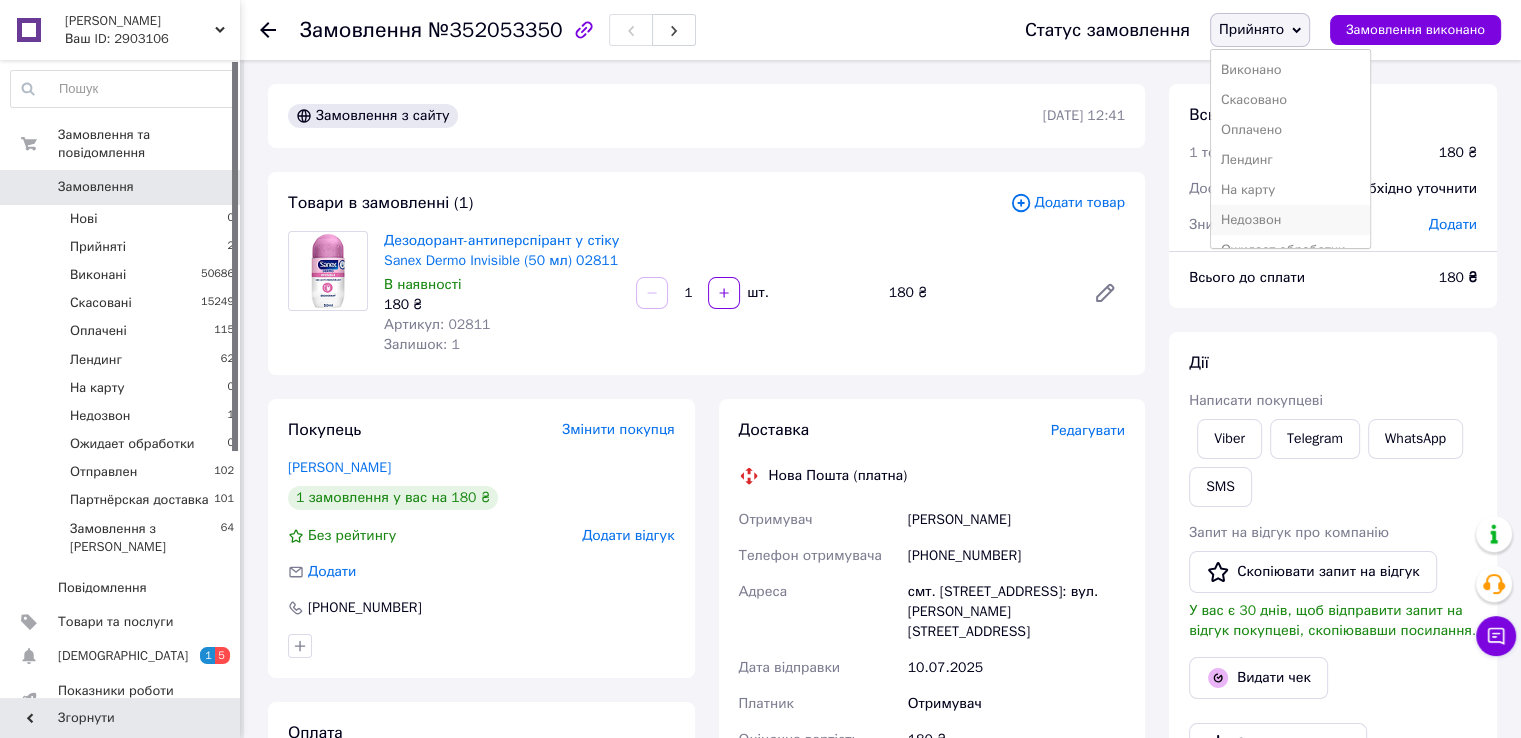 click on "Недозвон" at bounding box center (1290, 220) 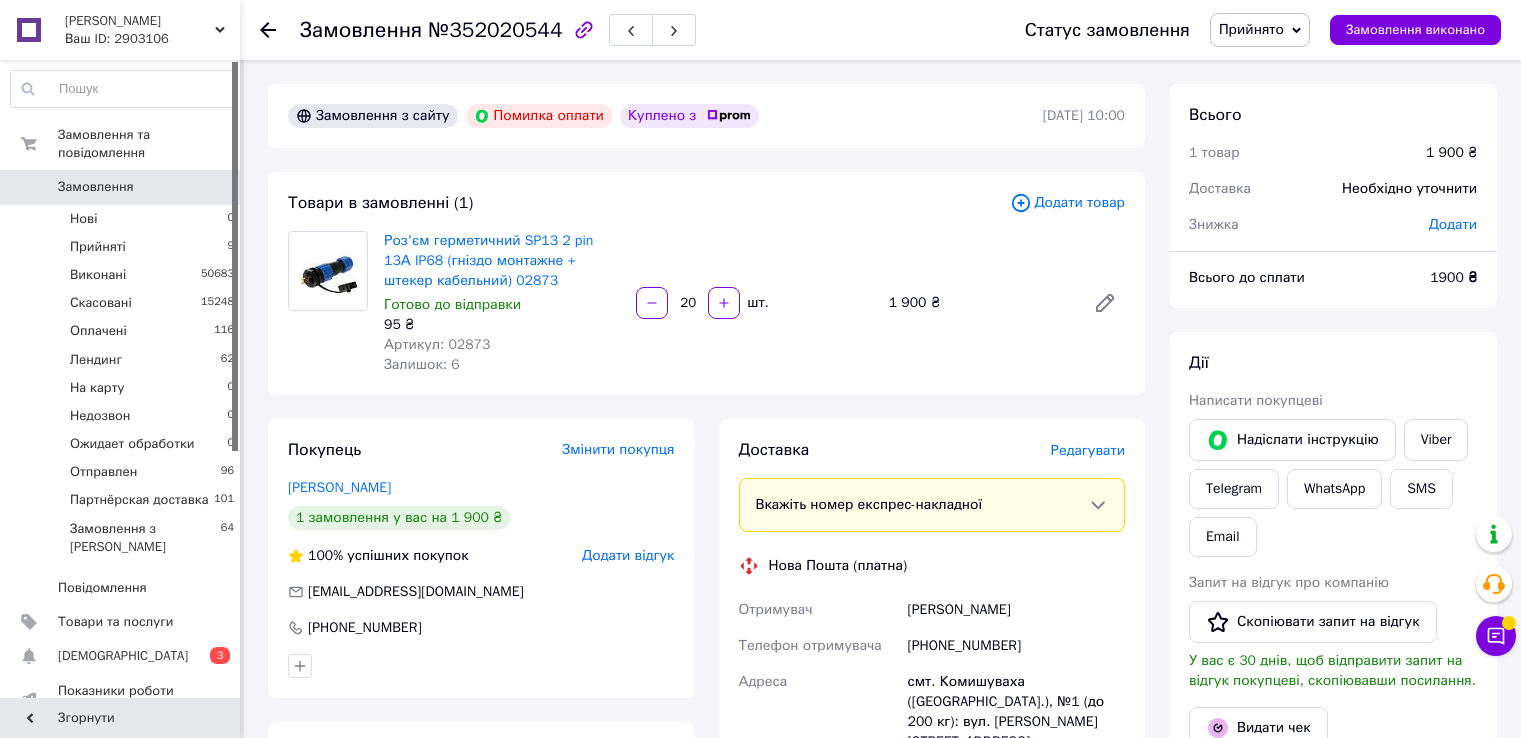 scroll, scrollTop: 0, scrollLeft: 0, axis: both 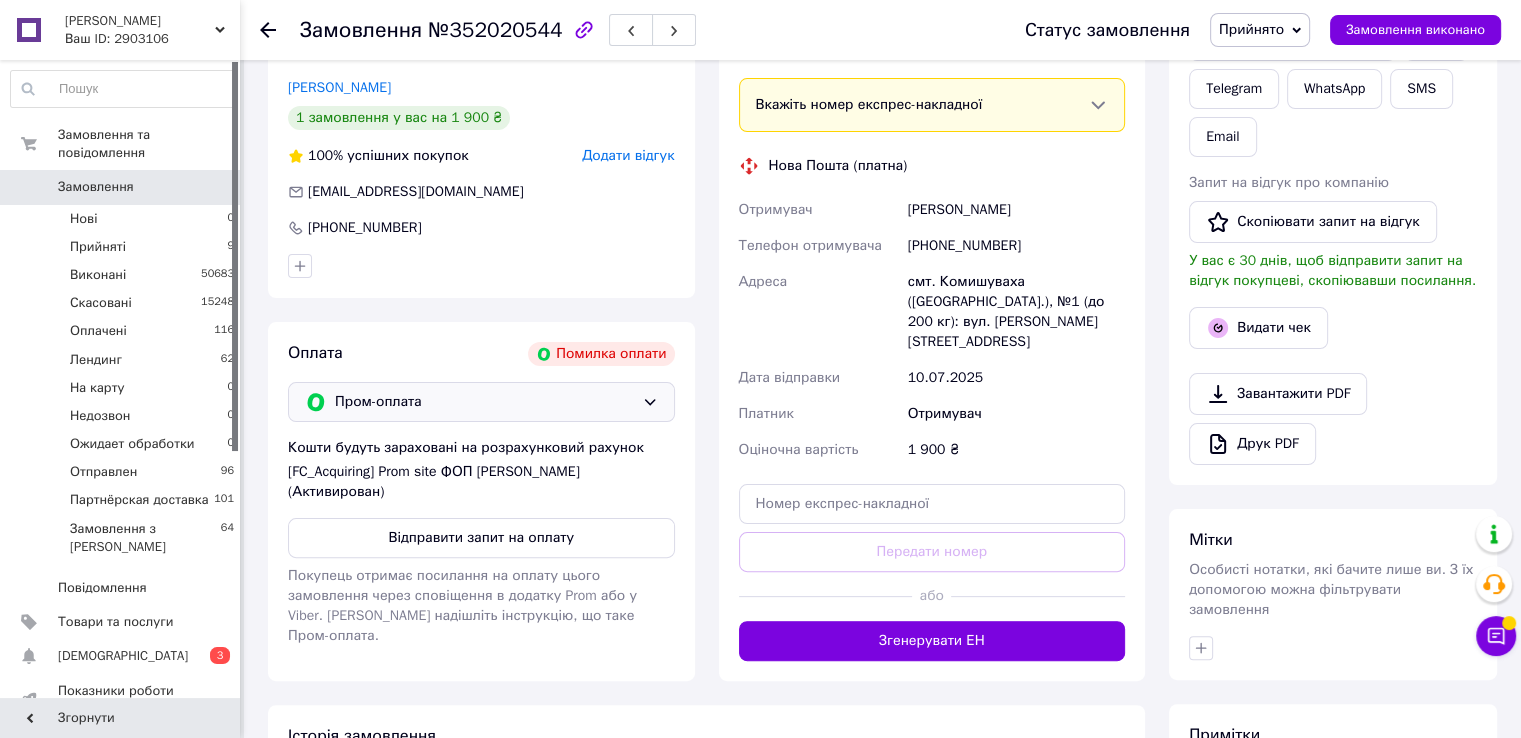 click on "Пром-оплата" at bounding box center [484, 402] 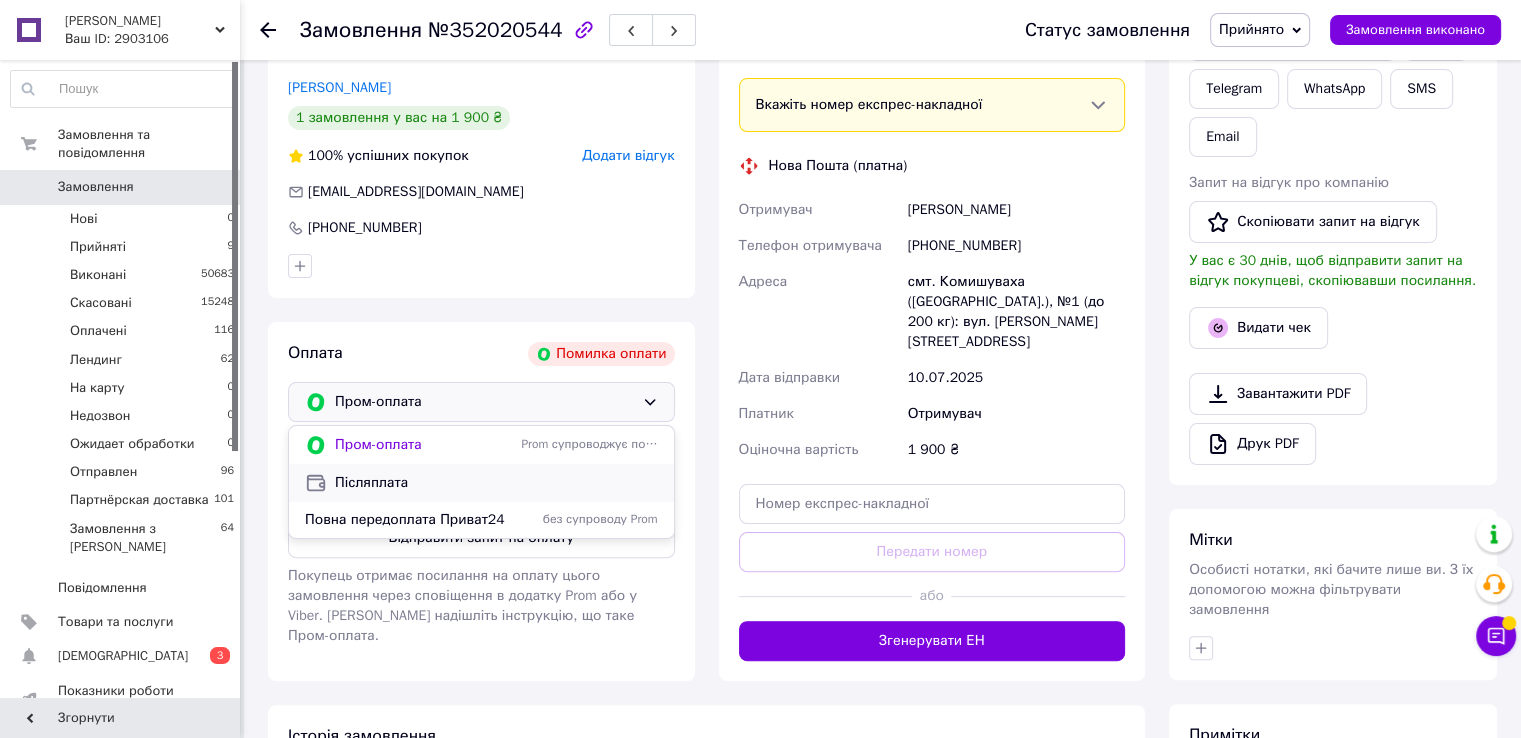 click on "Післяплата" at bounding box center (496, 483) 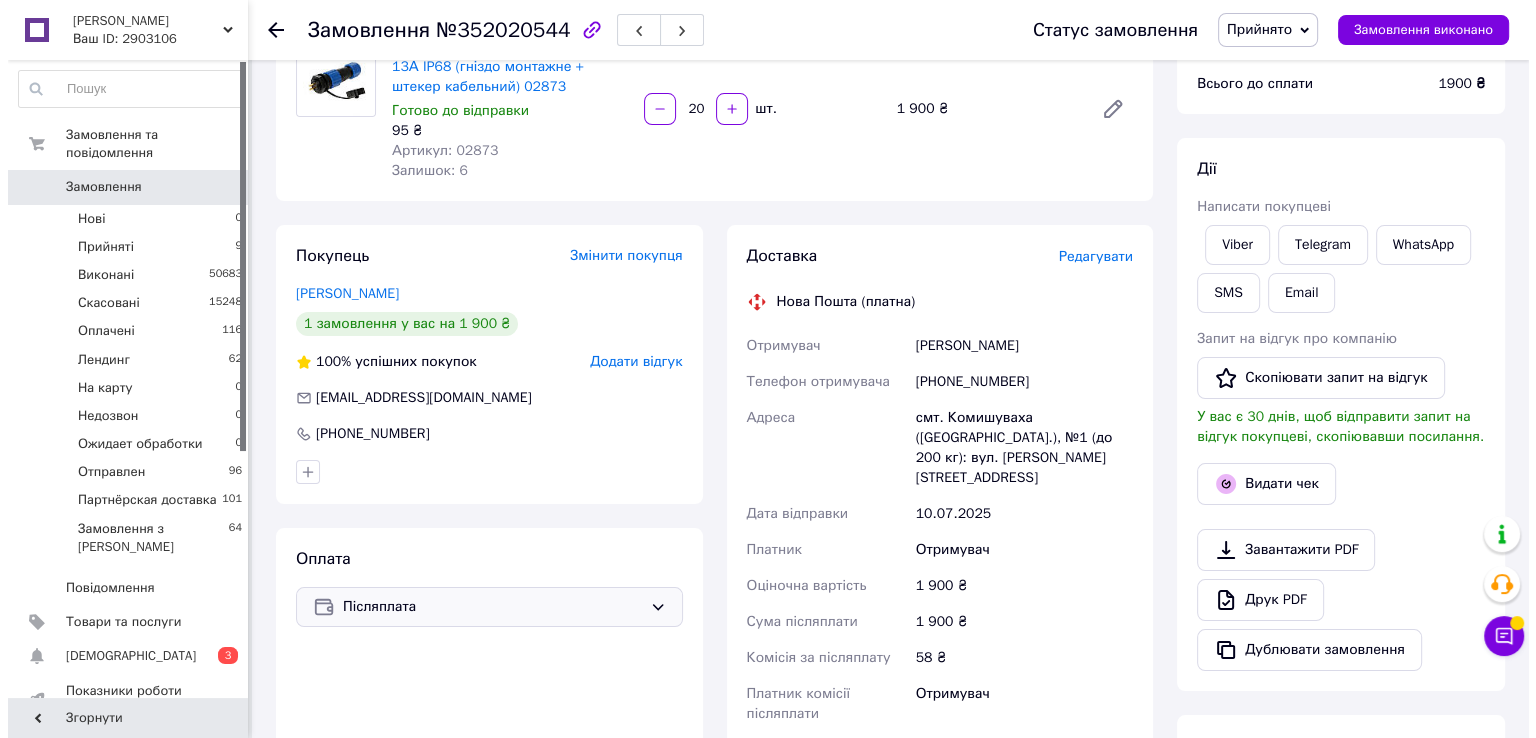 scroll, scrollTop: 0, scrollLeft: 0, axis: both 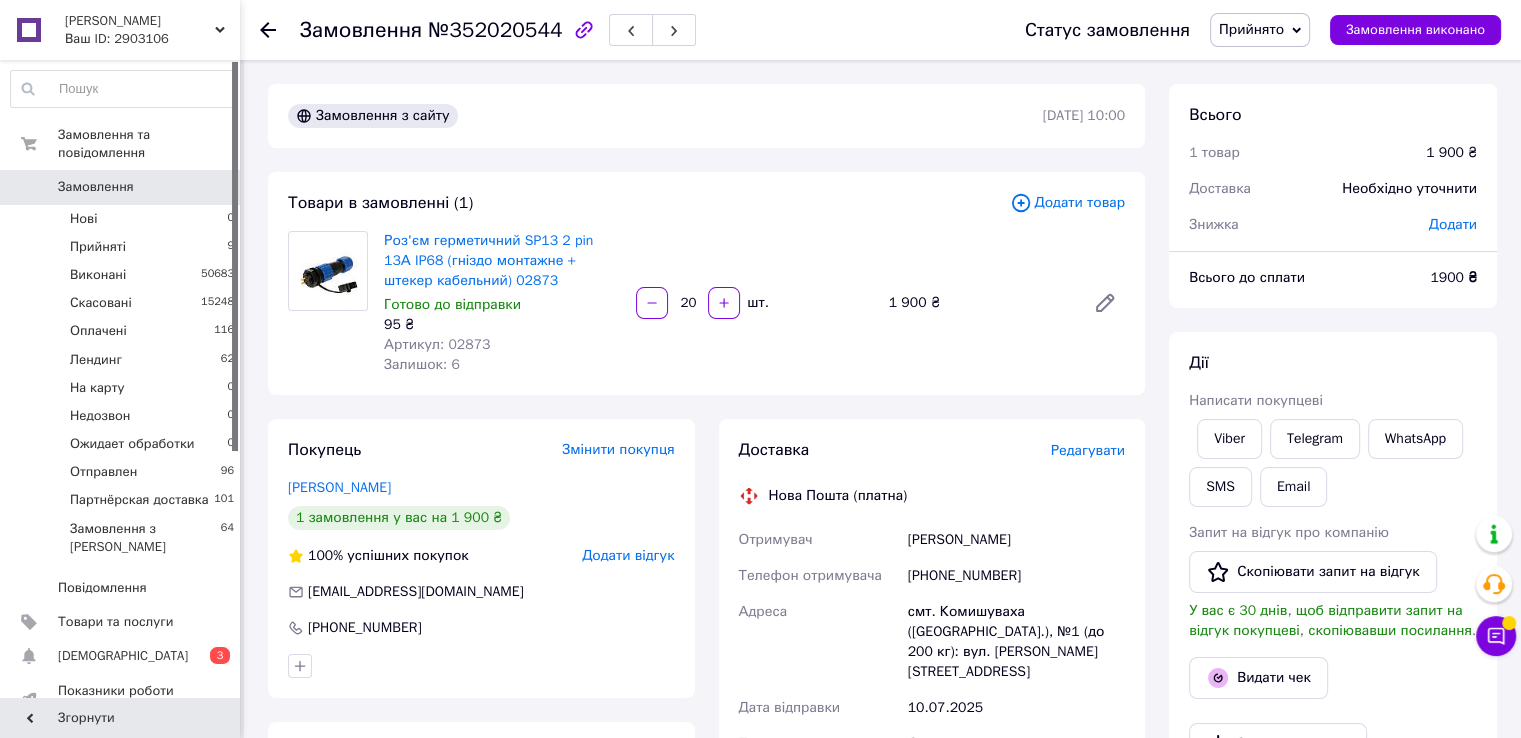 click on "№352020544" at bounding box center [495, 30] 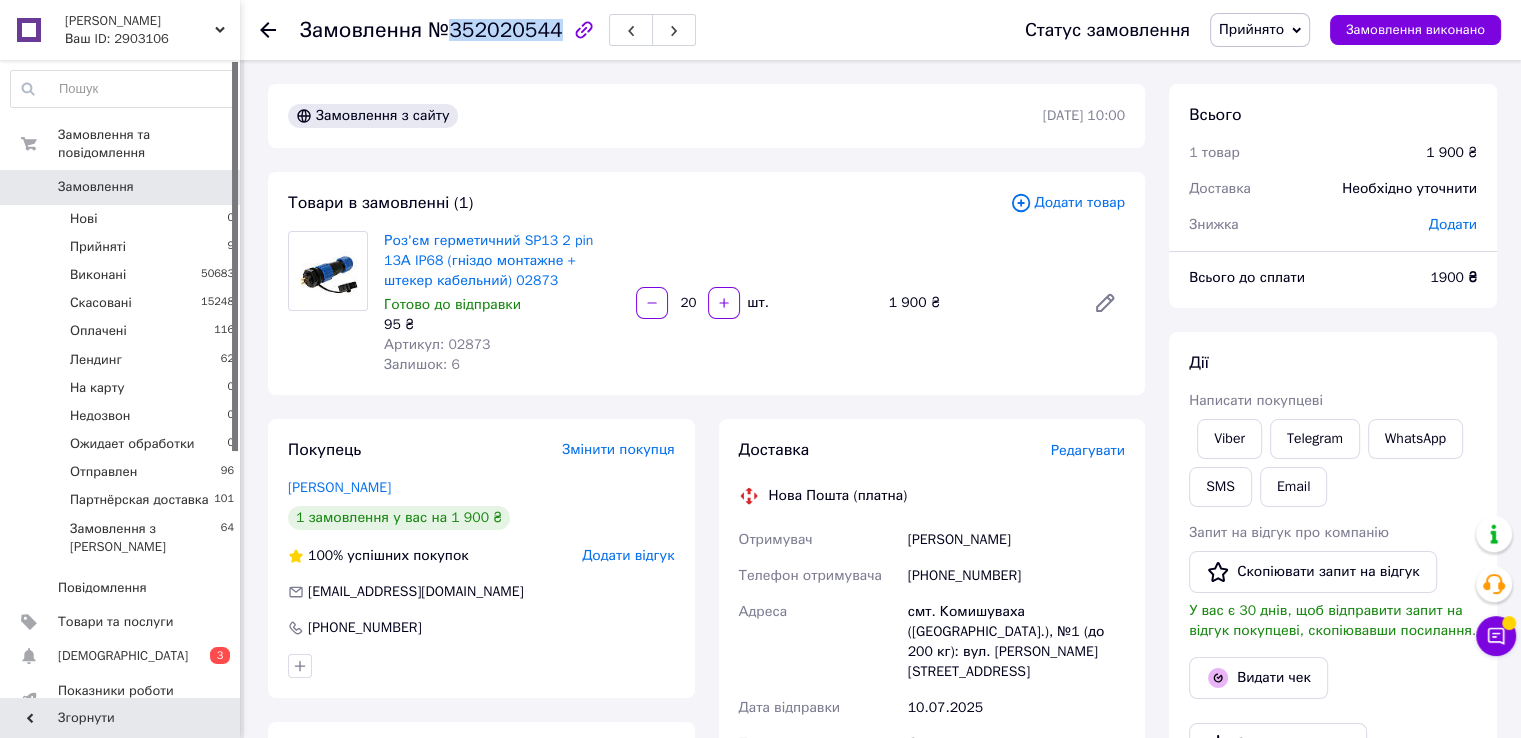click on "№352020544" at bounding box center (495, 30) 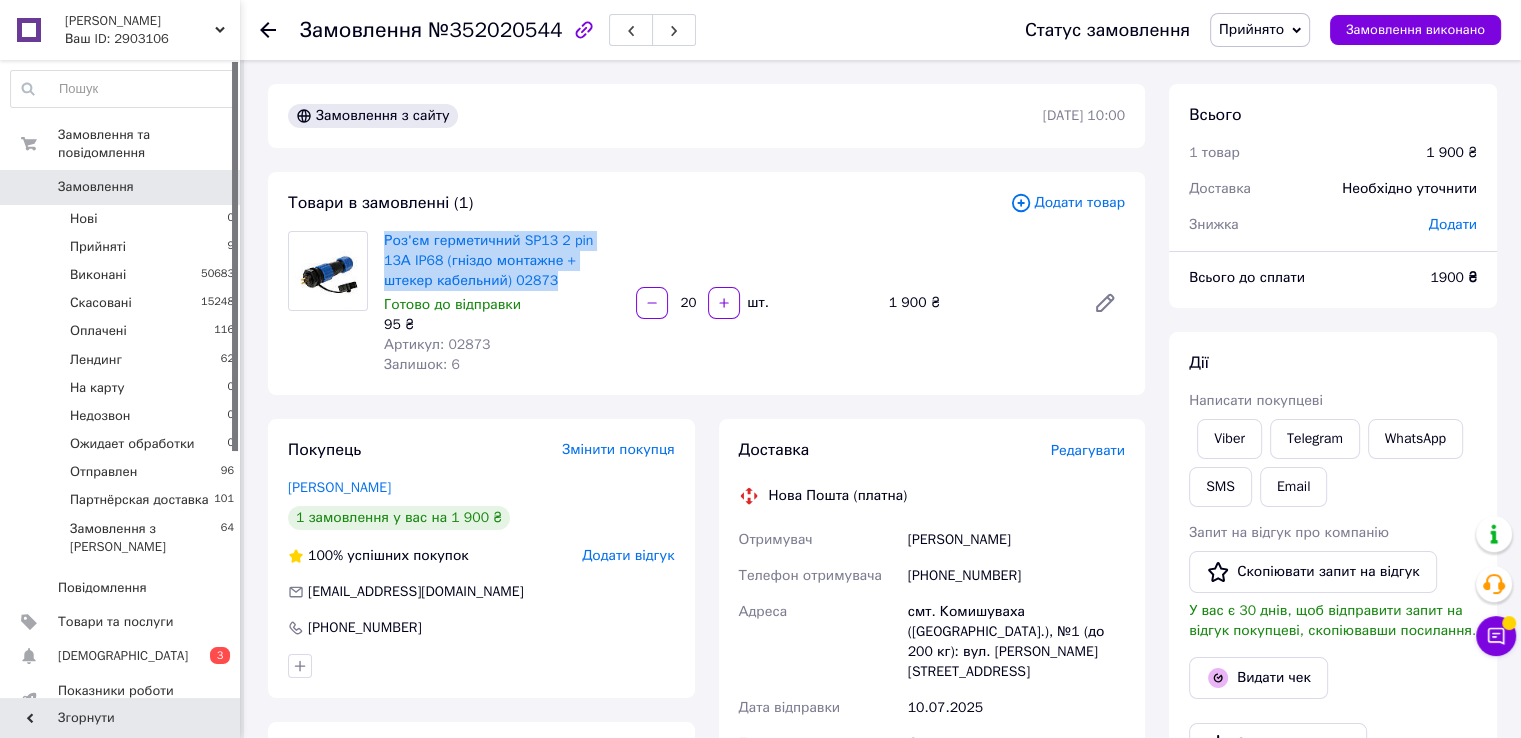 drag, startPoint x: 377, startPoint y: 237, endPoint x: 526, endPoint y: 282, distance: 155.64703 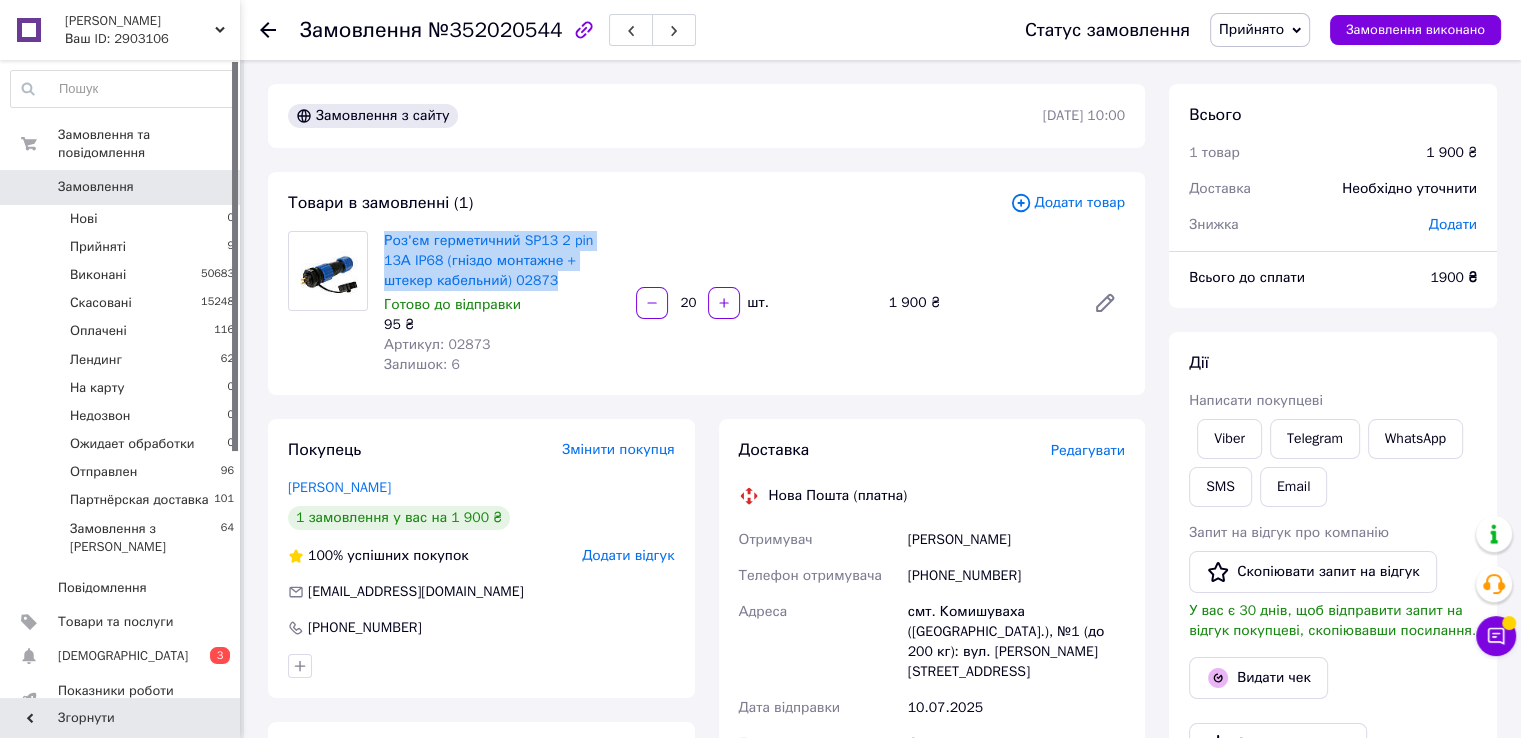 drag, startPoint x: 892, startPoint y: 537, endPoint x: 1026, endPoint y: 541, distance: 134.0597 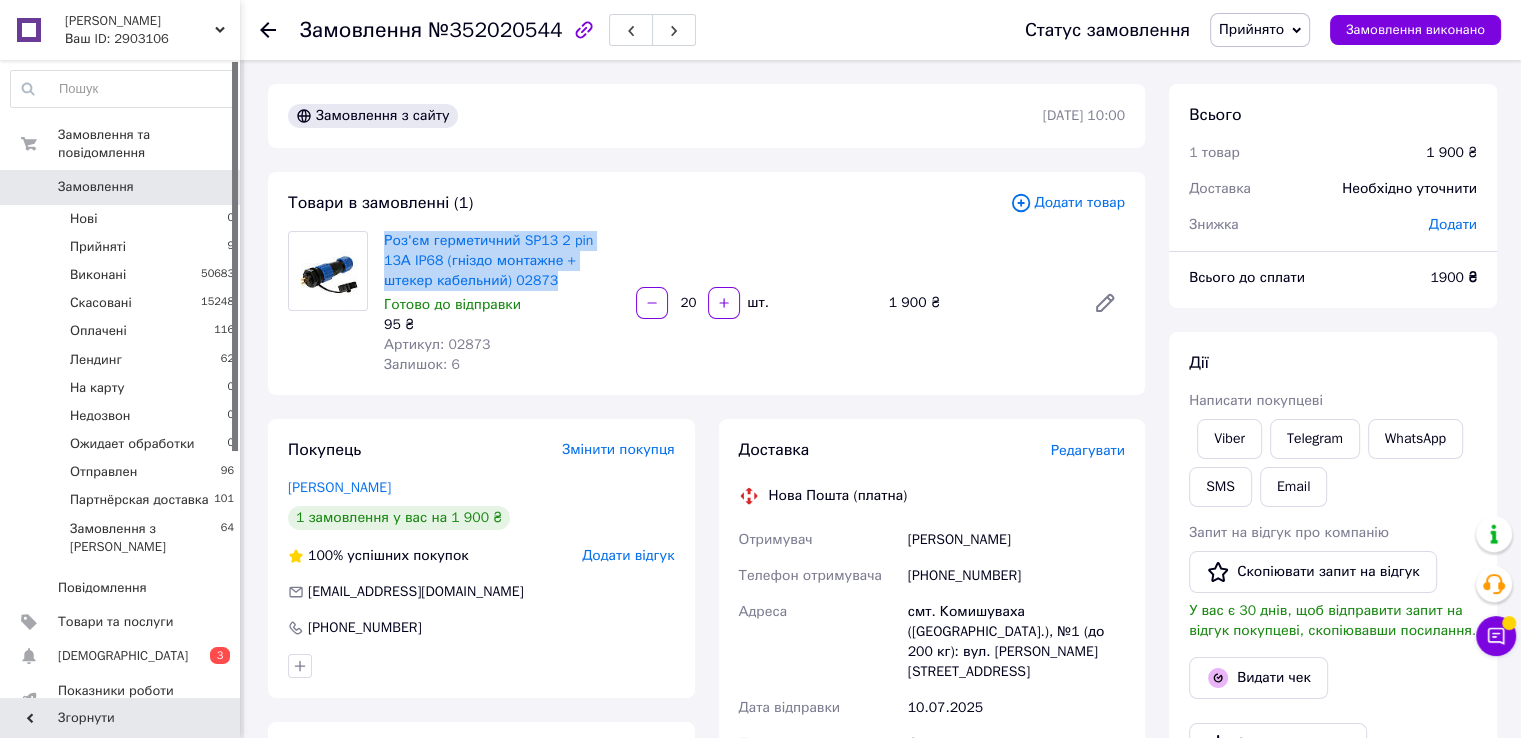 click on "Отримувач Клопот Александр Телефон отримувача +380668275448 Адреса смт. Комишуваха (Запорізька обл.), №1 (до 200 кг): вул. Квітнева, 14 Дата відправки 10.07.2025 Платник Отримувач Оціночна вартість 1 900 ₴ Сума післяплати 1 900 ₴ Комісія за післяплату 58 ₴ Платник комісії післяплати Отримувач" at bounding box center [932, 724] 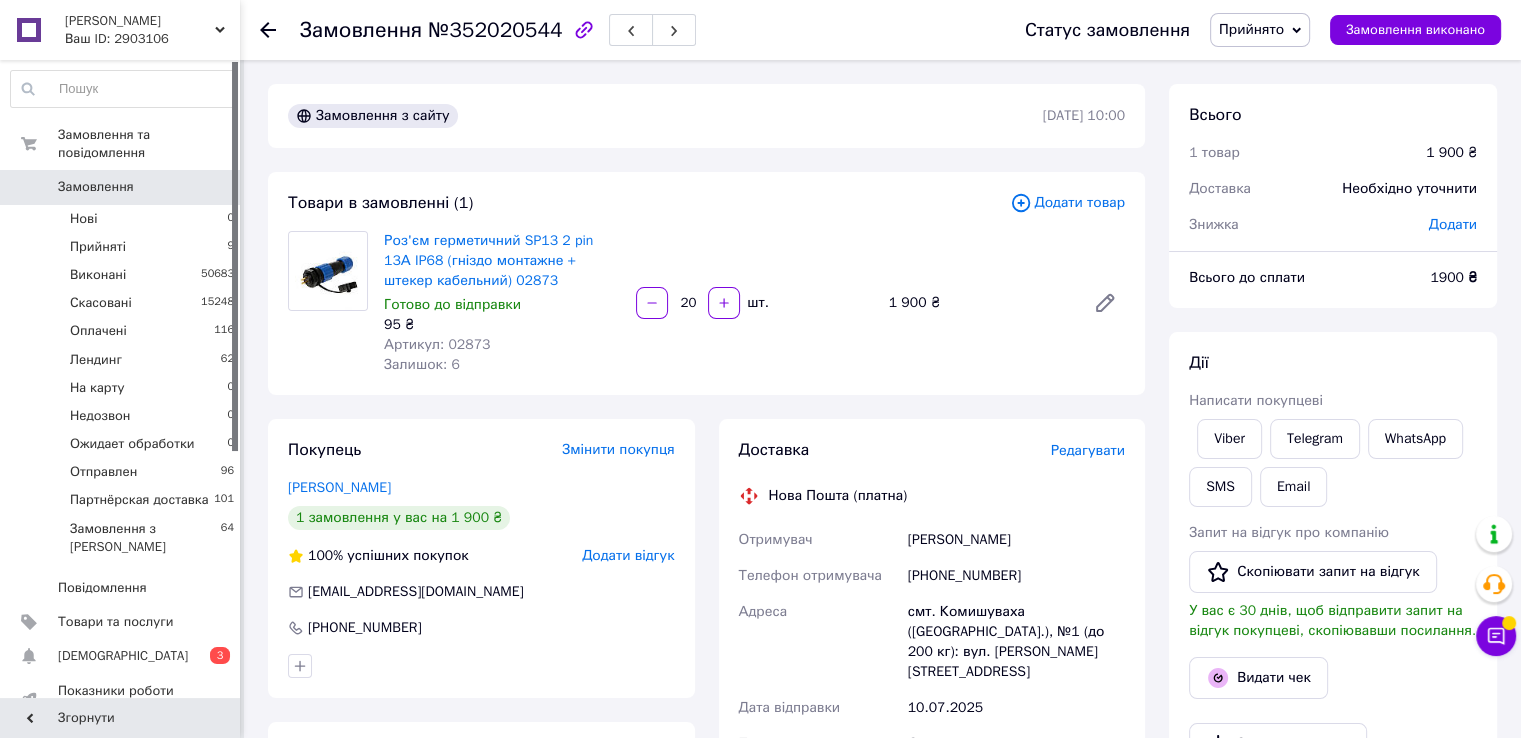 click on "Редагувати" at bounding box center [1088, 450] 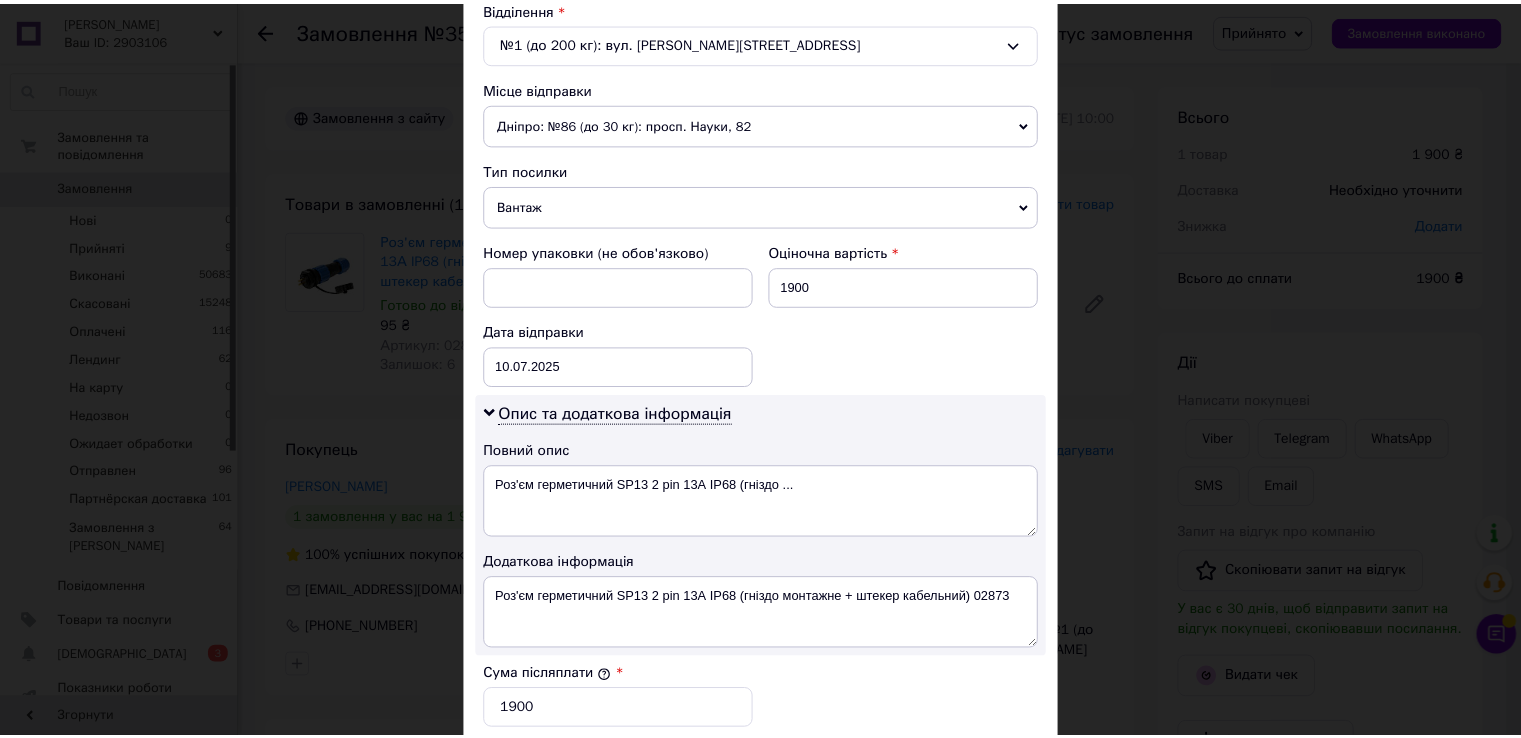 scroll, scrollTop: 1000, scrollLeft: 0, axis: vertical 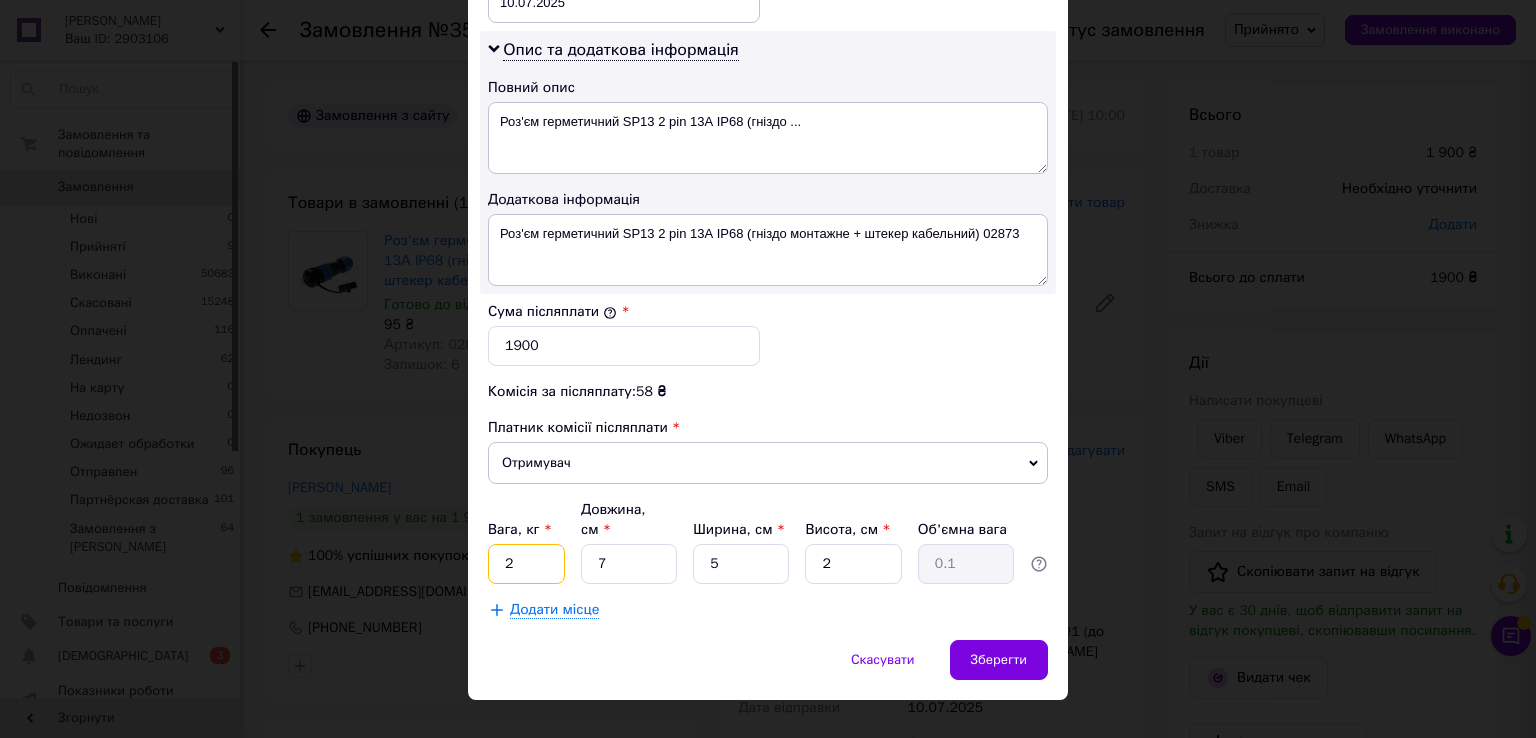 drag, startPoint x: 496, startPoint y: 537, endPoint x: 515, endPoint y: 534, distance: 19.235384 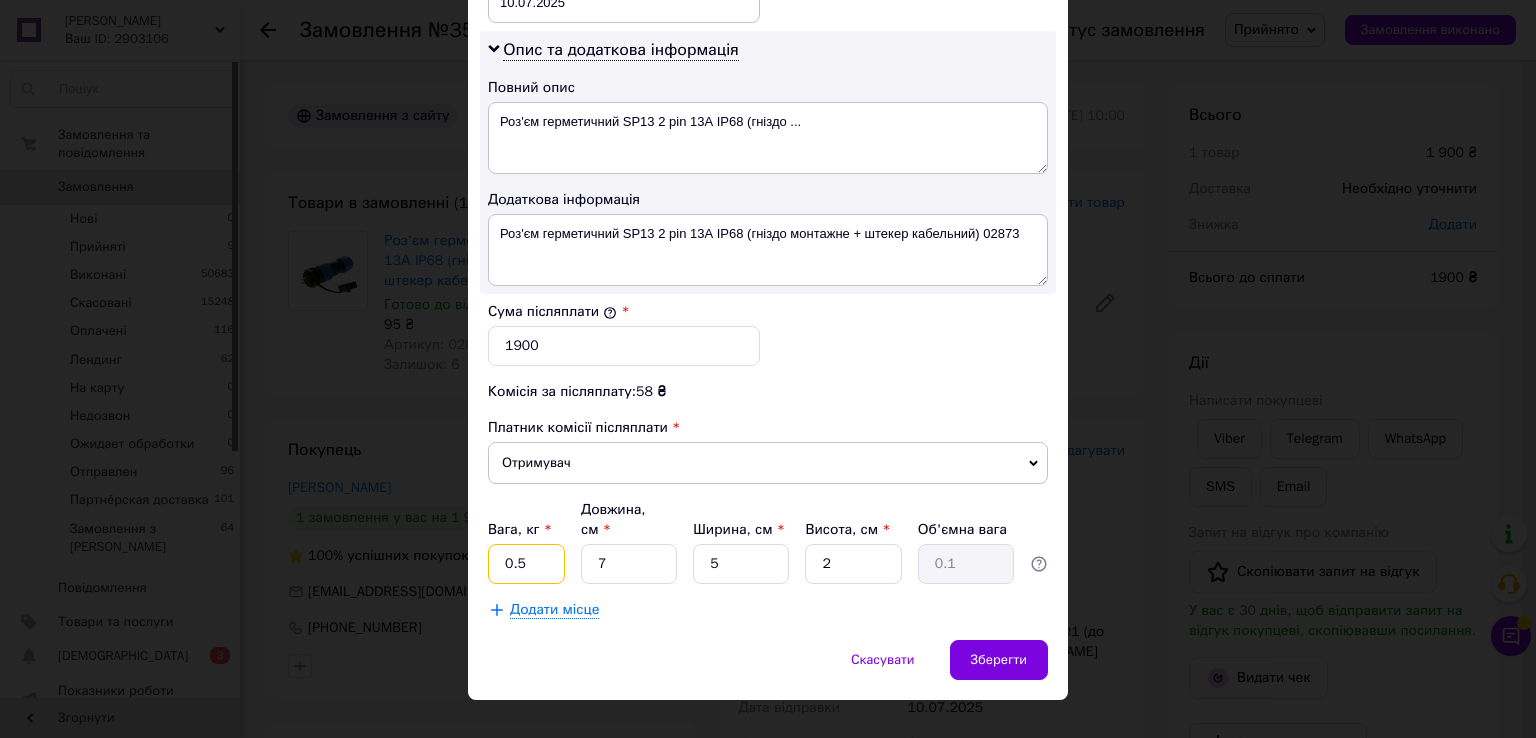 type on "0.5" 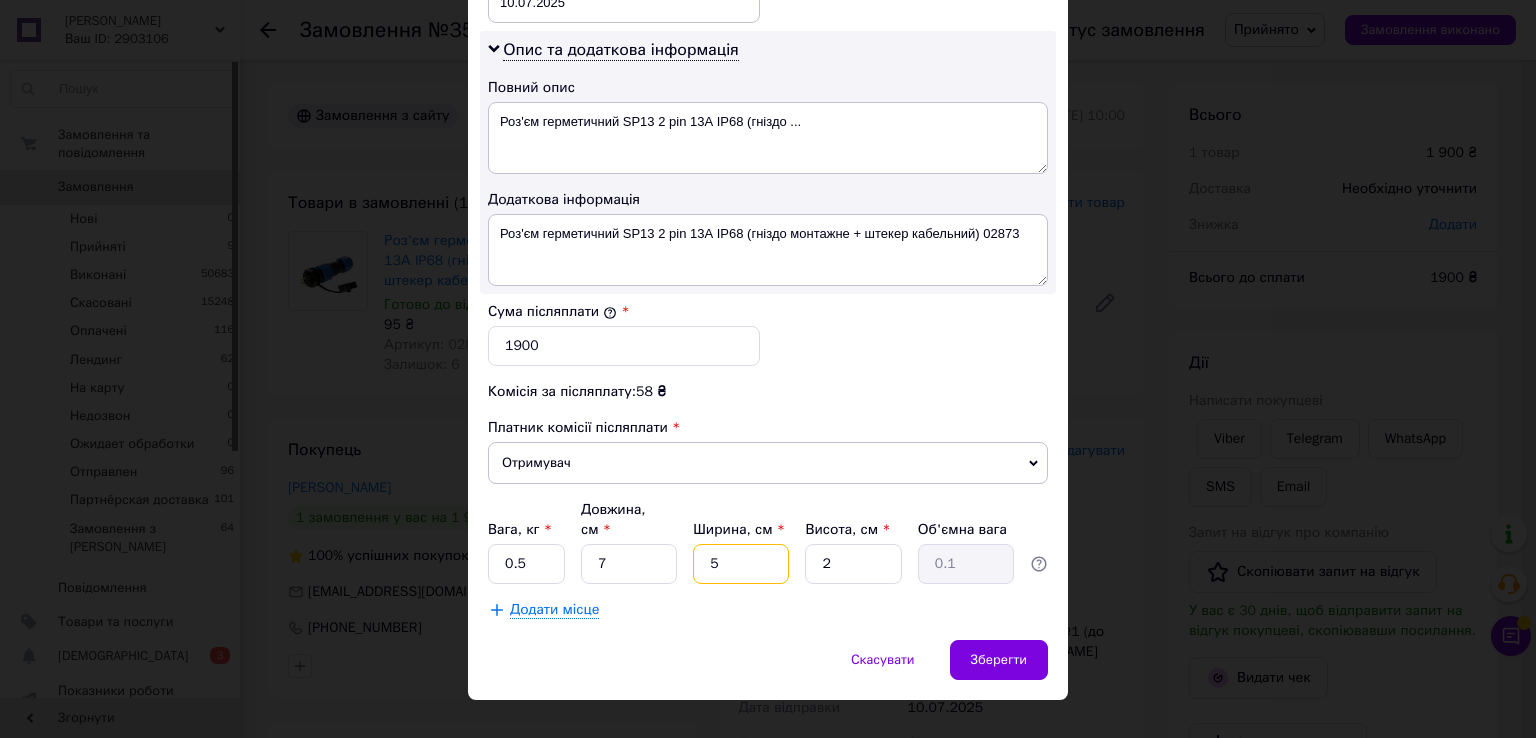 click on "5" at bounding box center (741, 564) 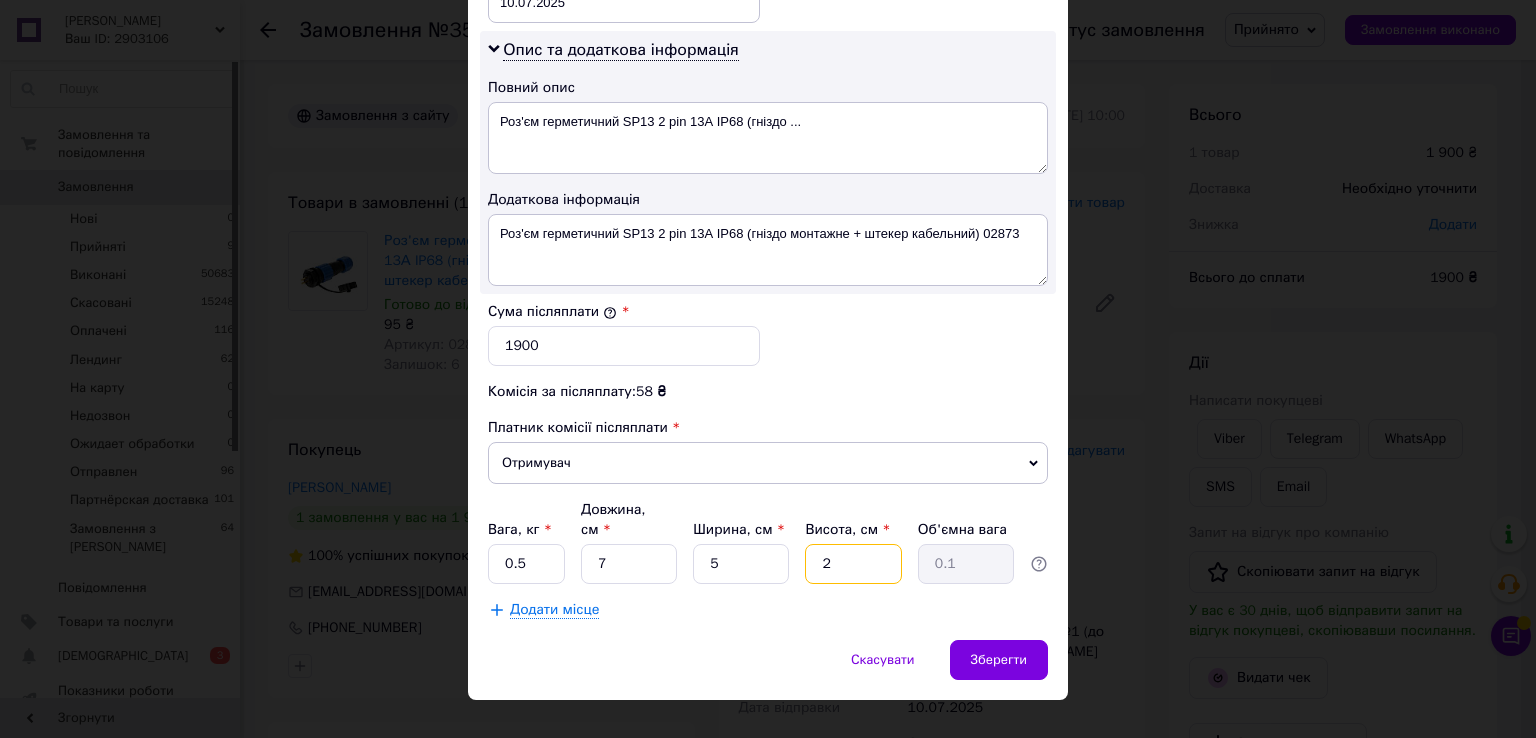 click on "2" at bounding box center [853, 564] 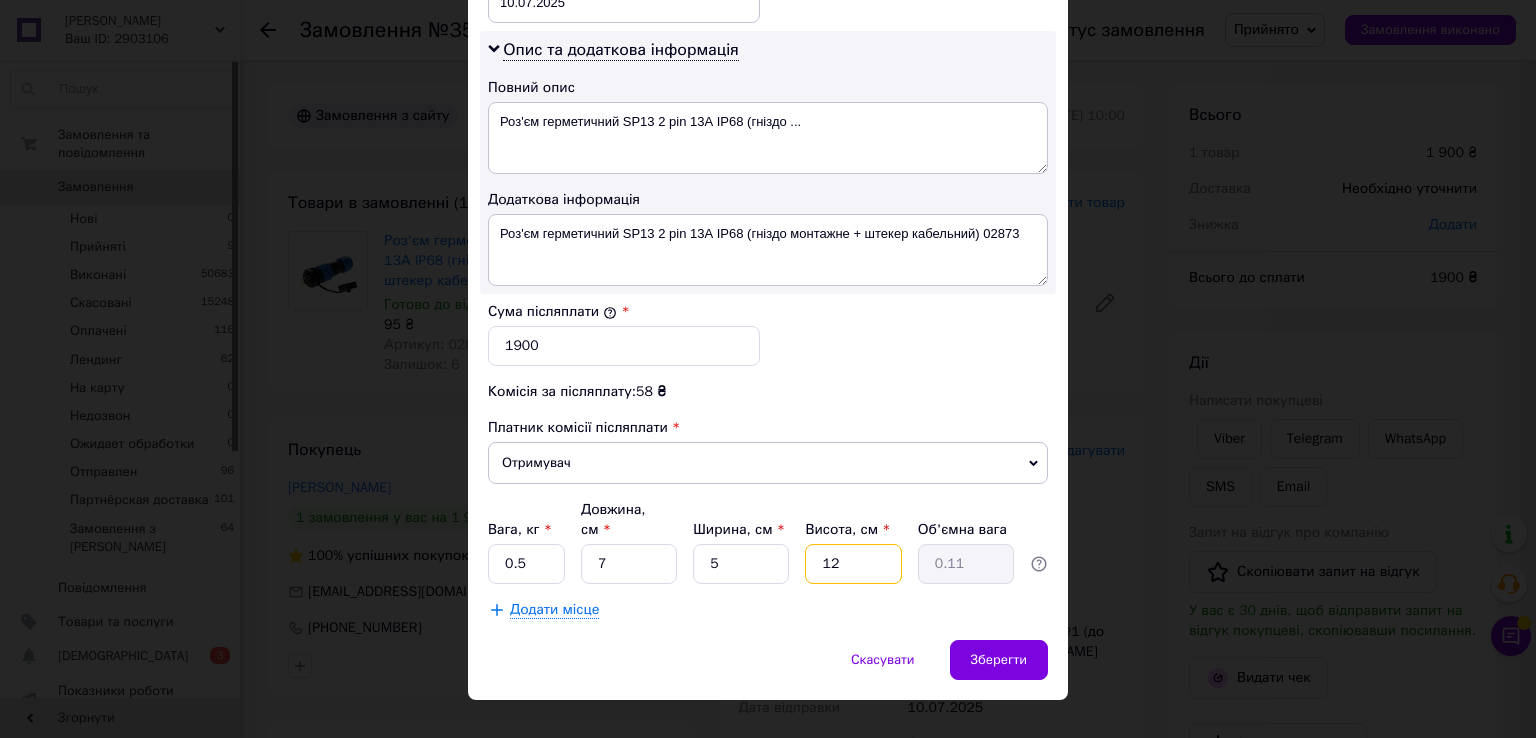 type on "12" 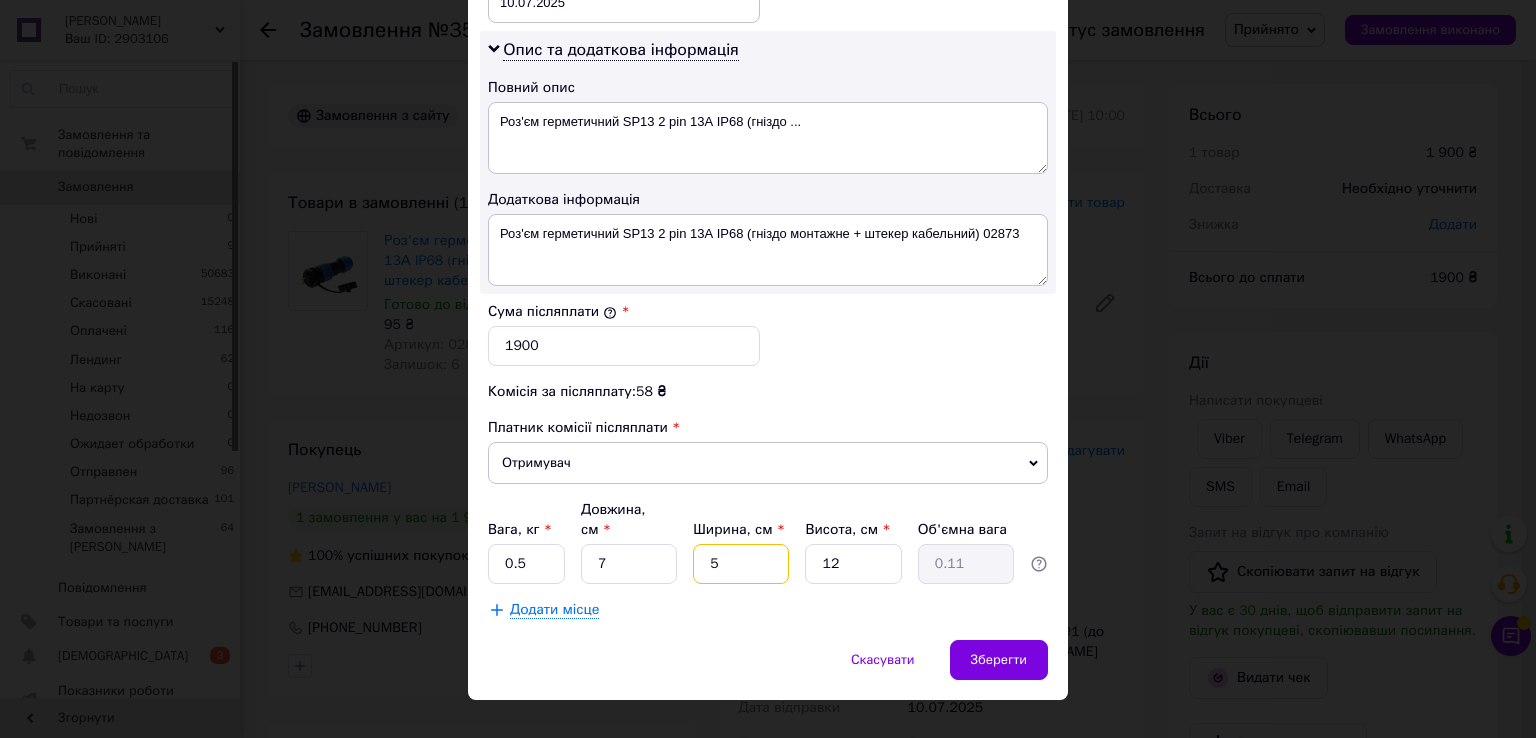 click on "5" at bounding box center (741, 564) 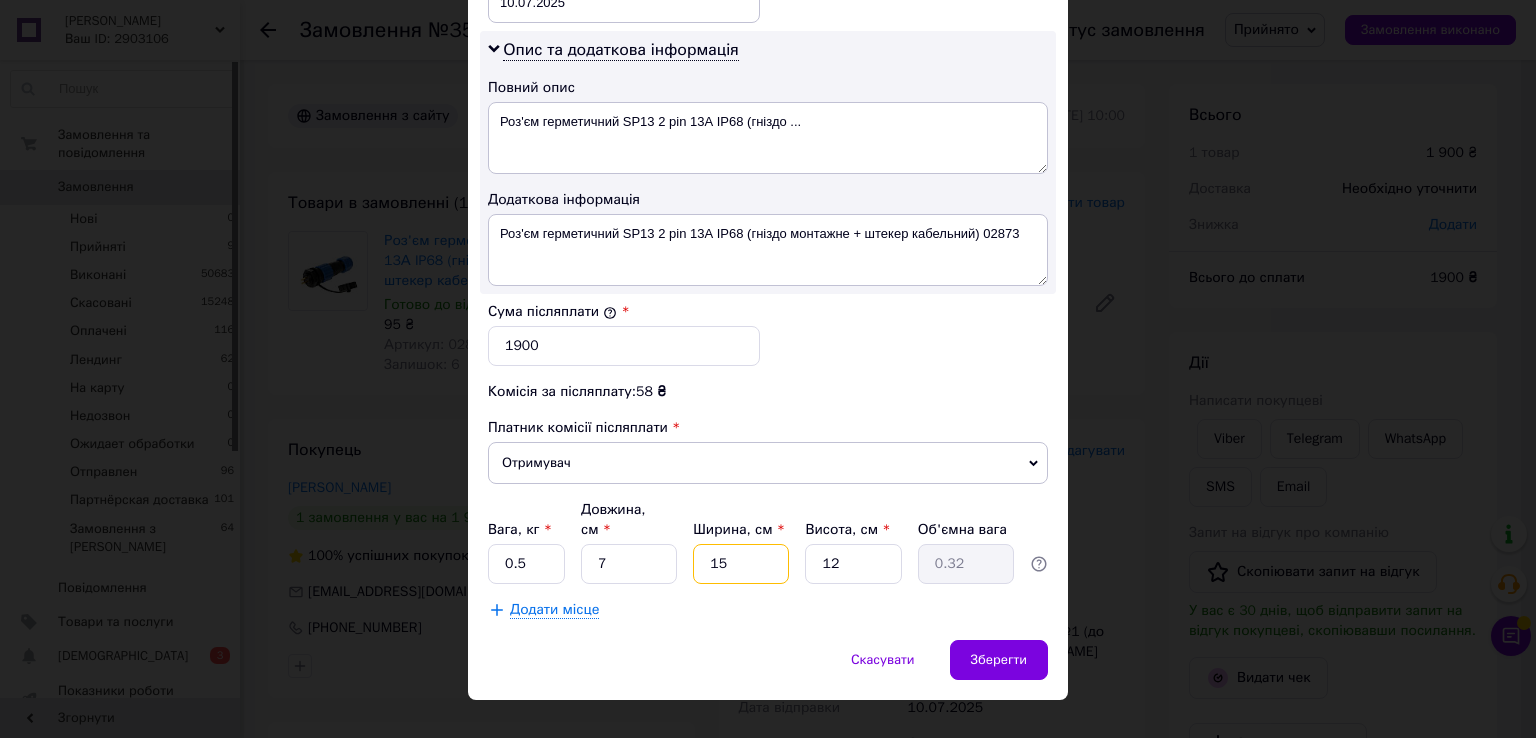 type on "15" 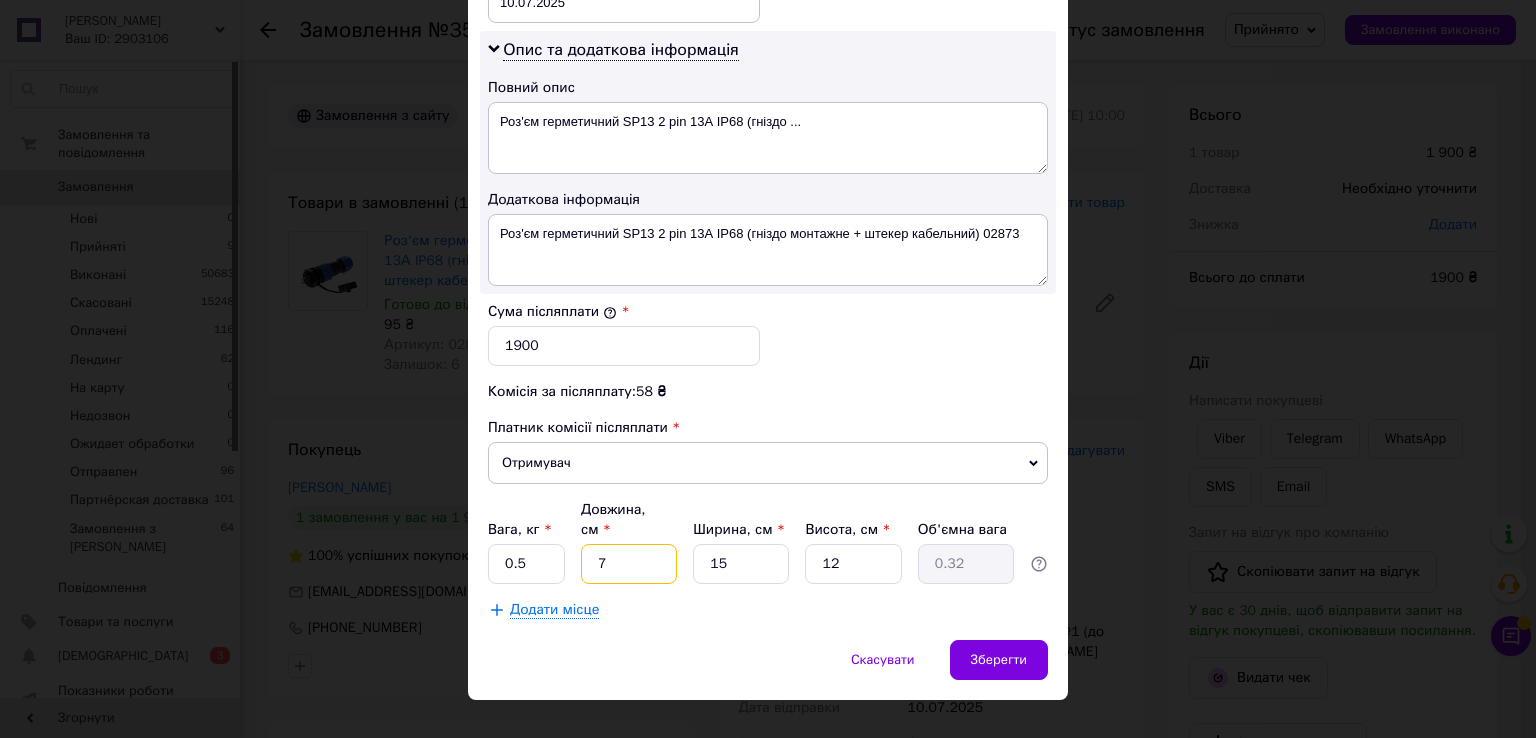 click on "7" at bounding box center [629, 564] 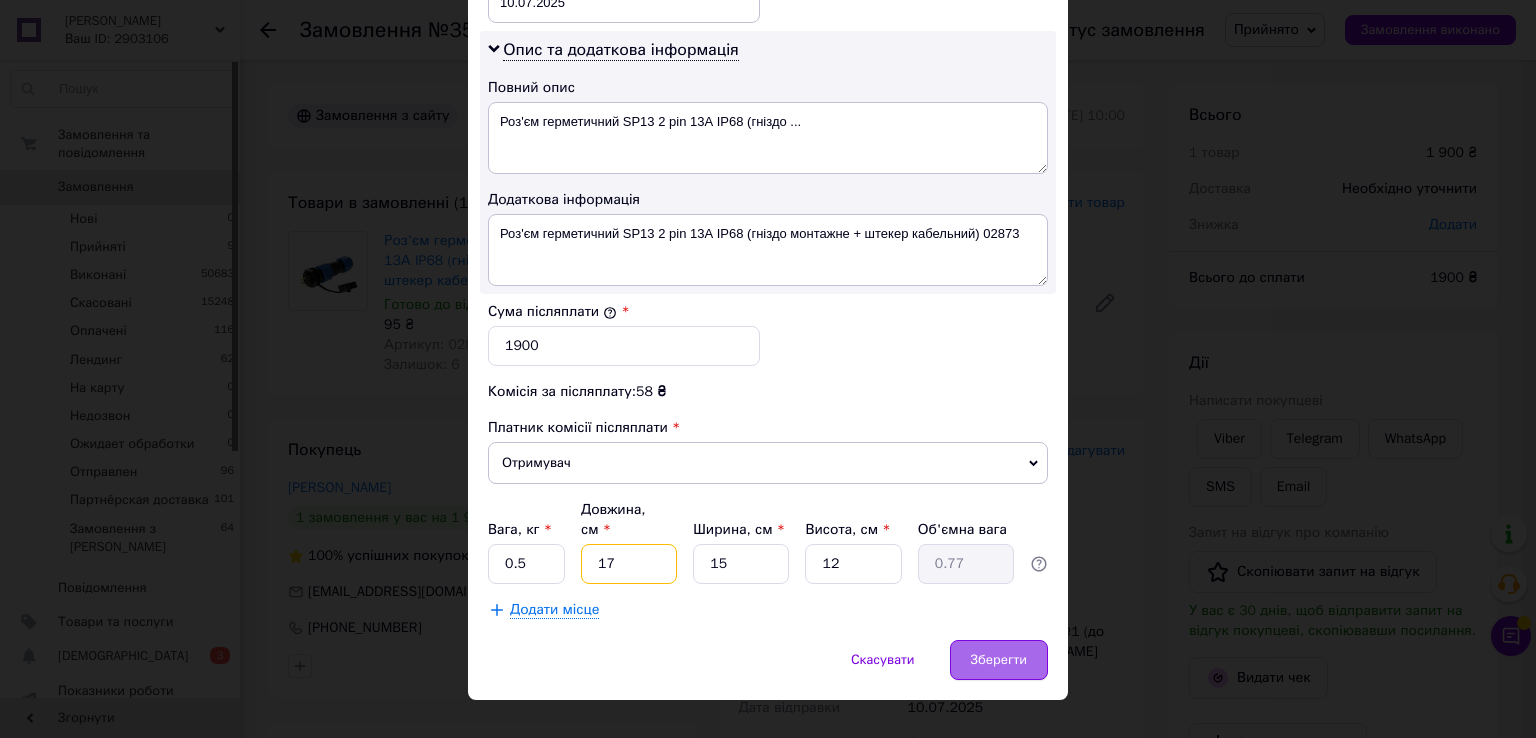 type on "17" 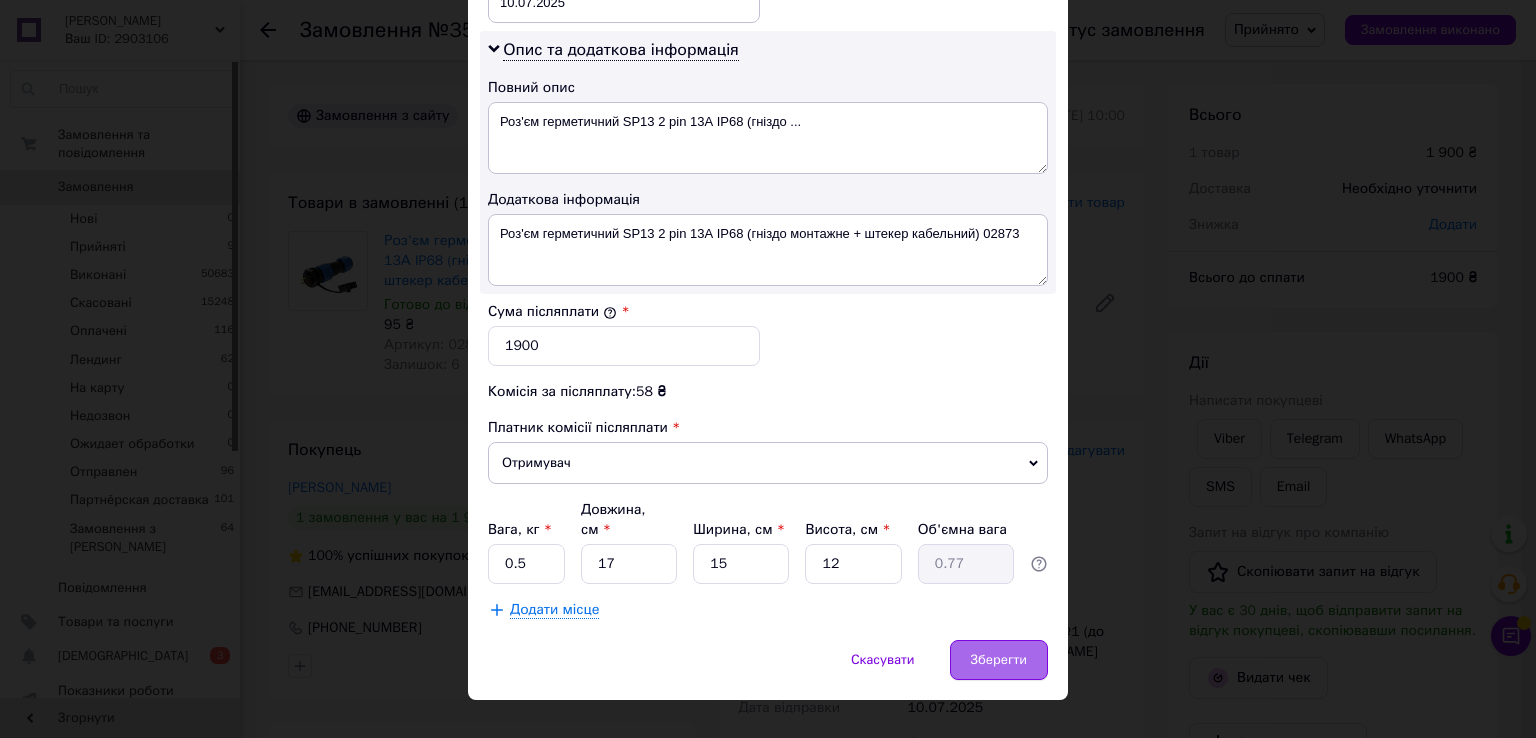 click on "Зберегти" at bounding box center (999, 660) 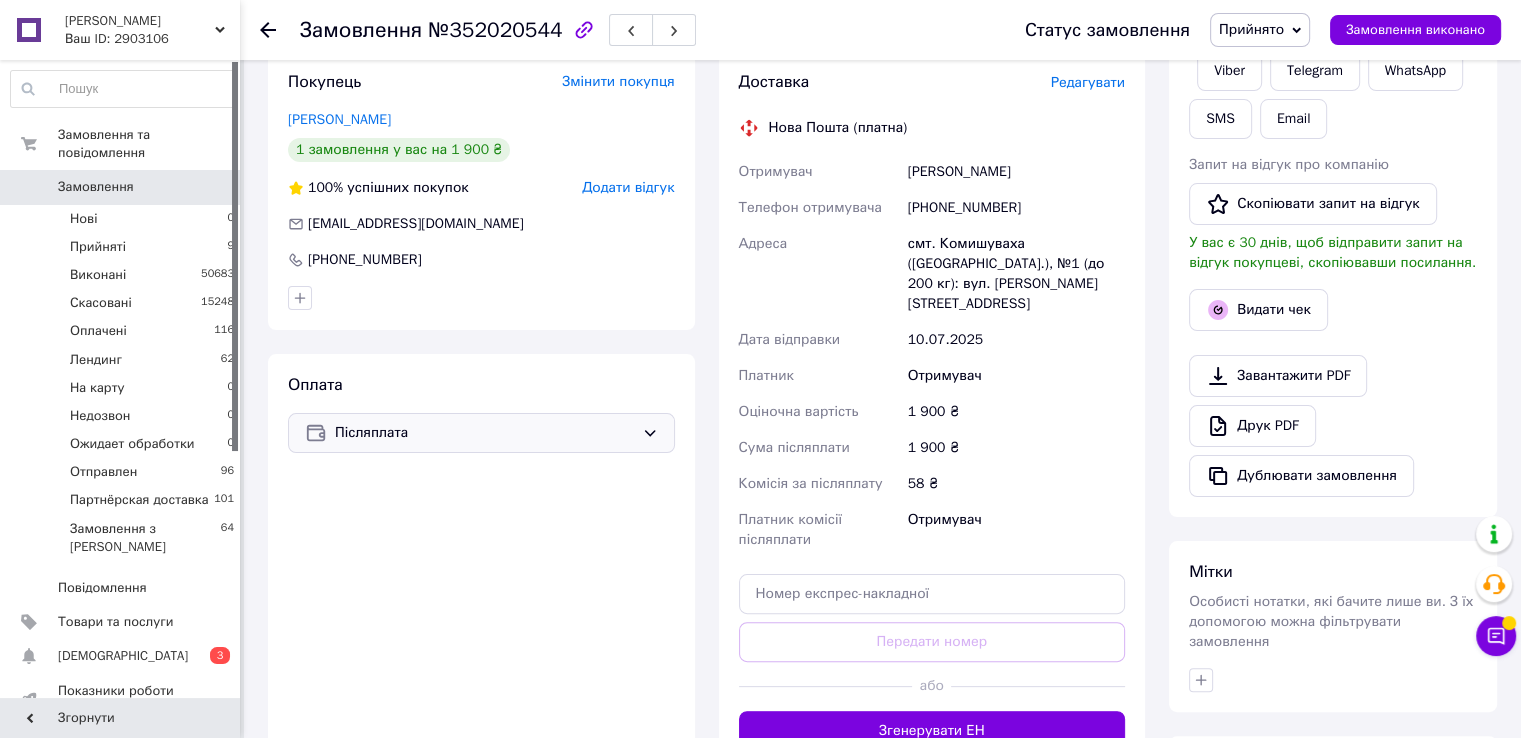 scroll, scrollTop: 500, scrollLeft: 0, axis: vertical 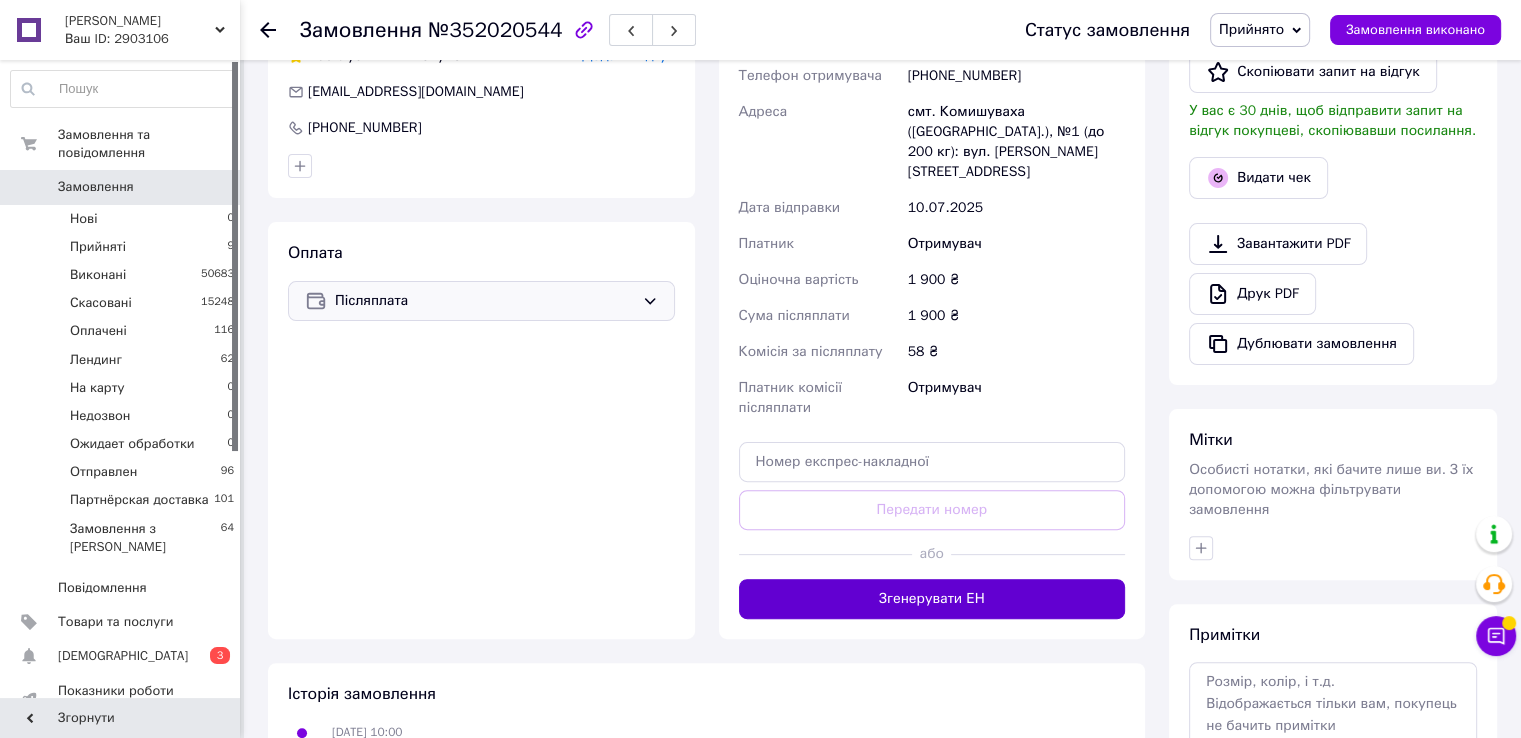 click on "Згенерувати ЕН" at bounding box center (932, 599) 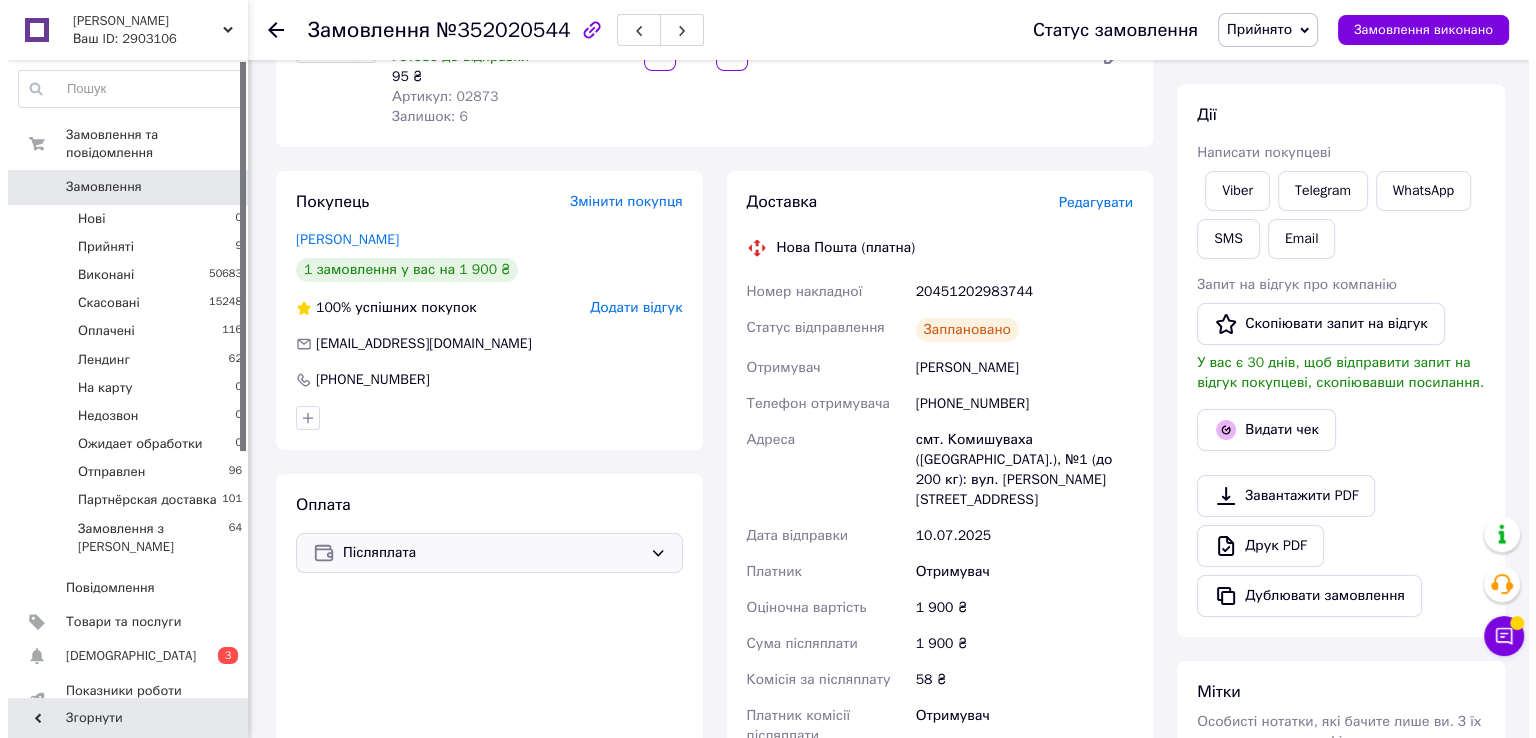 scroll, scrollTop: 200, scrollLeft: 0, axis: vertical 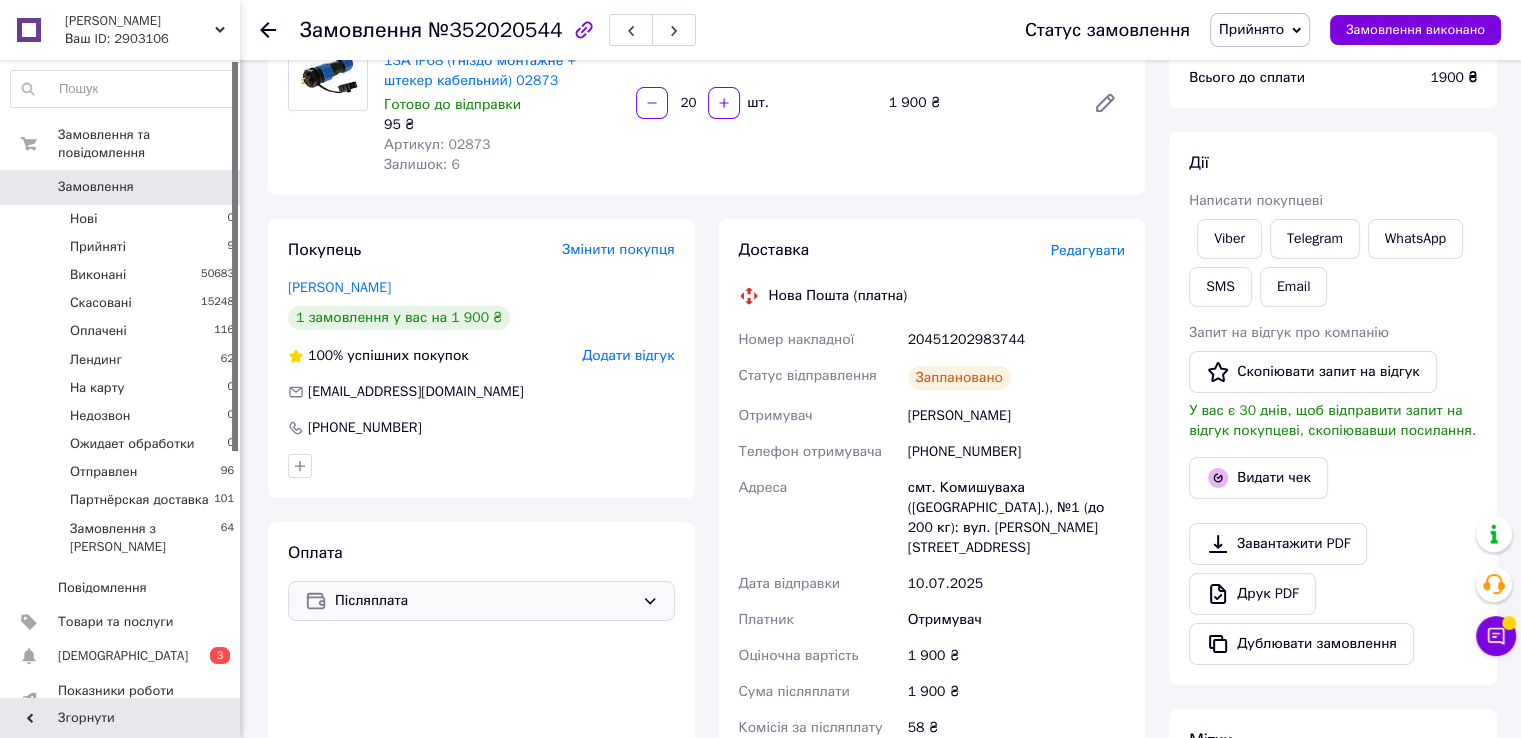 click on "20451202983744" at bounding box center [1016, 340] 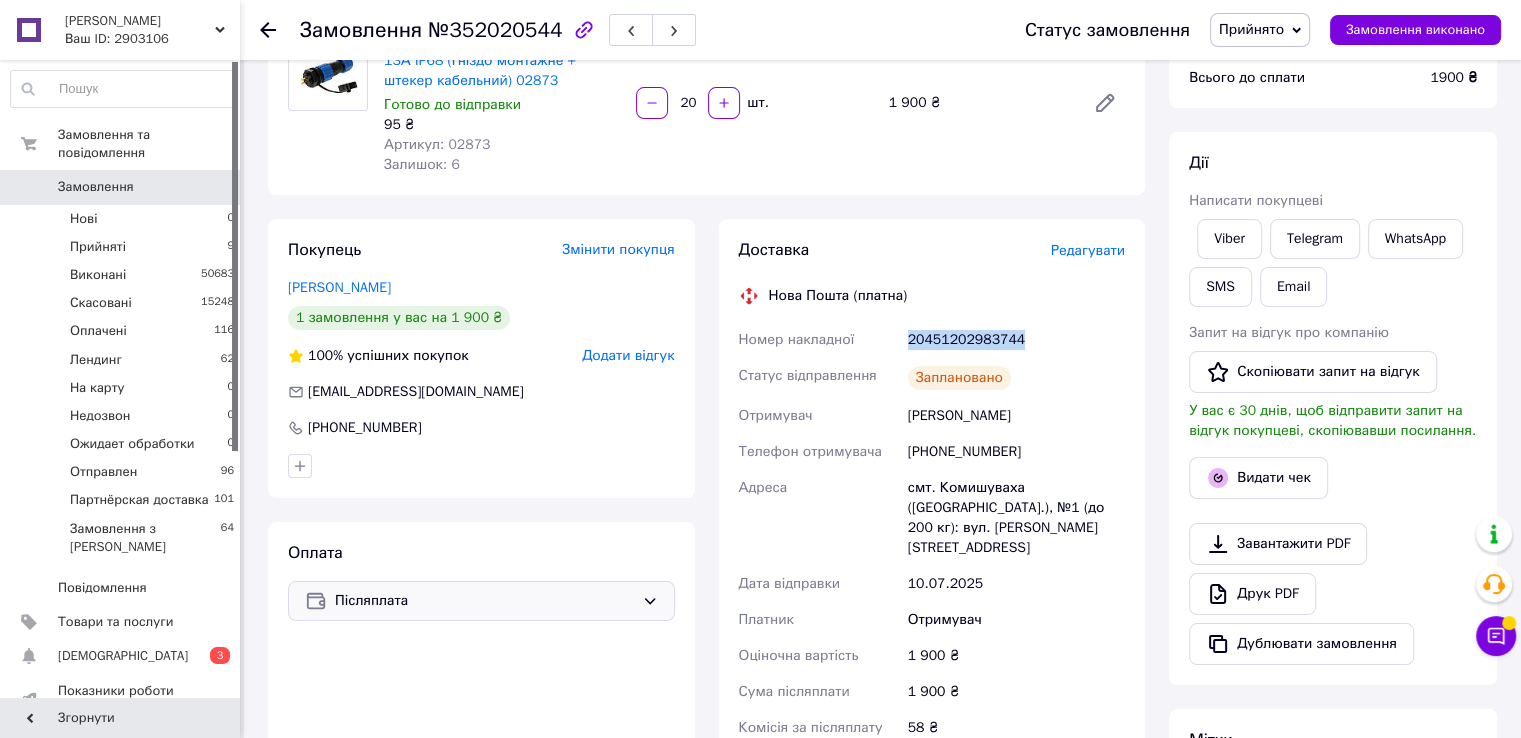 click on "20451202983744" at bounding box center (1016, 340) 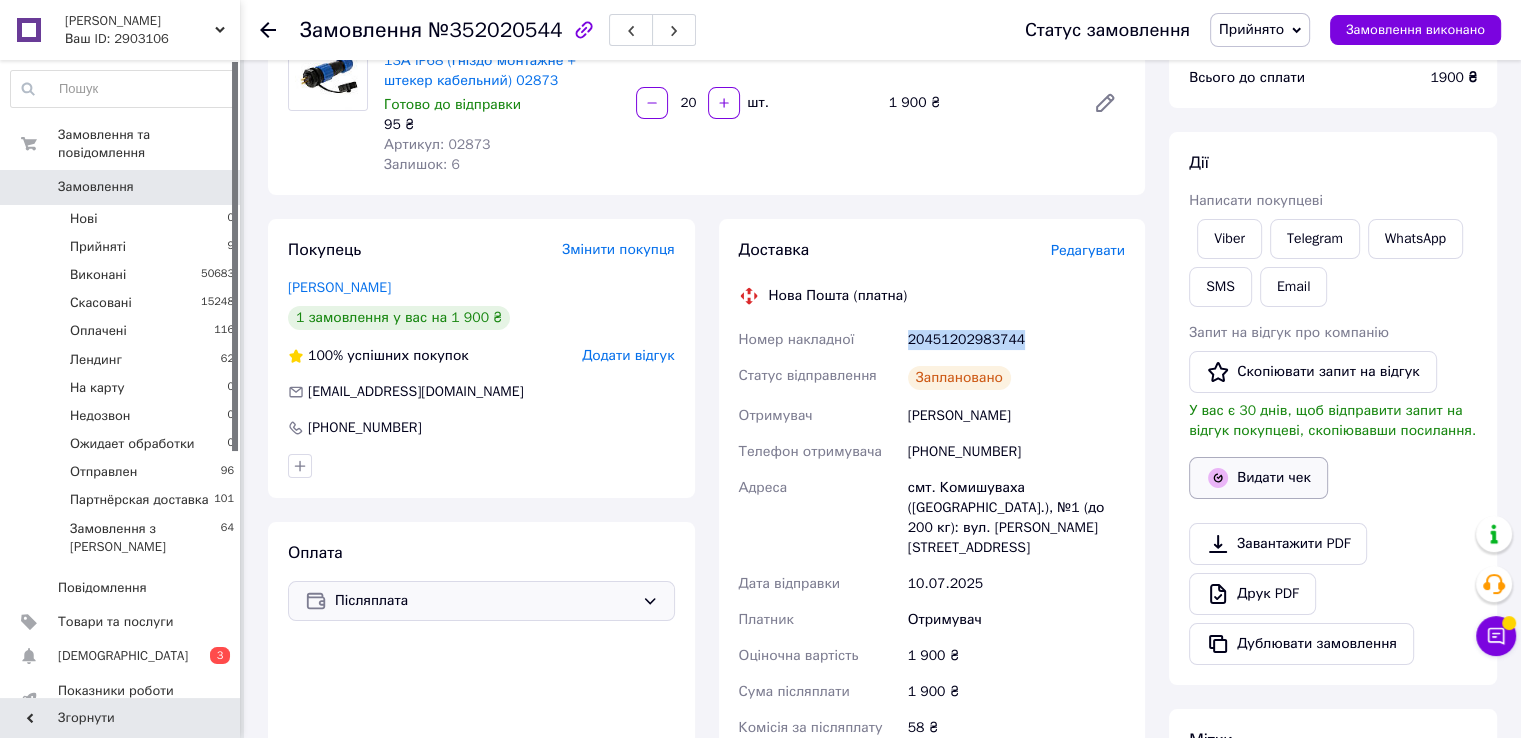 click on "Видати чек" at bounding box center [1258, 478] 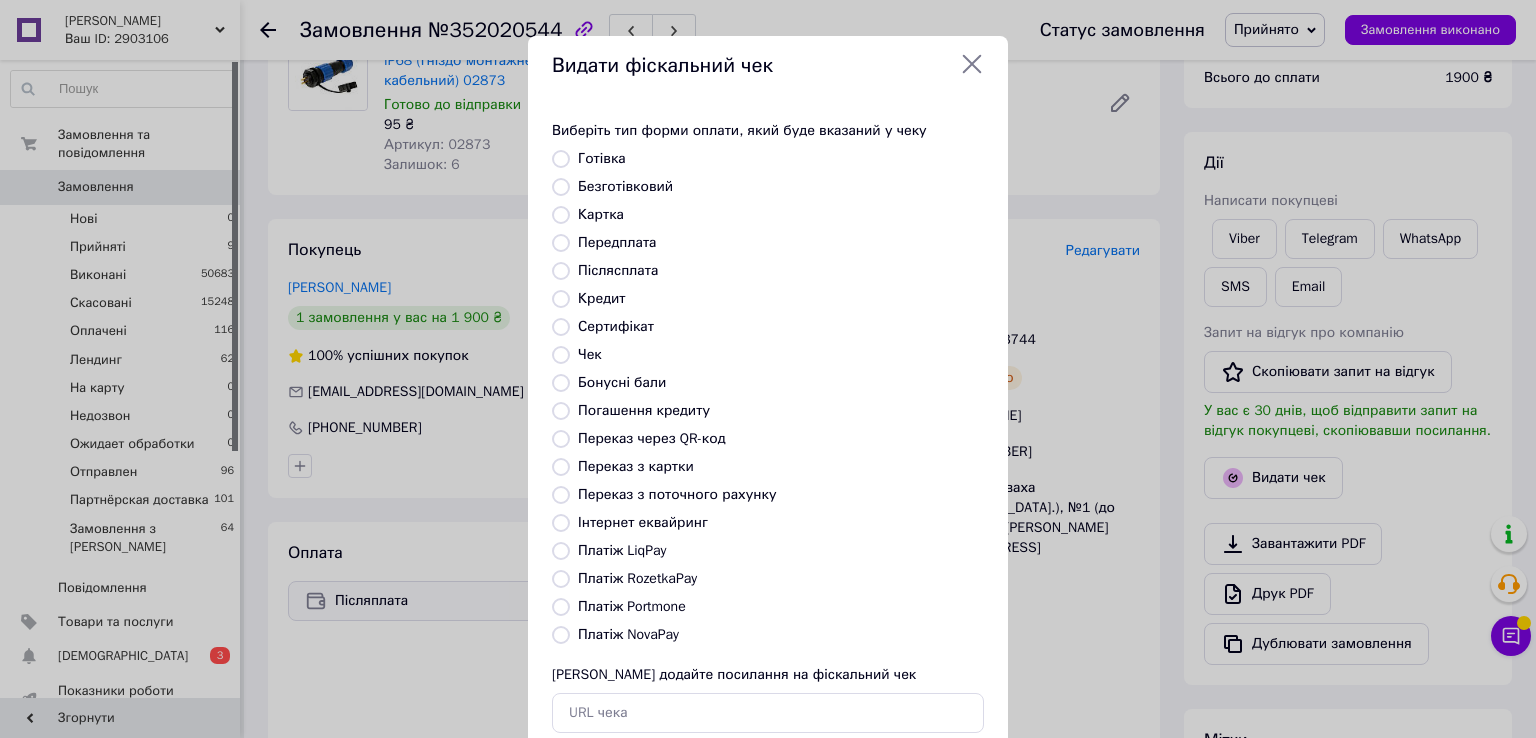 click on "Платіж NovaPay" at bounding box center [628, 634] 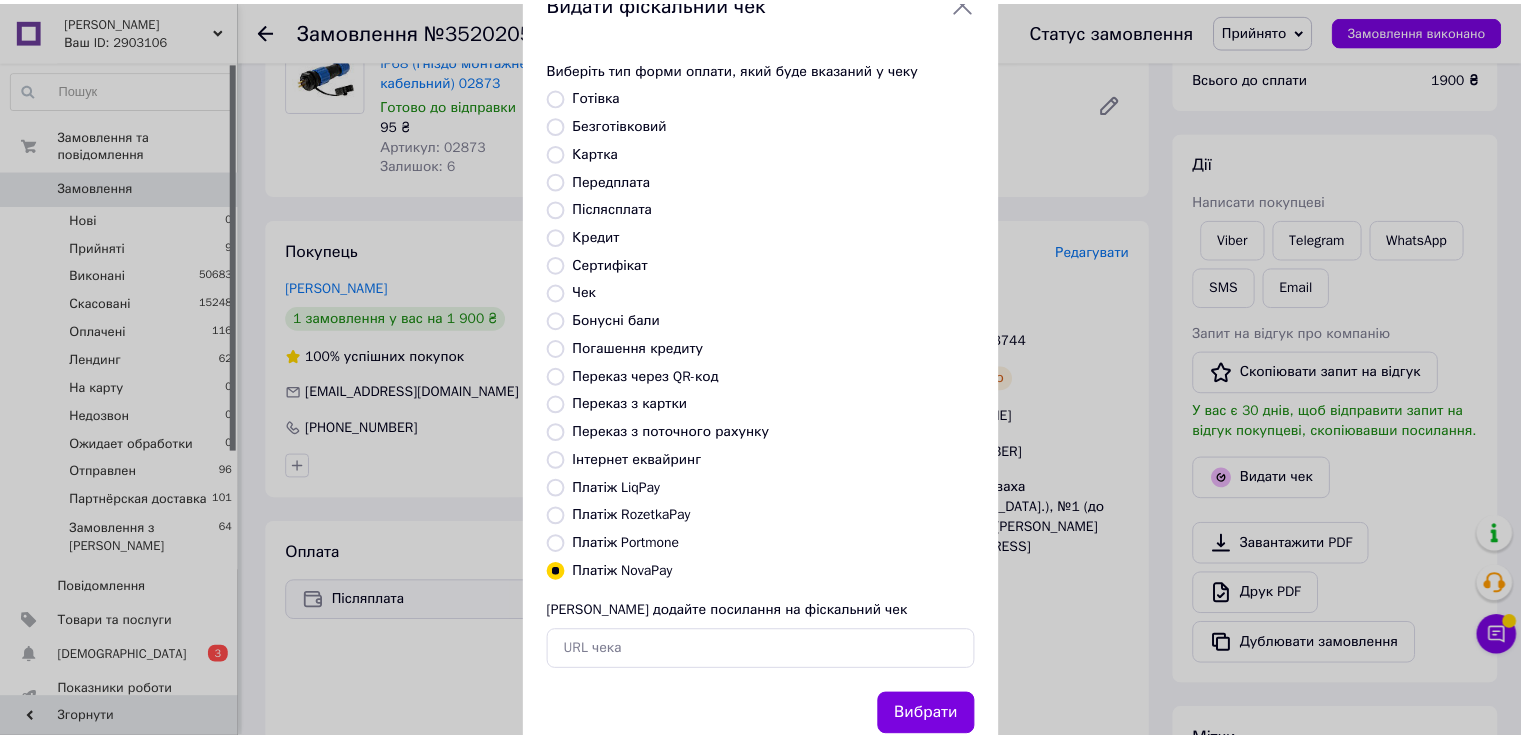 scroll, scrollTop: 120, scrollLeft: 0, axis: vertical 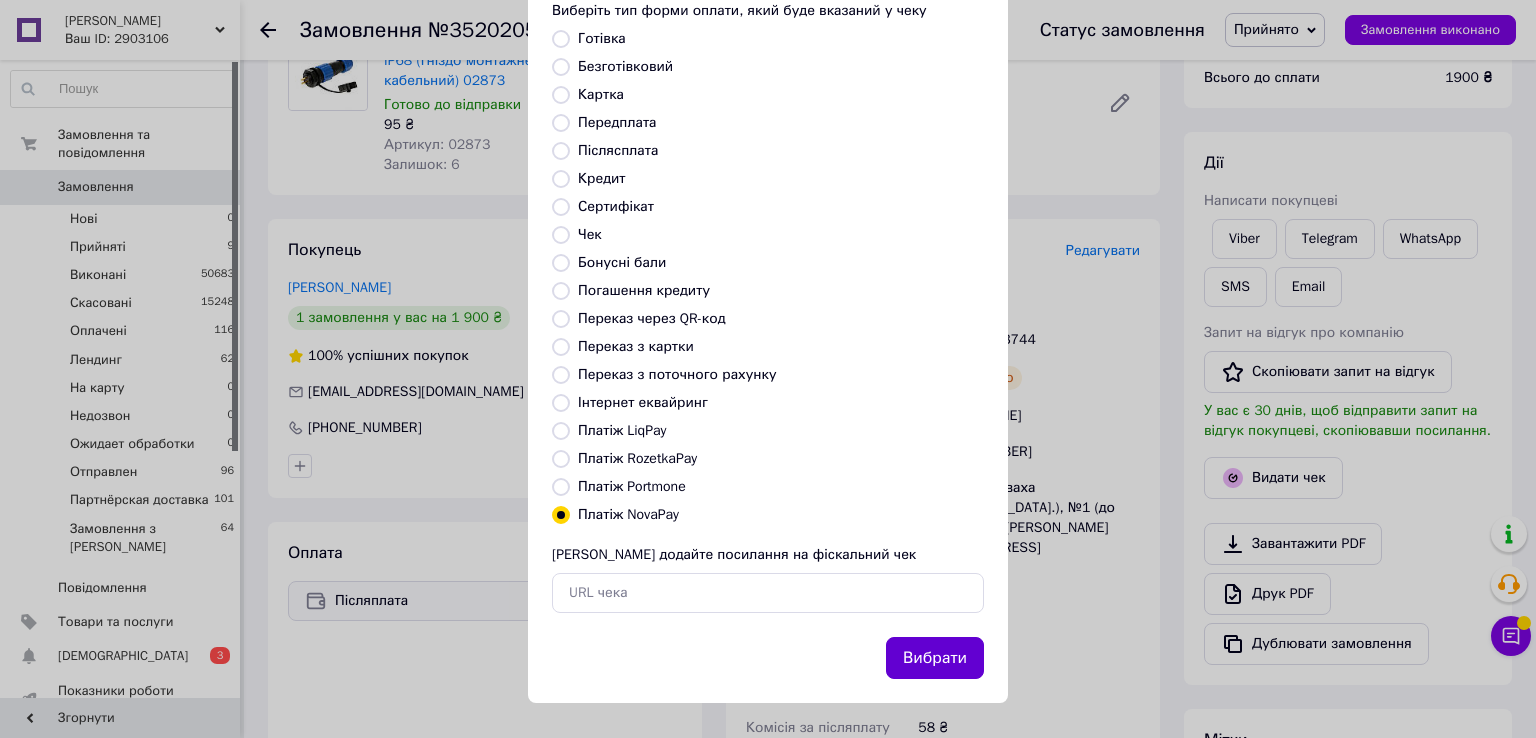 click on "Вибрати" at bounding box center [935, 658] 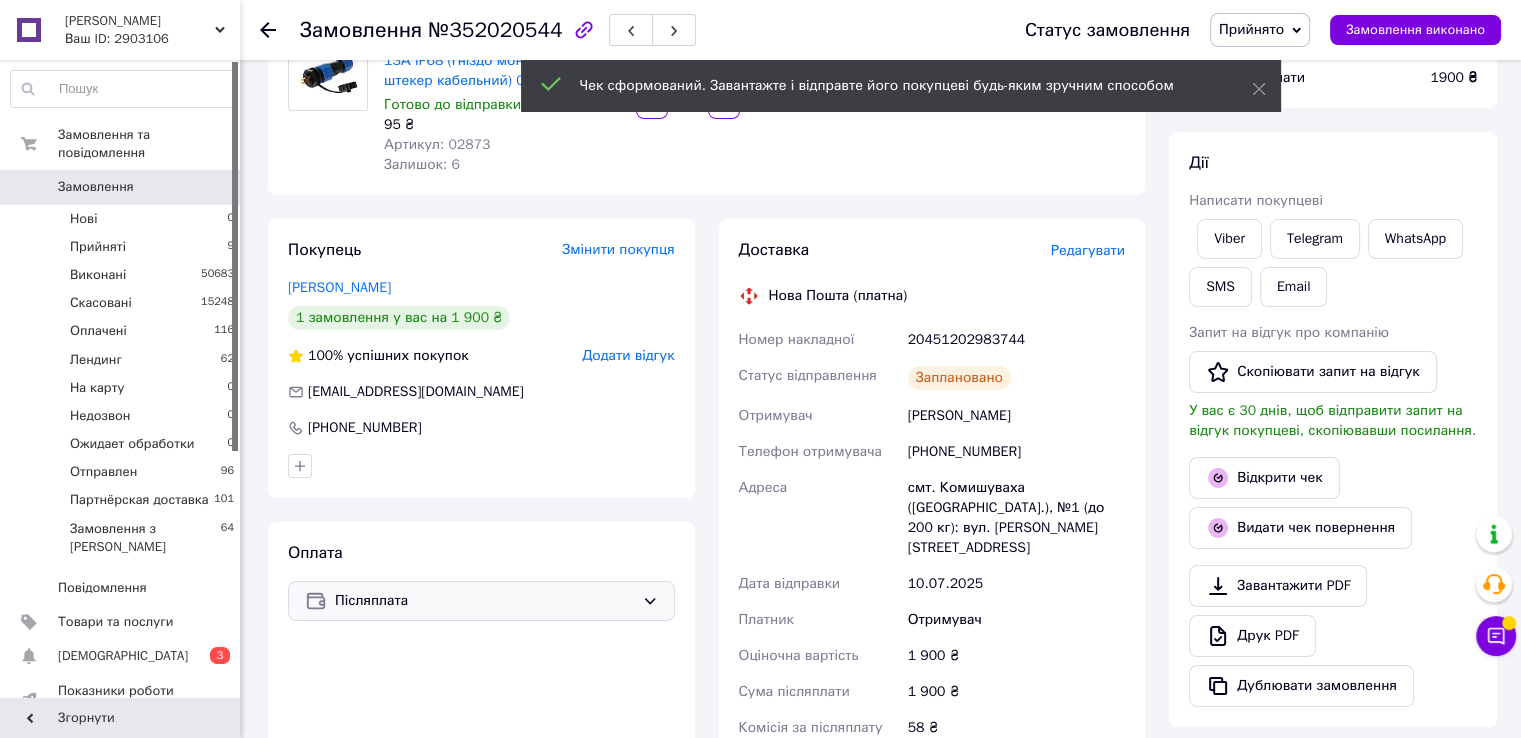 click on "SMS" at bounding box center [1220, 287] 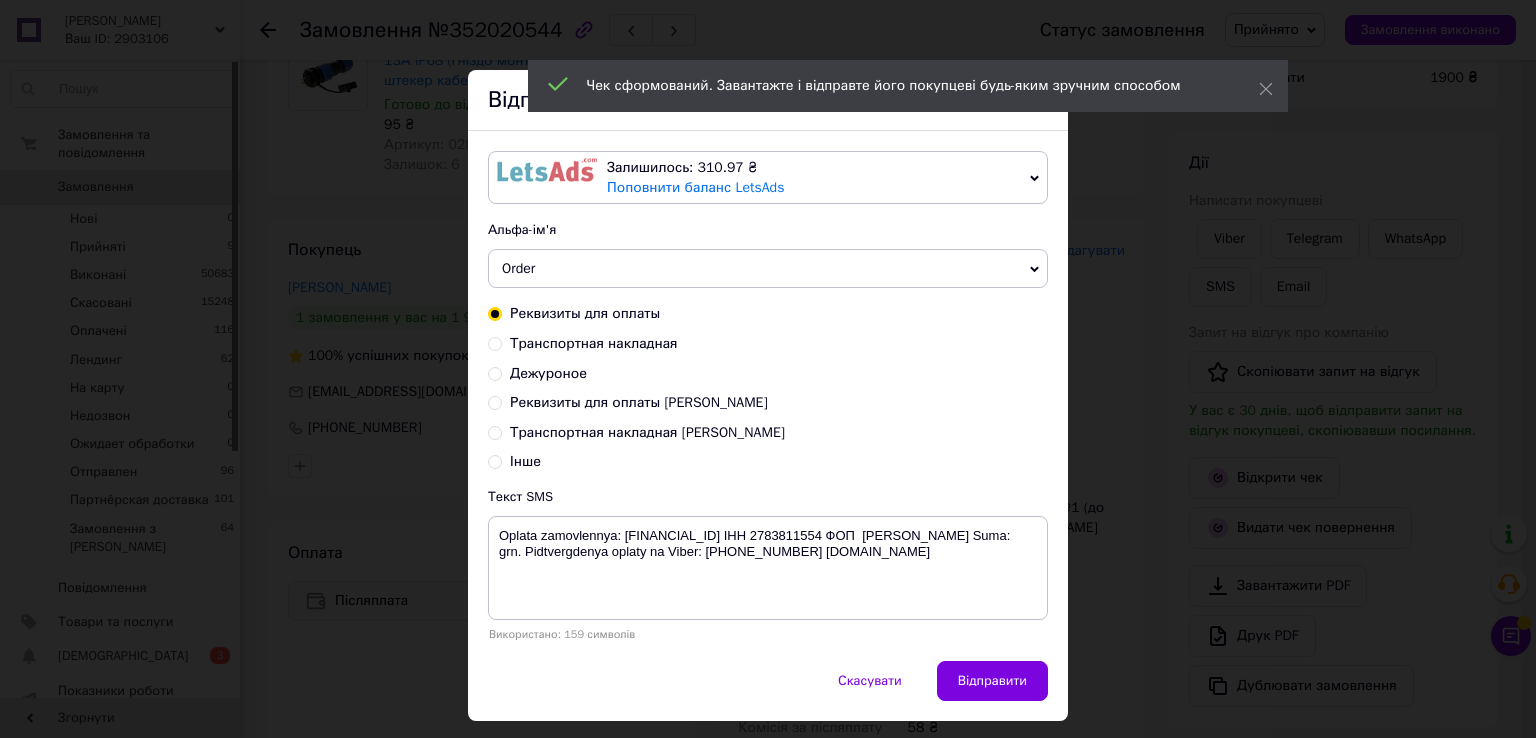 click on "Транспортная накладная" at bounding box center [594, 343] 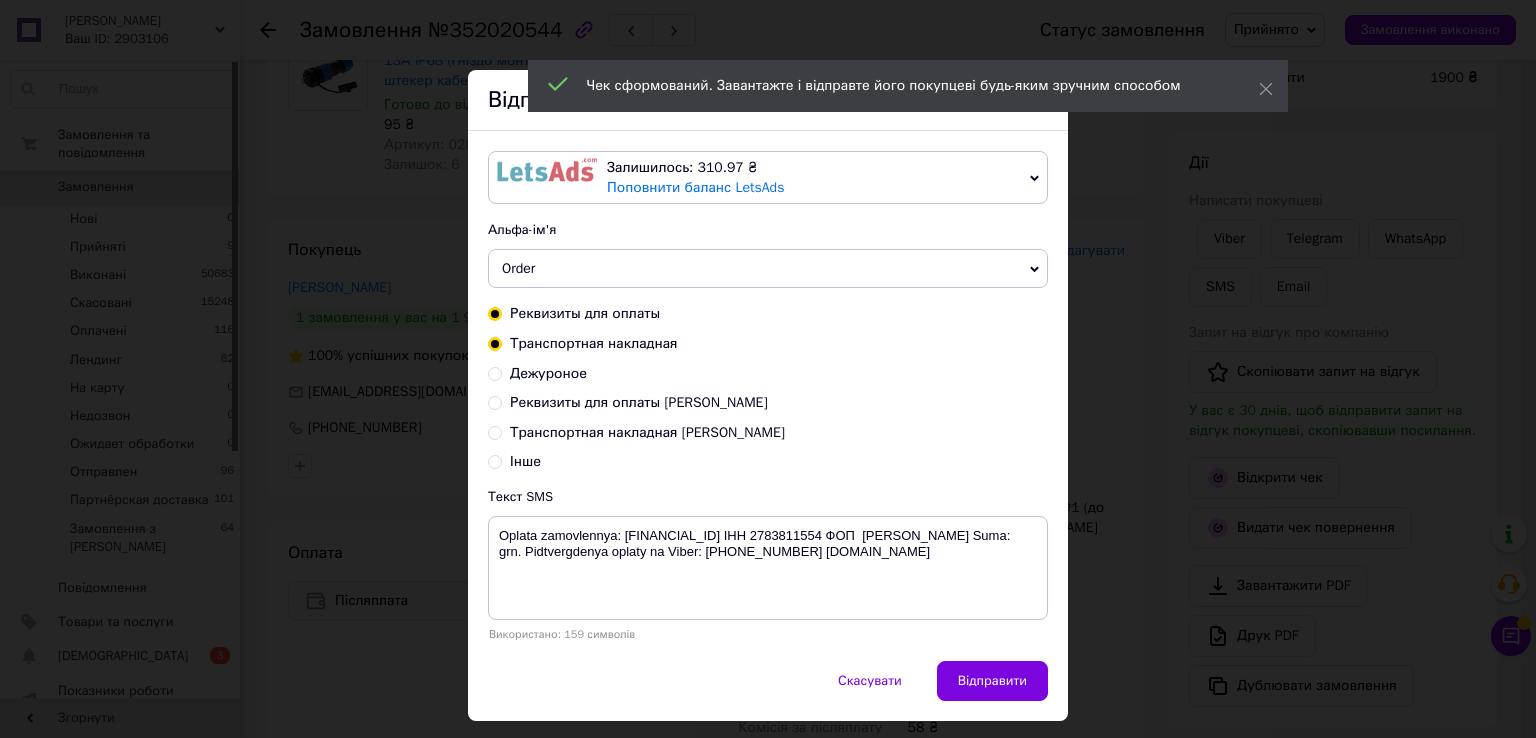radio on "true" 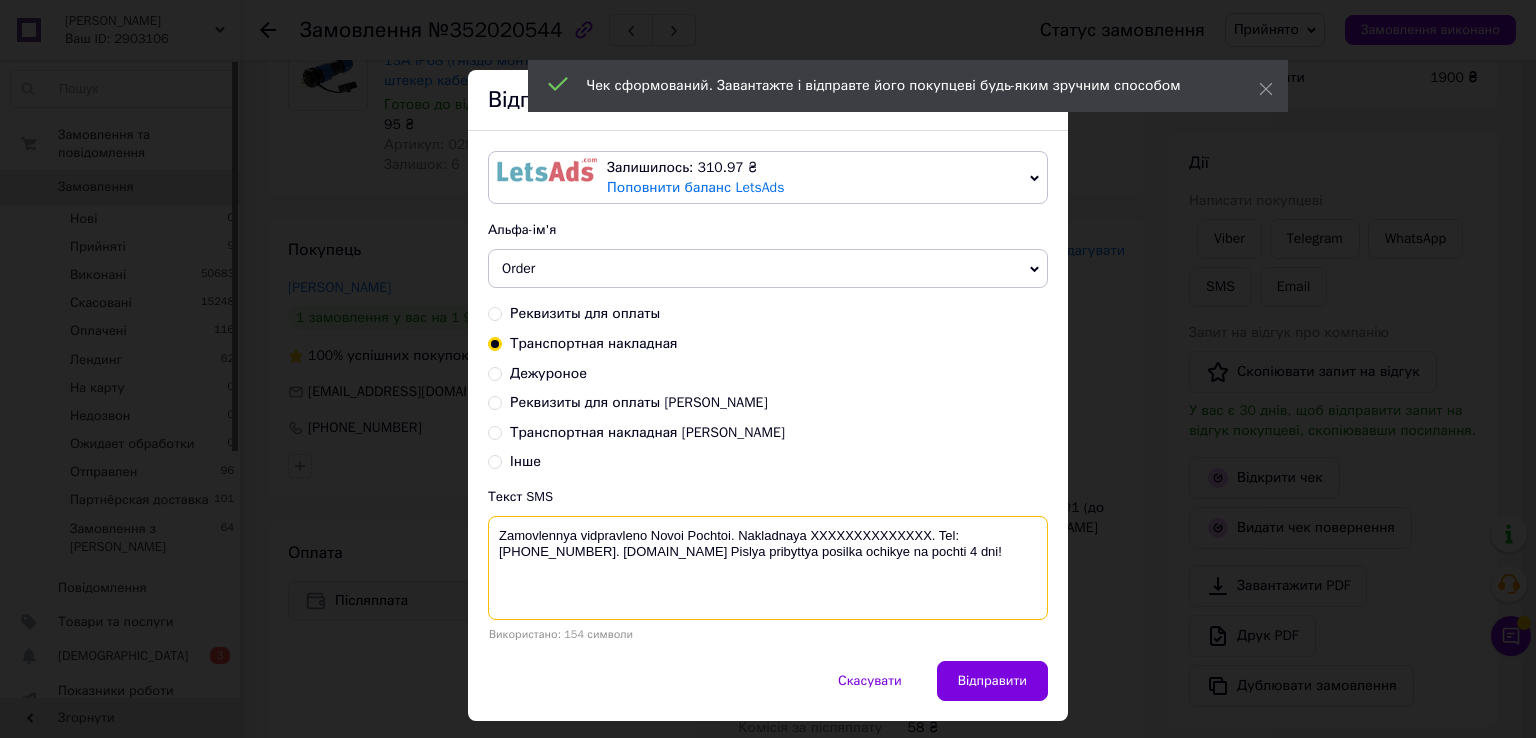 click on "Zamovlennya vidpravleno Novoi Pochtoi. Nakladnaya XXXXXXXXXXXXXX. Tel: +380660002777. biotrading.com.ua Pislya pribyttya posilka ochikye na pochti 4 dni!" at bounding box center (768, 568) 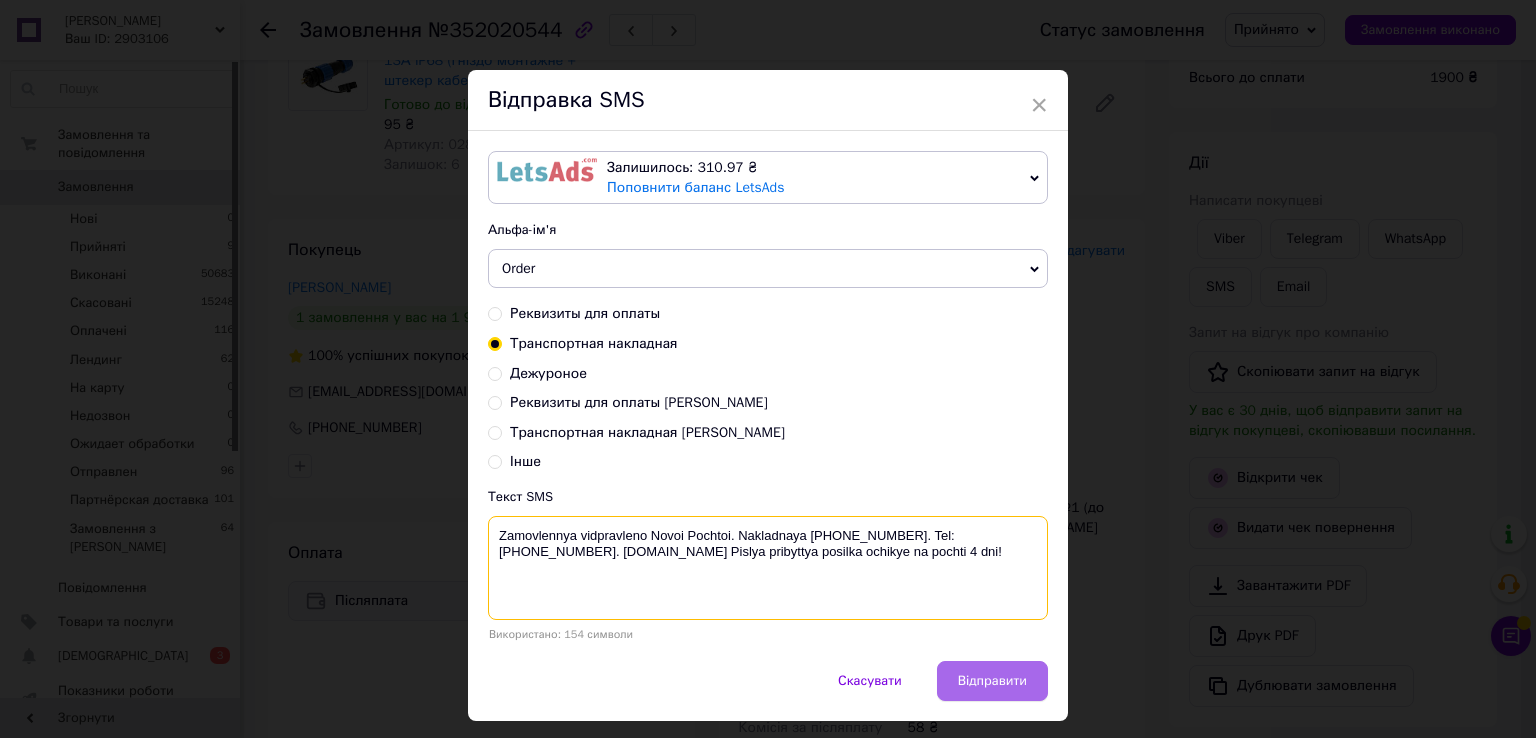 type on "Zamovlennya vidpravleno Novoi Pochtoi. Nakladnaya 20451202983744. Tel: +380660002777. biotrading.com.ua Pislya pribyttya posilka ochikye na pochti 4 dni!" 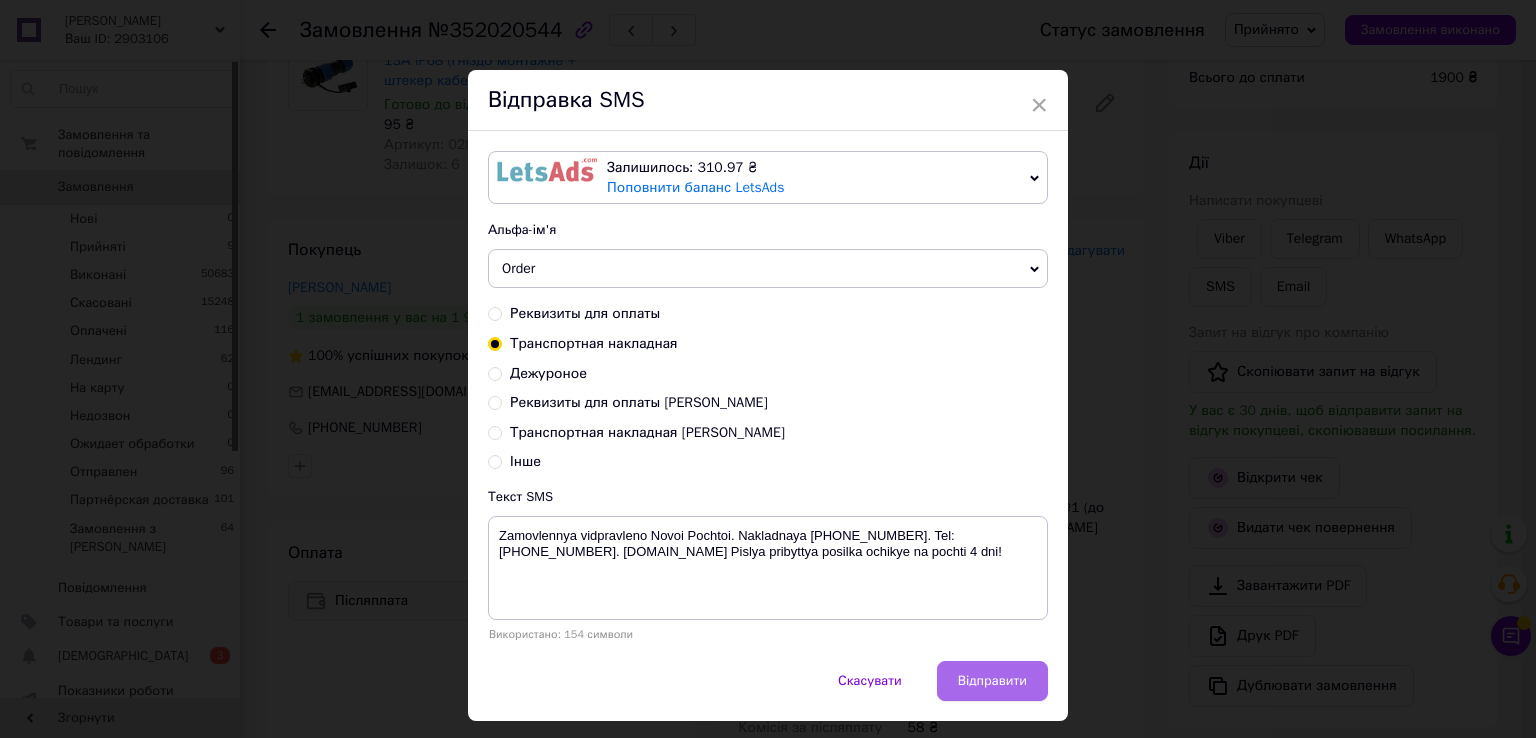 click on "Відправити" at bounding box center (992, 681) 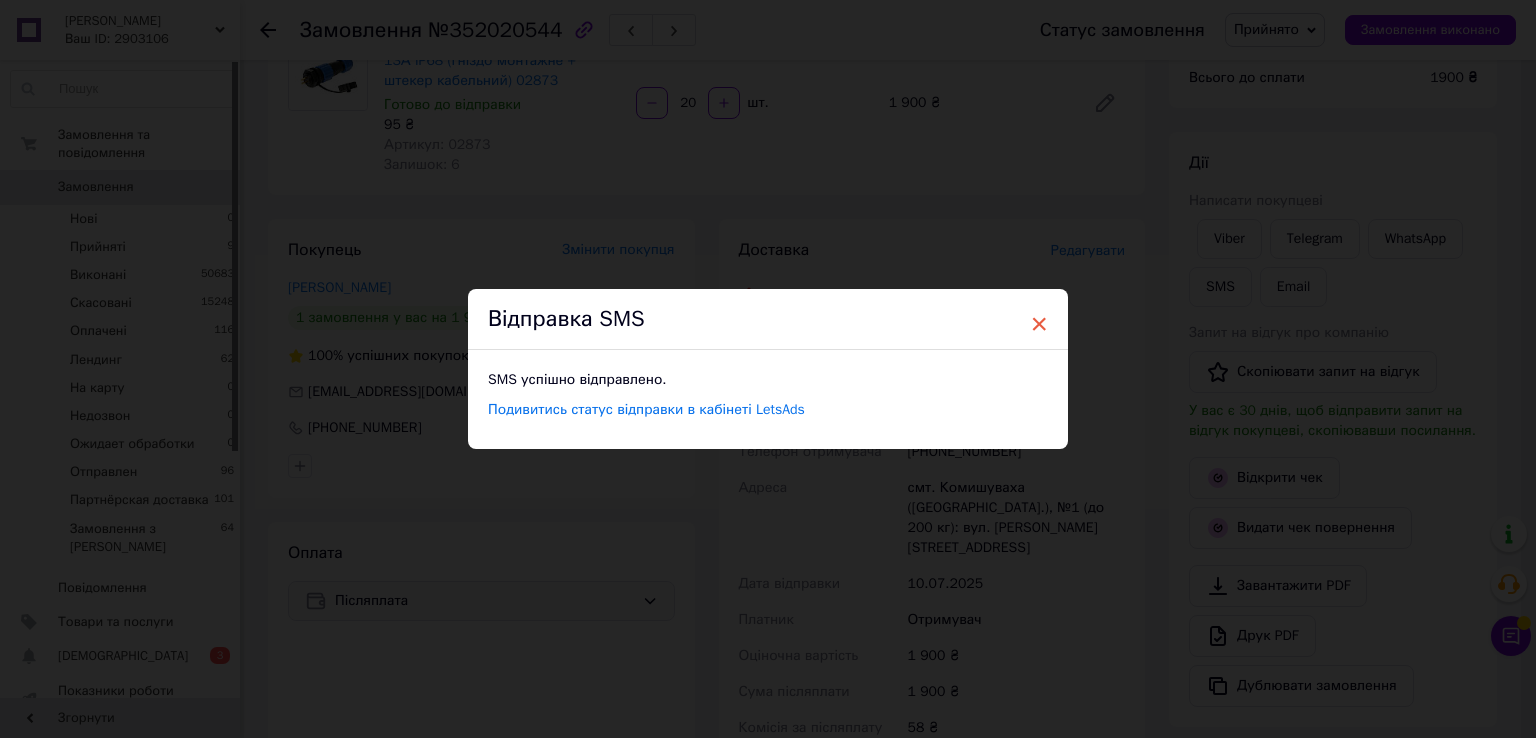 click on "×" at bounding box center [1039, 324] 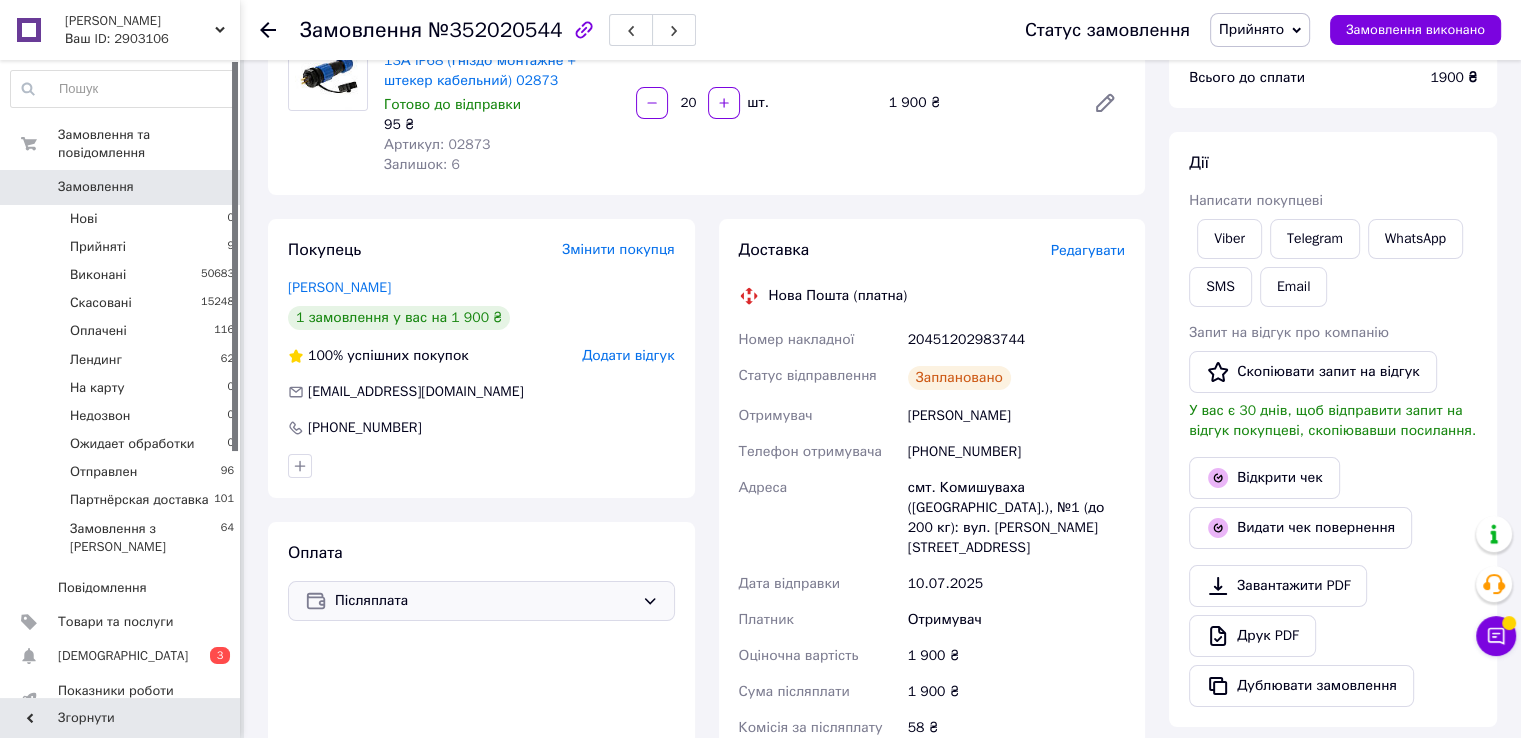 click on "Прийнято" at bounding box center [1251, 29] 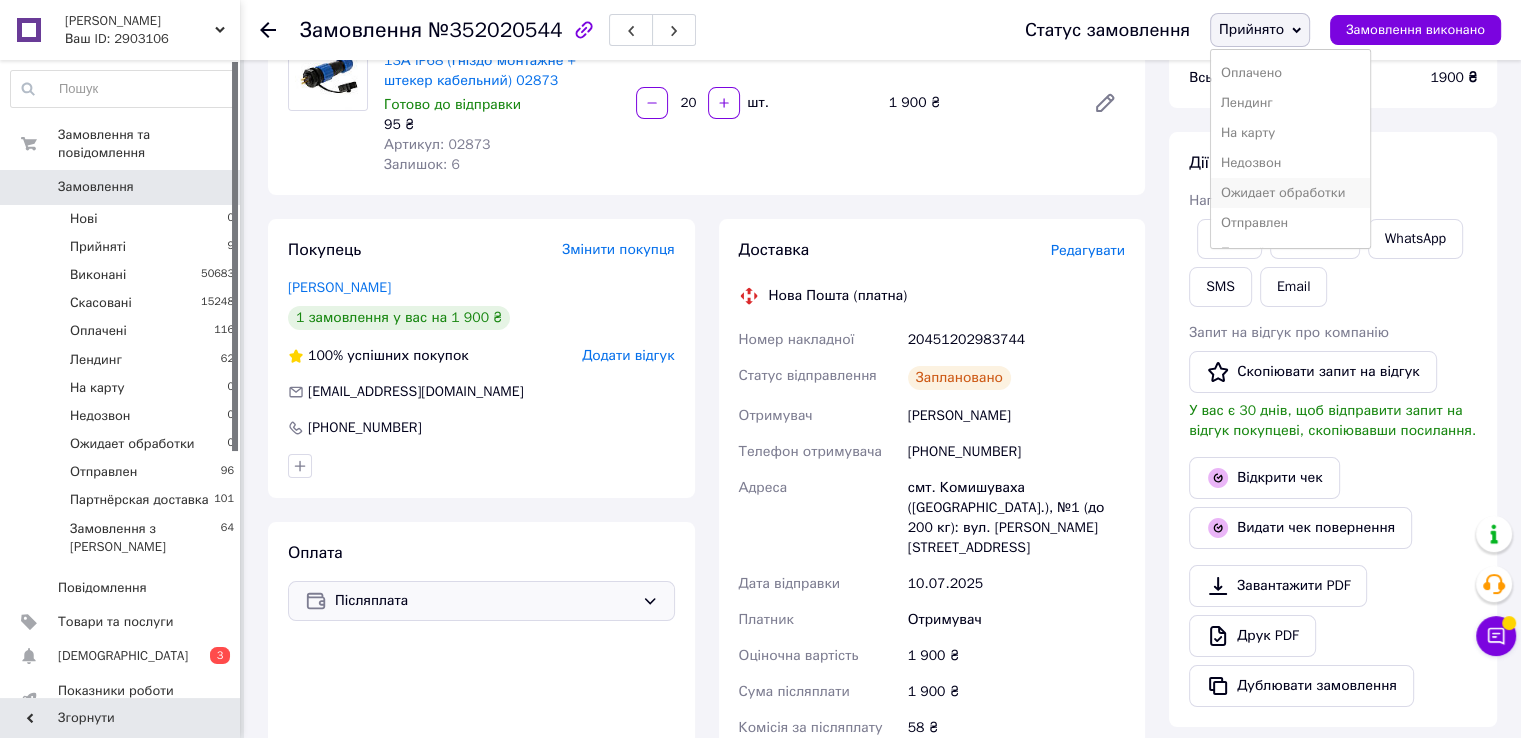 scroll, scrollTop: 81, scrollLeft: 0, axis: vertical 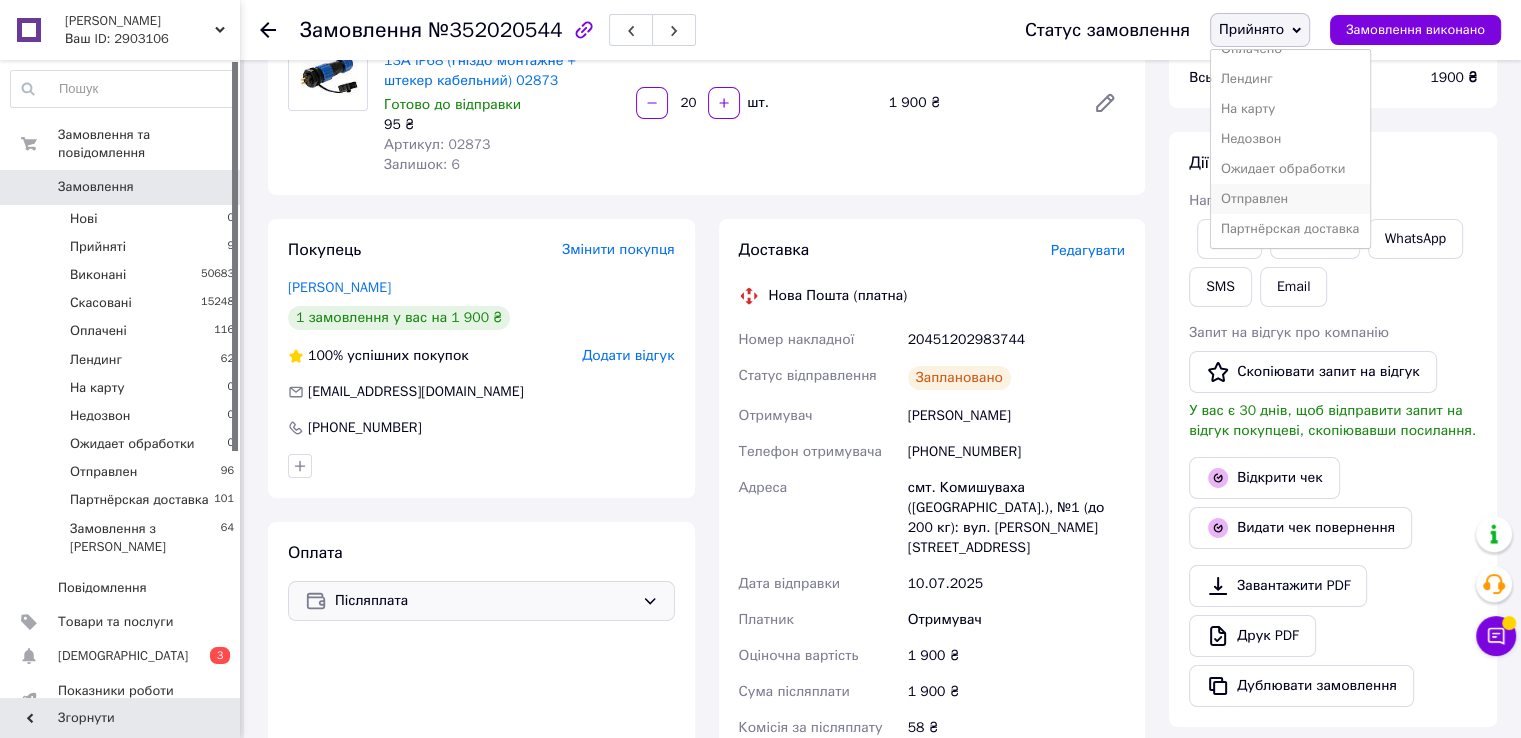 click on "Отправлен" at bounding box center [1290, 199] 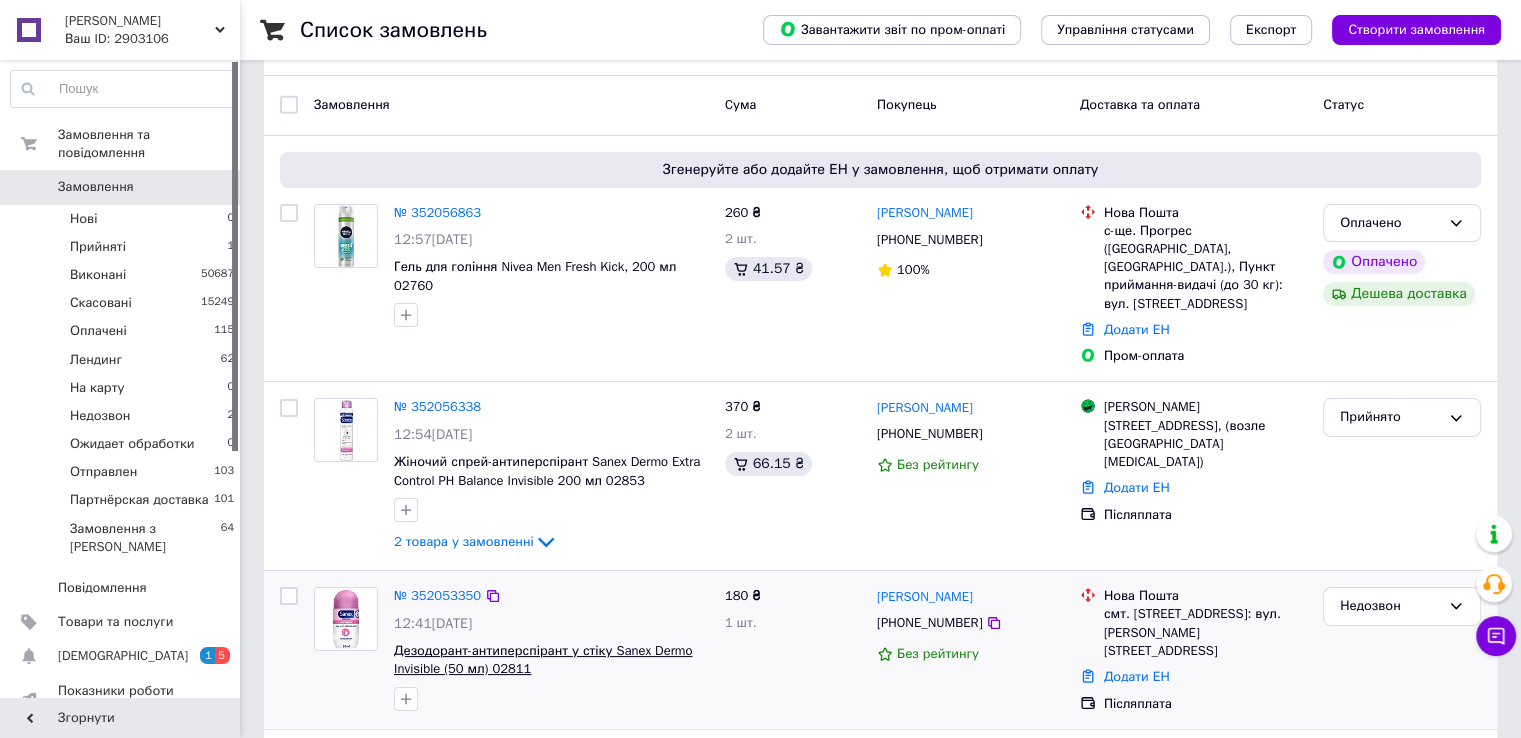 scroll, scrollTop: 200, scrollLeft: 0, axis: vertical 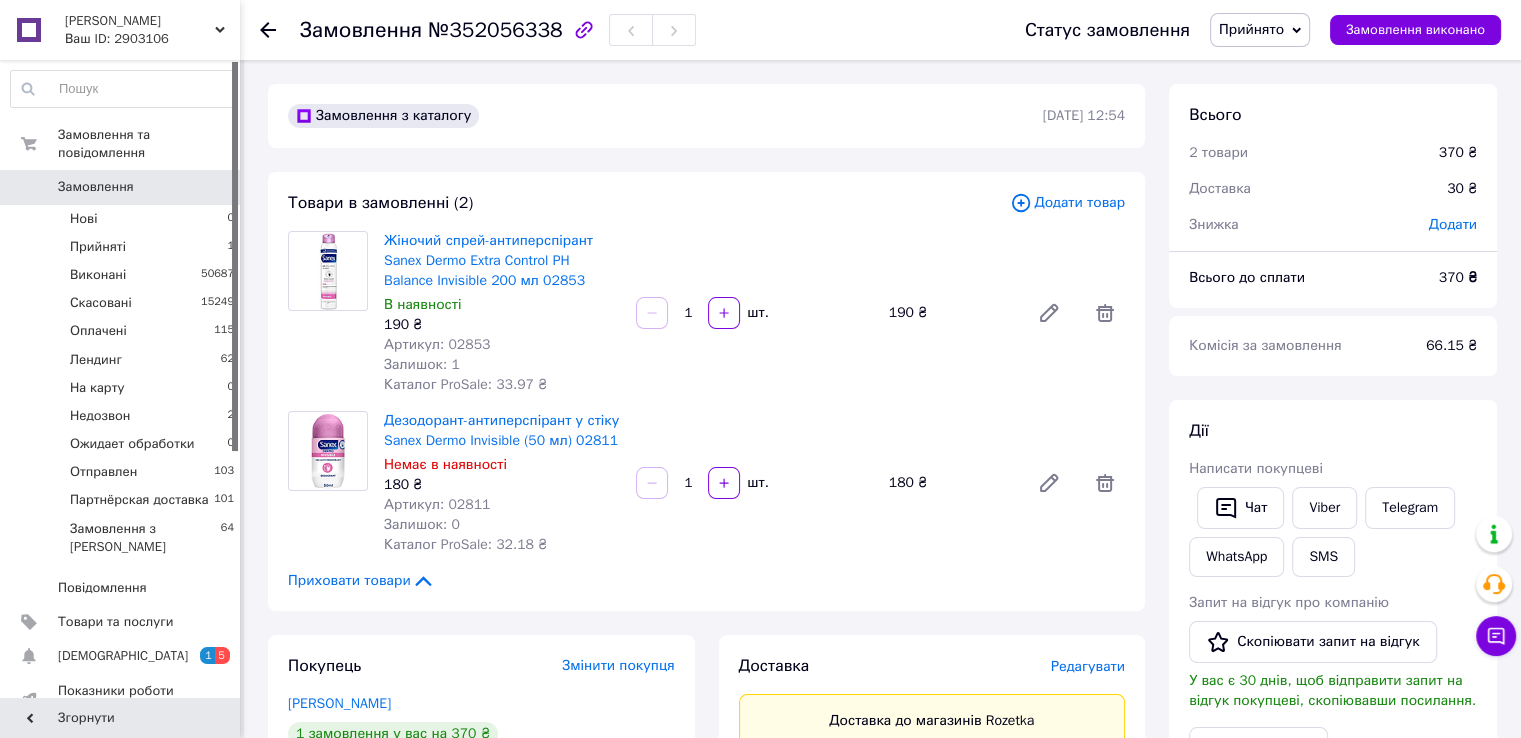 click on "№352056338" at bounding box center [495, 30] 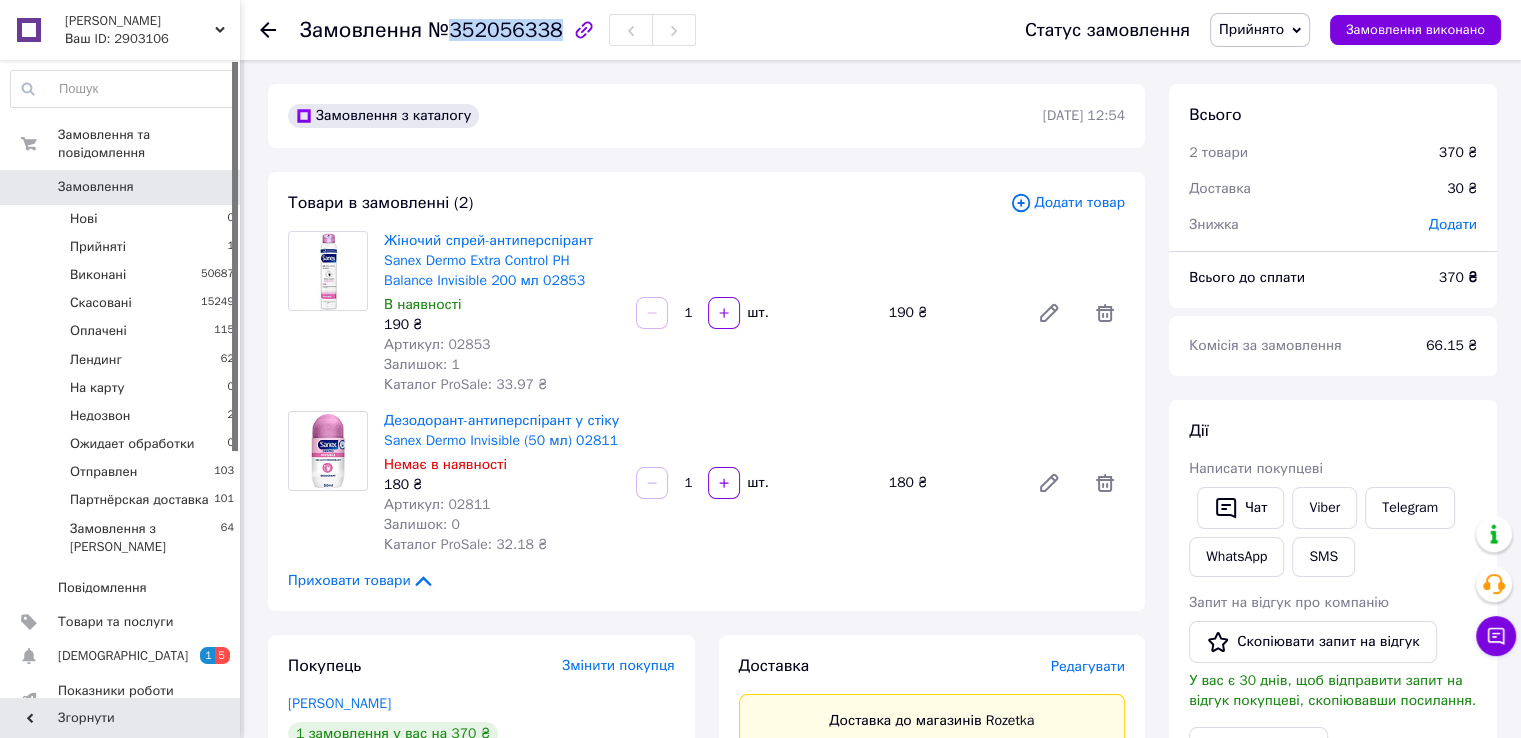 click on "№352056338" at bounding box center [495, 30] 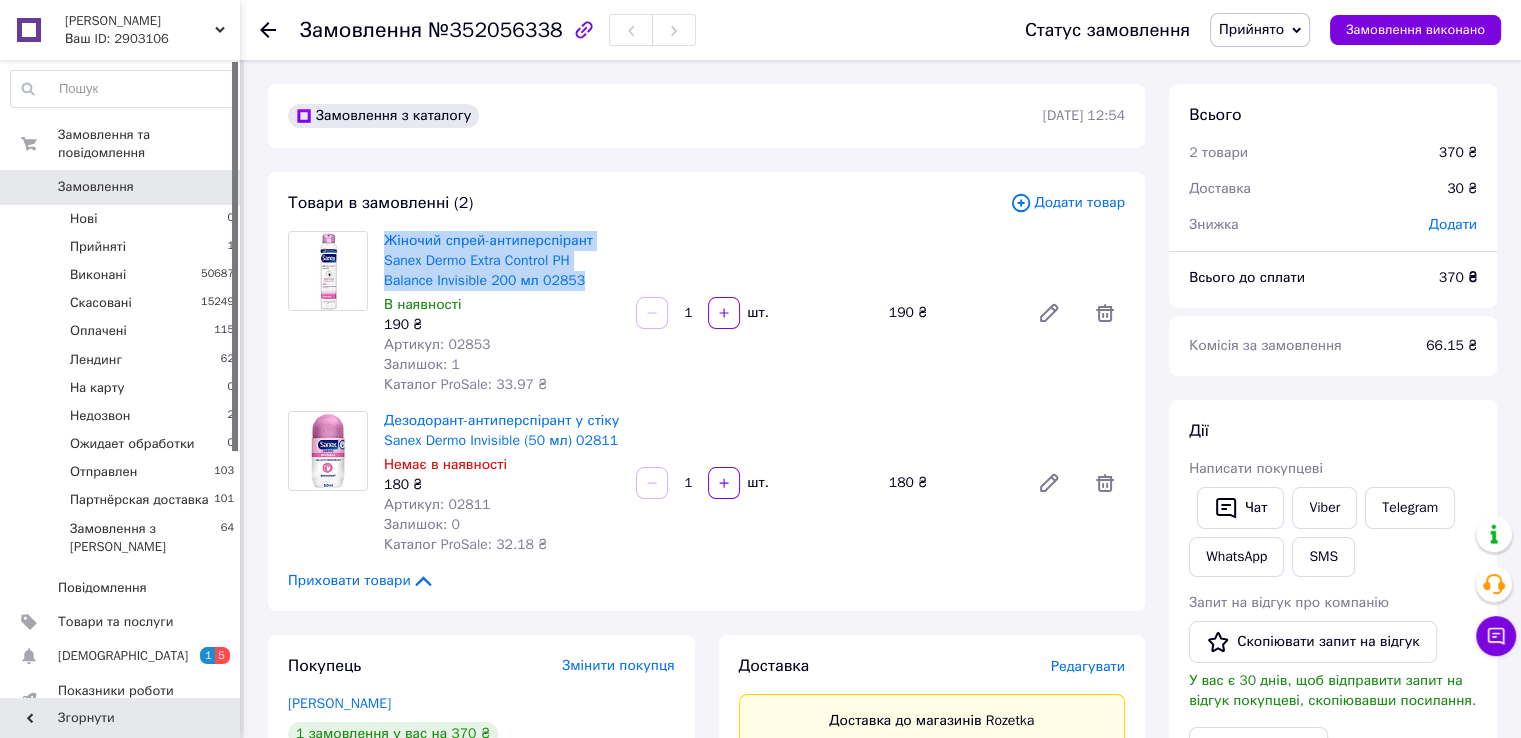 drag, startPoint x: 382, startPoint y: 233, endPoint x: 587, endPoint y: 291, distance: 213.04694 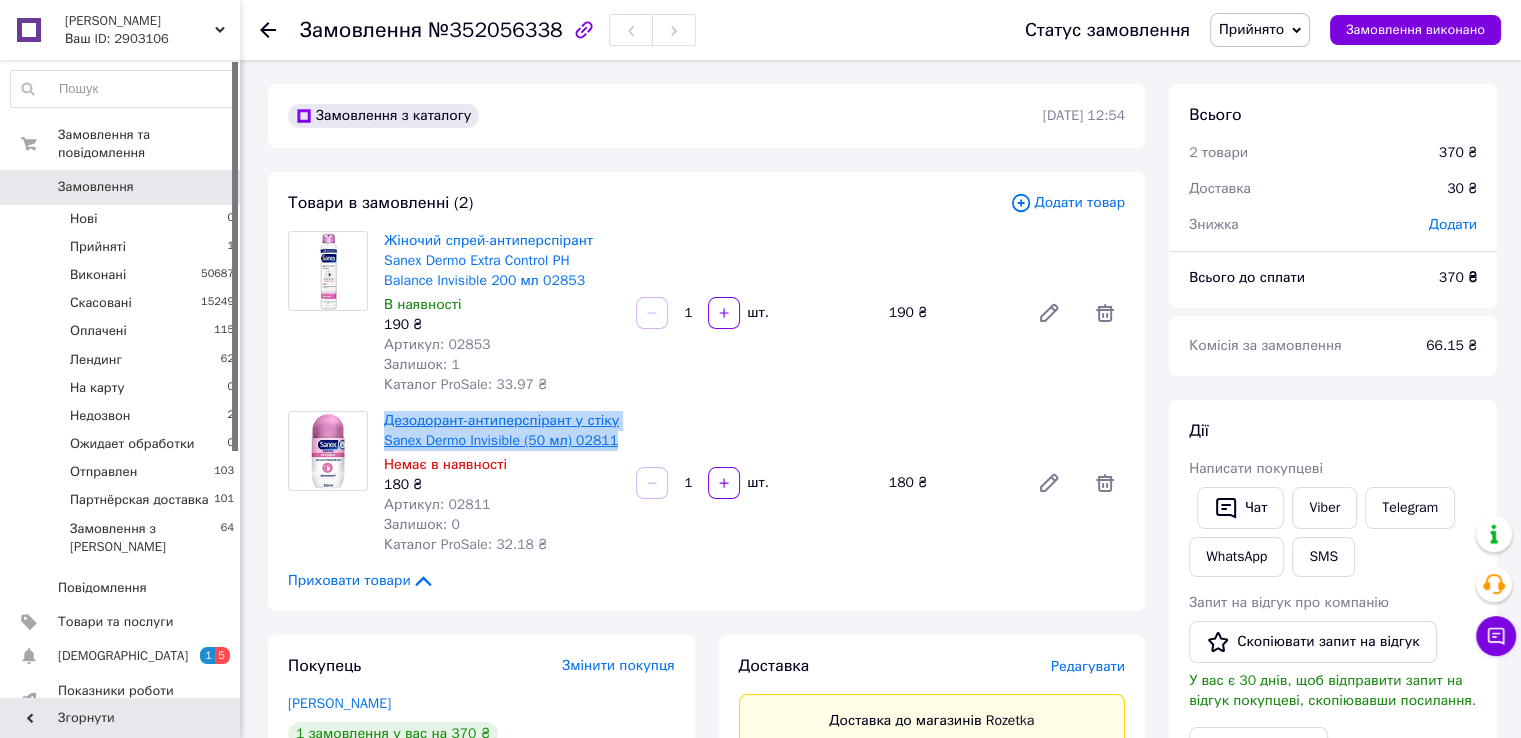 drag, startPoint x: 381, startPoint y: 417, endPoint x: 608, endPoint y: 447, distance: 228.9738 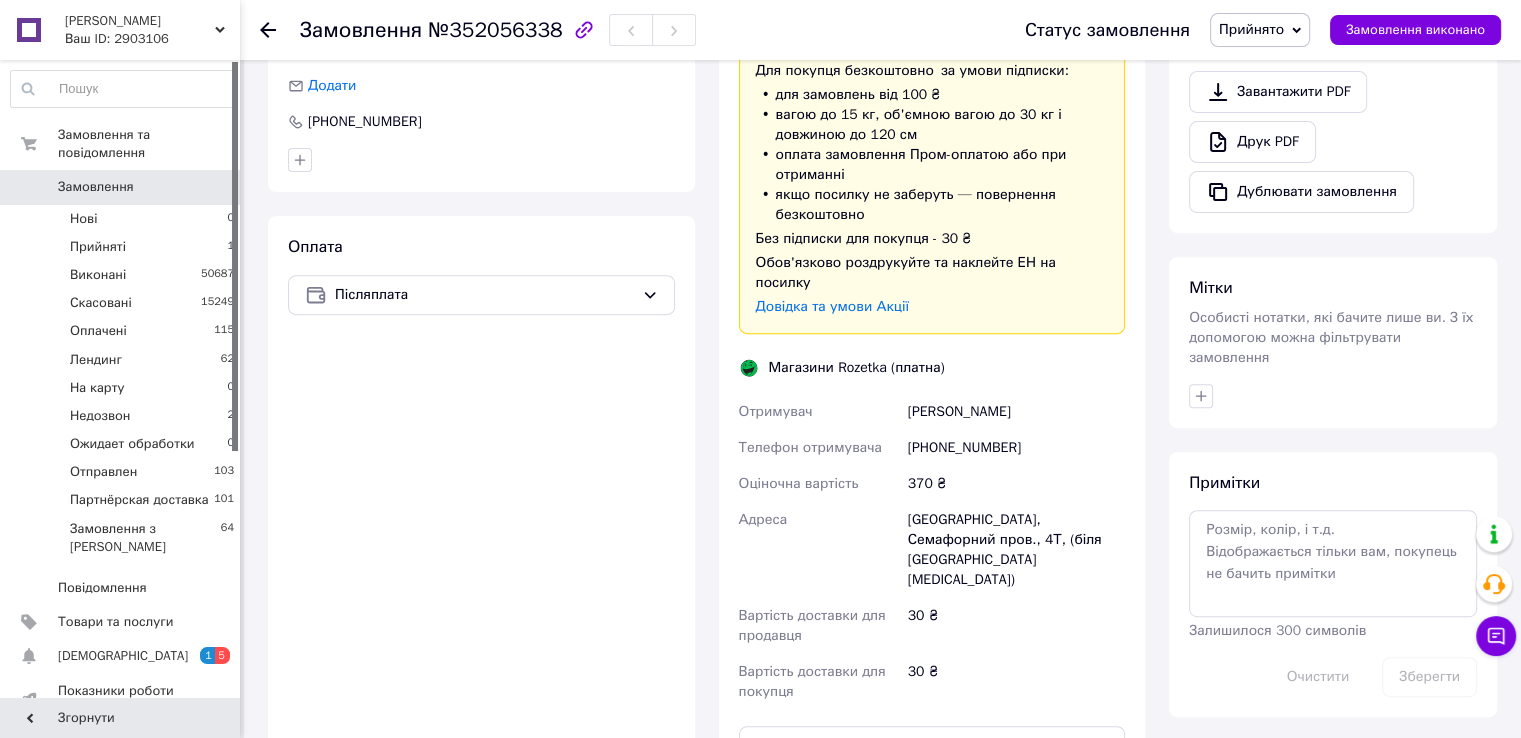scroll, scrollTop: 800, scrollLeft: 0, axis: vertical 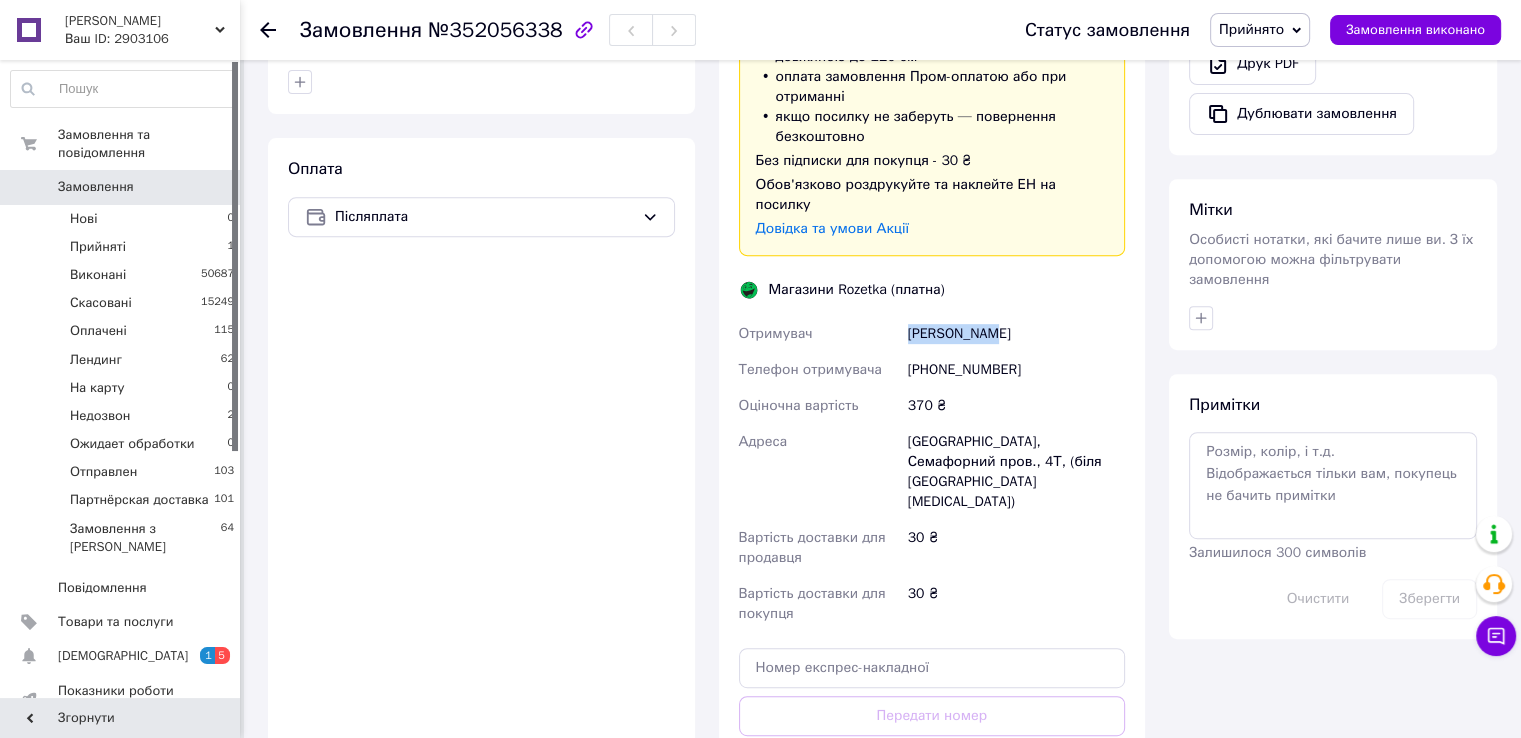 drag, startPoint x: 906, startPoint y: 312, endPoint x: 1020, endPoint y: 317, distance: 114.1096 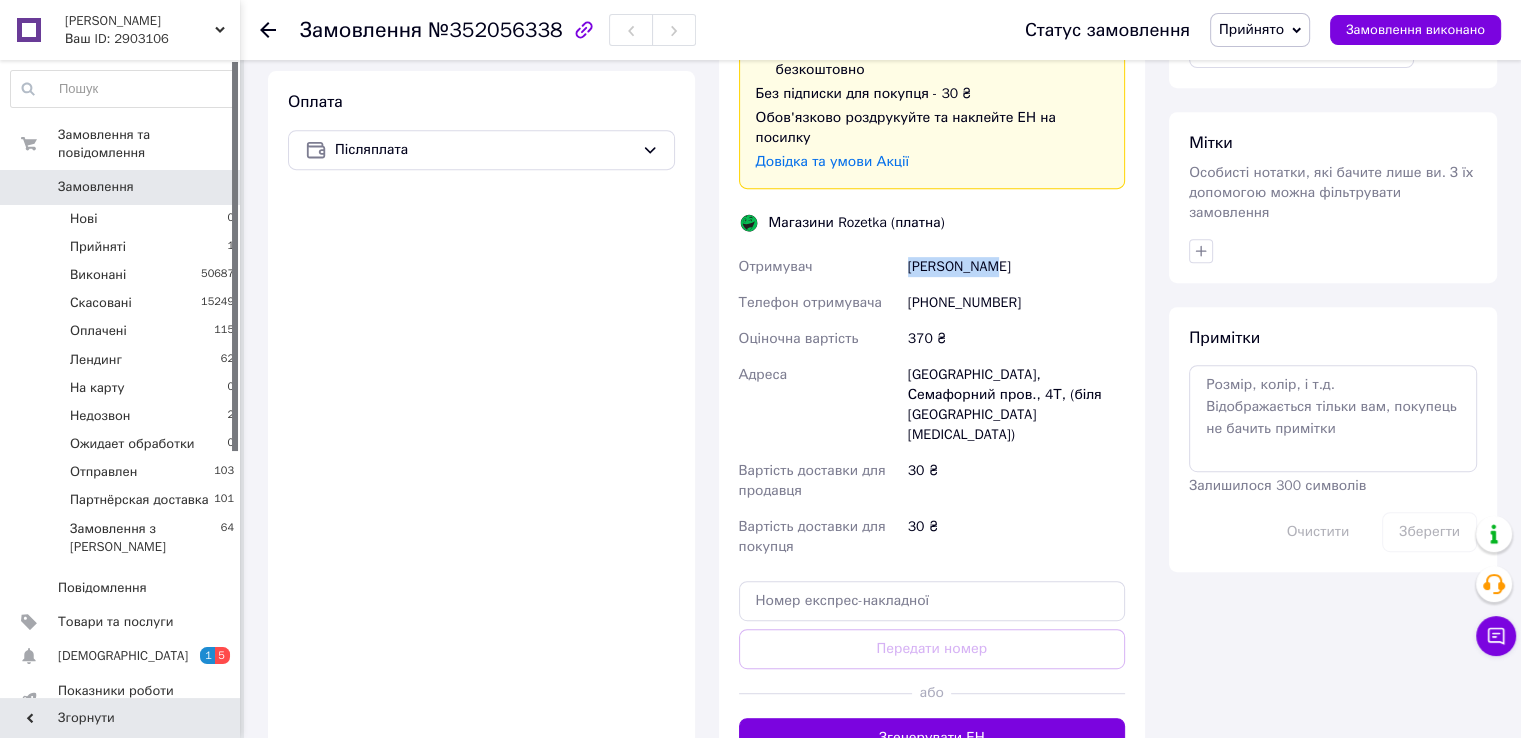 scroll, scrollTop: 900, scrollLeft: 0, axis: vertical 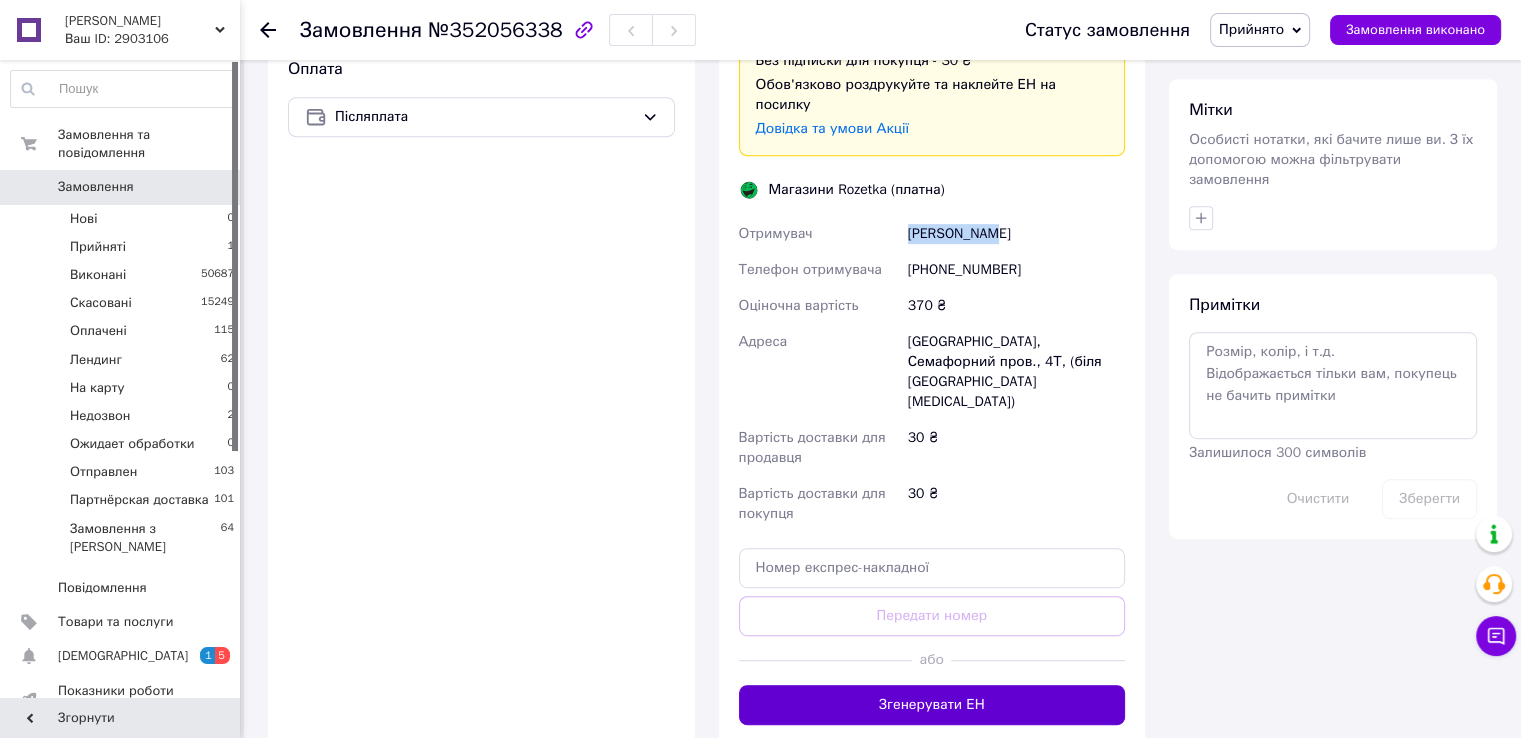 click on "Згенерувати ЕН" at bounding box center (932, 705) 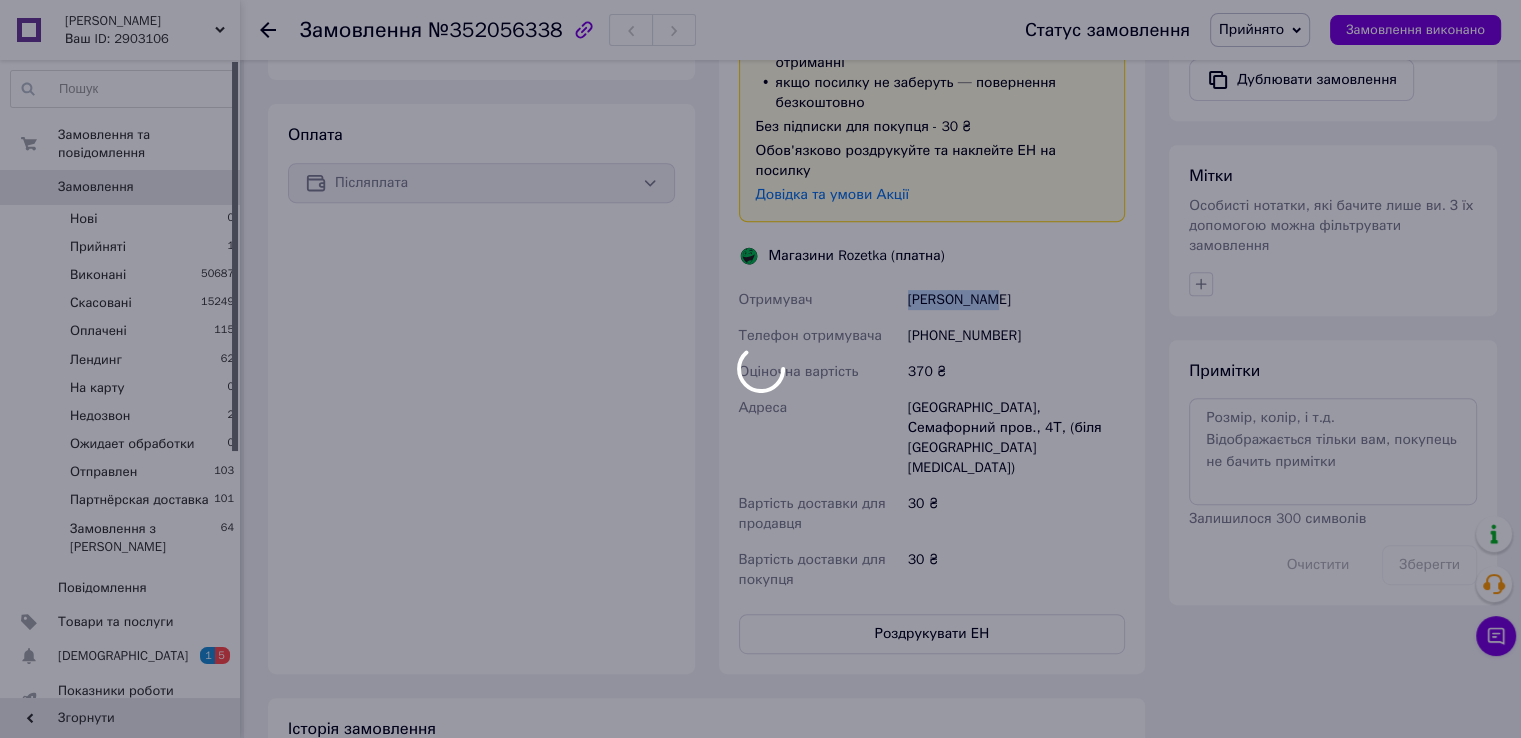 scroll, scrollTop: 800, scrollLeft: 0, axis: vertical 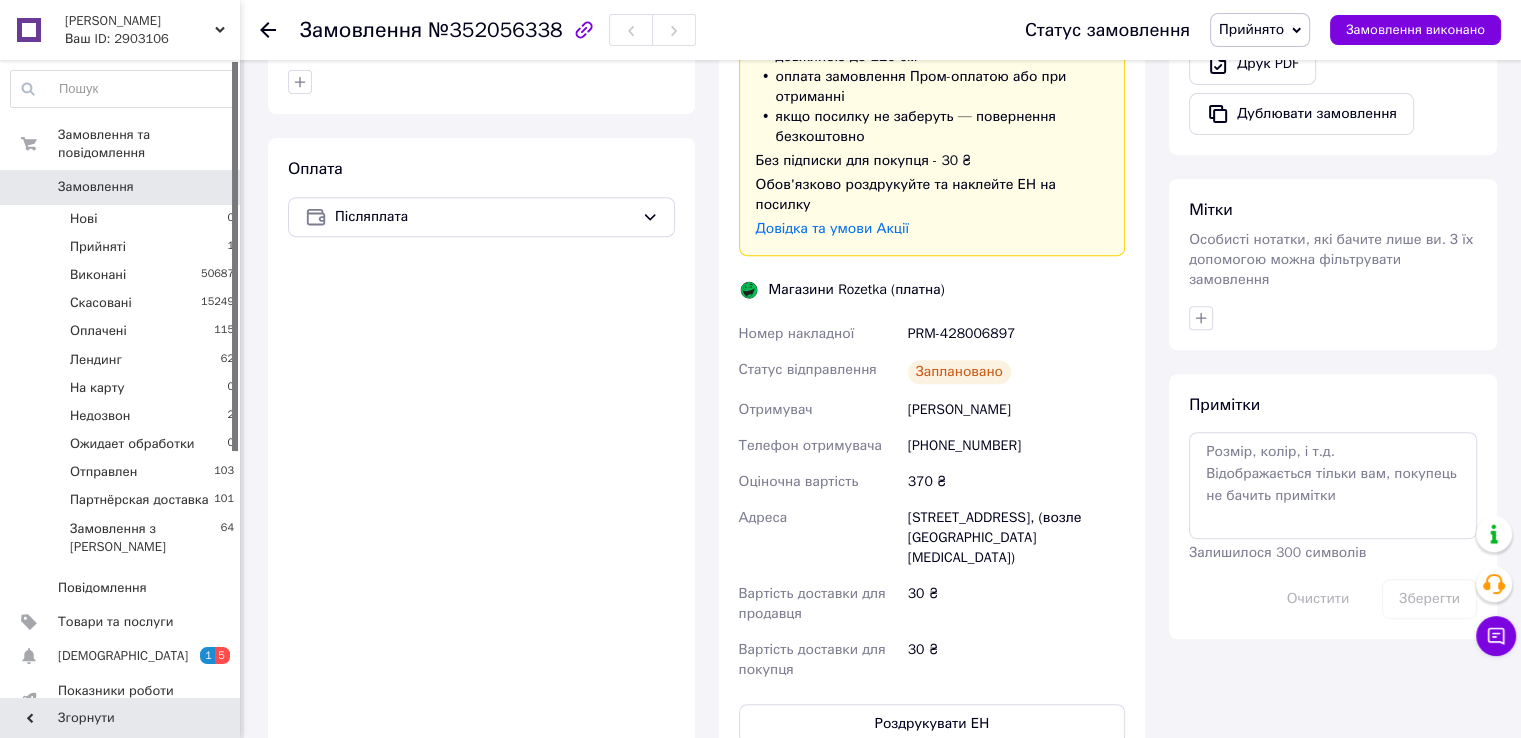 click on "PRM-428006897" at bounding box center [1016, 334] 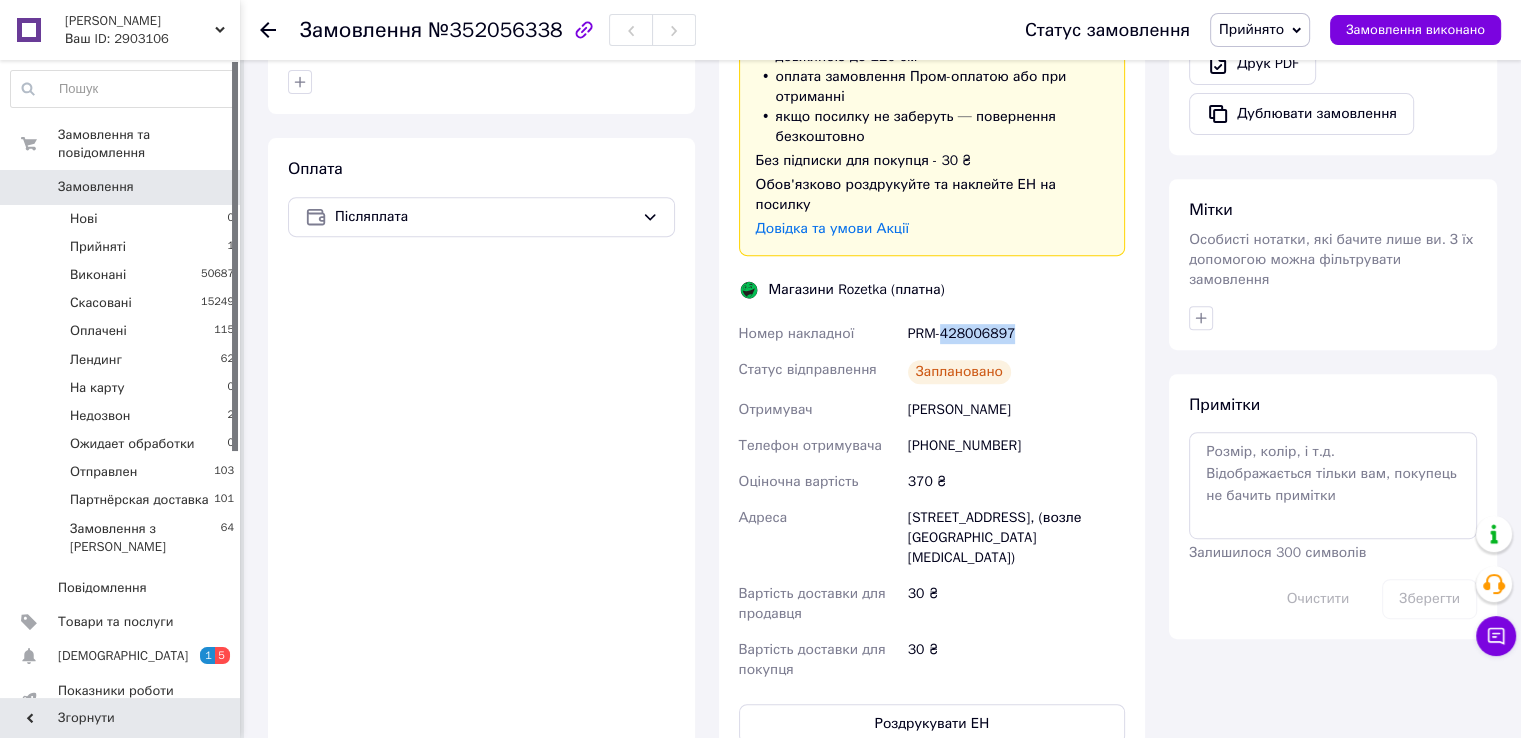 click on "PRM-428006897" at bounding box center [1016, 334] 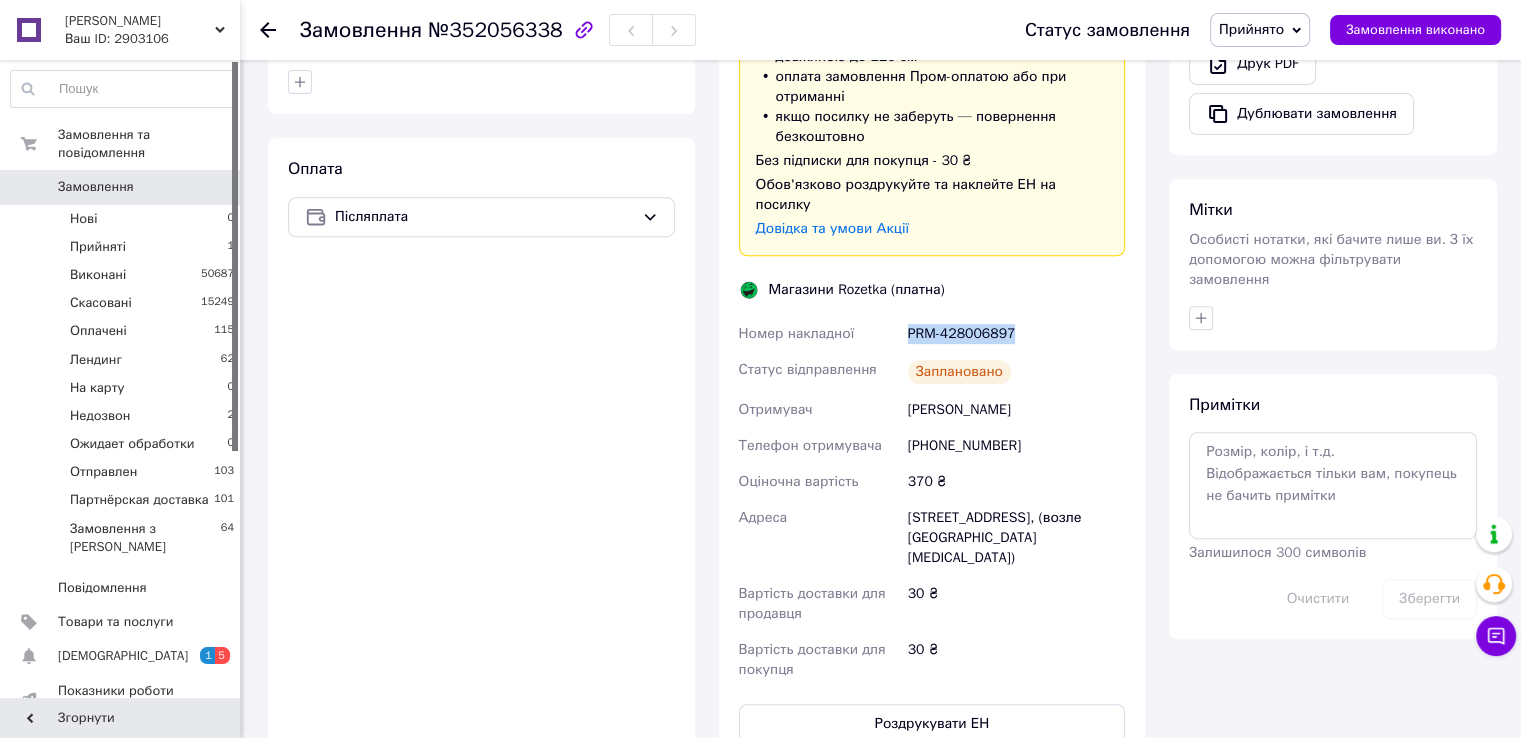 click on "PRM-428006897" at bounding box center [1016, 334] 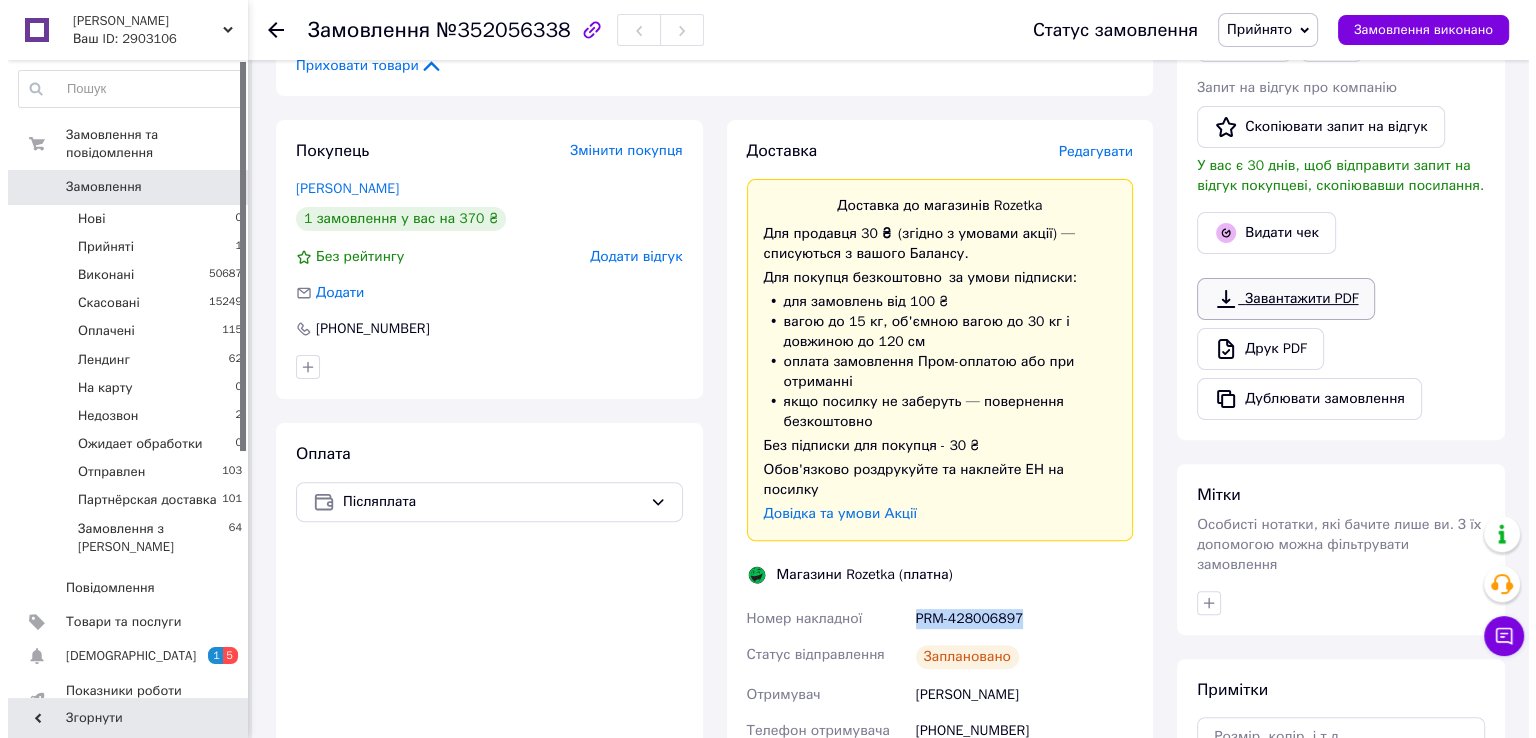 scroll, scrollTop: 500, scrollLeft: 0, axis: vertical 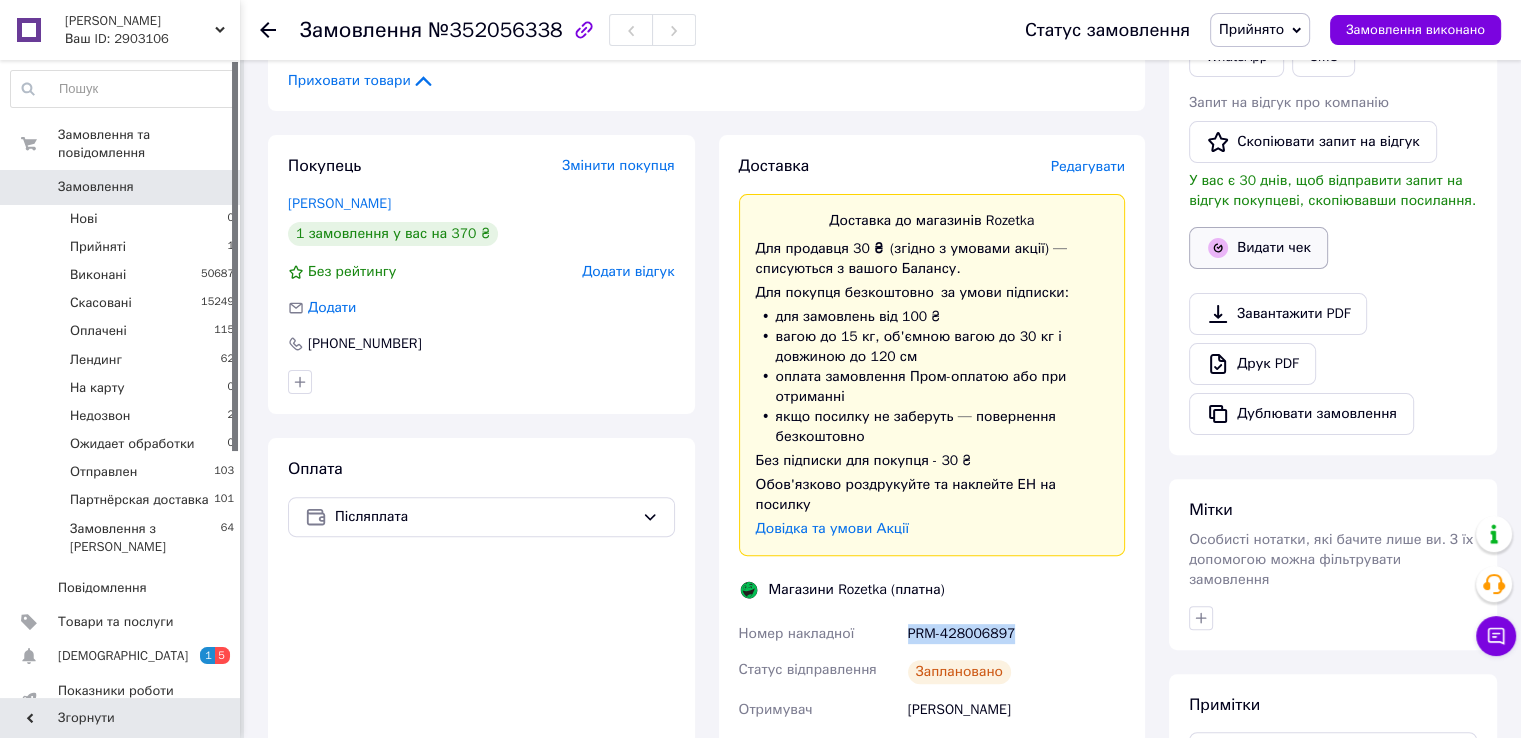 click on "Видати чек" at bounding box center (1258, 248) 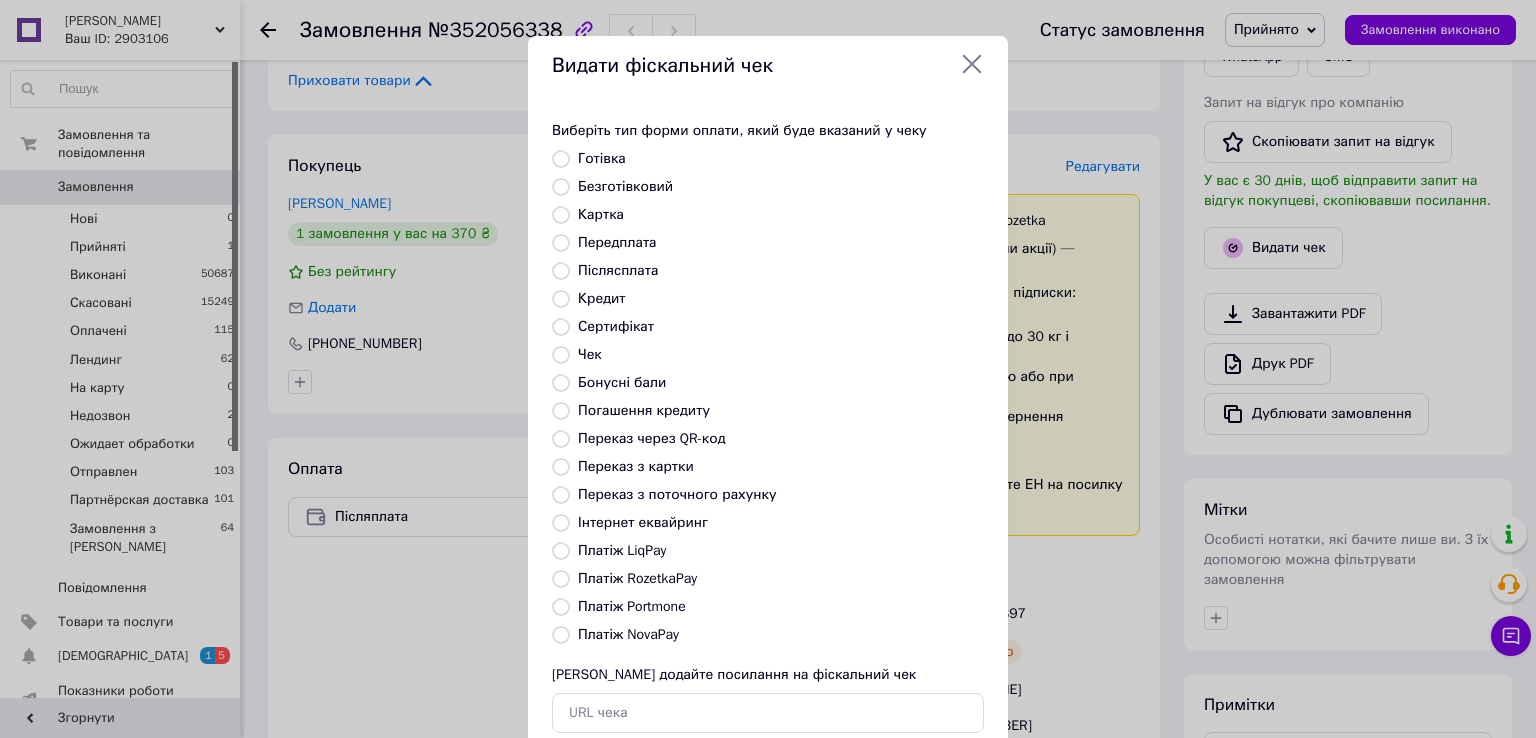click on "Платіж RozetkaPay" at bounding box center (637, 578) 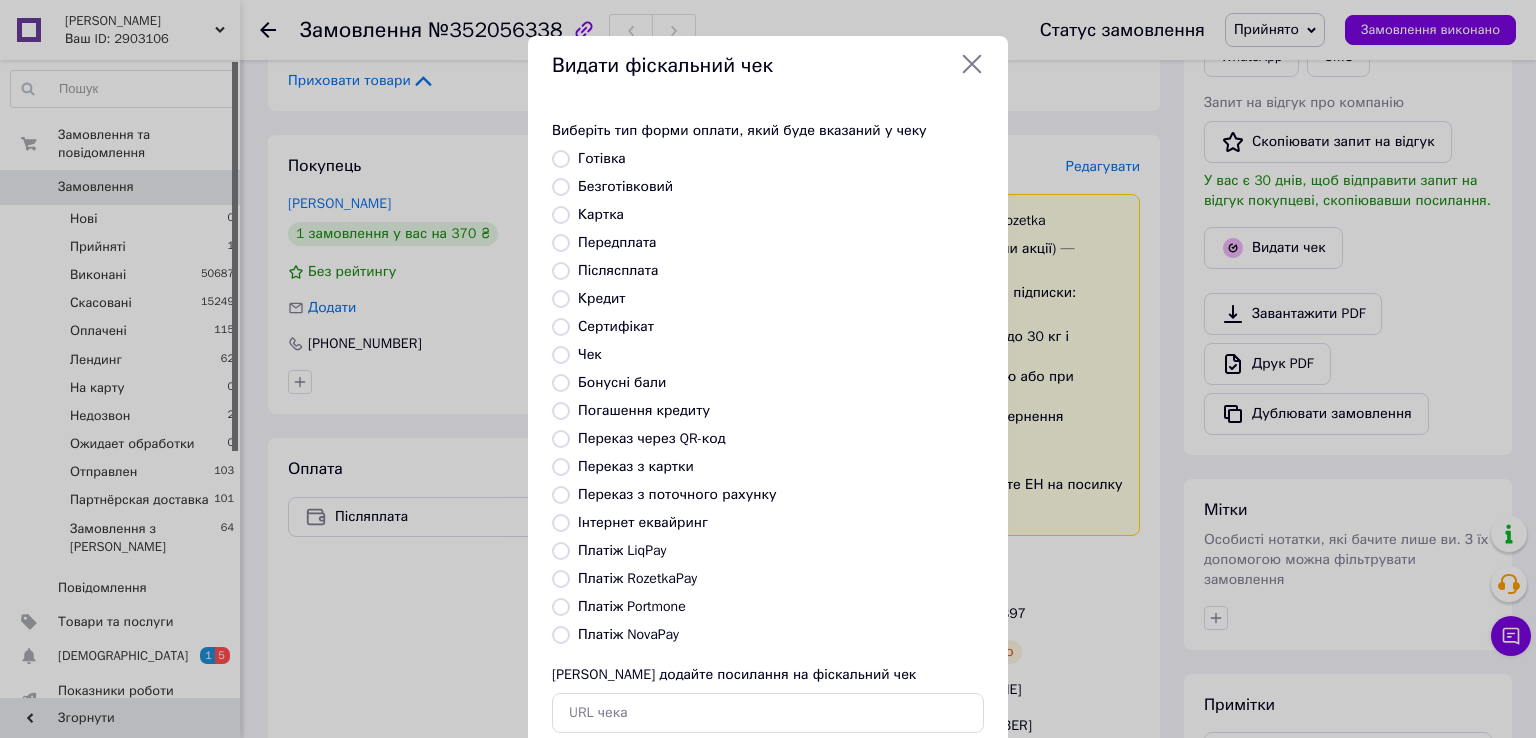 radio on "true" 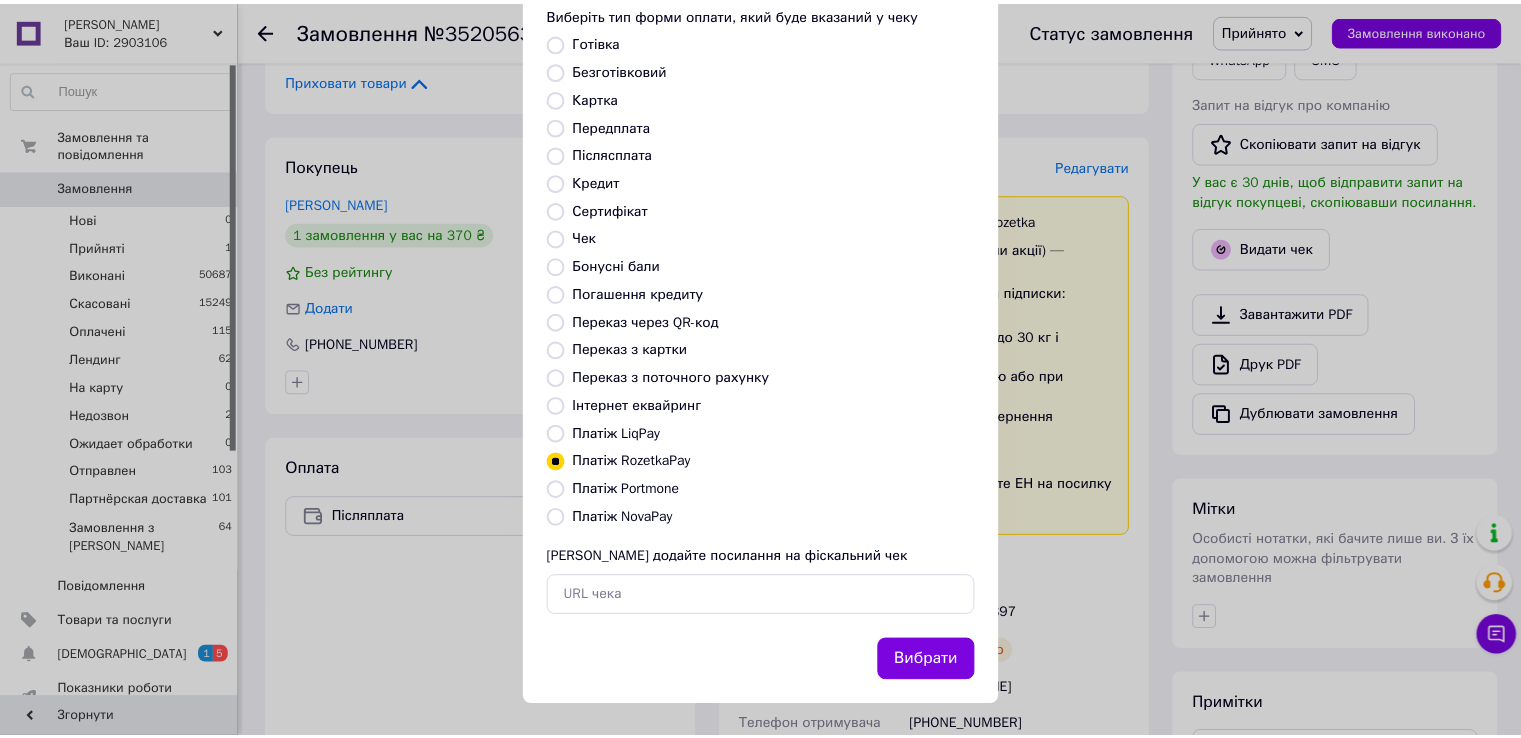 scroll, scrollTop: 120, scrollLeft: 0, axis: vertical 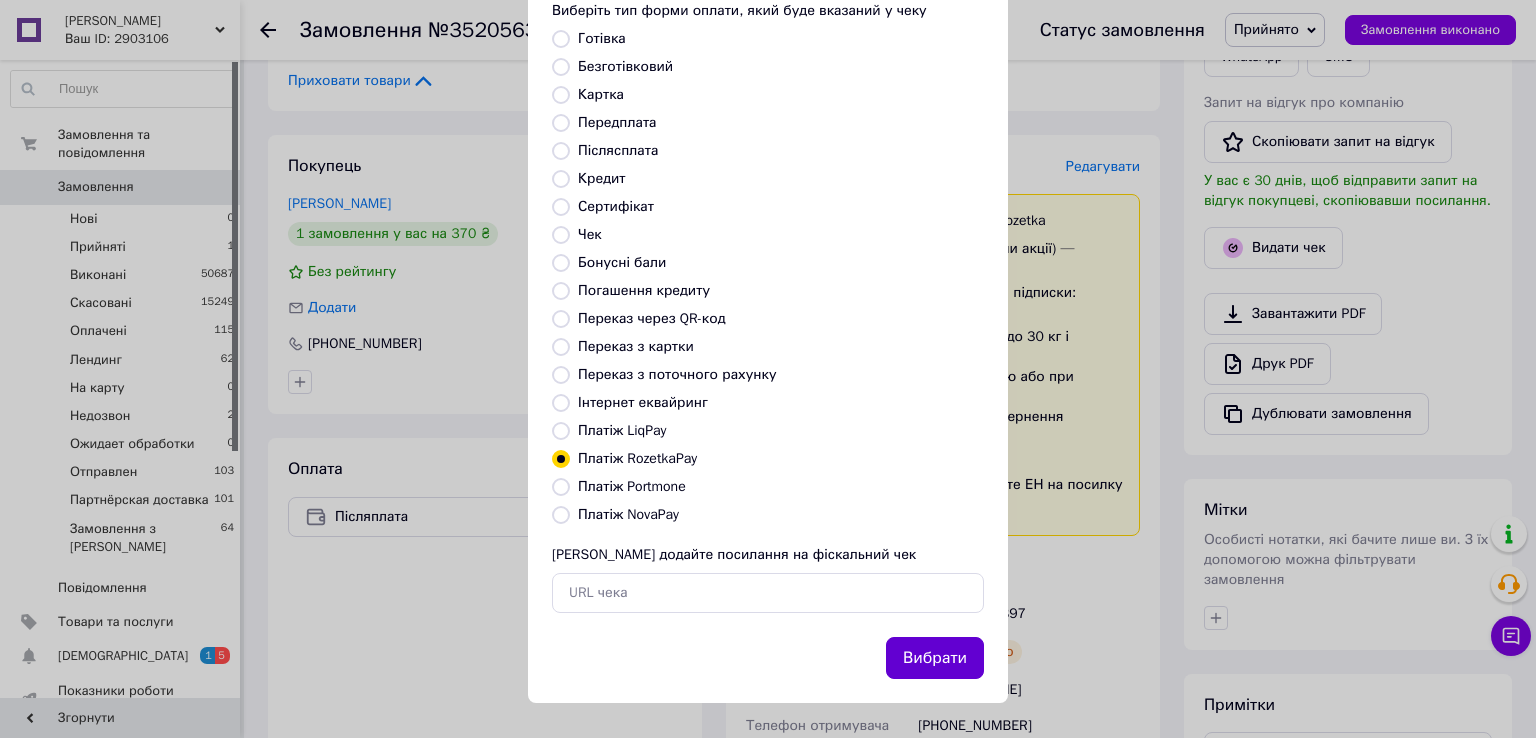 click on "Вибрати" at bounding box center (935, 658) 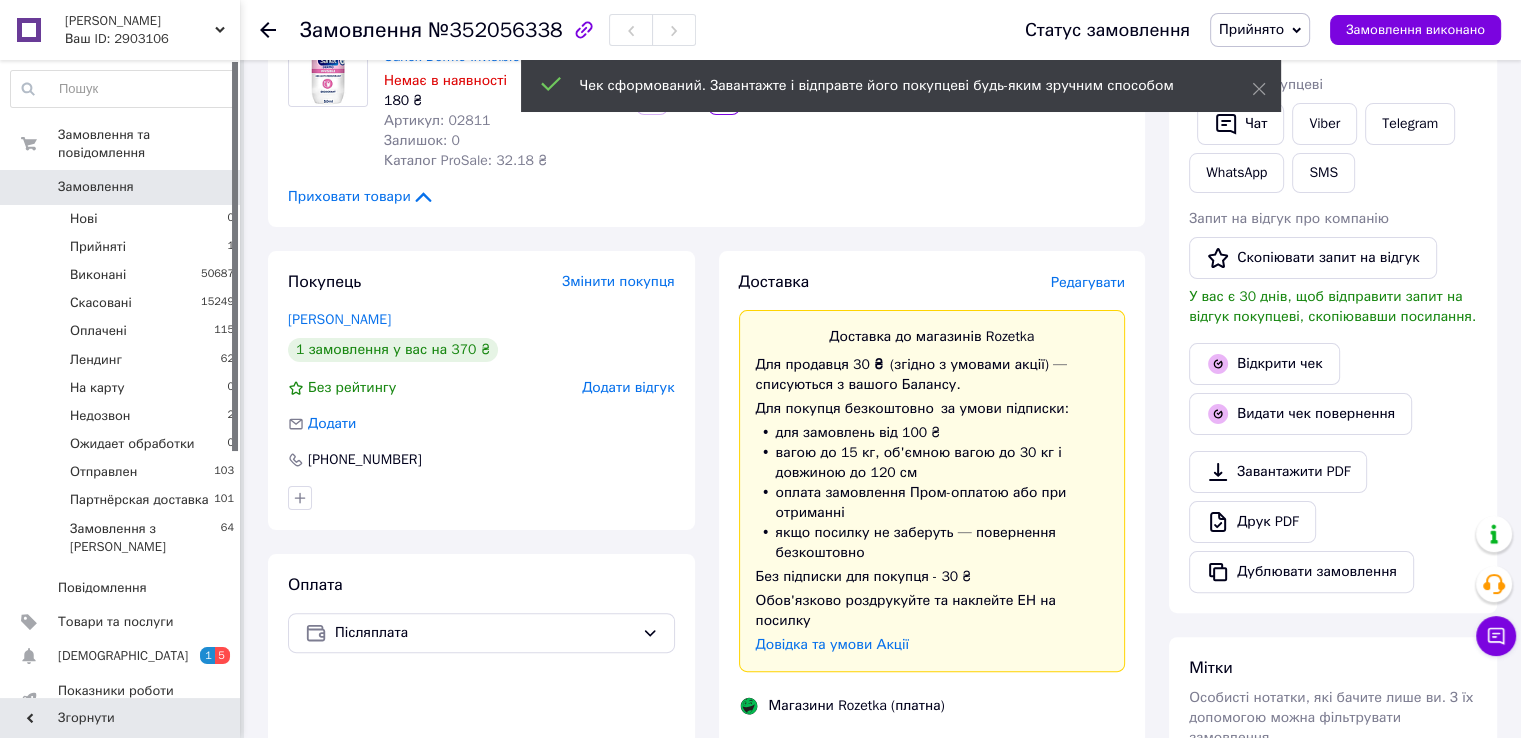 scroll, scrollTop: 300, scrollLeft: 0, axis: vertical 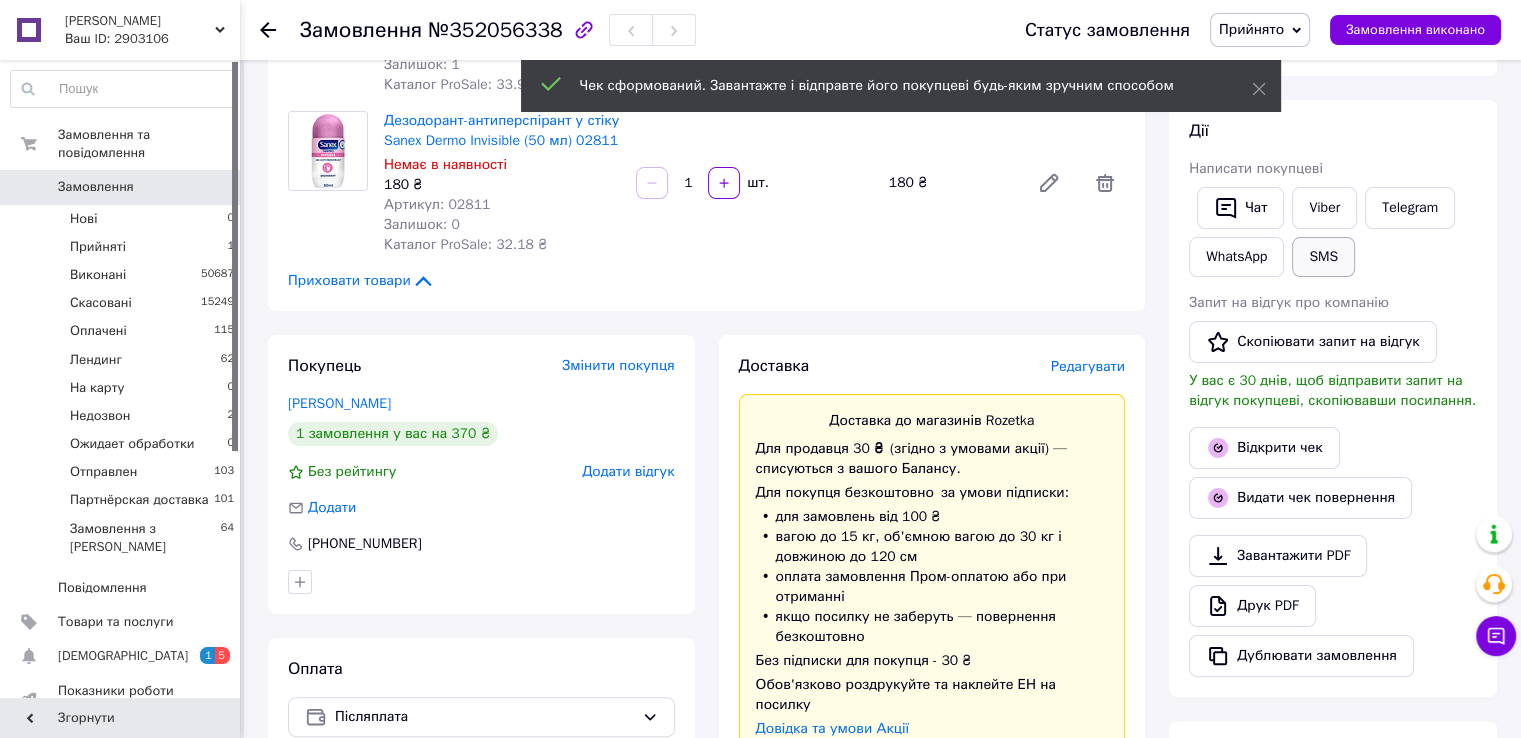 click on "SMS" at bounding box center (1323, 257) 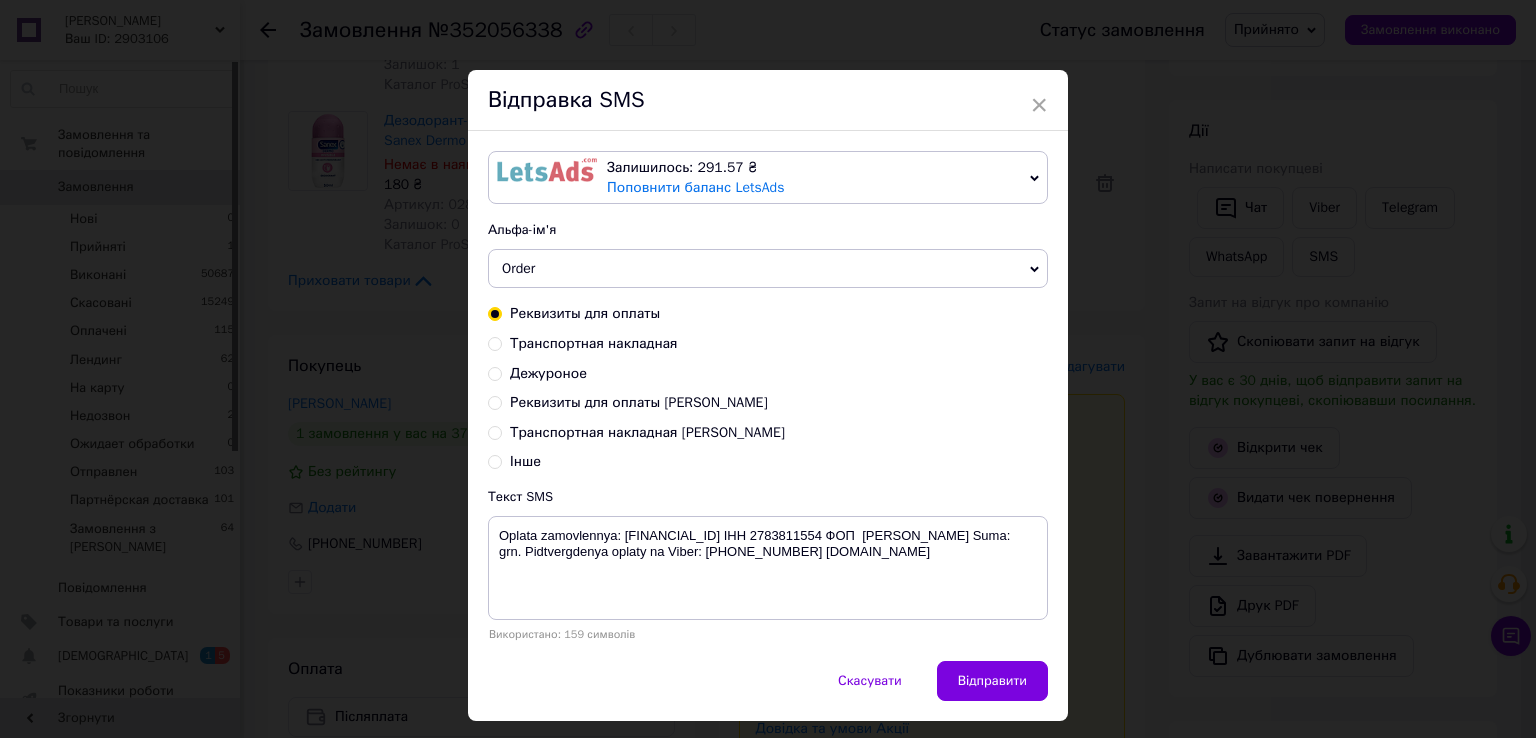 click on "Транспортная накладная" at bounding box center [594, 343] 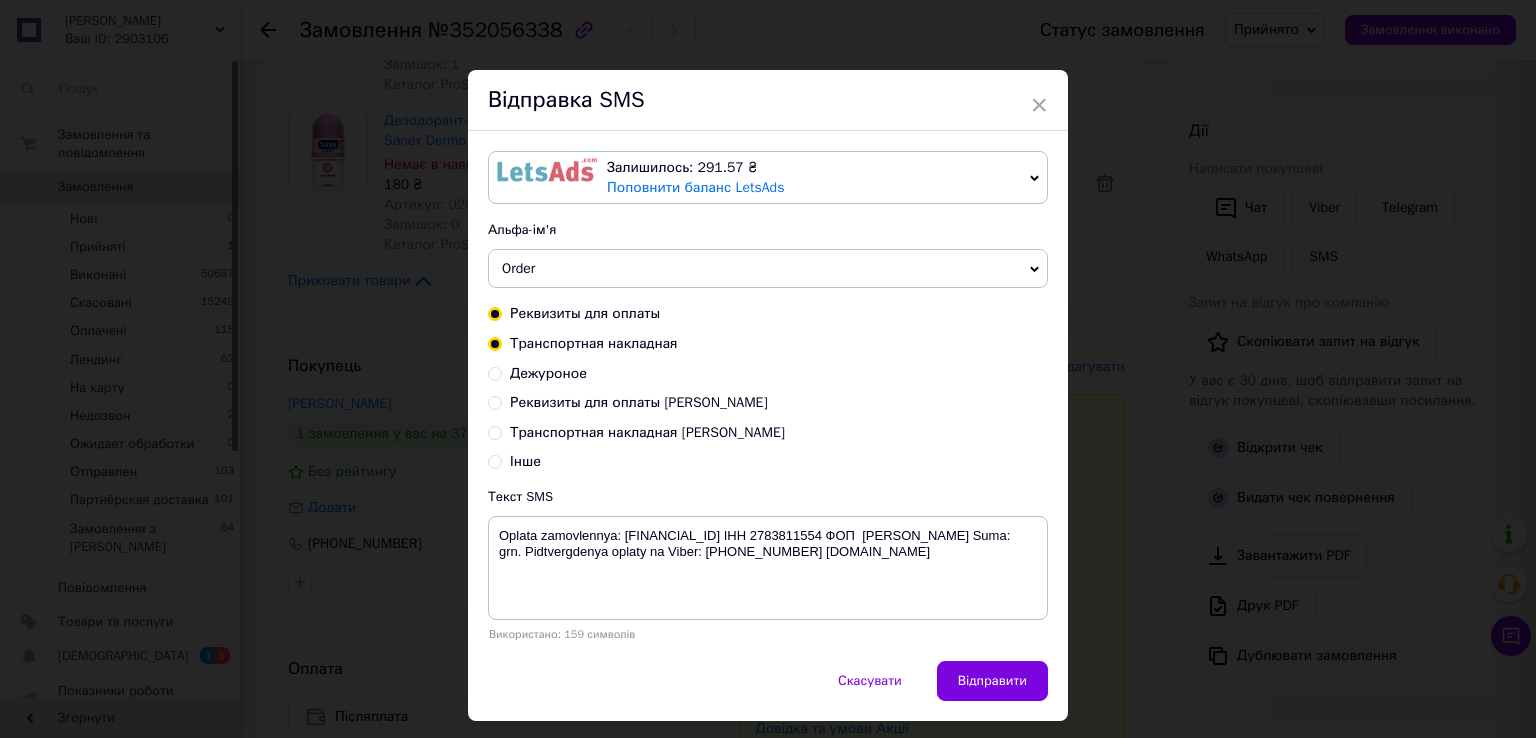 radio on "true" 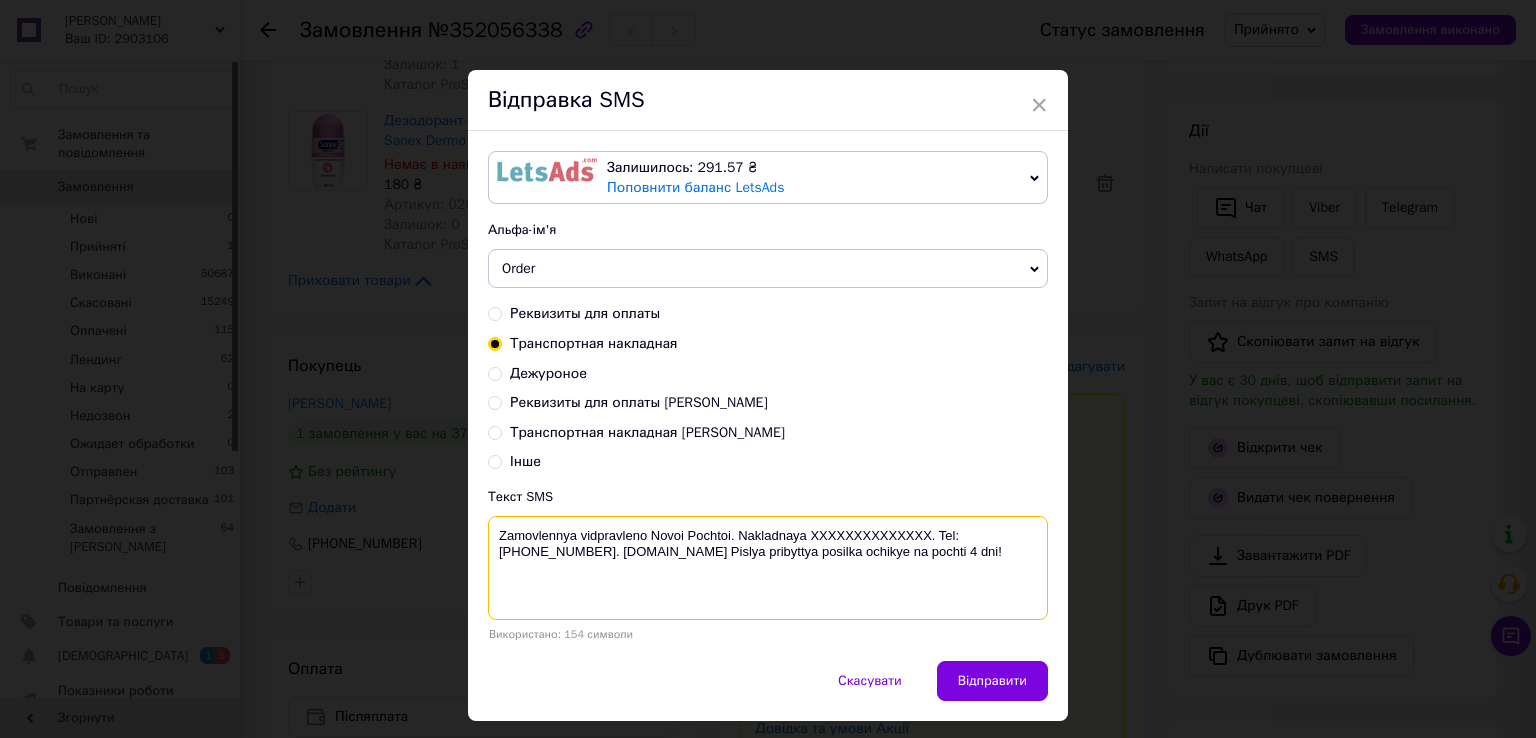 click on "Zamovlennya vidpravleno Novoi Pochtoi. Nakladnaya XXXXXXXXXXXXXX. Tel: [PHONE_NUMBER]. [DOMAIN_NAME] Pislya pribyttya posilka ochikye na pochti 4 dni!" at bounding box center (768, 568) 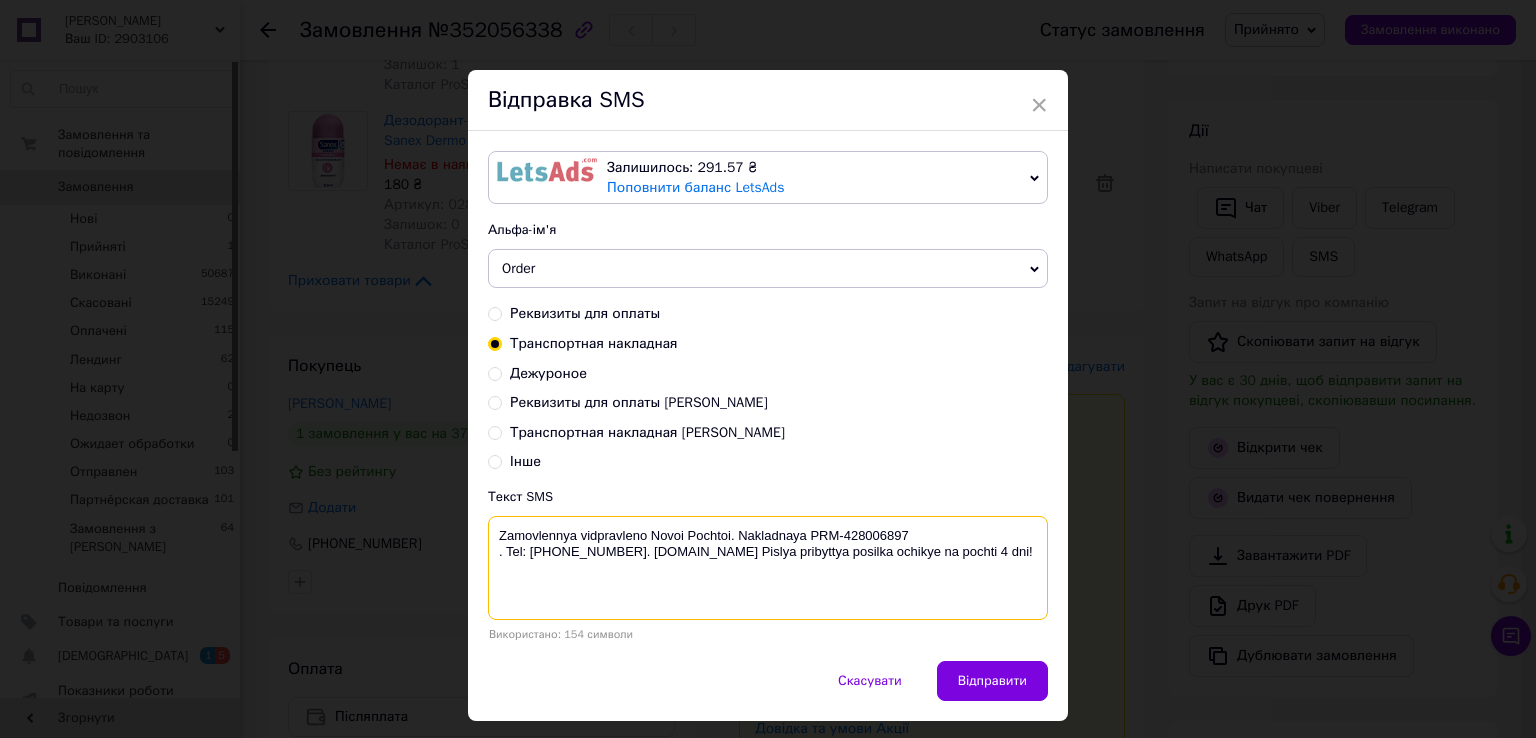 drag, startPoint x: 732, startPoint y: 533, endPoint x: 490, endPoint y: 529, distance: 242.03305 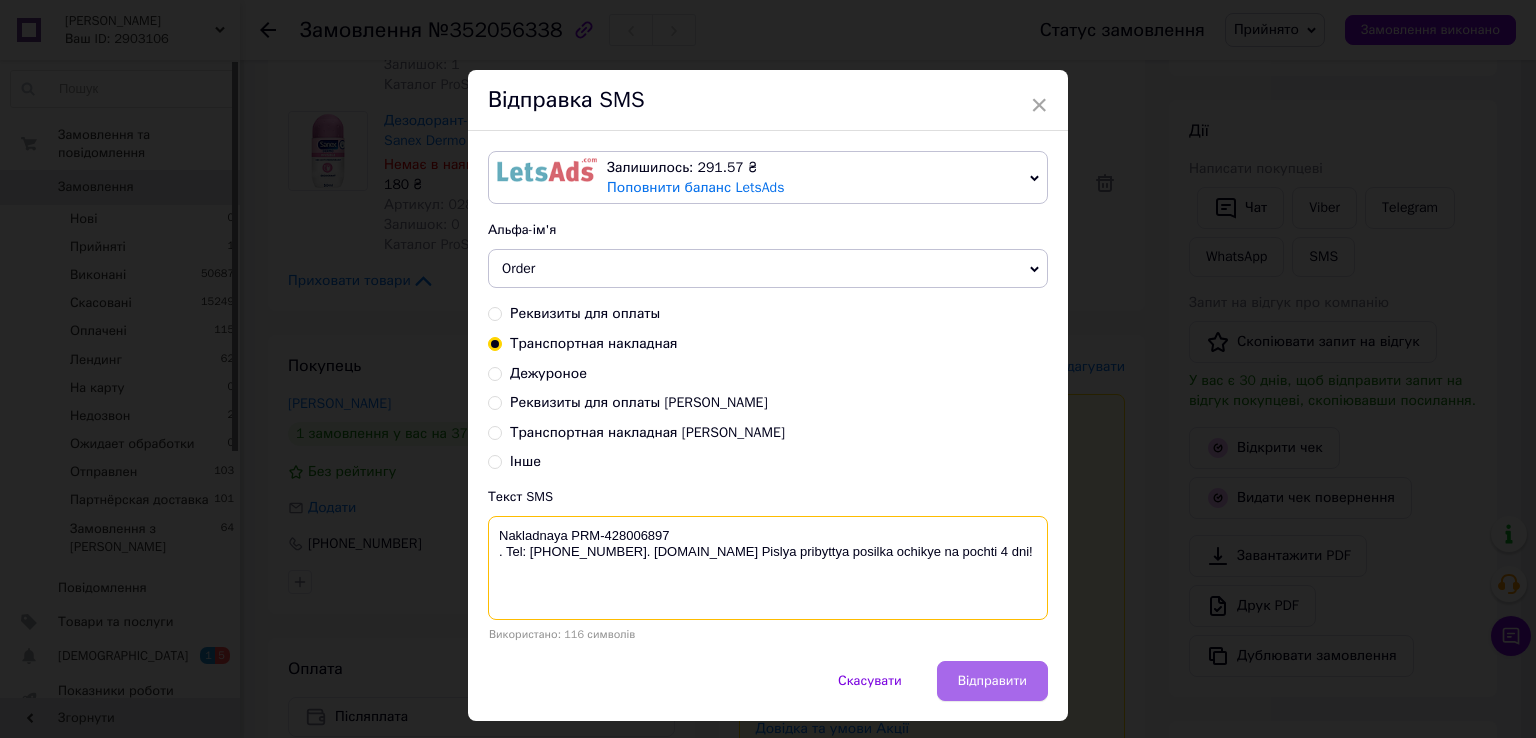 type on "Nakladnaya PRM-428006897
. Tel: +380660002777. biotrading.com.ua Pislya pribyttya posilka ochikye na pochti 4 dni!" 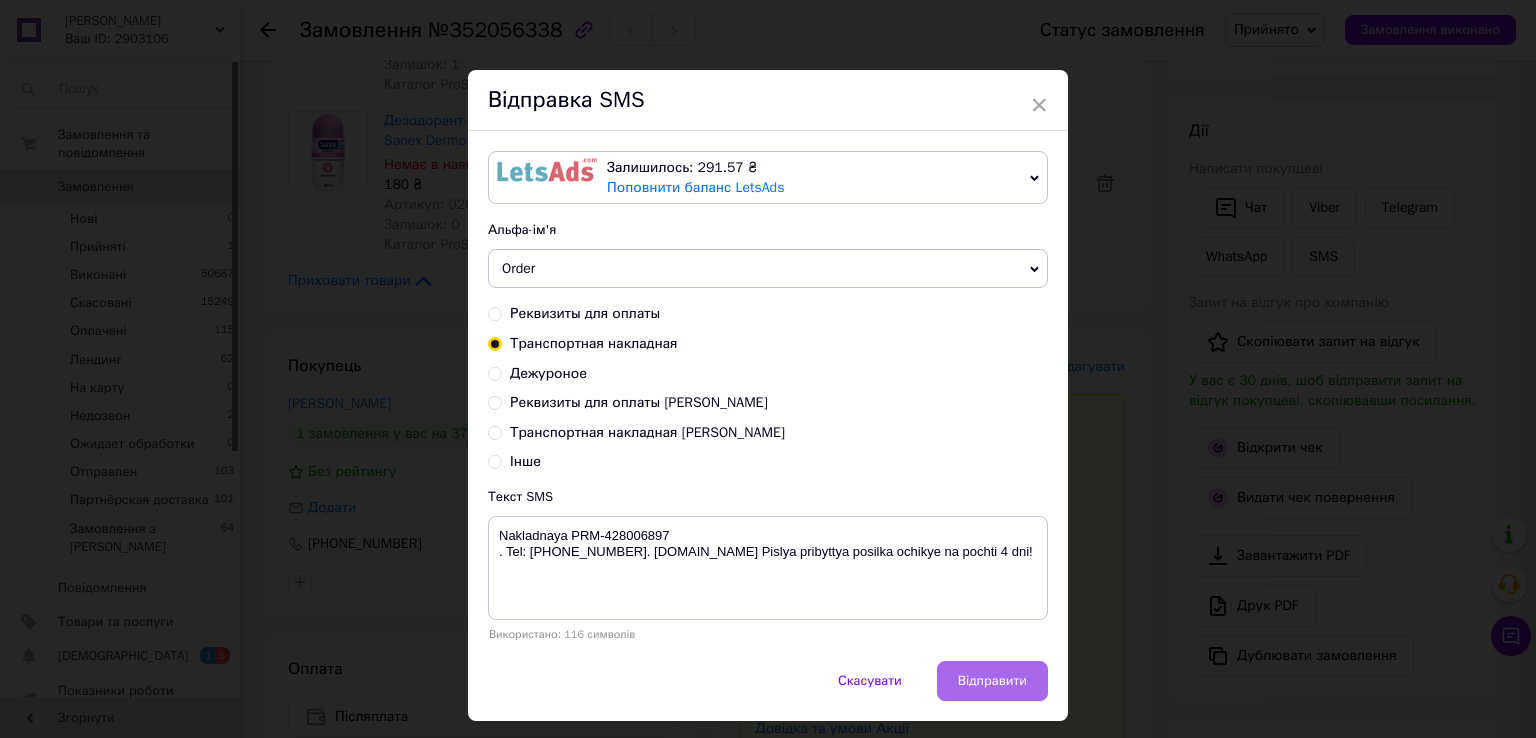 click on "Відправити" at bounding box center (992, 681) 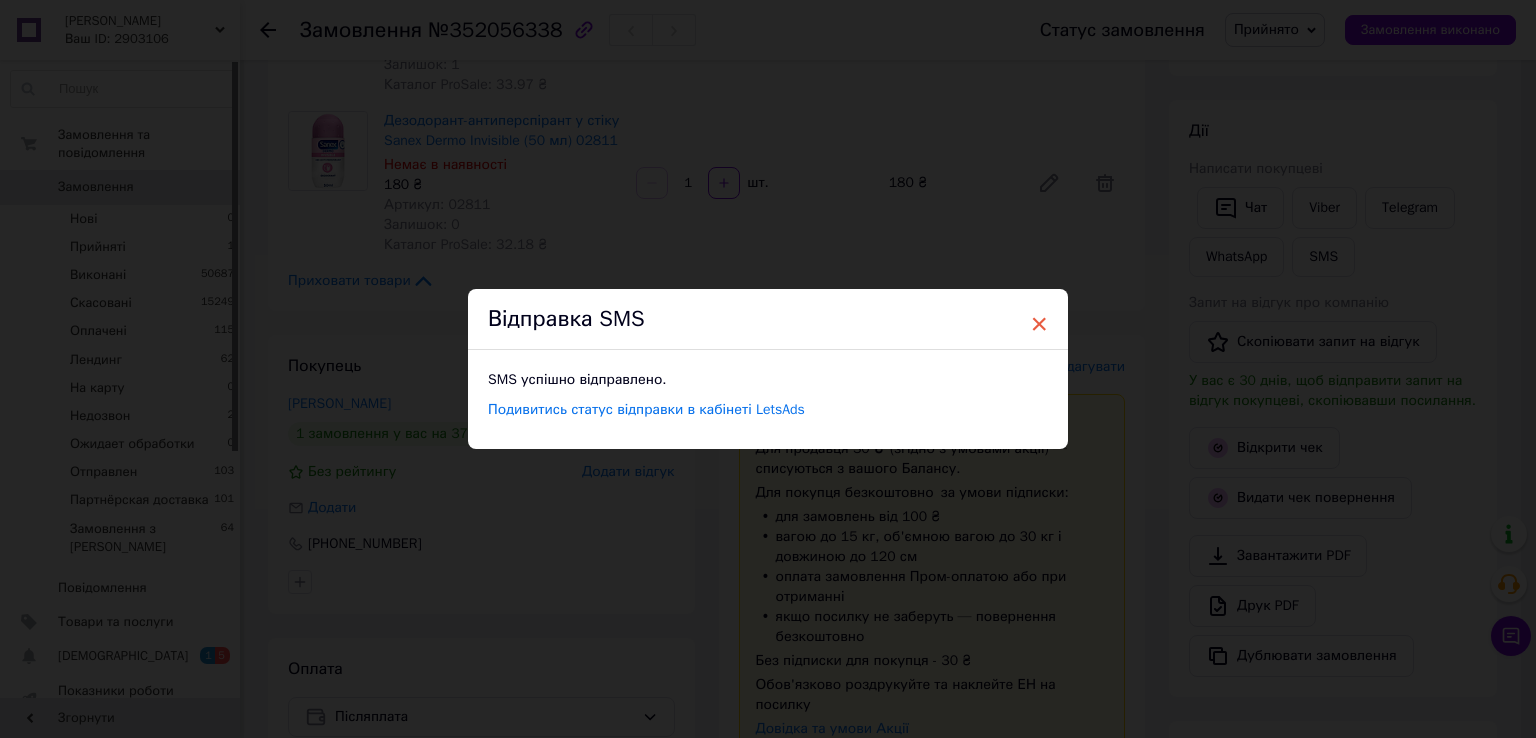 click on "×" at bounding box center [1039, 324] 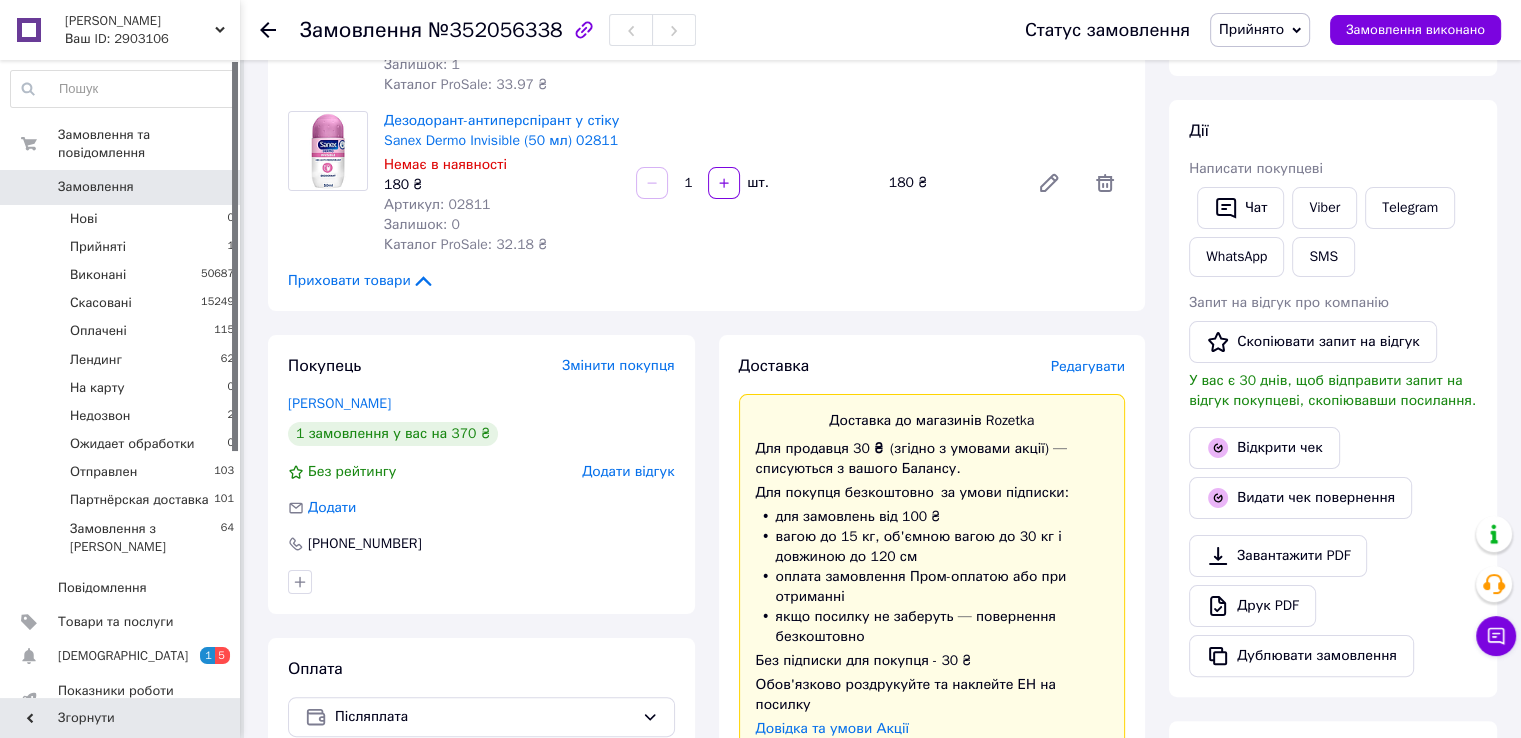 click on "Прийнято" at bounding box center (1251, 29) 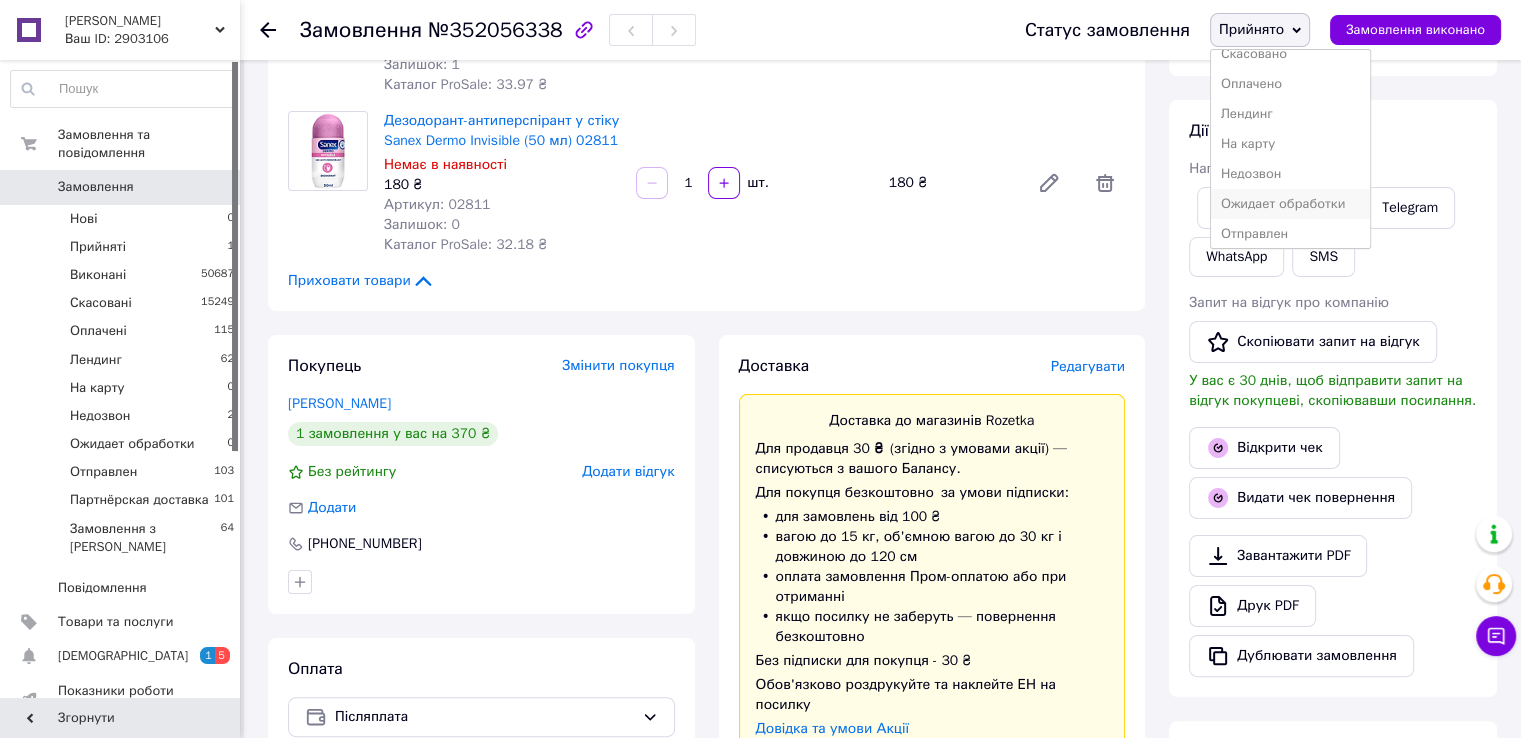 scroll, scrollTop: 81, scrollLeft: 0, axis: vertical 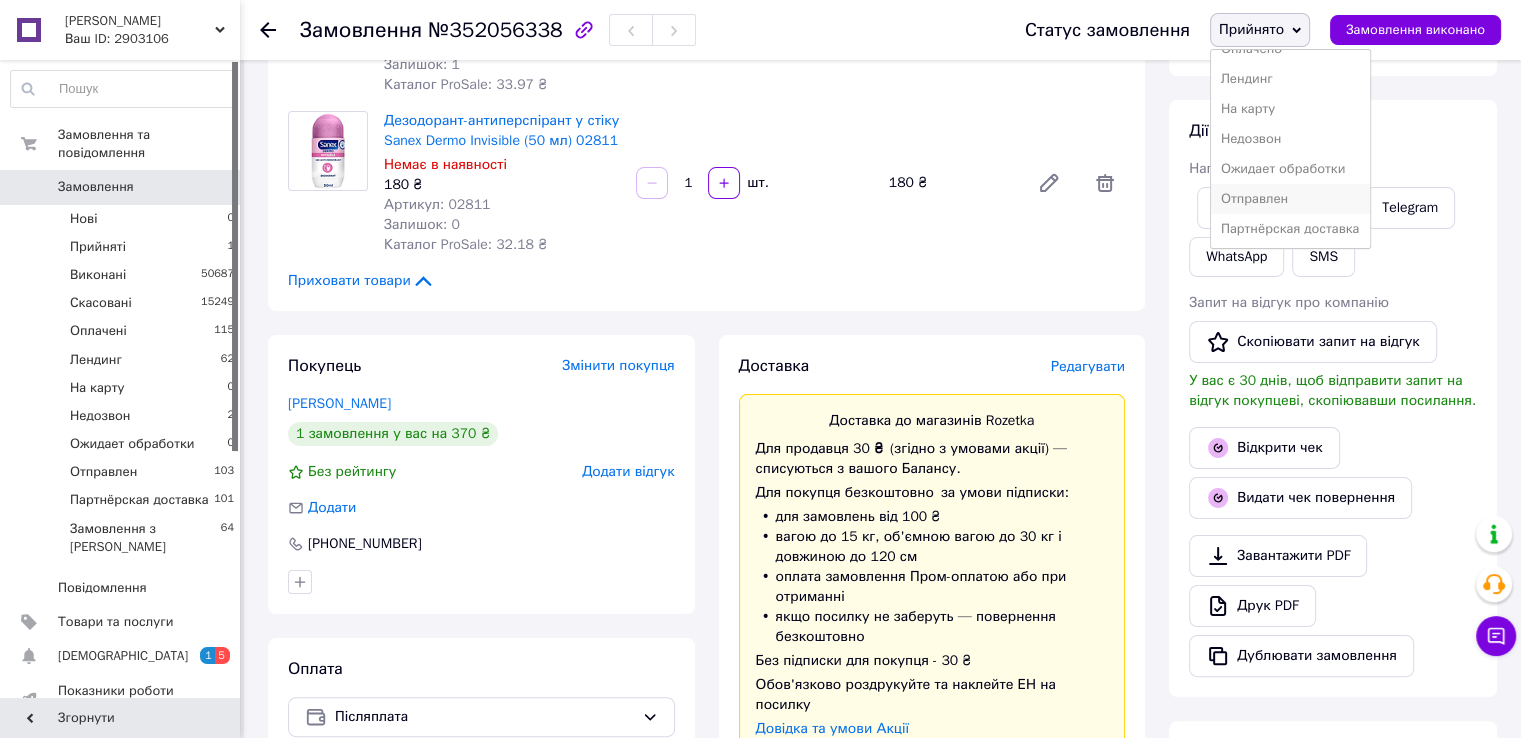 click on "Отправлен" at bounding box center [1290, 199] 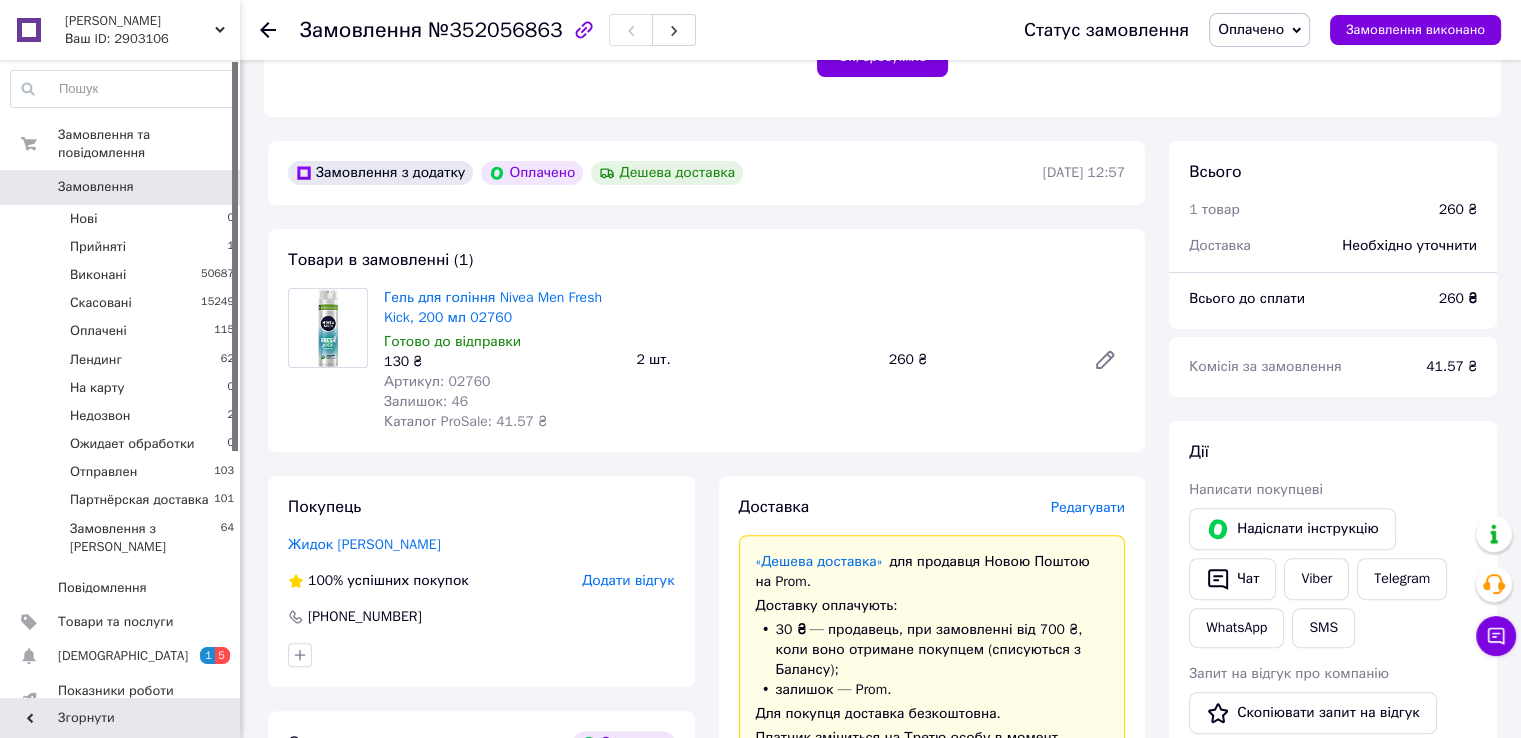 scroll, scrollTop: 600, scrollLeft: 0, axis: vertical 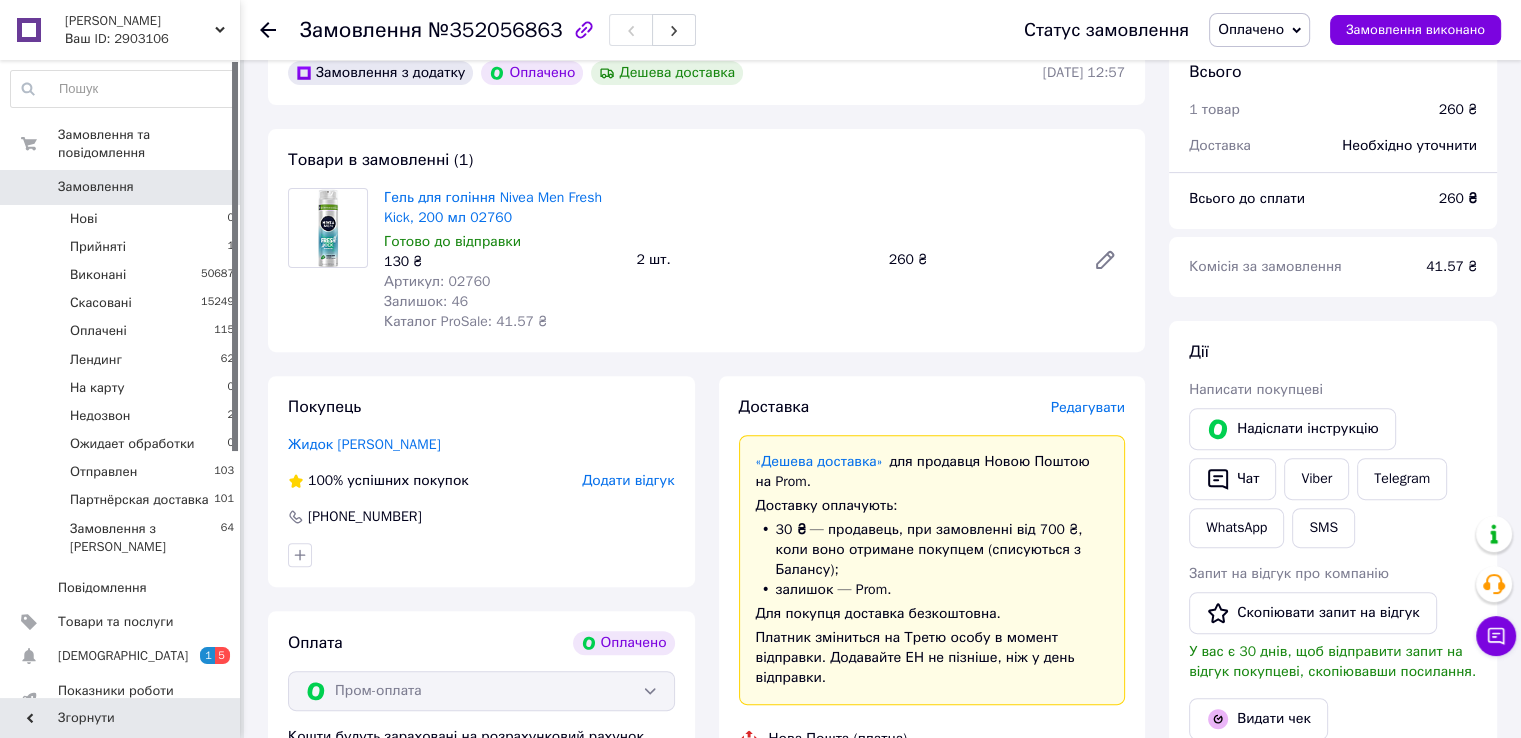 click on "№352056863" at bounding box center (495, 30) 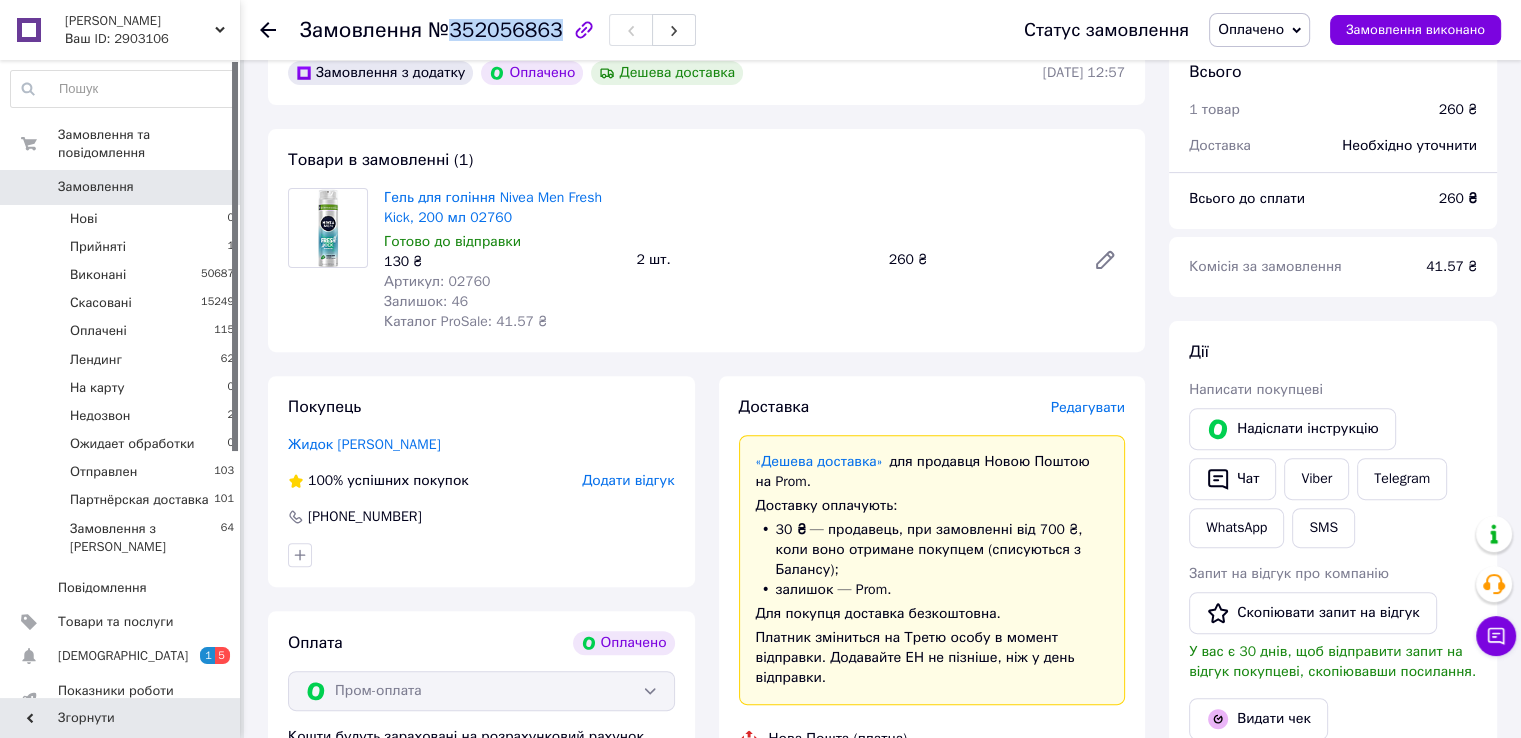 click on "№352056863" at bounding box center (495, 30) 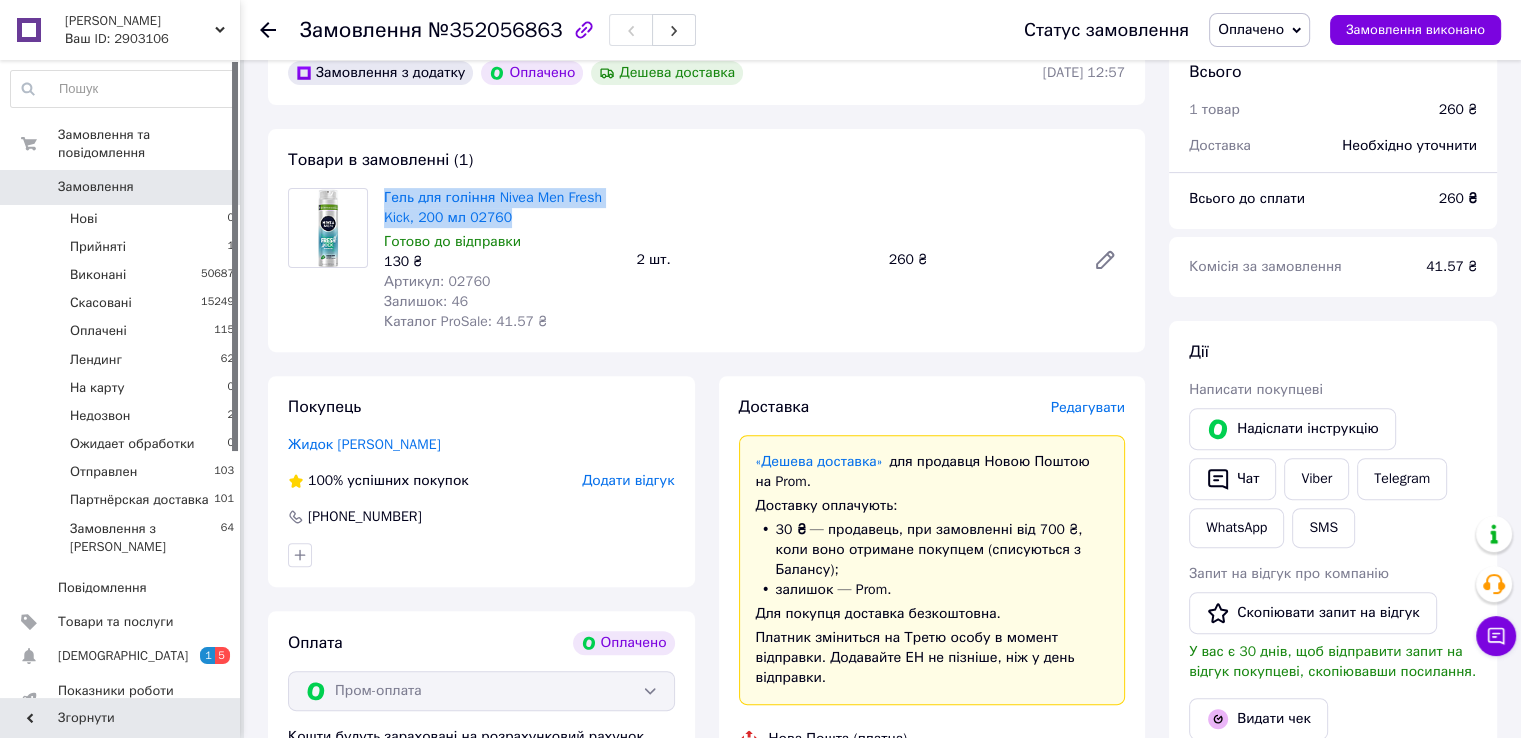 drag, startPoint x: 380, startPoint y: 193, endPoint x: 548, endPoint y: 226, distance: 171.2104 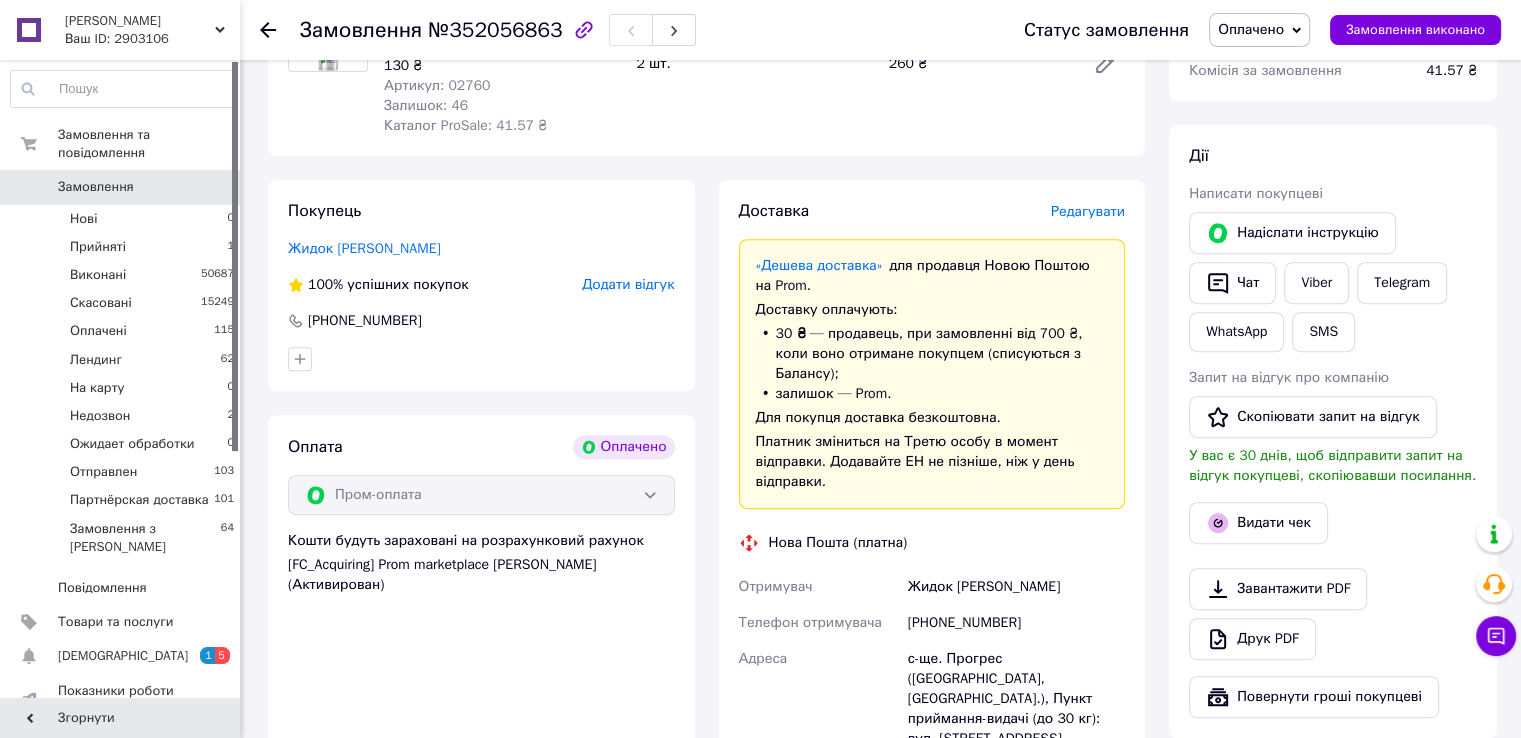 scroll, scrollTop: 800, scrollLeft: 0, axis: vertical 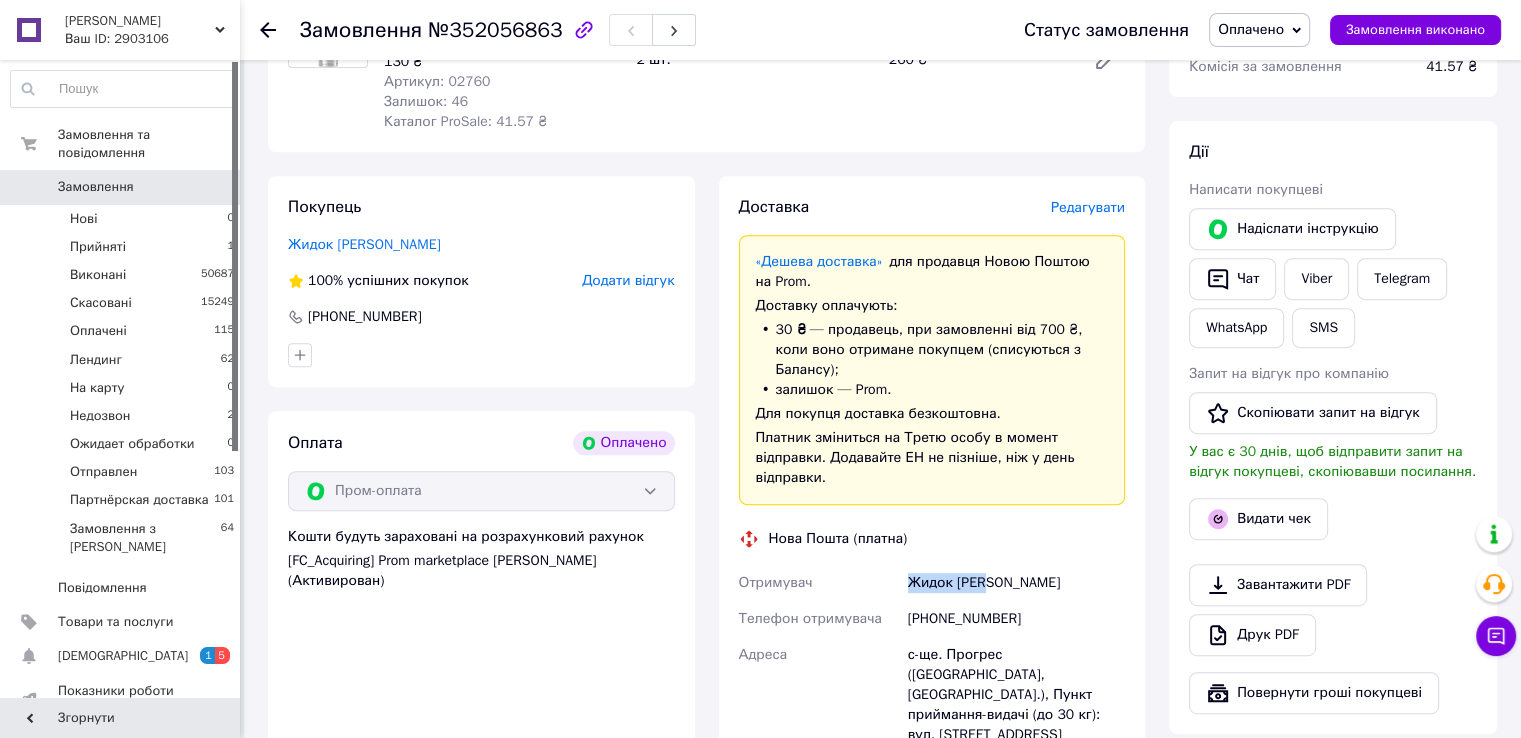 drag, startPoint x: 895, startPoint y: 564, endPoint x: 1031, endPoint y: 564, distance: 136 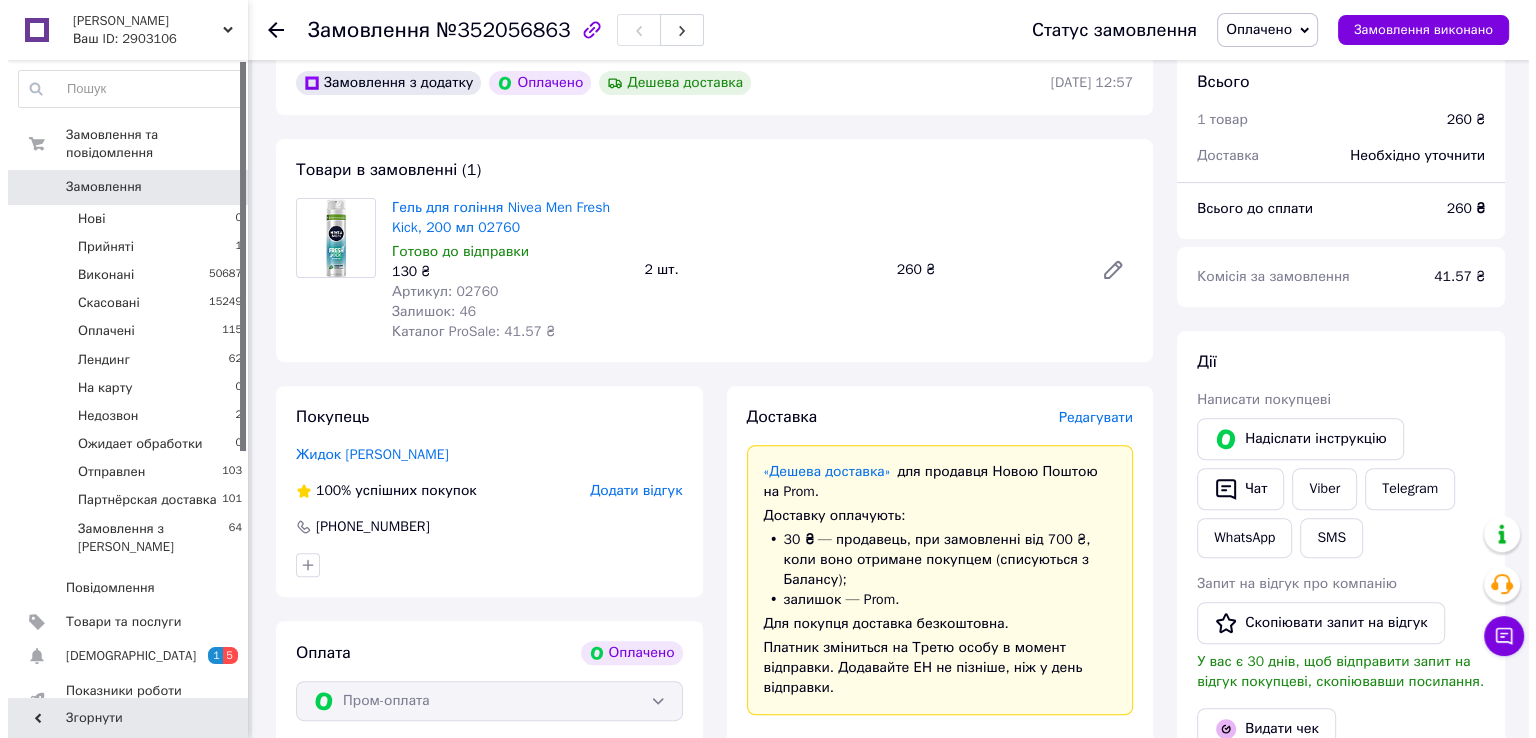 scroll, scrollTop: 800, scrollLeft: 0, axis: vertical 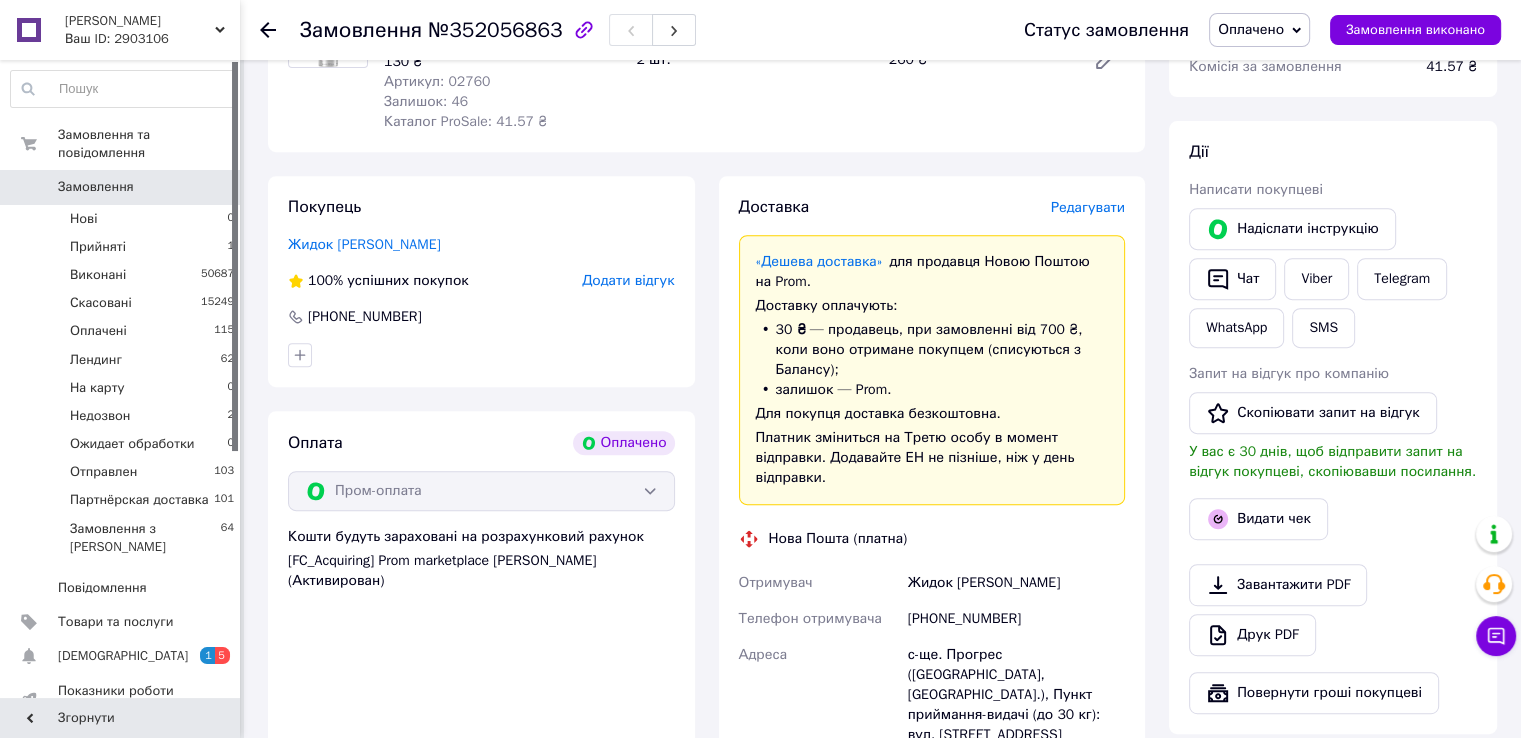 click on "Редагувати" at bounding box center (1088, 207) 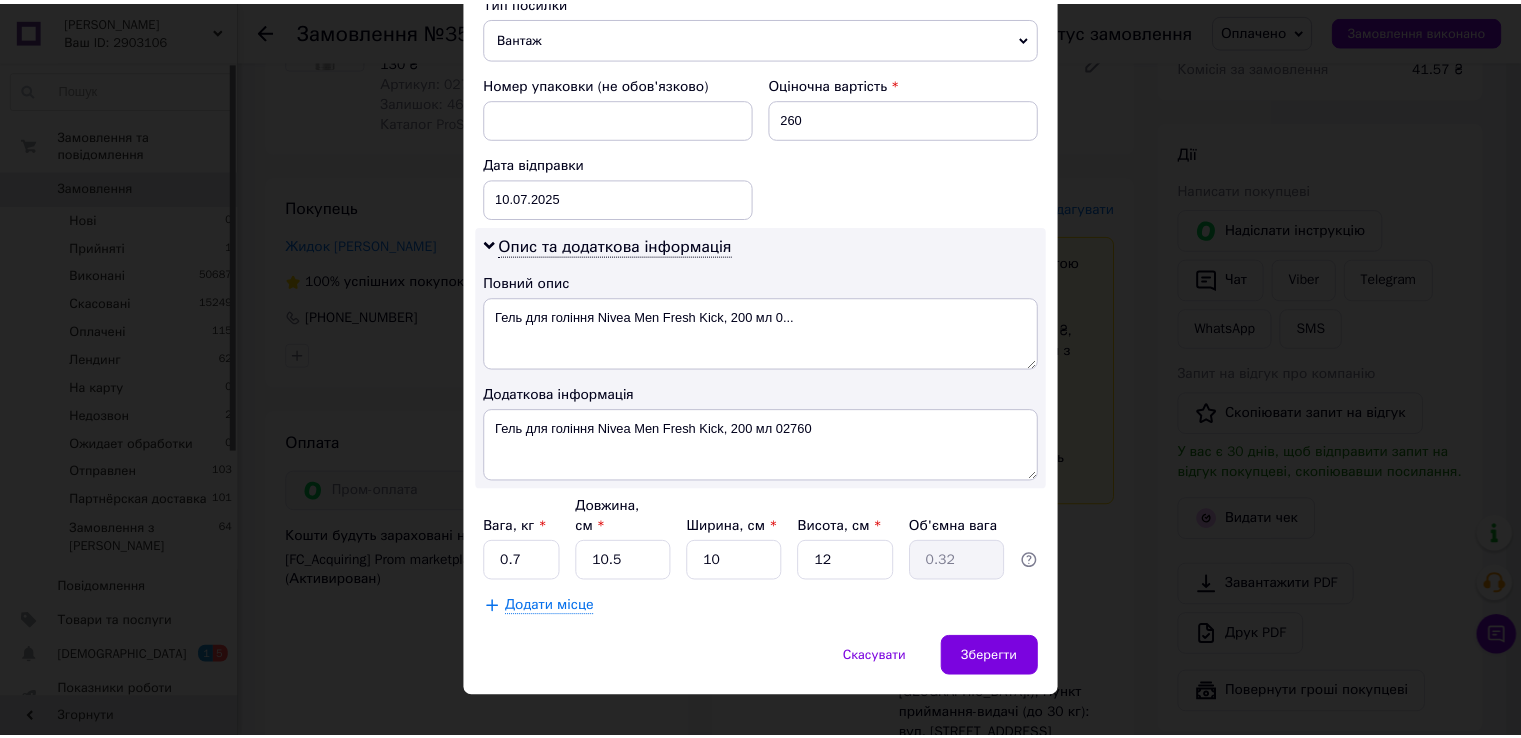 scroll, scrollTop: 808, scrollLeft: 0, axis: vertical 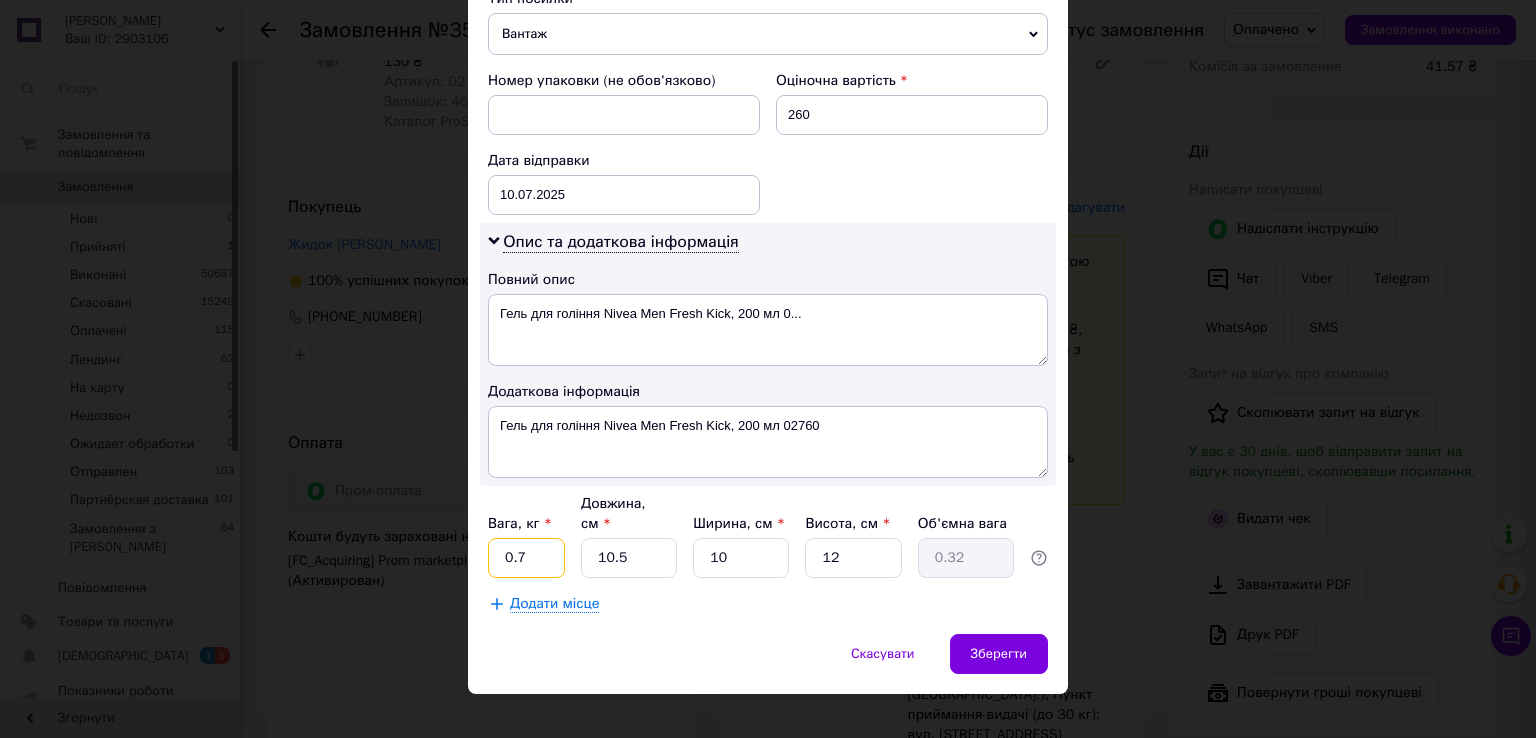 click on "0.7" at bounding box center [526, 558] 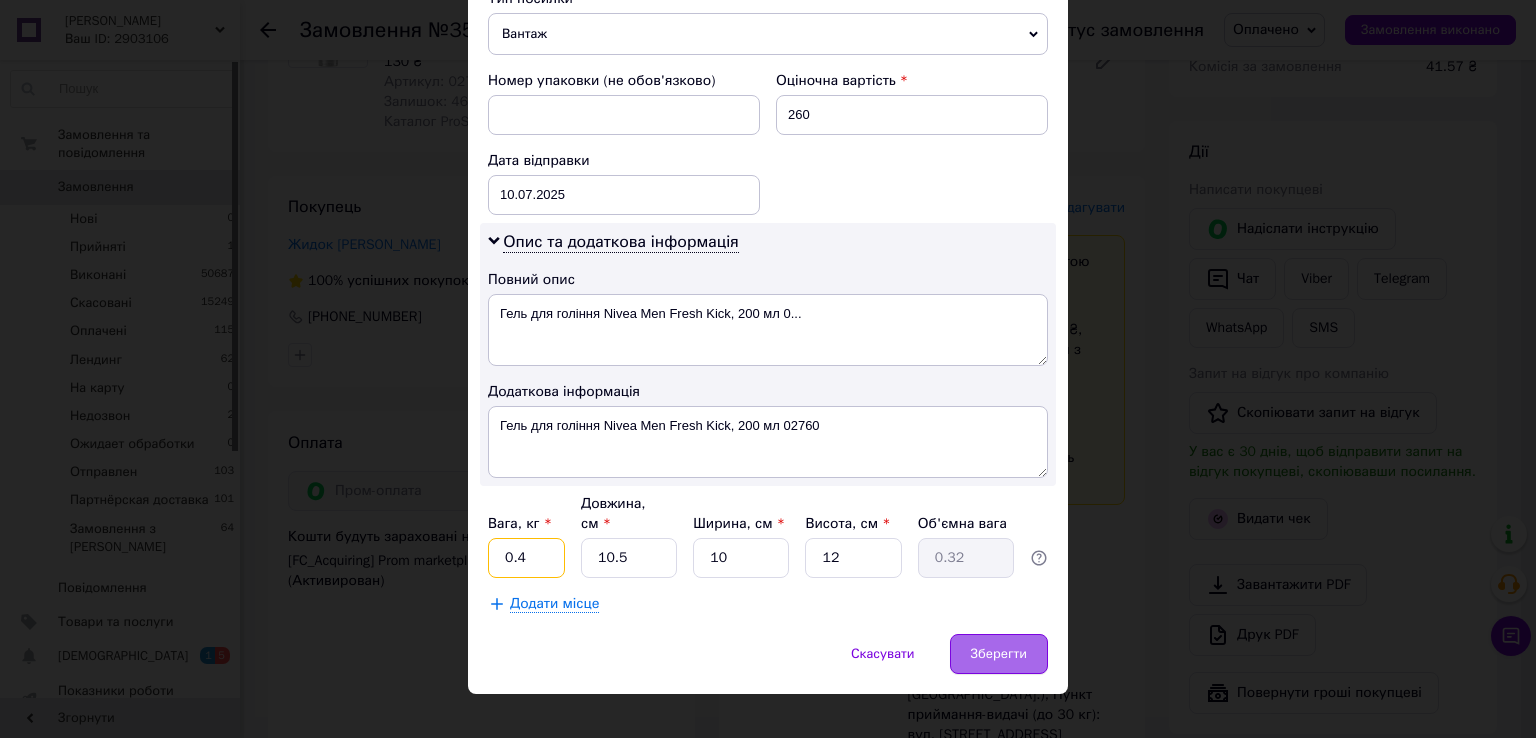 type on "0.4" 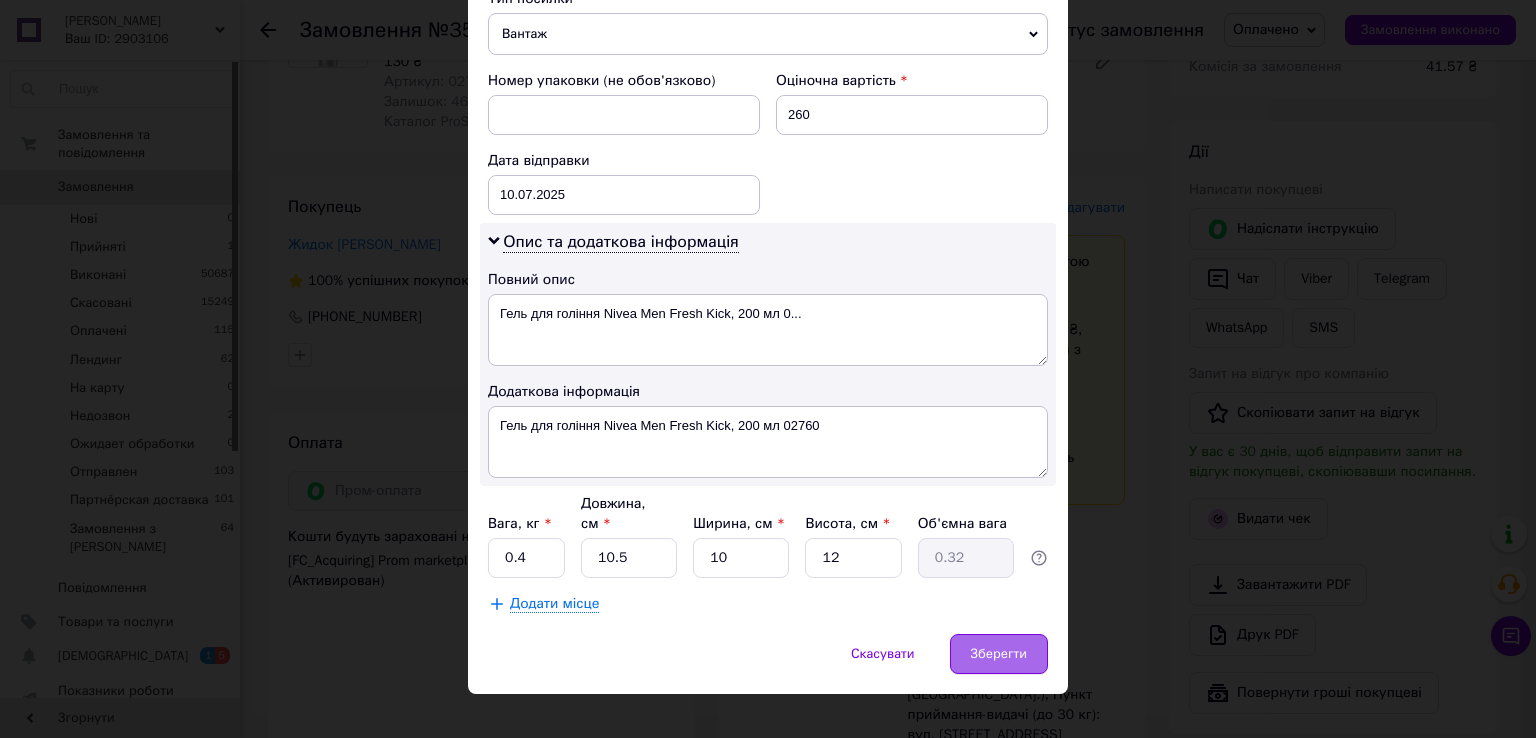 click on "Зберегти" at bounding box center [999, 654] 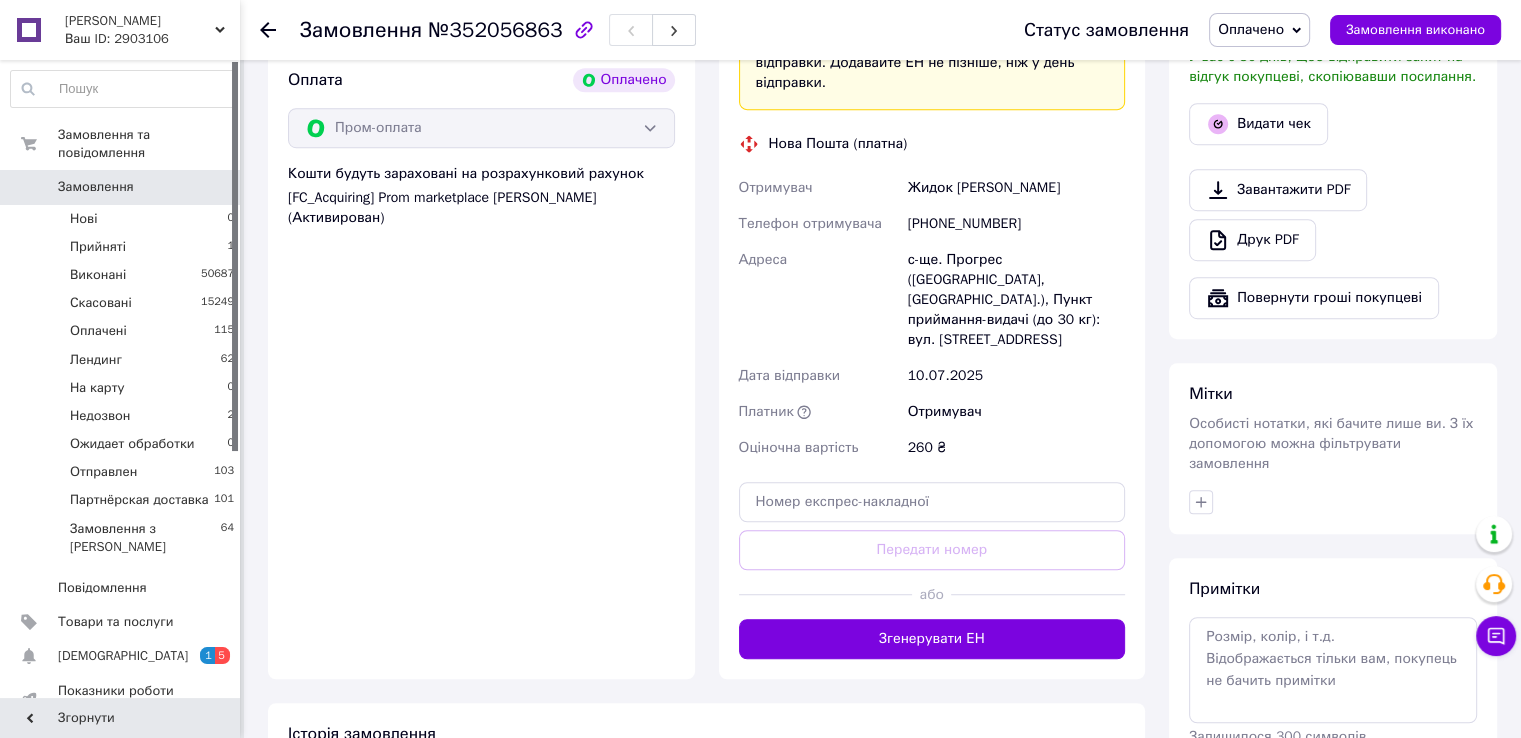scroll, scrollTop: 1200, scrollLeft: 0, axis: vertical 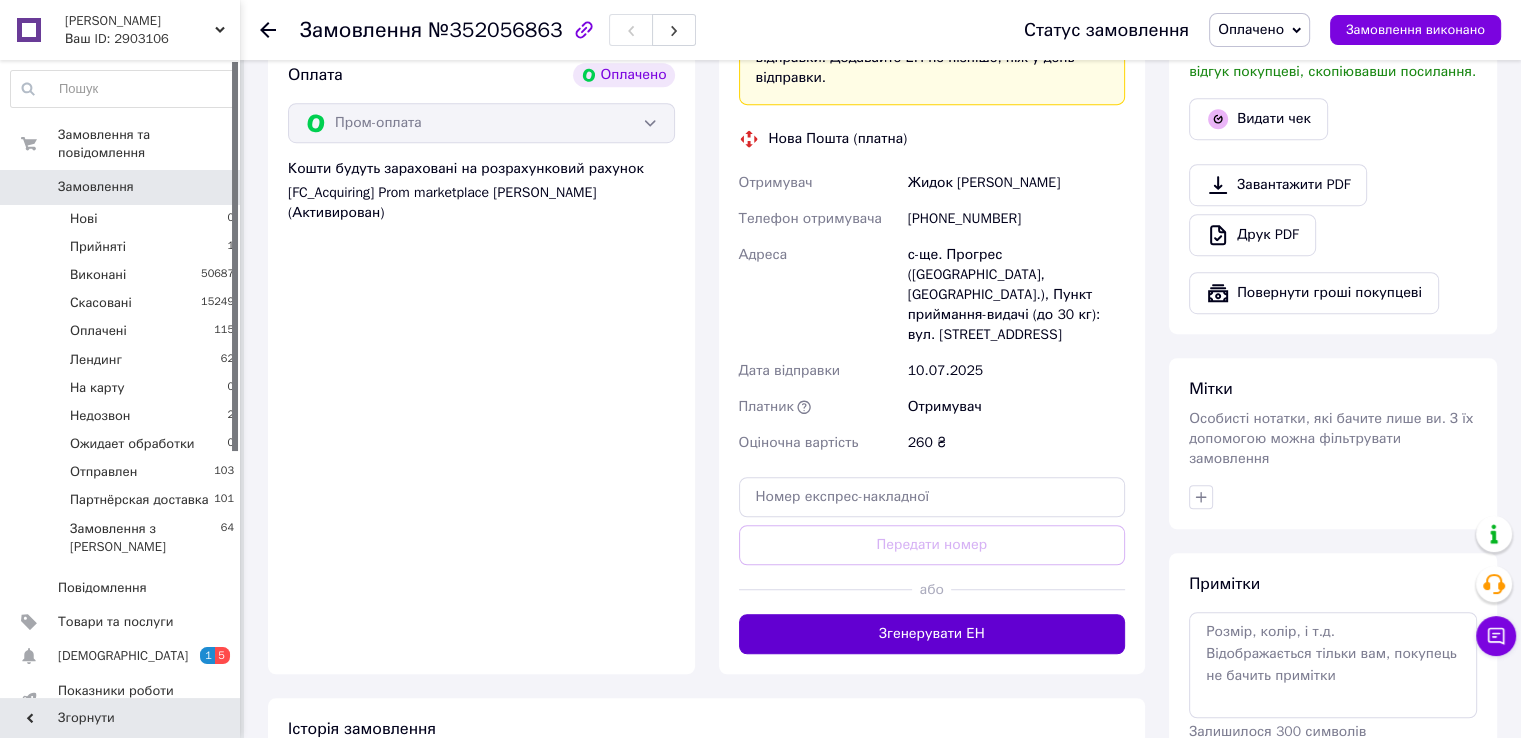 click on "Згенерувати ЕН" at bounding box center [932, 634] 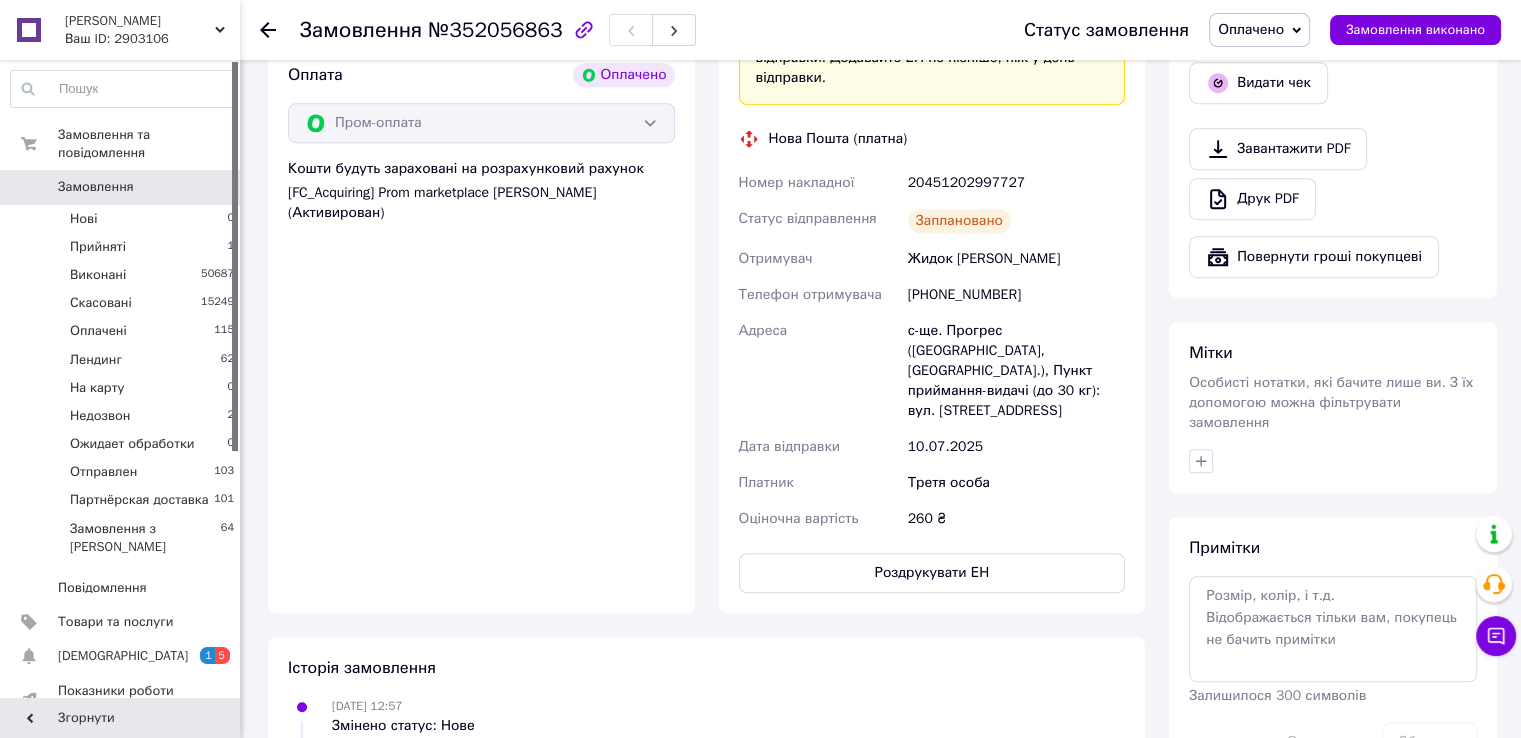 click on "20451202997727" at bounding box center (1016, 183) 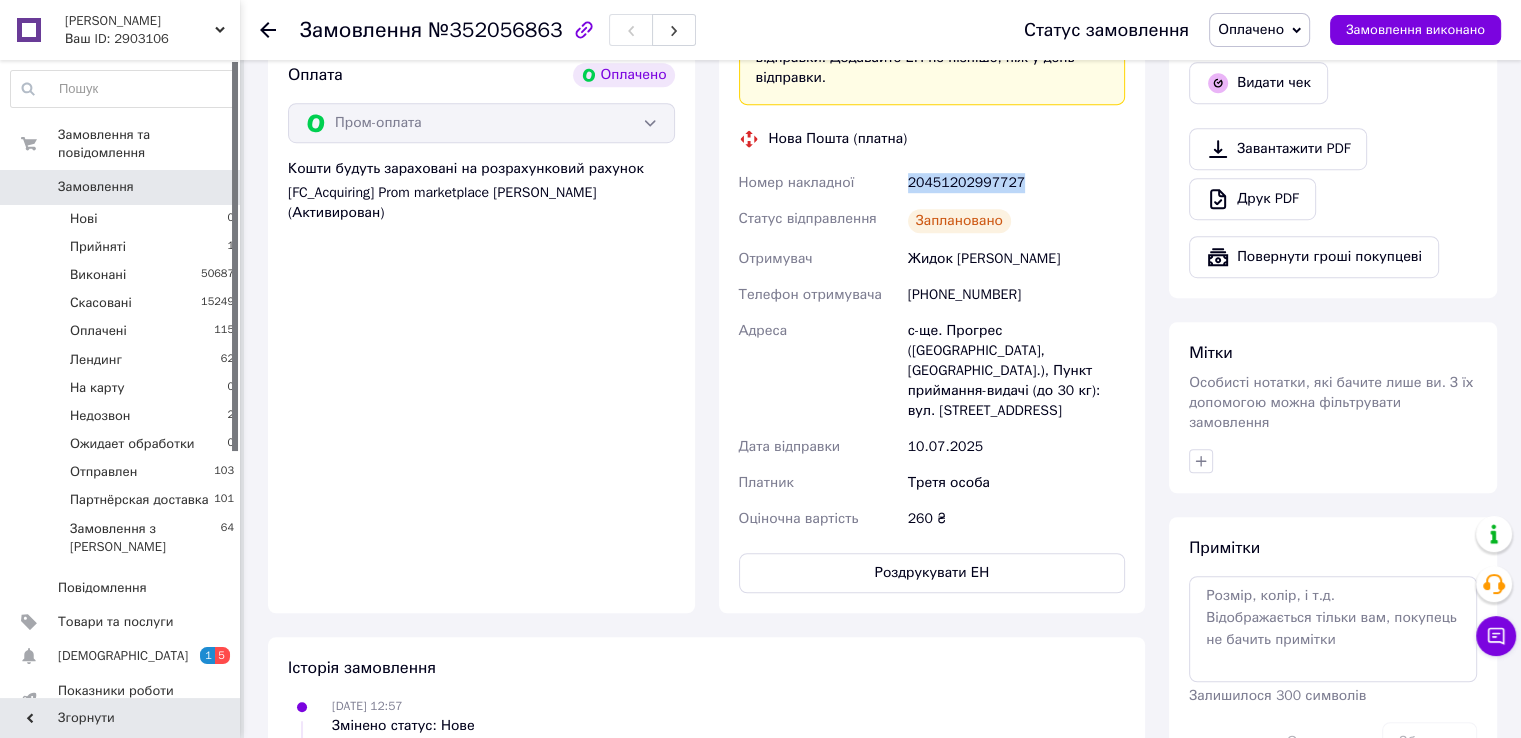 click on "20451202997727" at bounding box center [1016, 183] 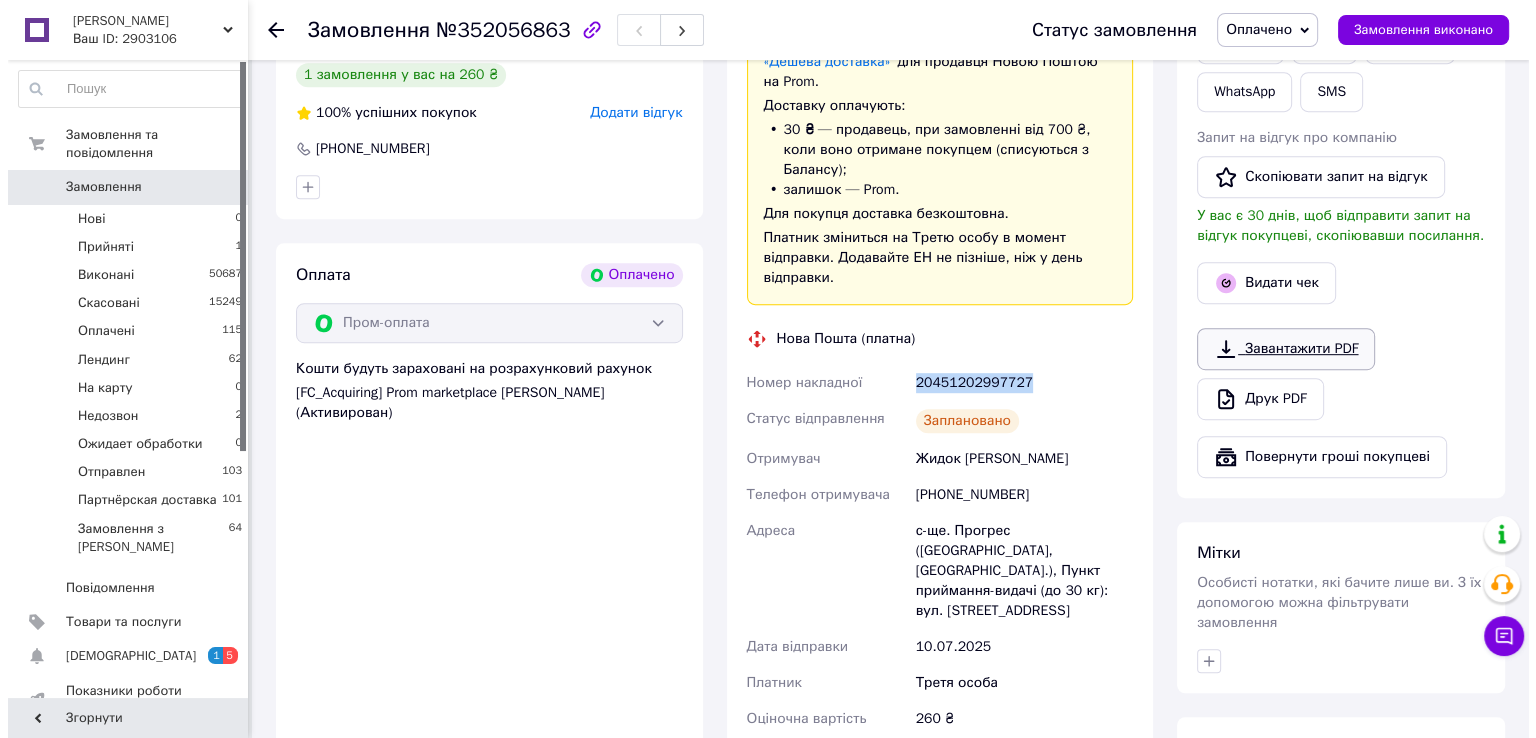scroll, scrollTop: 1000, scrollLeft: 0, axis: vertical 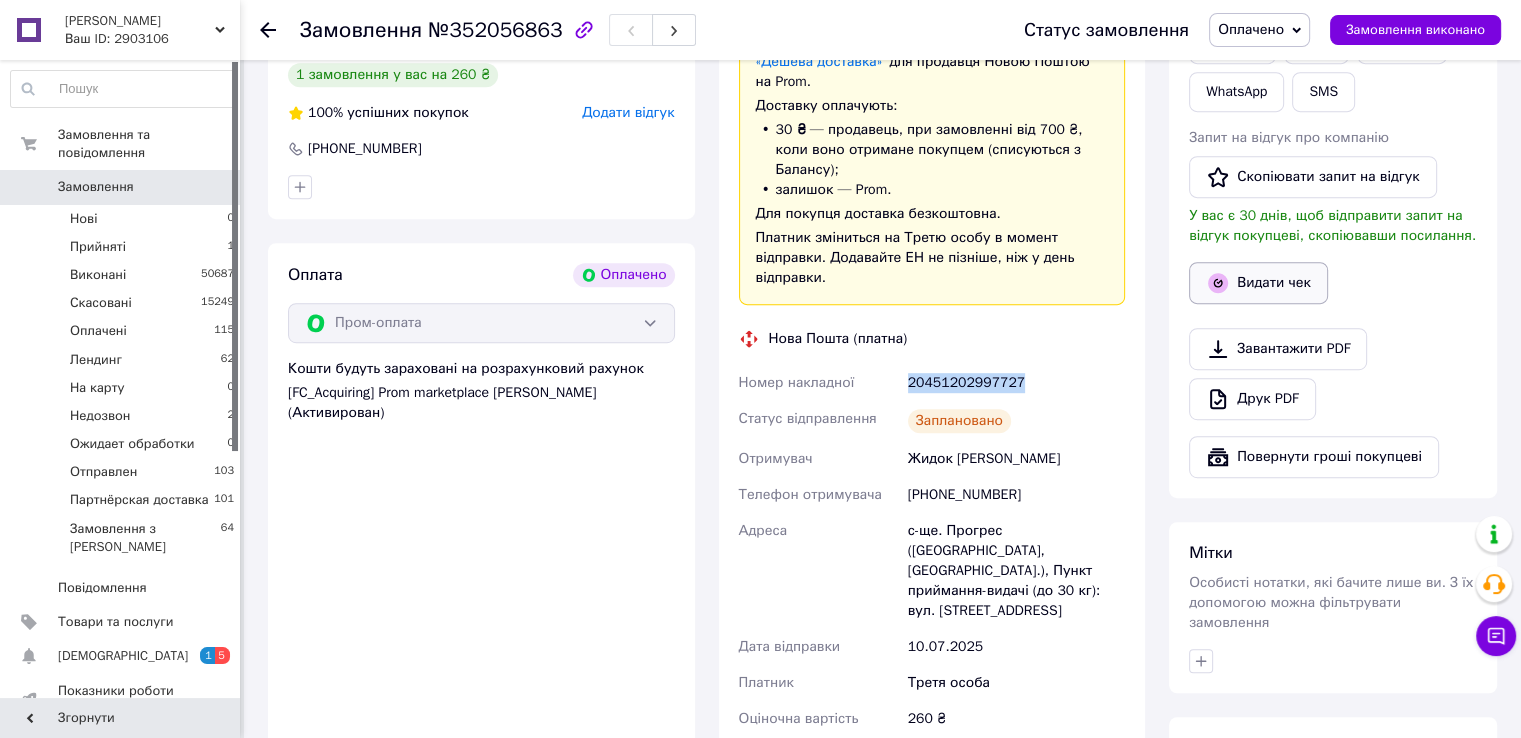 click on "Видати чек" at bounding box center [1258, 283] 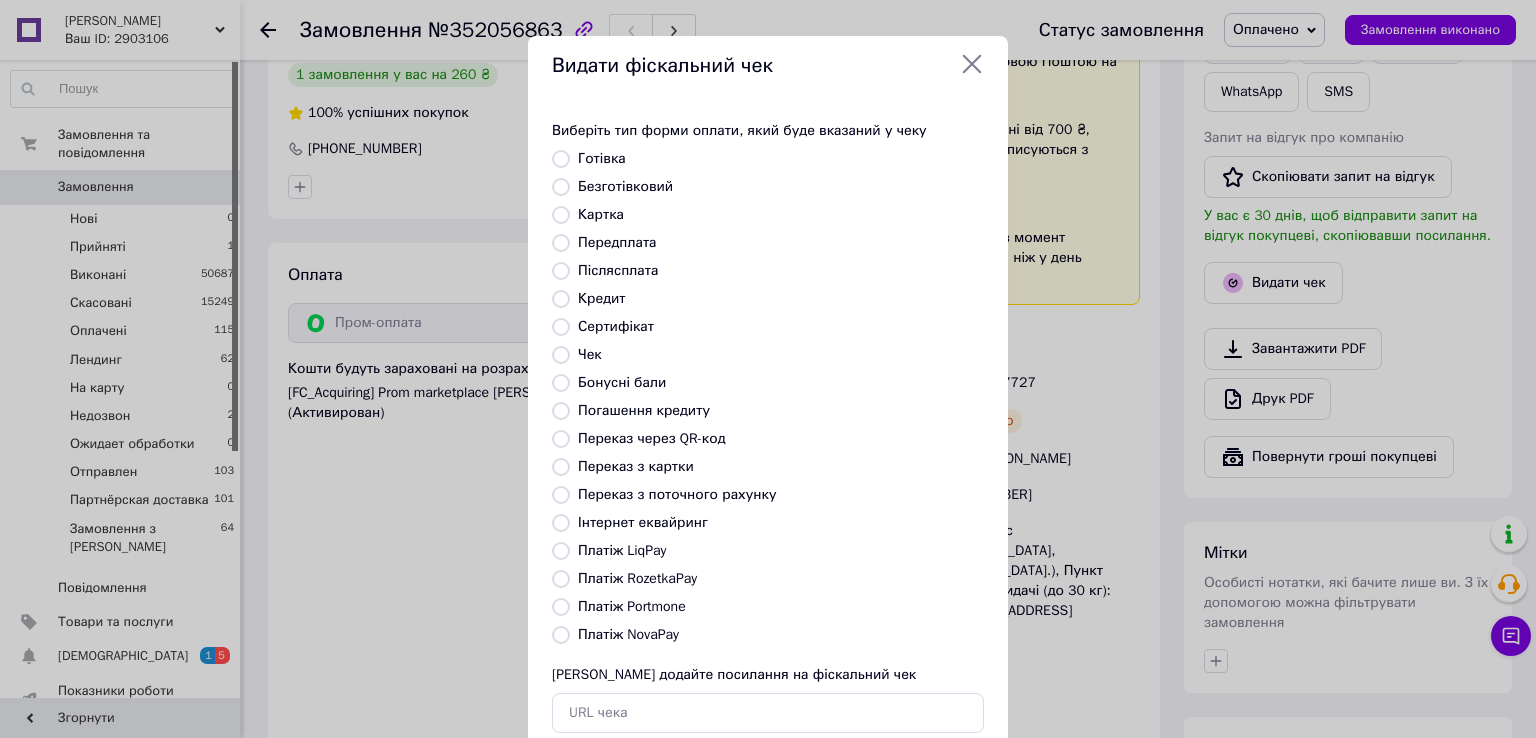 click on "Платіж RozetkaPay" at bounding box center (637, 578) 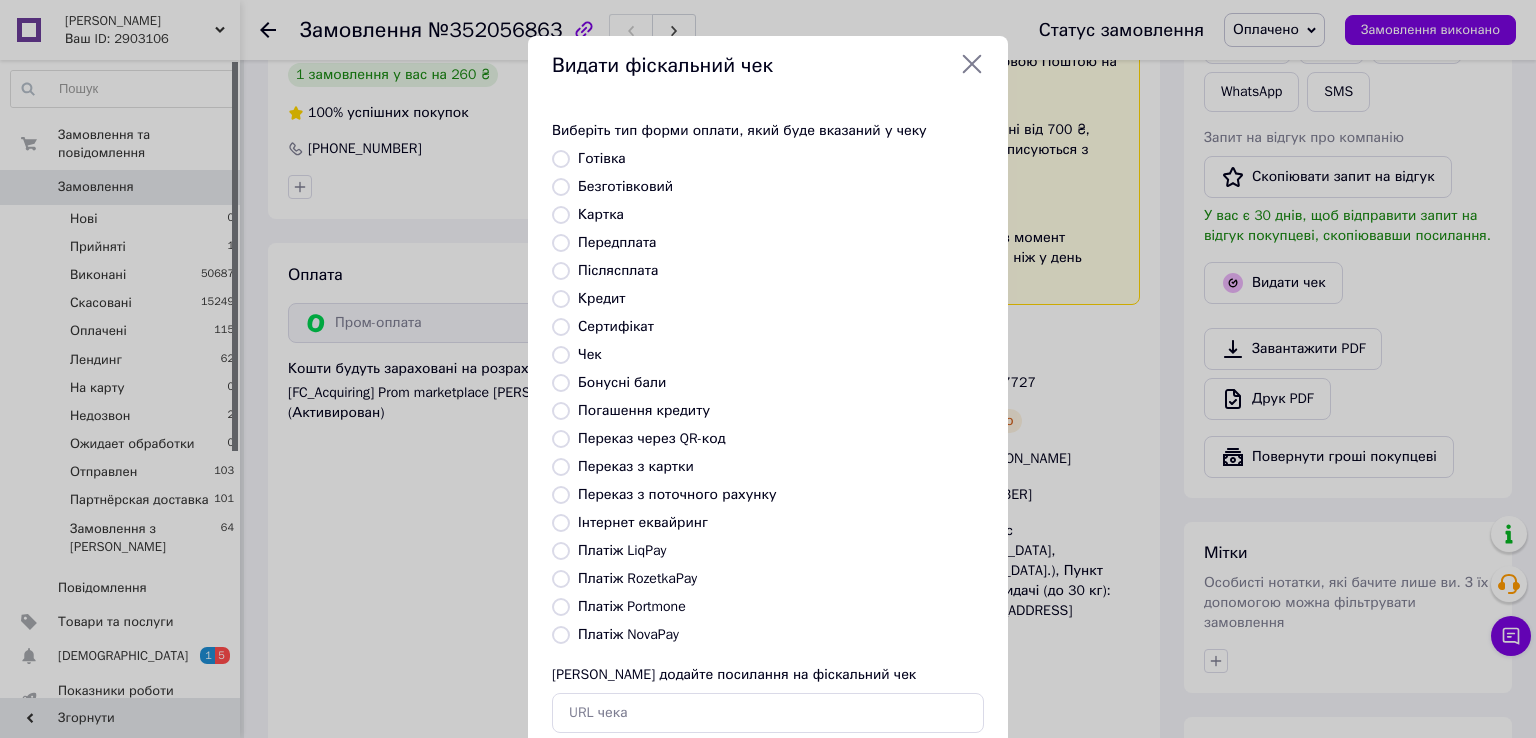 radio on "true" 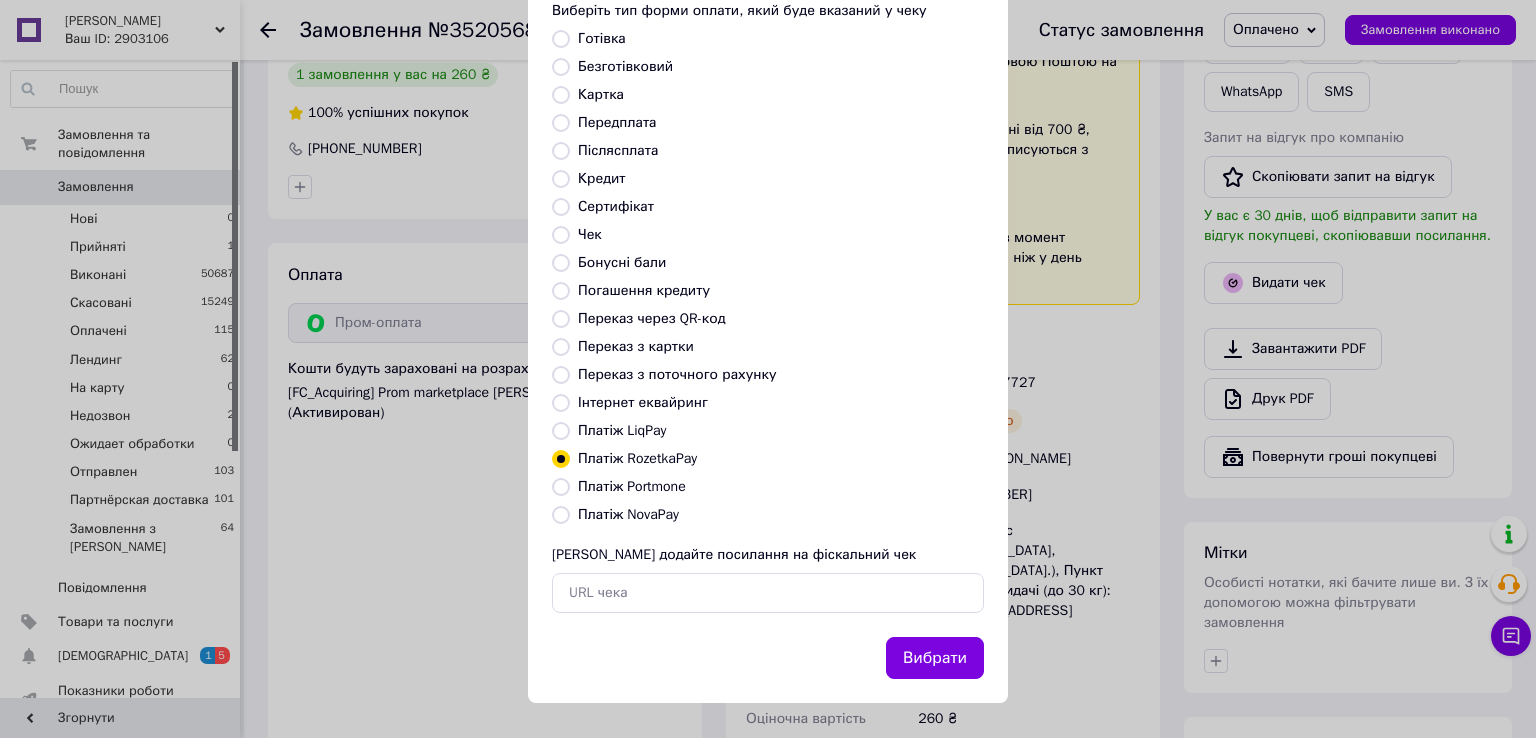 drag, startPoint x: 920, startPoint y: 658, endPoint x: 923, endPoint y: 648, distance: 10.440307 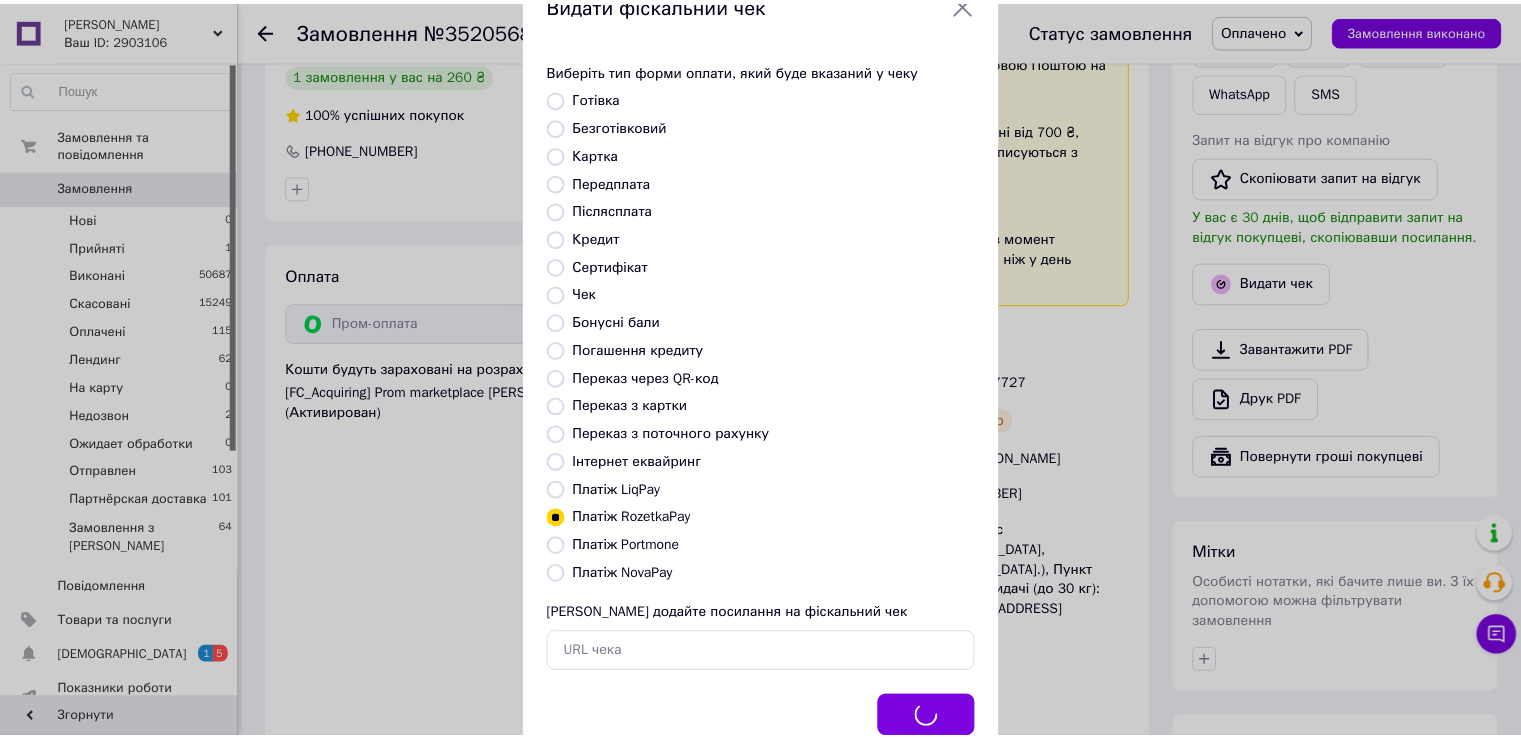 scroll, scrollTop: 0, scrollLeft: 0, axis: both 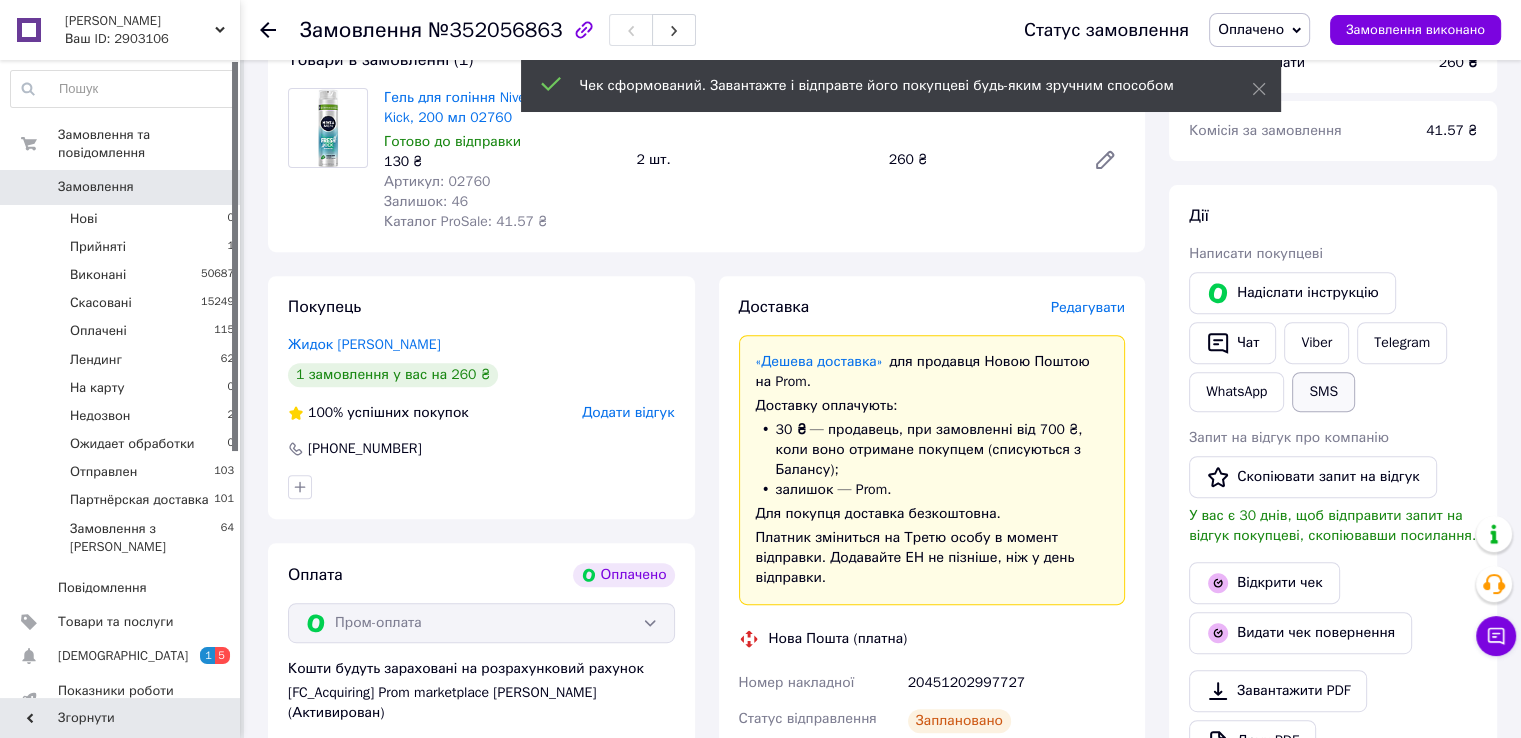 click on "SMS" at bounding box center [1323, 392] 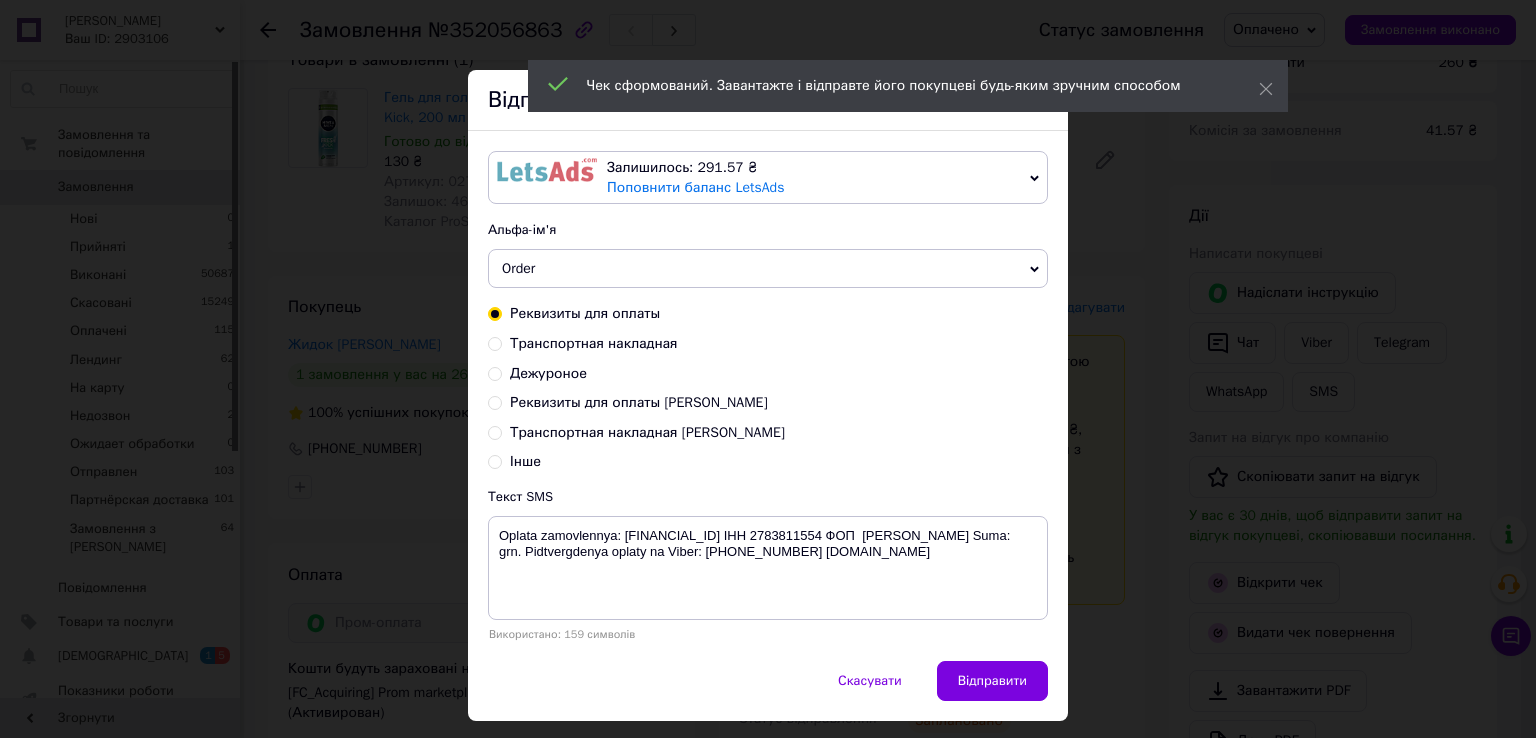 click on "Транспортная накладная" at bounding box center (594, 343) 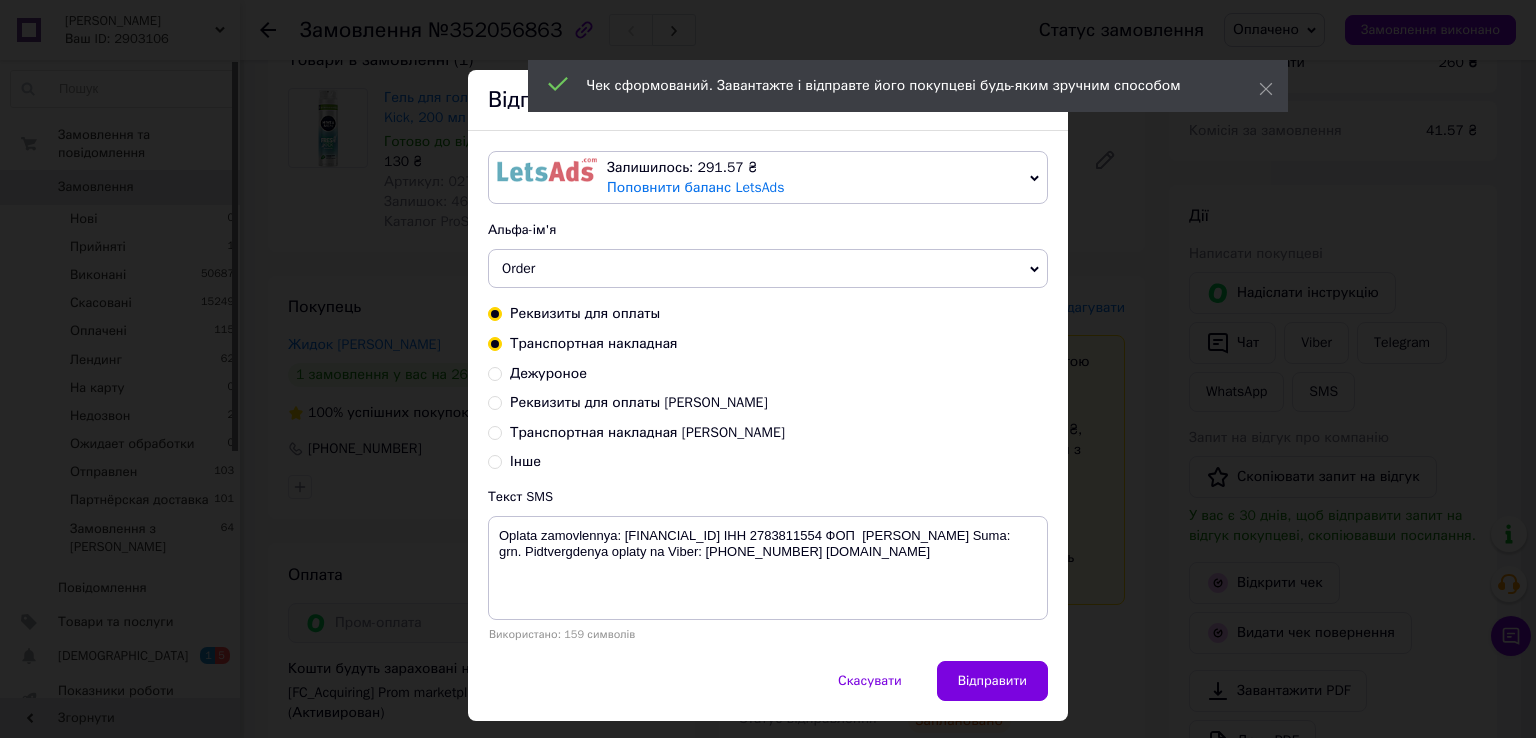 radio on "true" 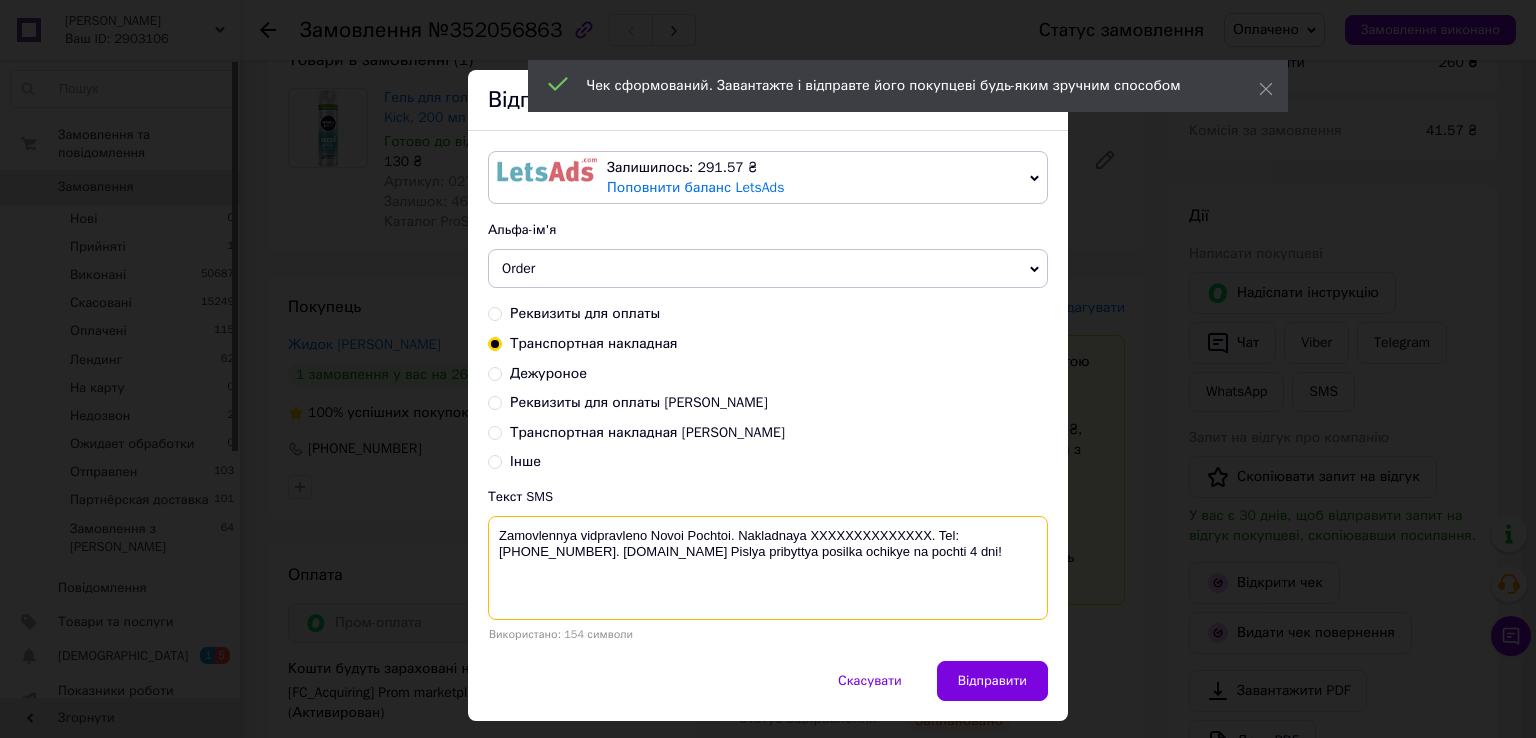 click on "Zamovlennya vidpravleno Novoi Pochtoi. Nakladnaya XXXXXXXXXXXXXX. Tel: +380660002777. biotrading.com.ua Pislya pribyttya posilka ochikye na pochti 4 dni!" at bounding box center (768, 568) 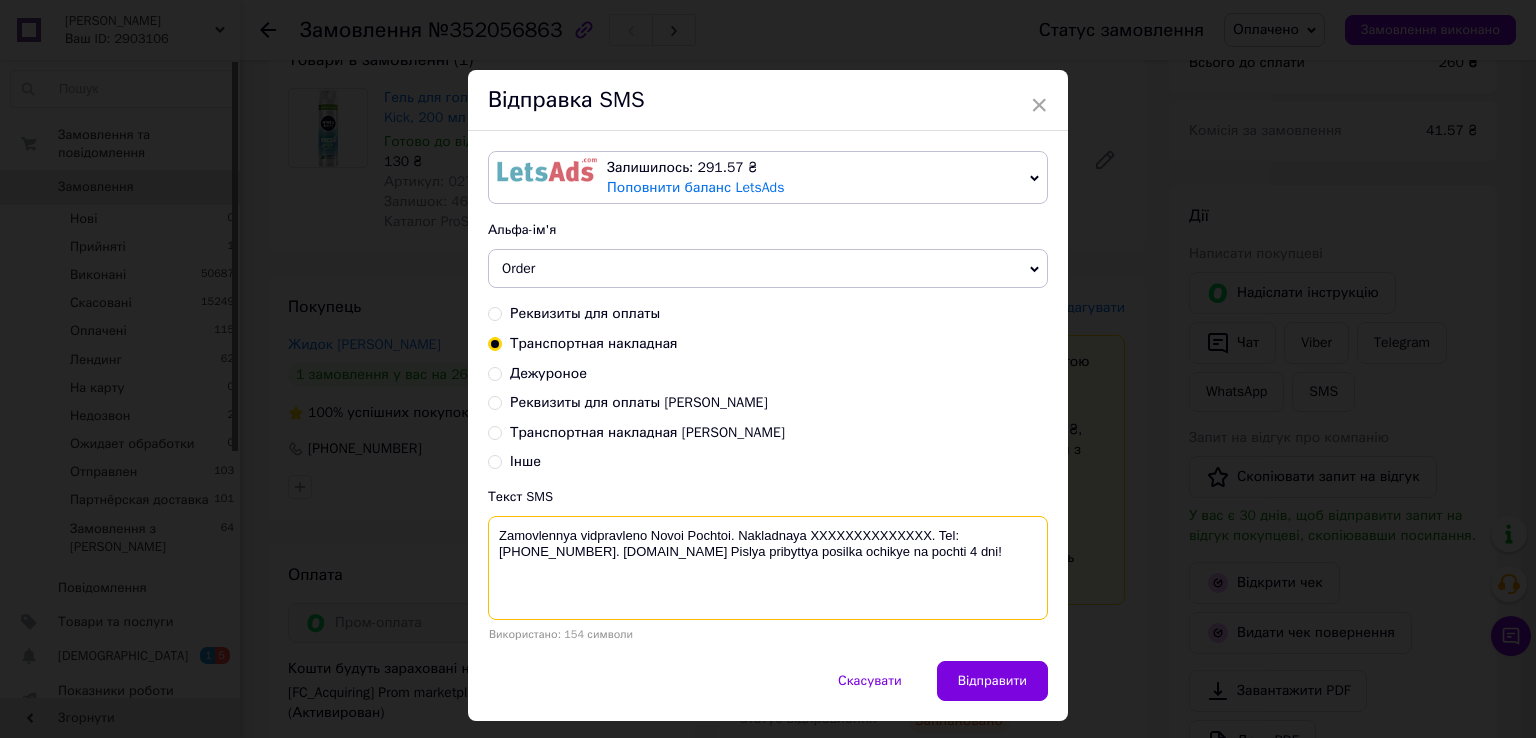 click on "Zamovlennya vidpravleno Novoi Pochtoi. Nakladnaya XXXXXXXXXXXXXX. Tel: +380660002777. biotrading.com.ua Pislya pribyttya posilka ochikye na pochti 4 dni!" at bounding box center [768, 568] 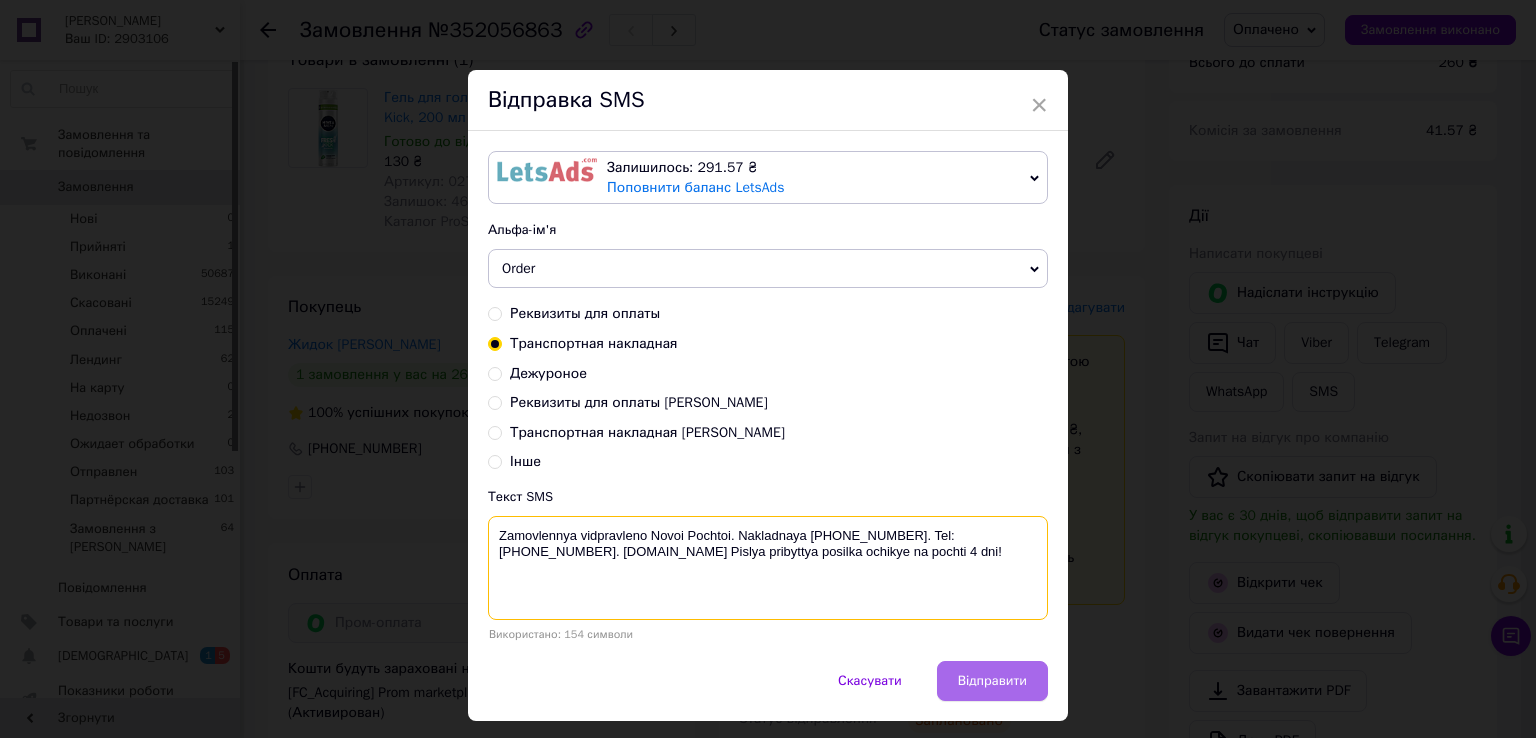 type on "Zamovlennya vidpravleno Novoi Pochtoi. Nakladnaya 20451202997727. Tel: +380660002777. biotrading.com.ua Pislya pribyttya posilka ochikye na pochti 4 dni!" 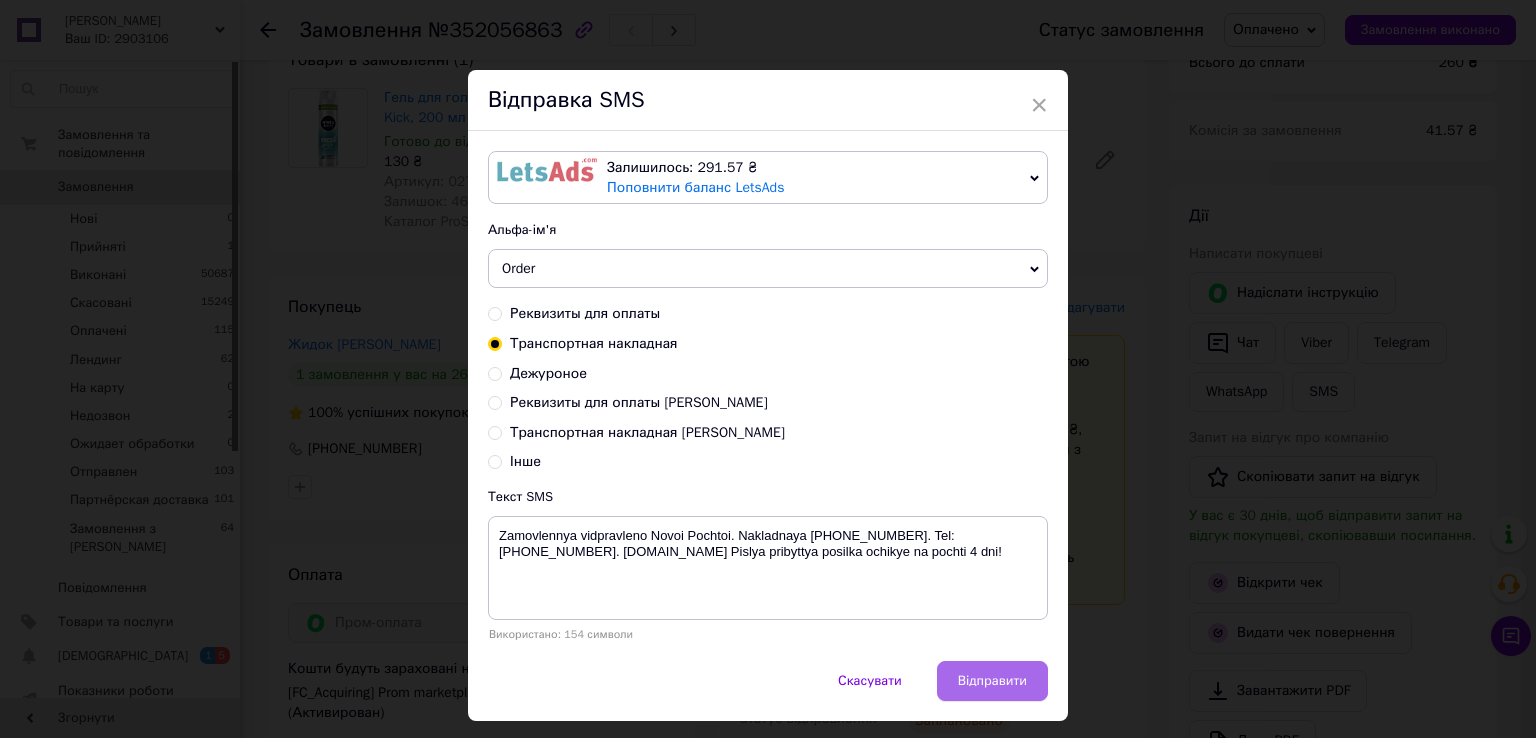click on "Відправити" at bounding box center (992, 681) 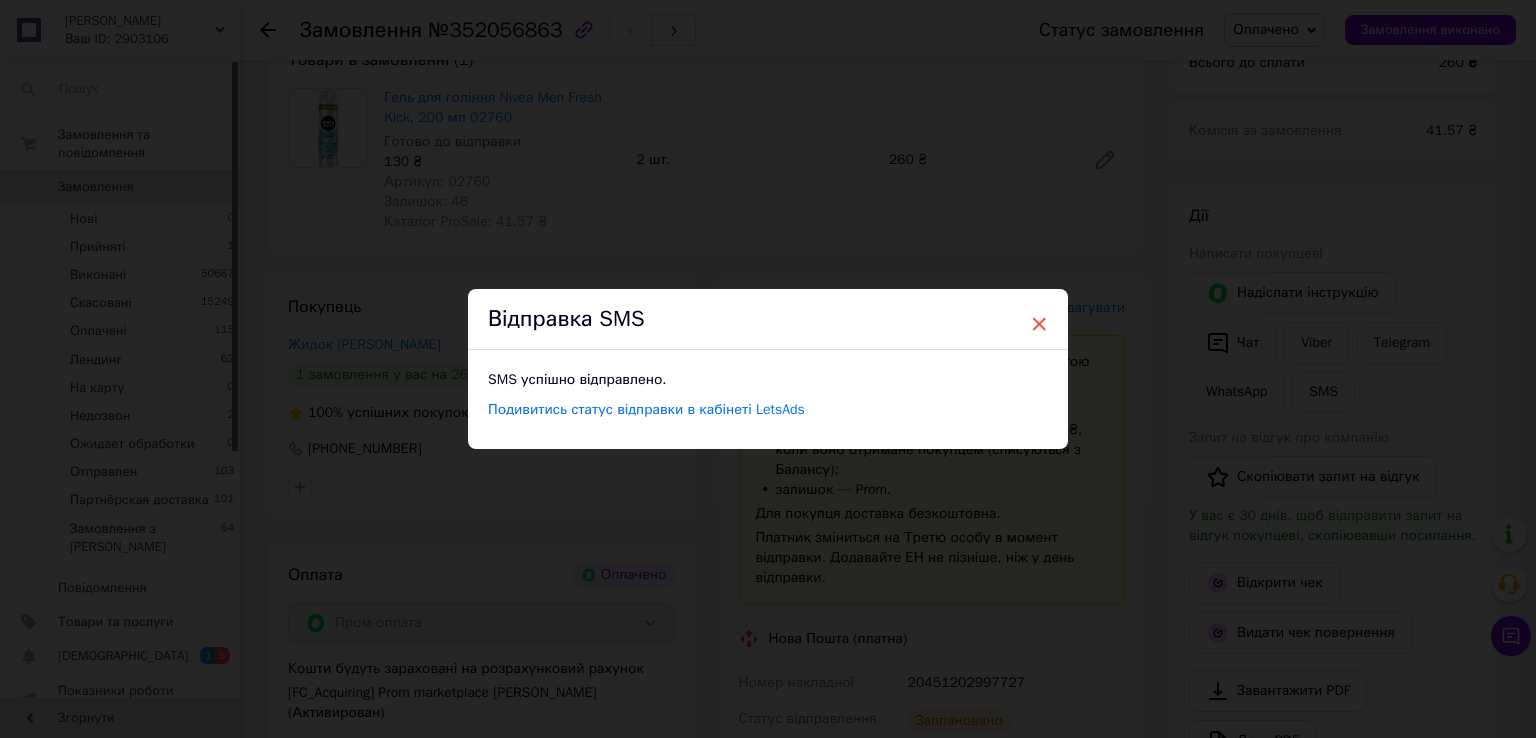 click on "×" at bounding box center [1039, 324] 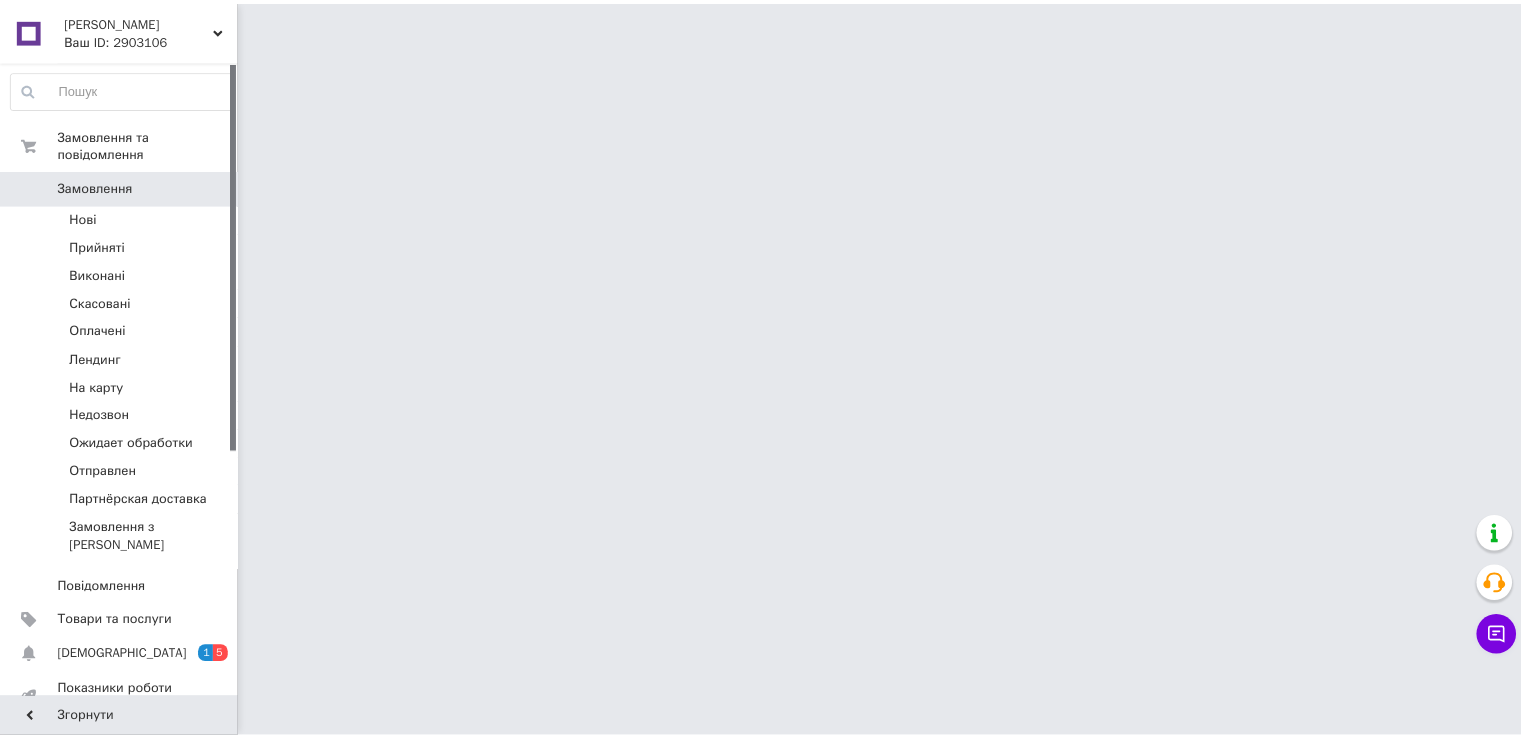 scroll, scrollTop: 0, scrollLeft: 0, axis: both 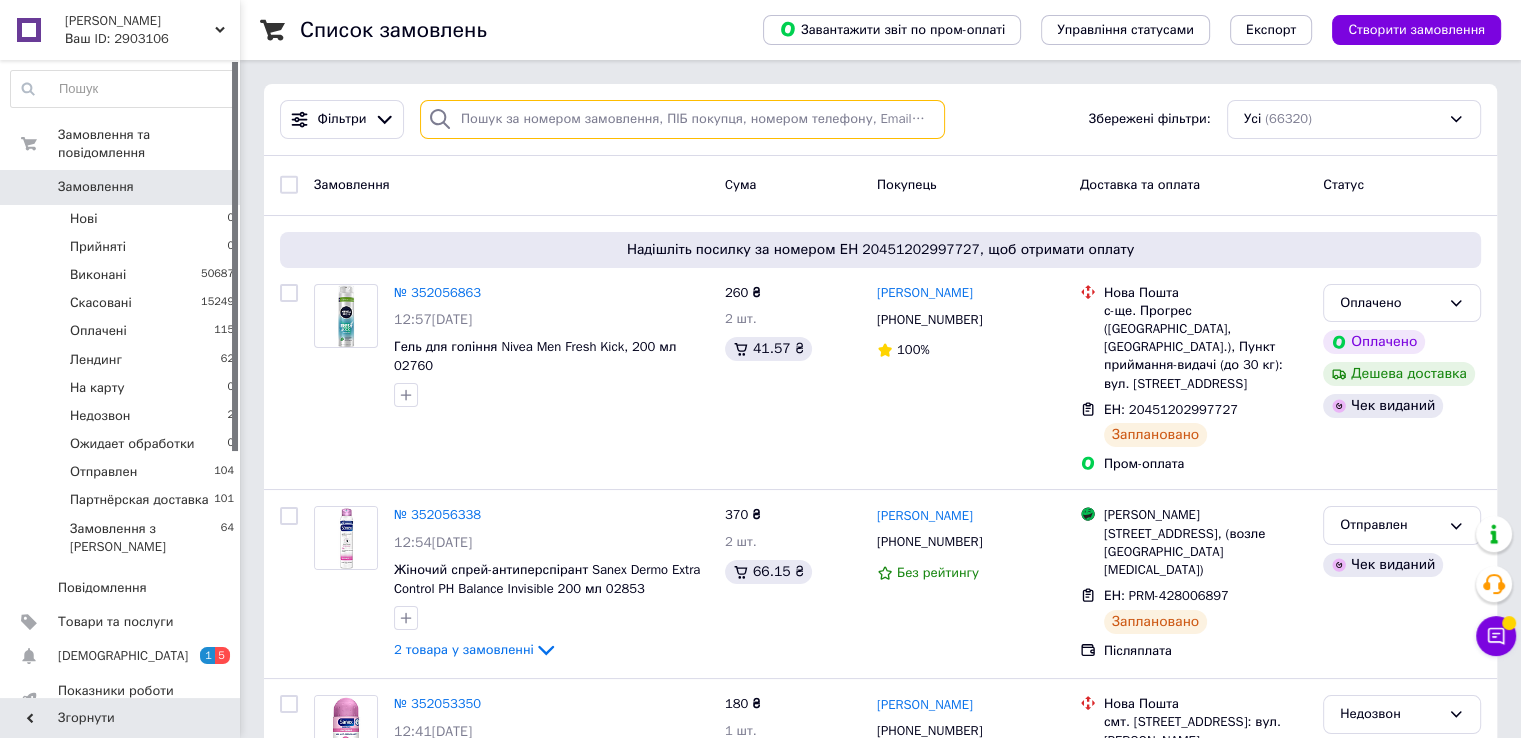 click at bounding box center (682, 119) 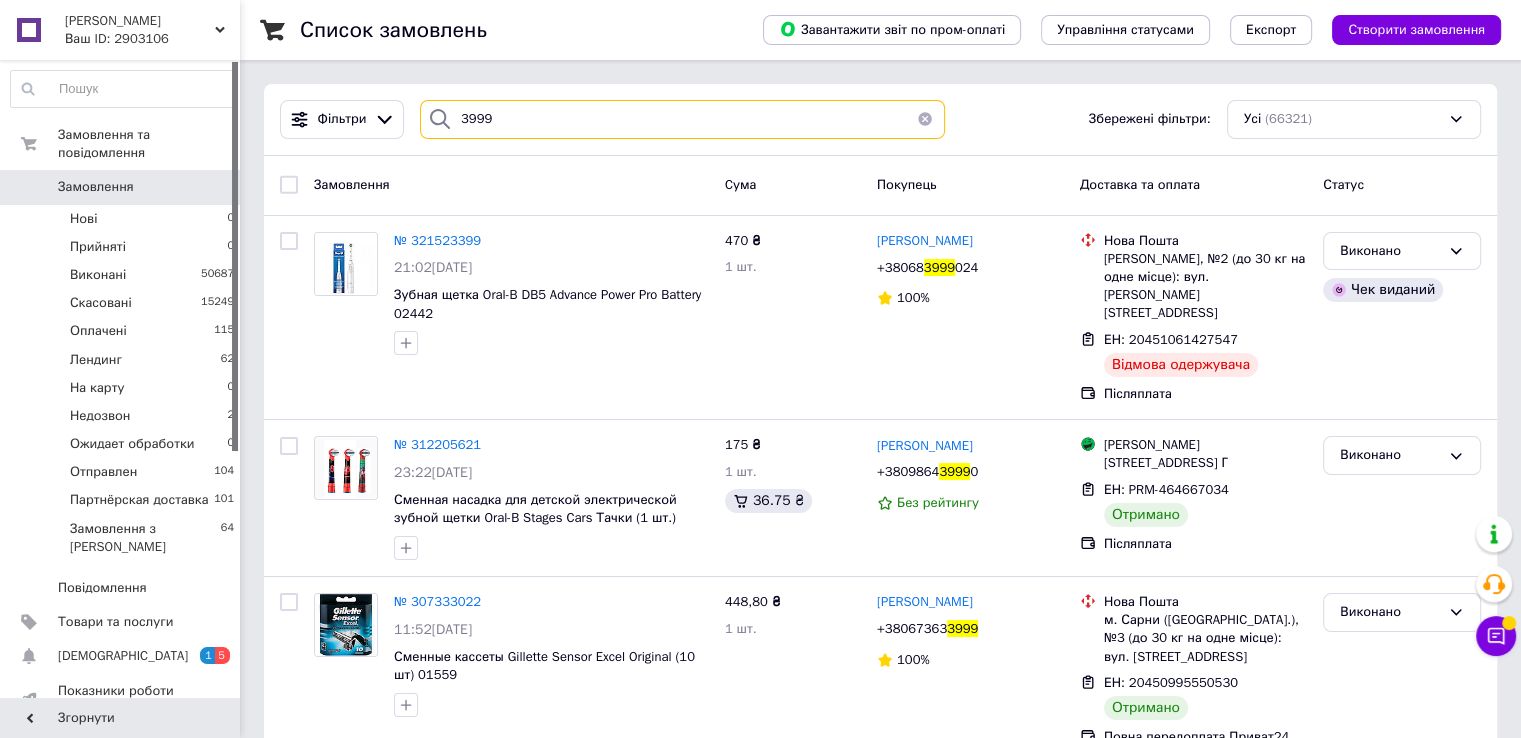 type on "3999" 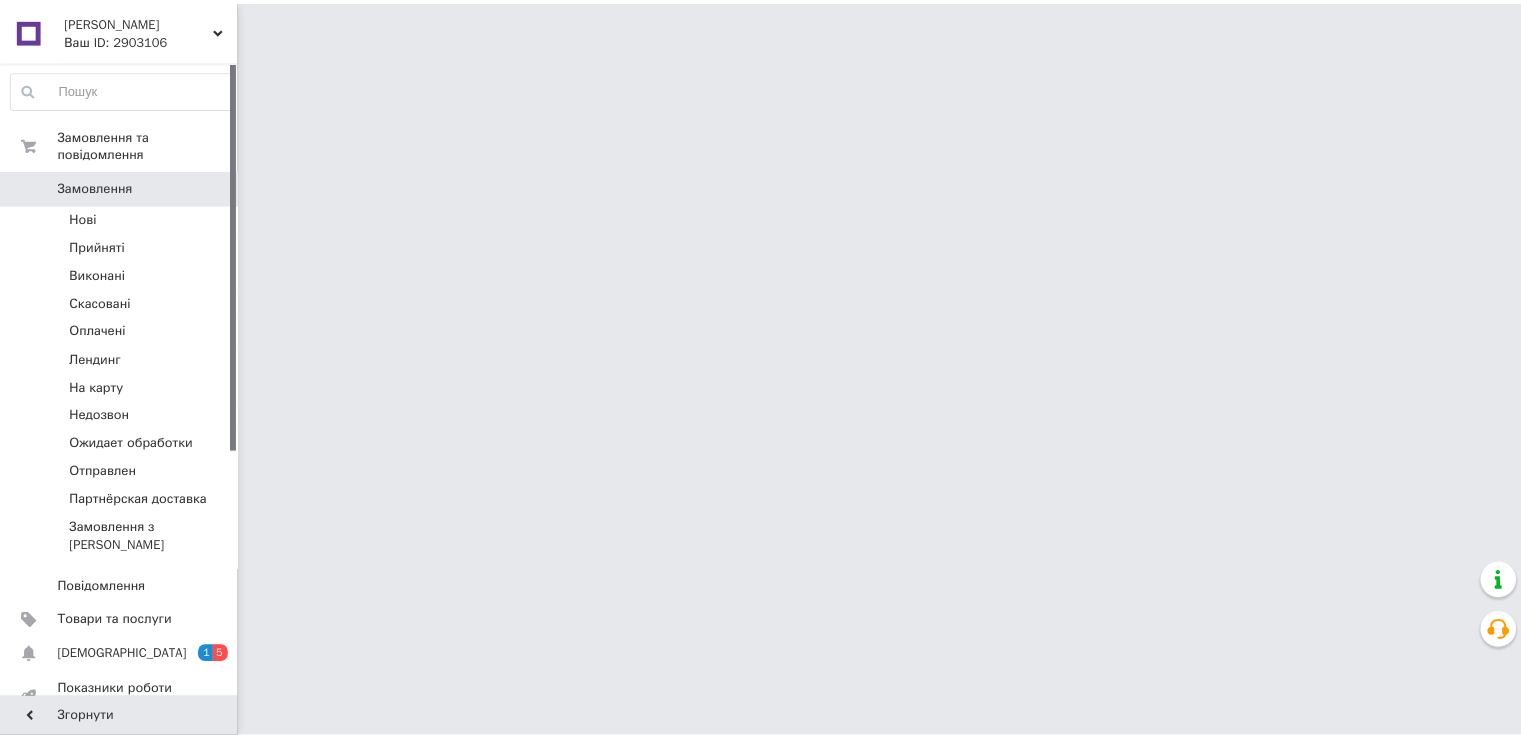 scroll, scrollTop: 0, scrollLeft: 0, axis: both 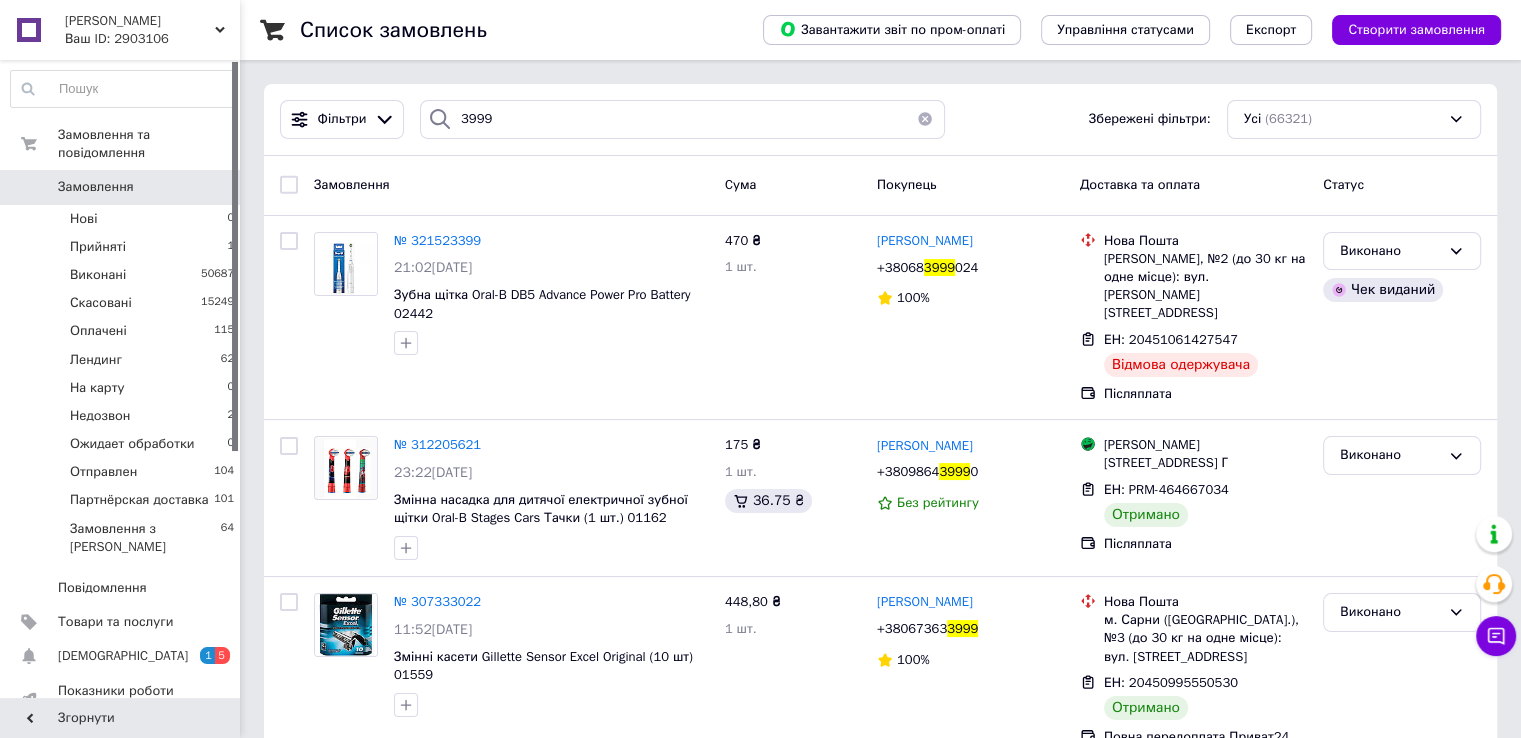 click at bounding box center (925, 119) 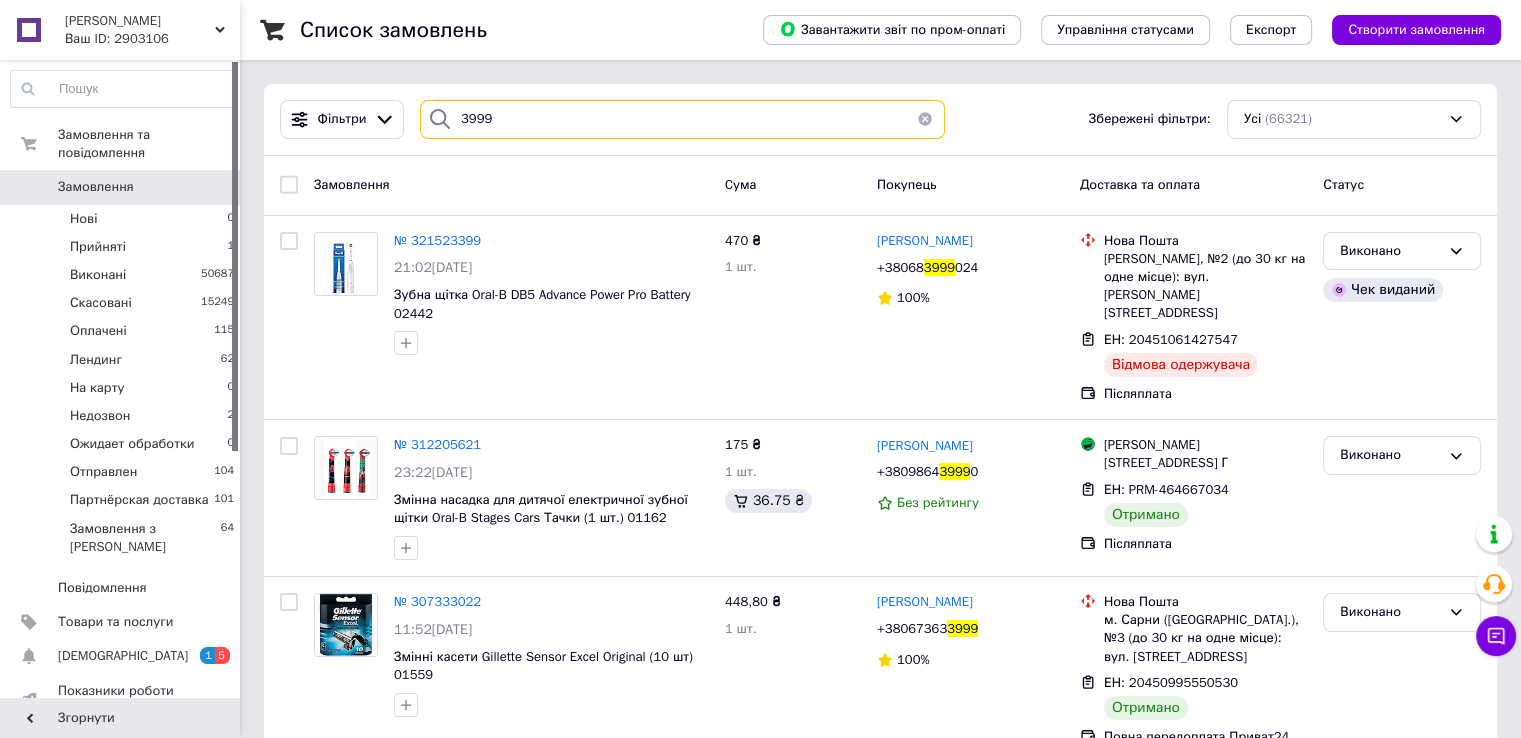 type 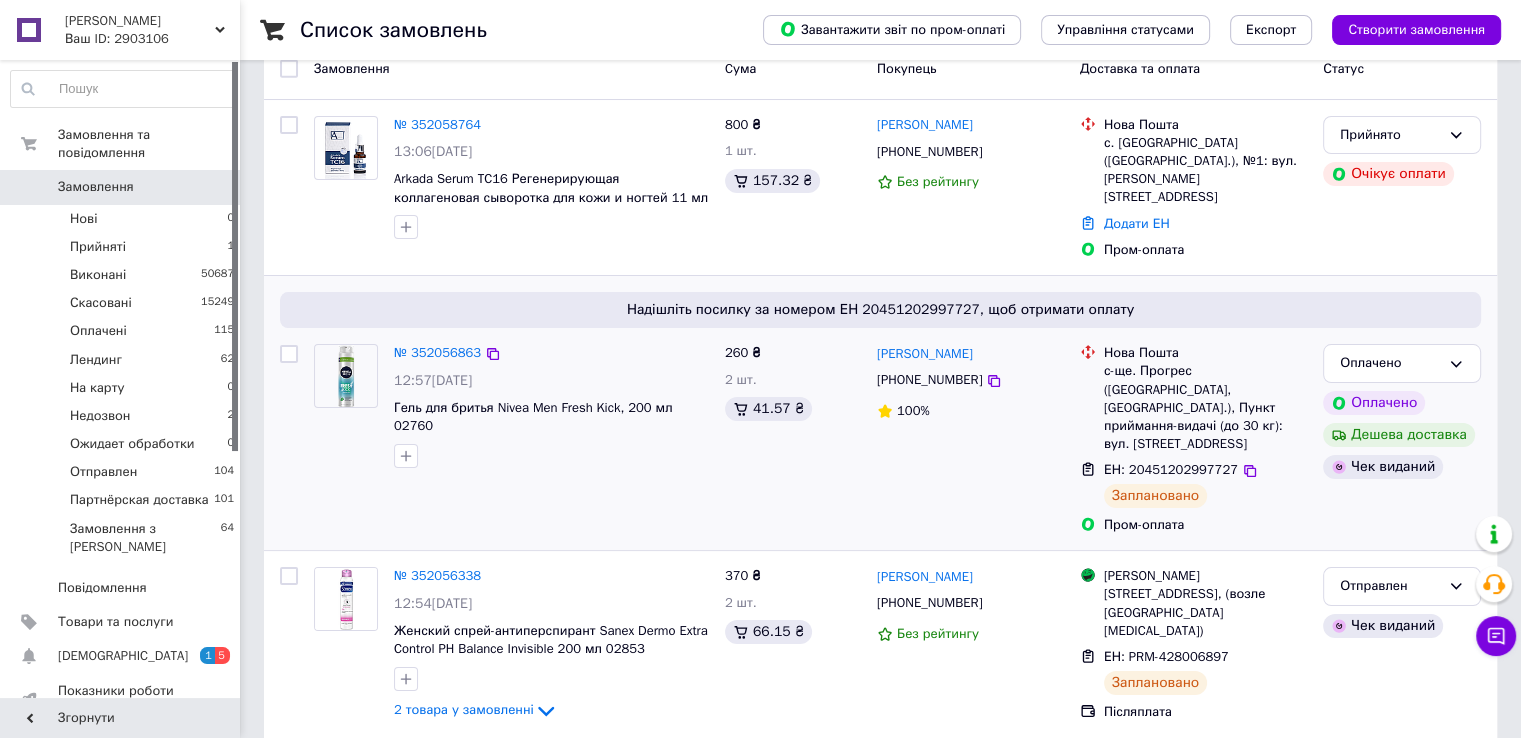 scroll, scrollTop: 0, scrollLeft: 0, axis: both 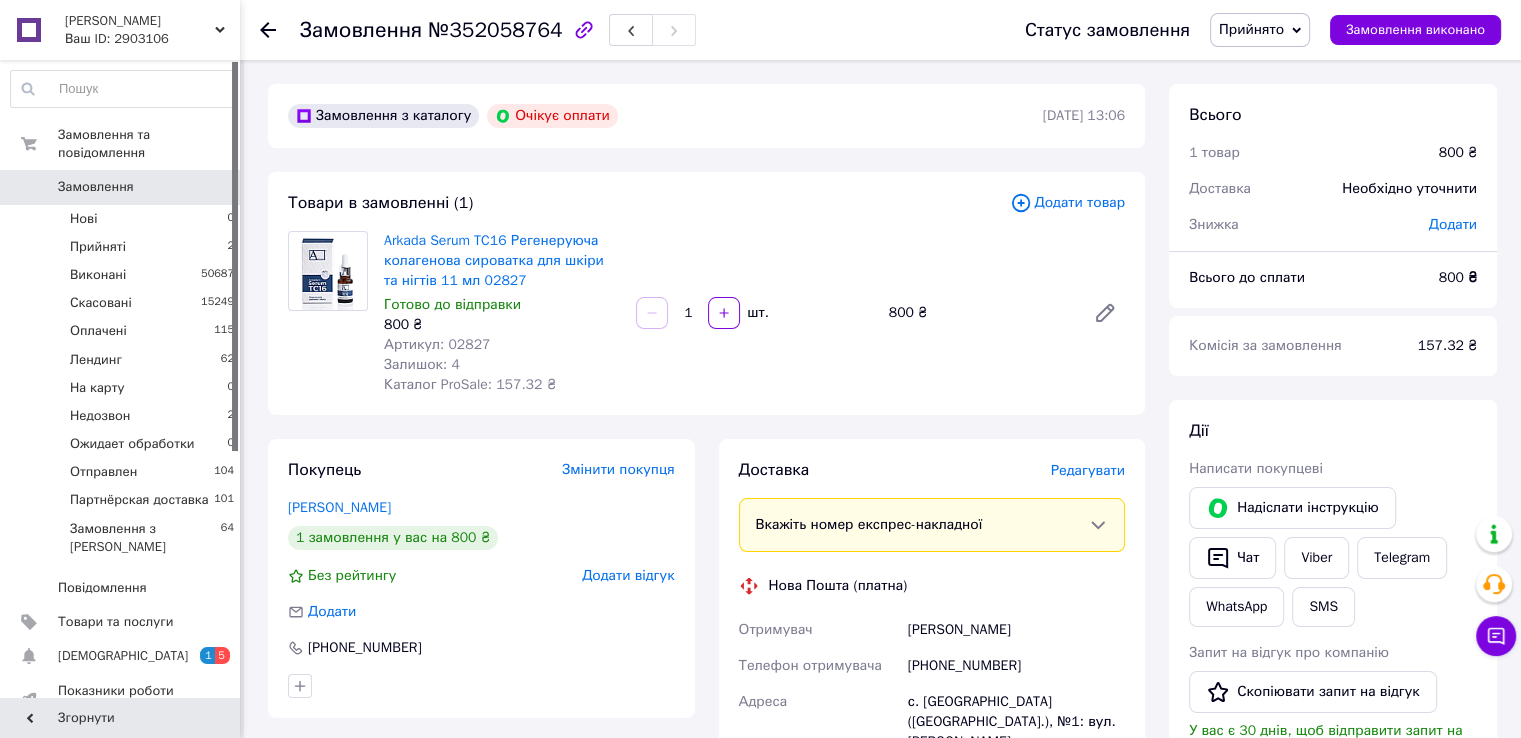 click on "Прийнято" at bounding box center [1251, 29] 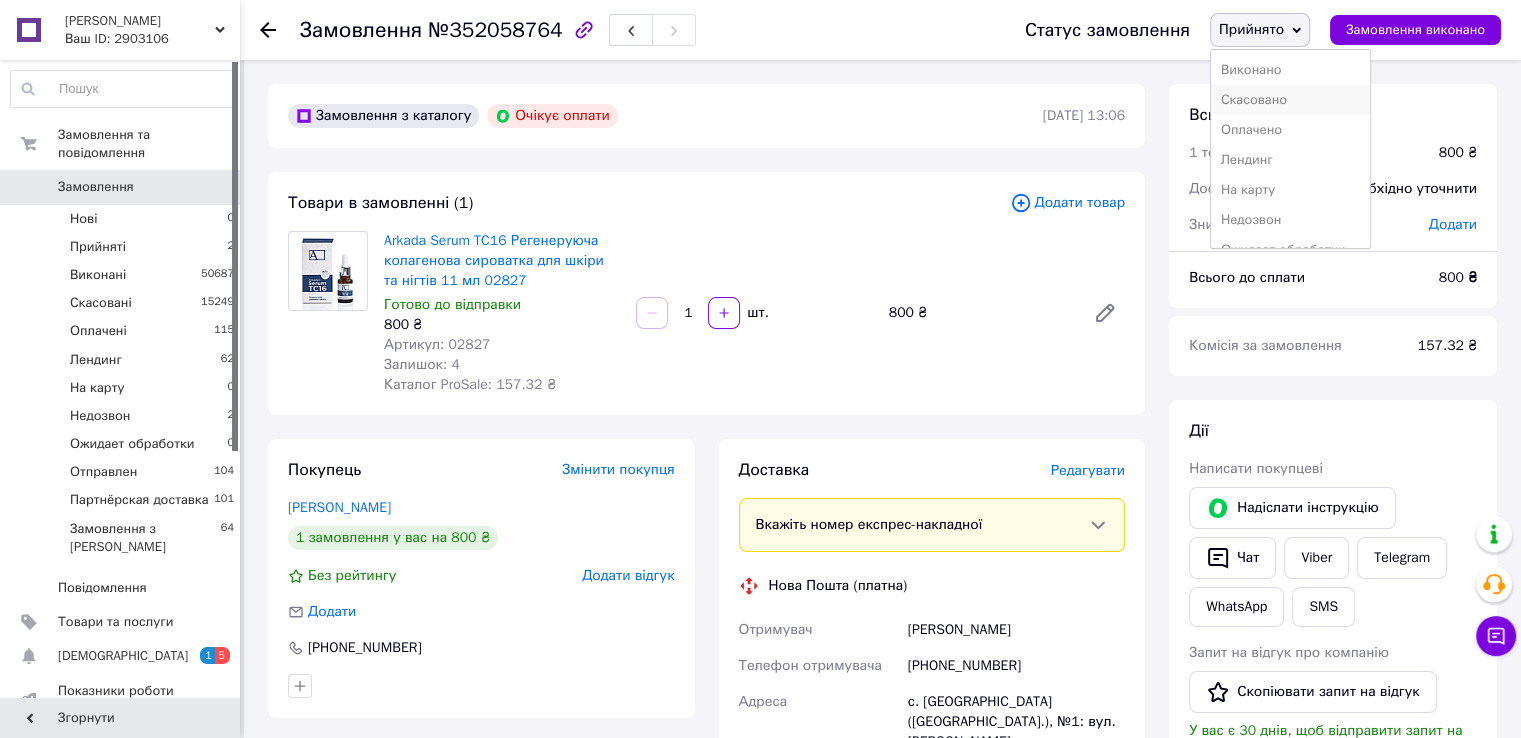 click on "Скасовано" at bounding box center [1290, 100] 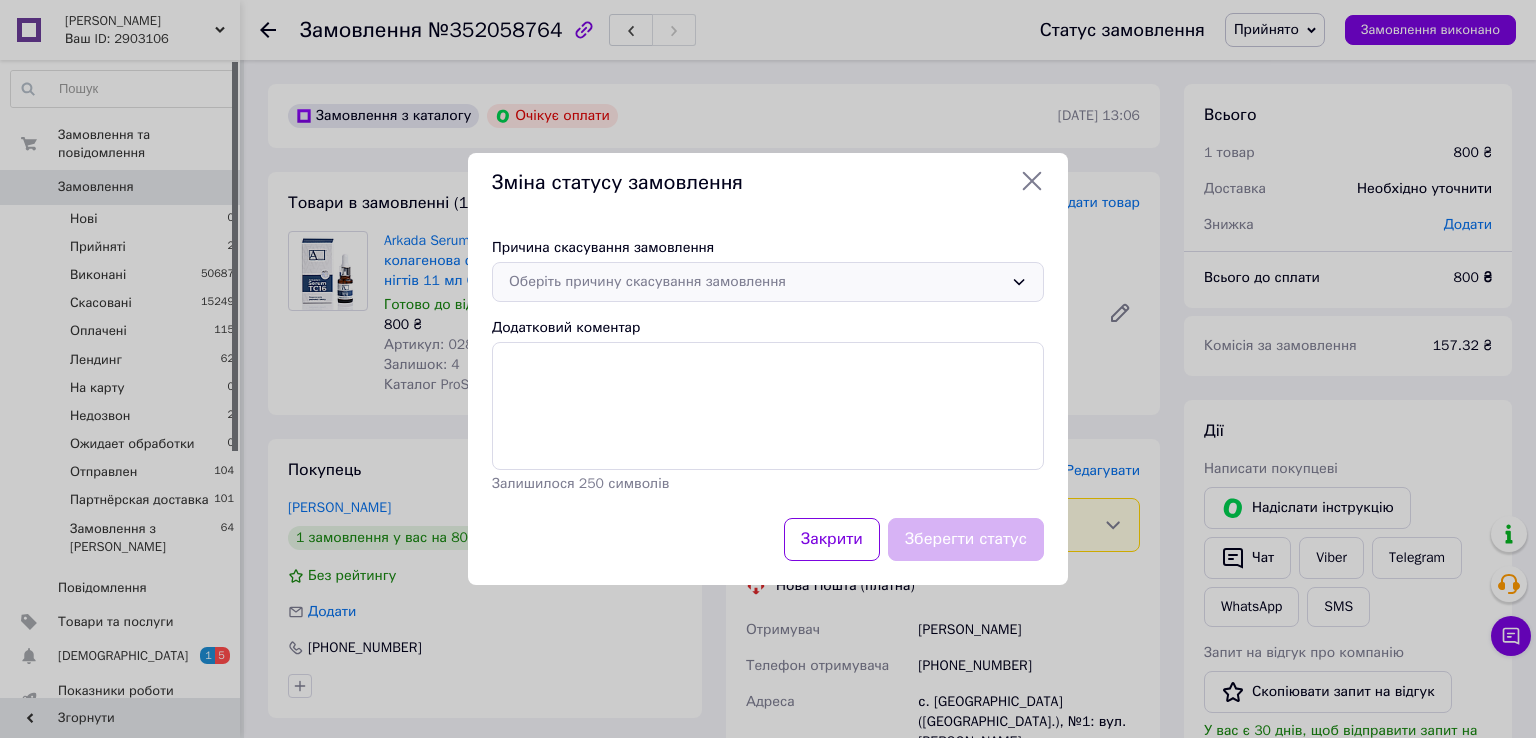 click on "Оберіть причину скасування замовлення" at bounding box center (756, 282) 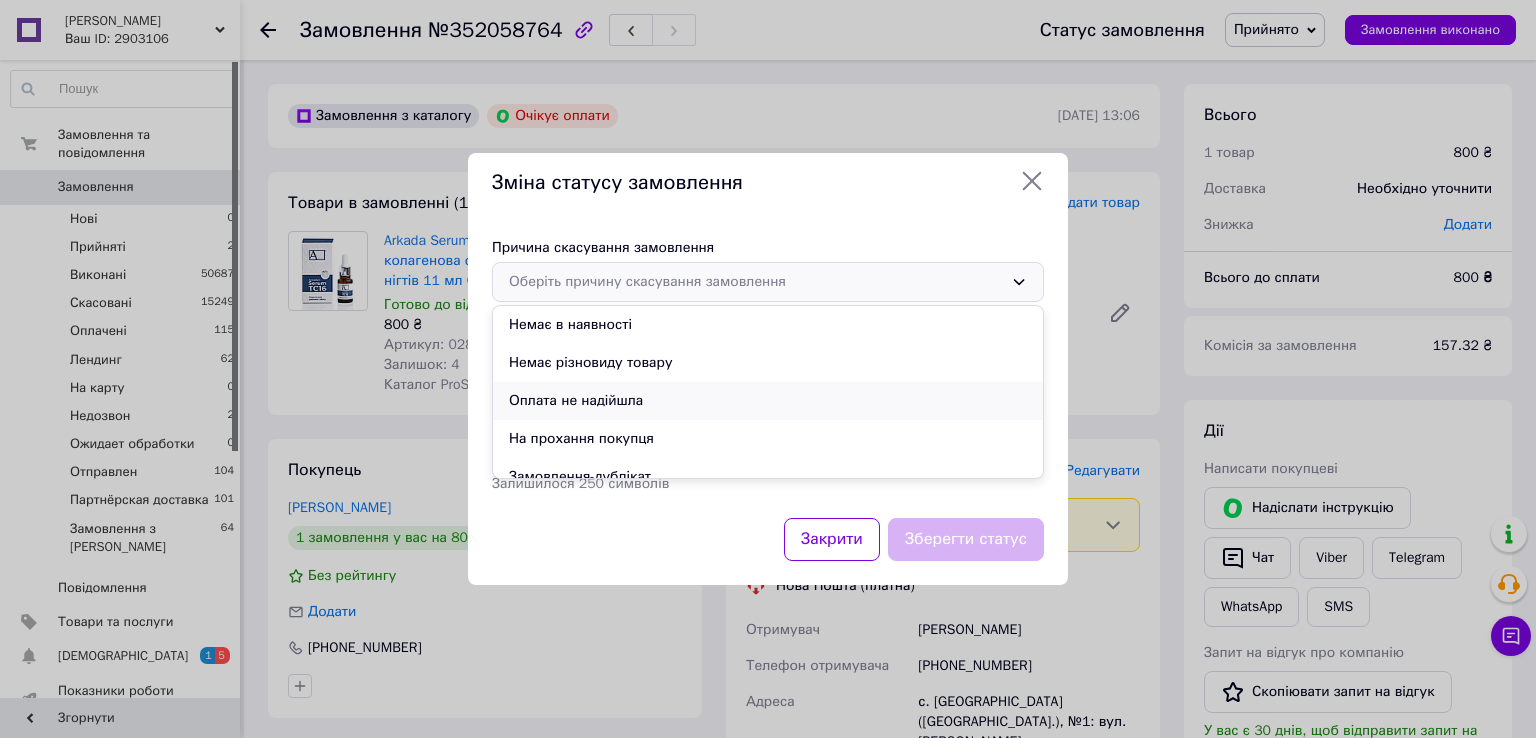 click on "Оплата не надійшла" at bounding box center [768, 401] 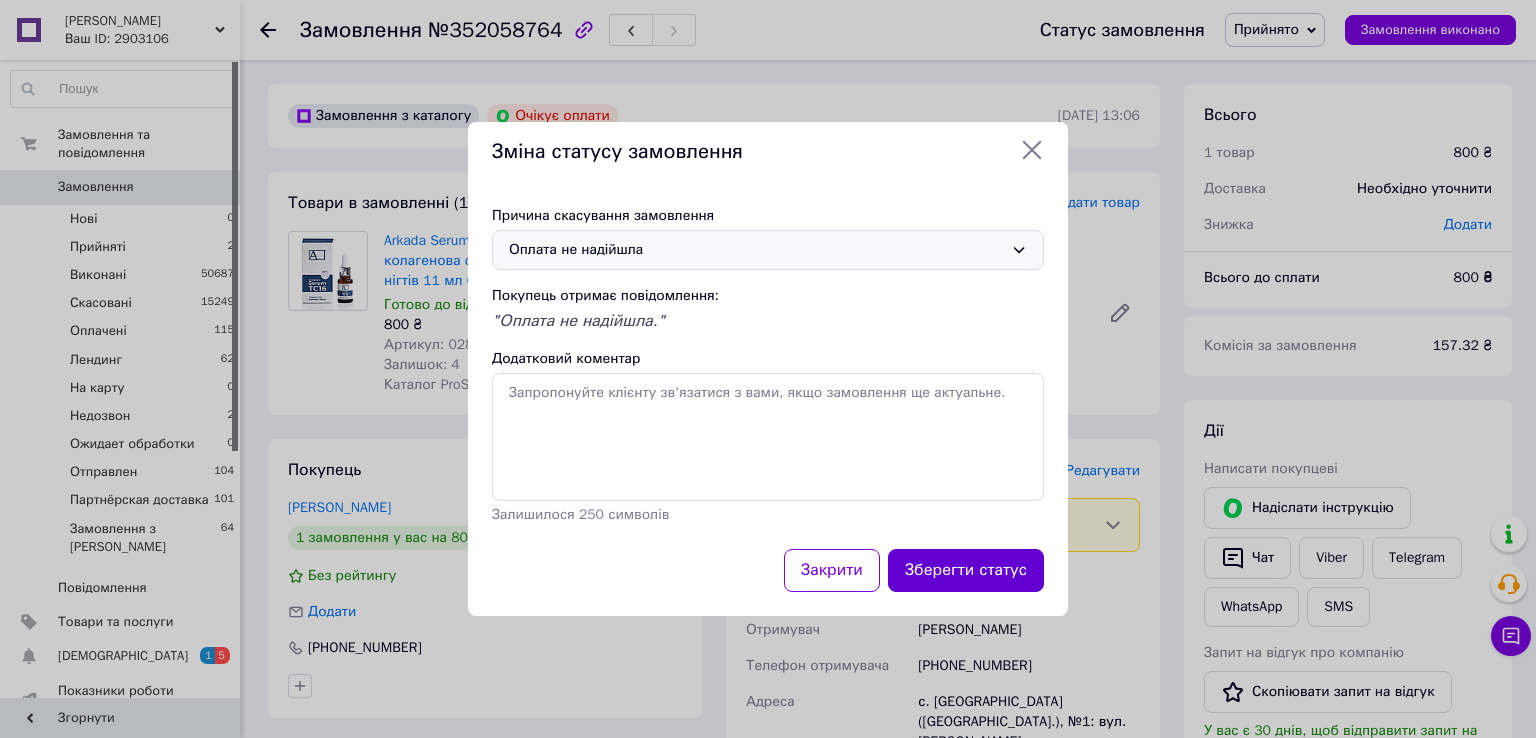 click on "Зберегти статус" at bounding box center (966, 570) 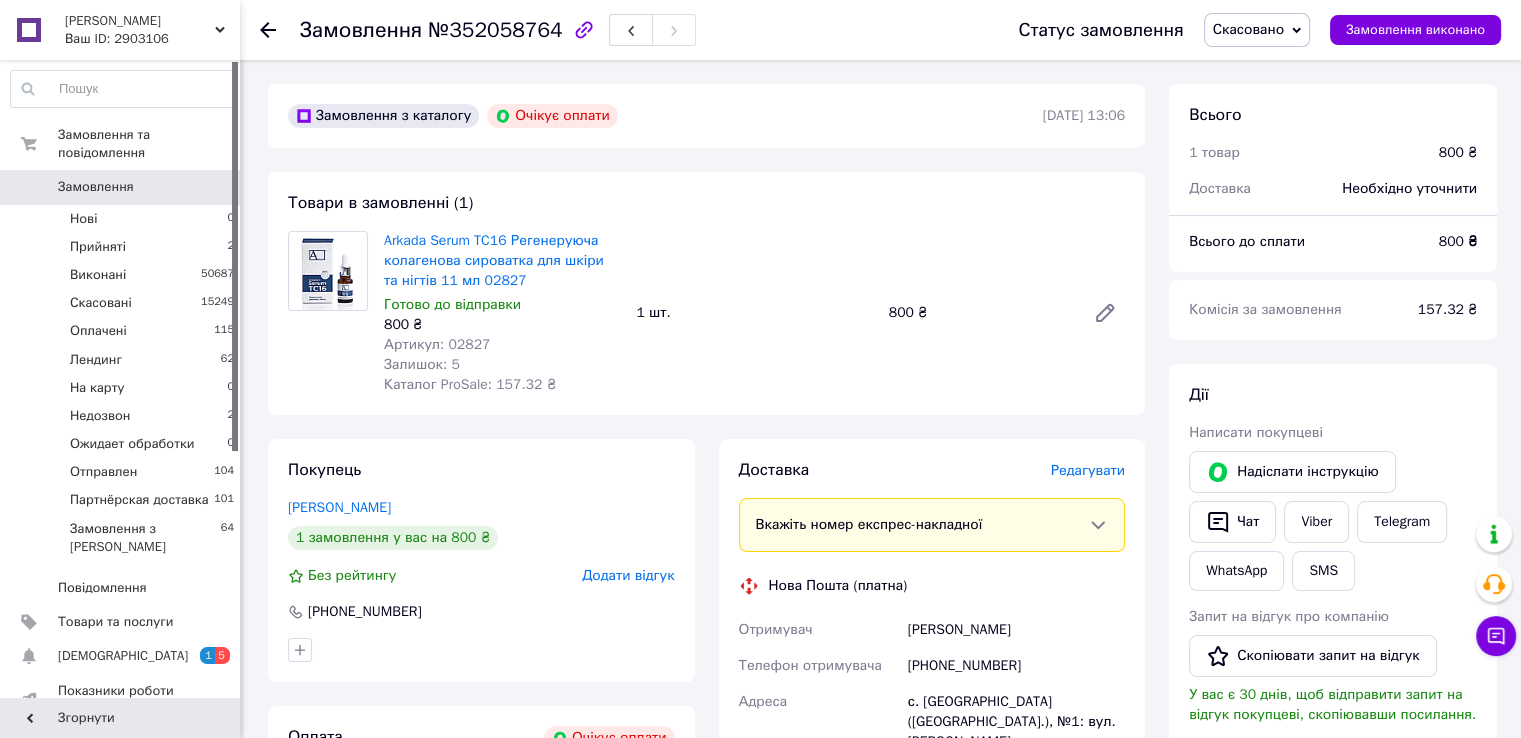 click on "№352058764" at bounding box center (495, 30) 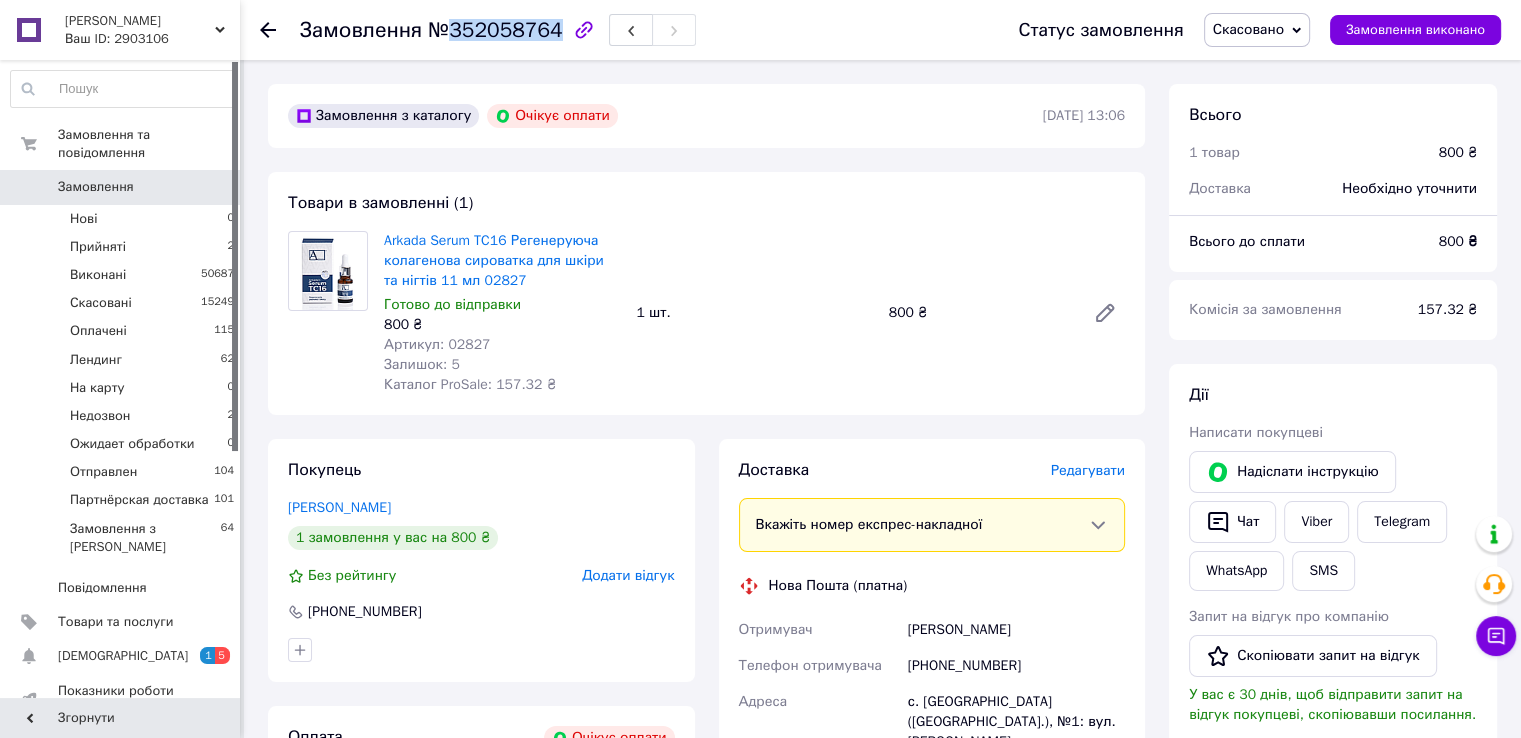click on "№352058764" at bounding box center (495, 30) 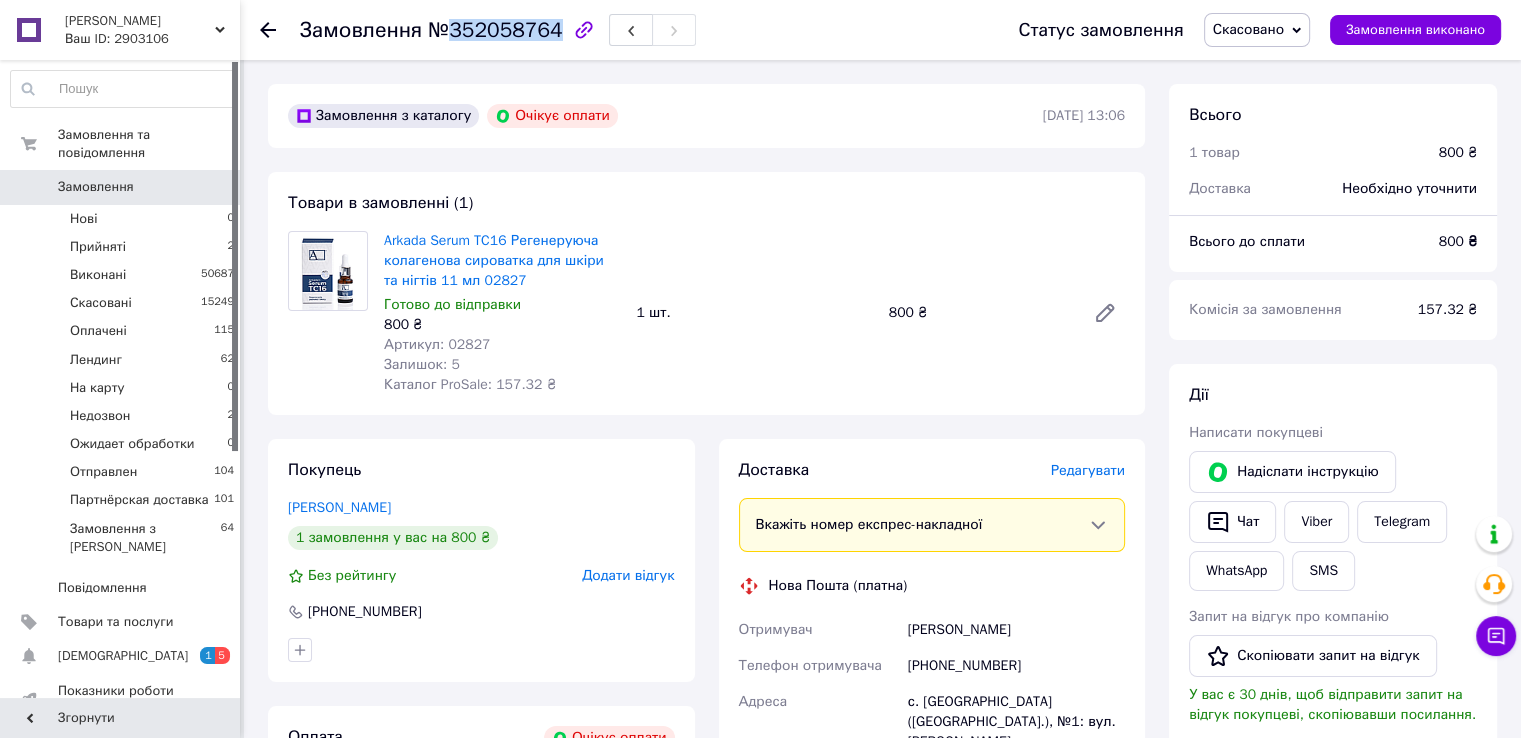 drag, startPoint x: 897, startPoint y: 626, endPoint x: 1067, endPoint y: 641, distance: 170.66048 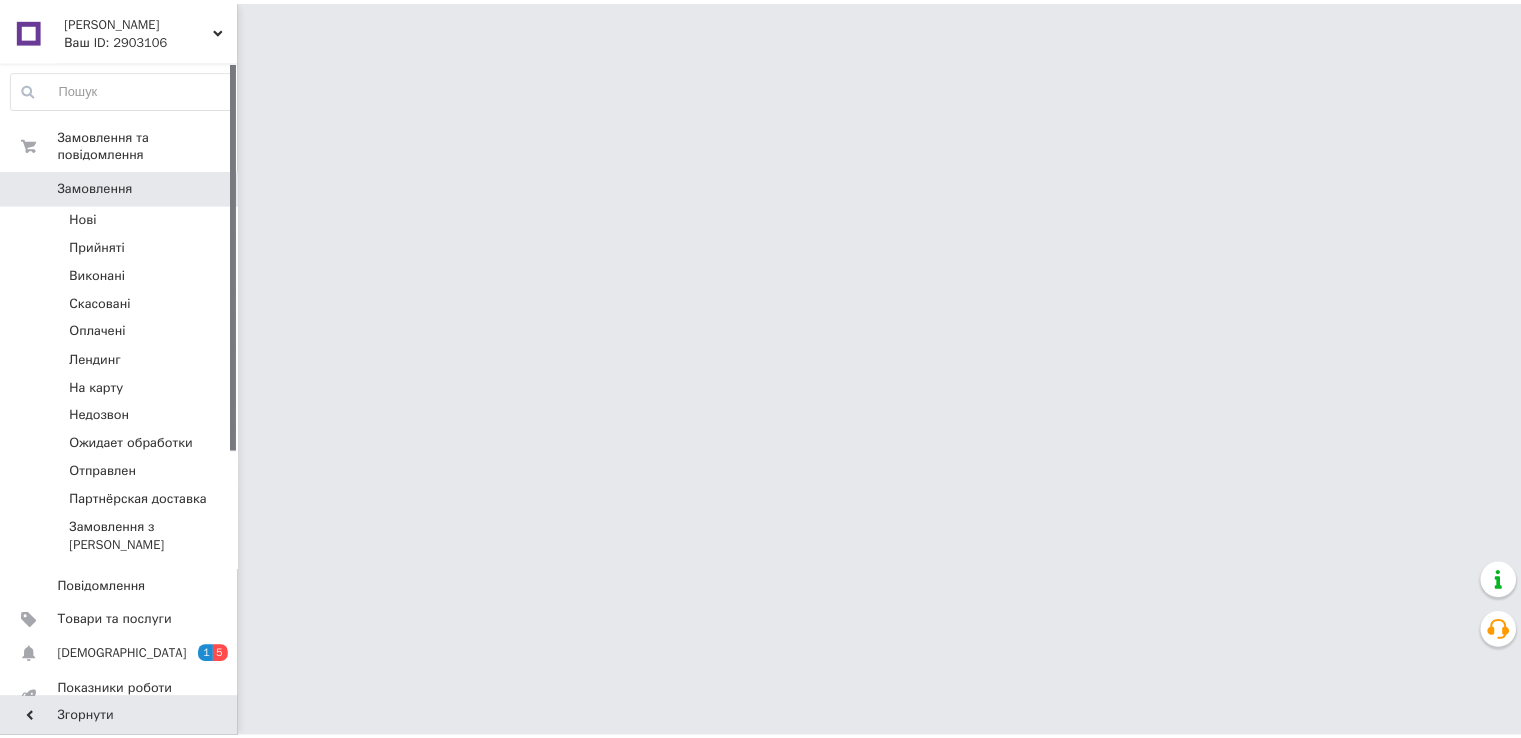 scroll, scrollTop: 0, scrollLeft: 0, axis: both 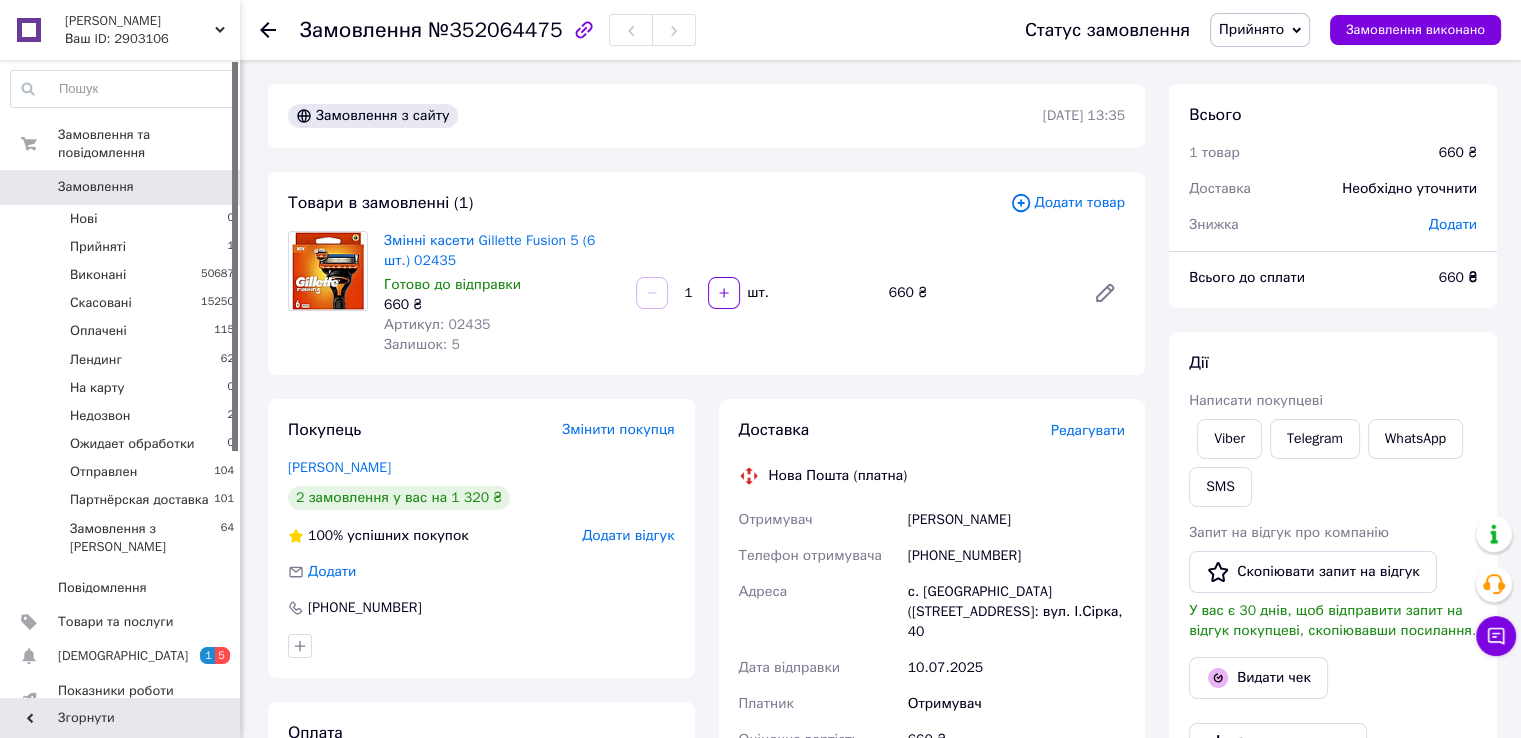 click on "Прийнято" at bounding box center (1251, 29) 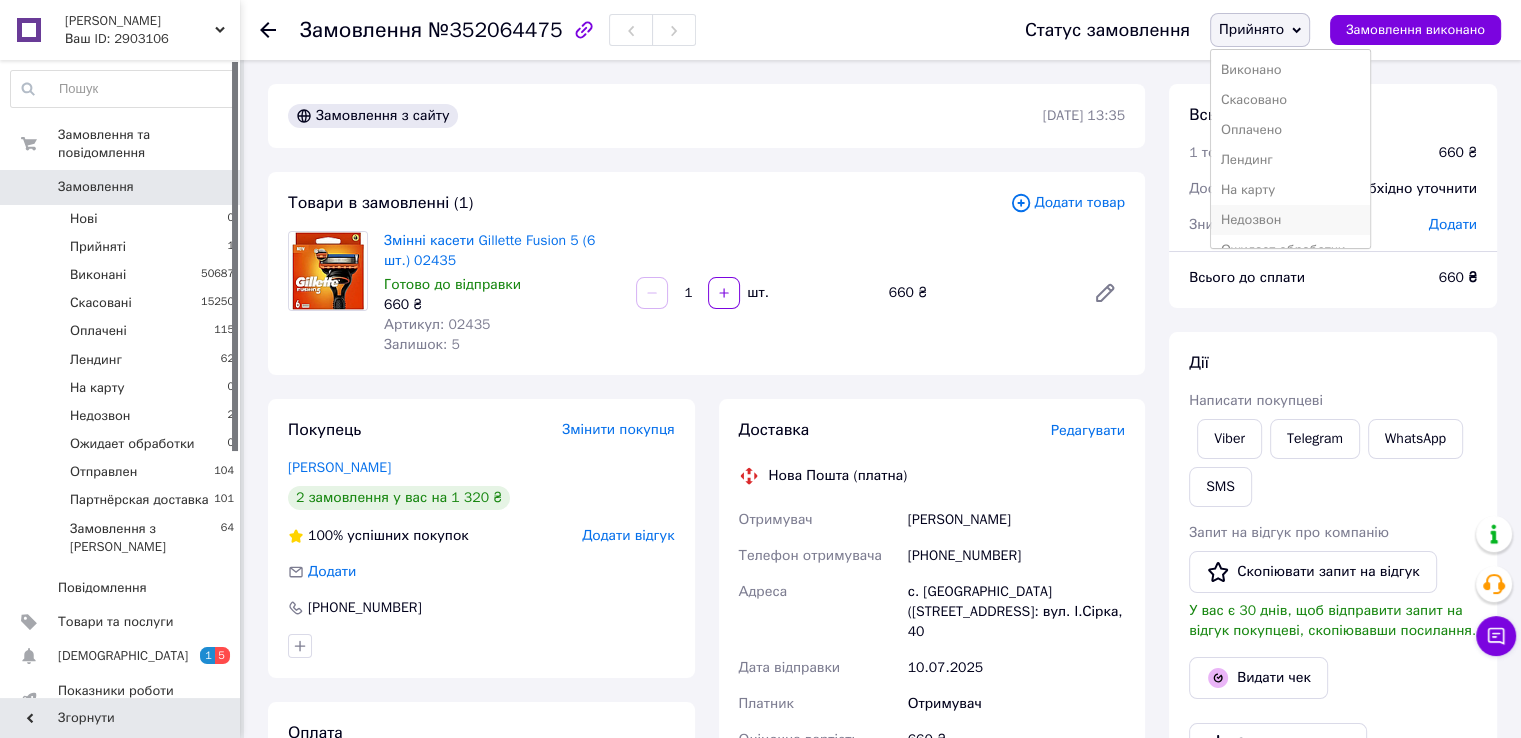click on "Недозвон" at bounding box center [1290, 220] 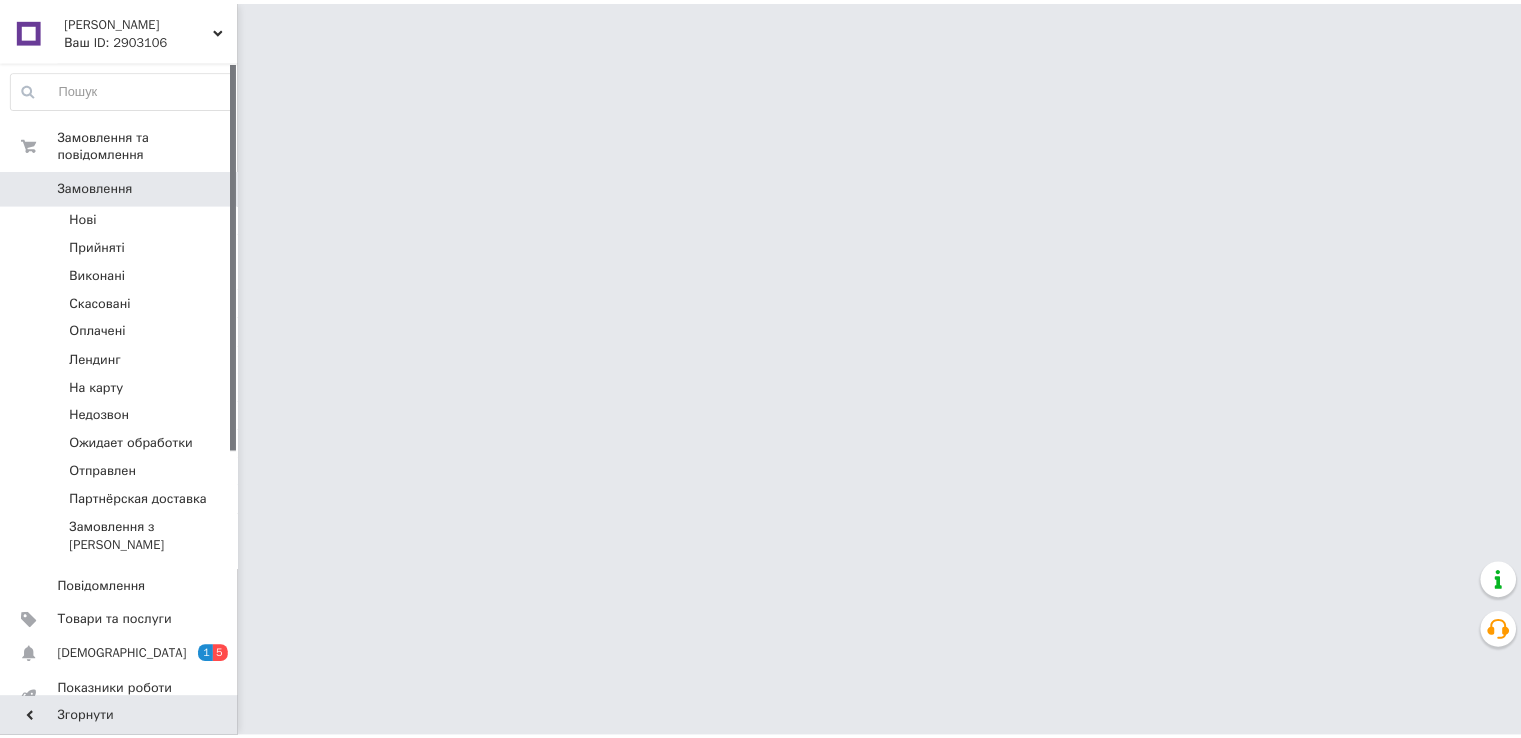 scroll, scrollTop: 0, scrollLeft: 0, axis: both 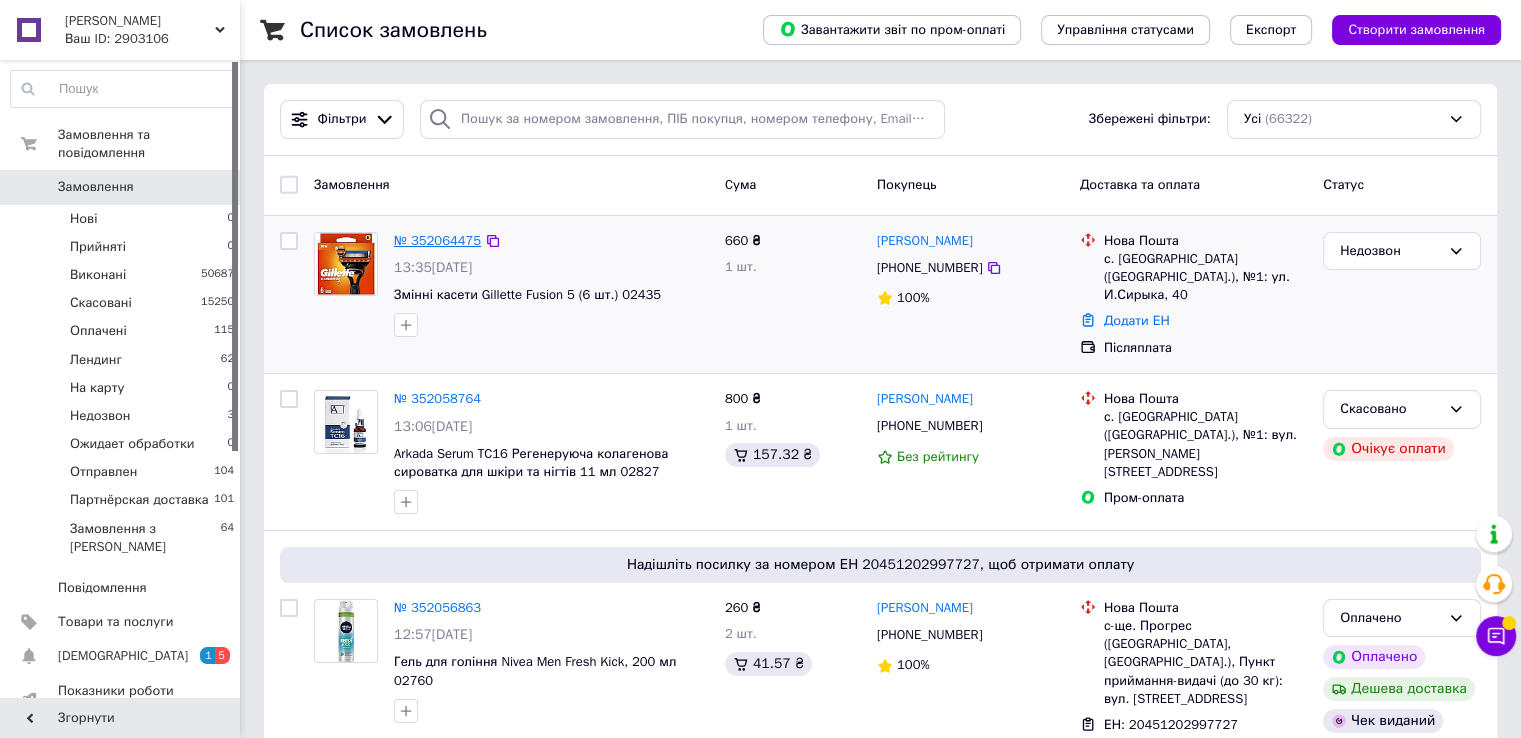 click on "№ 352064475" at bounding box center (437, 240) 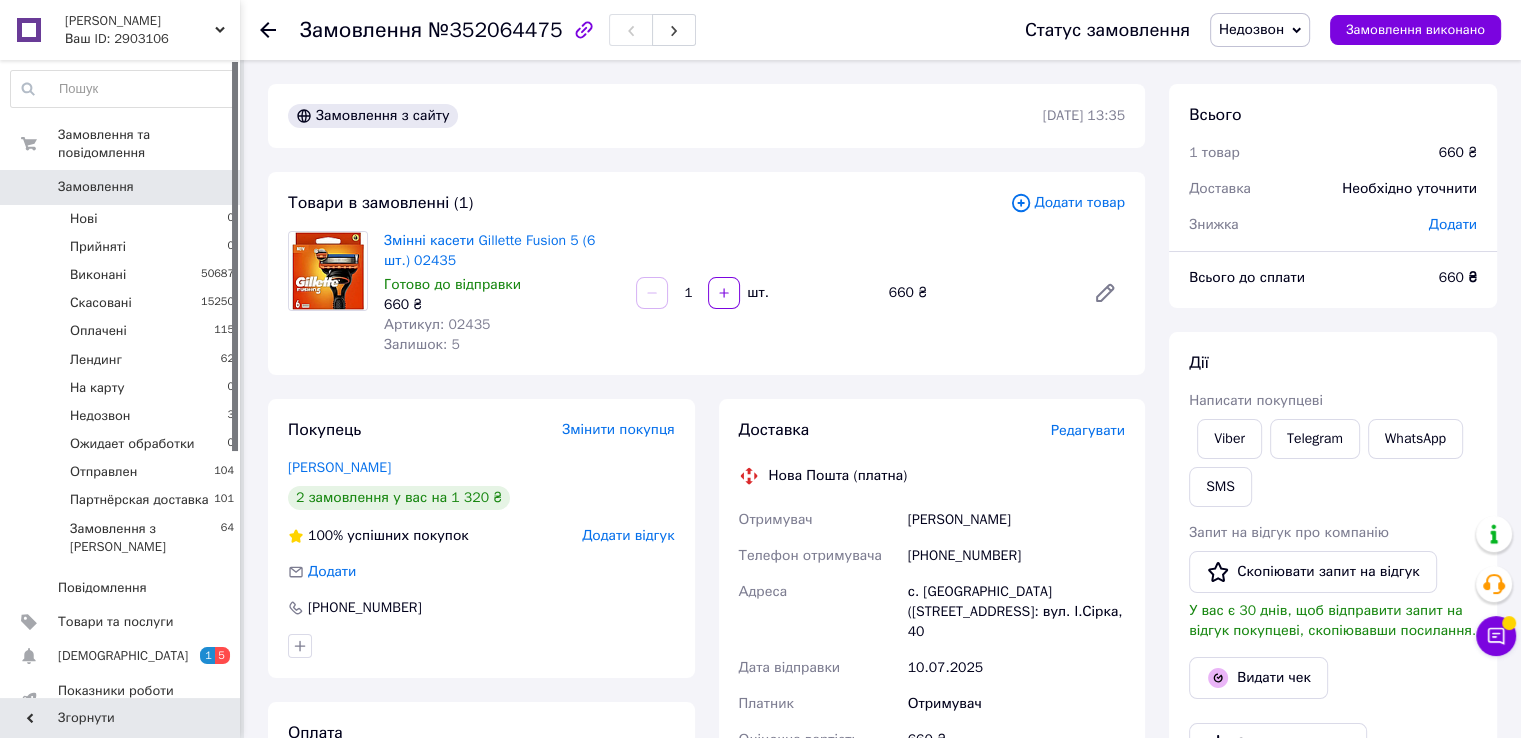click on "Замовлення" at bounding box center (96, 187) 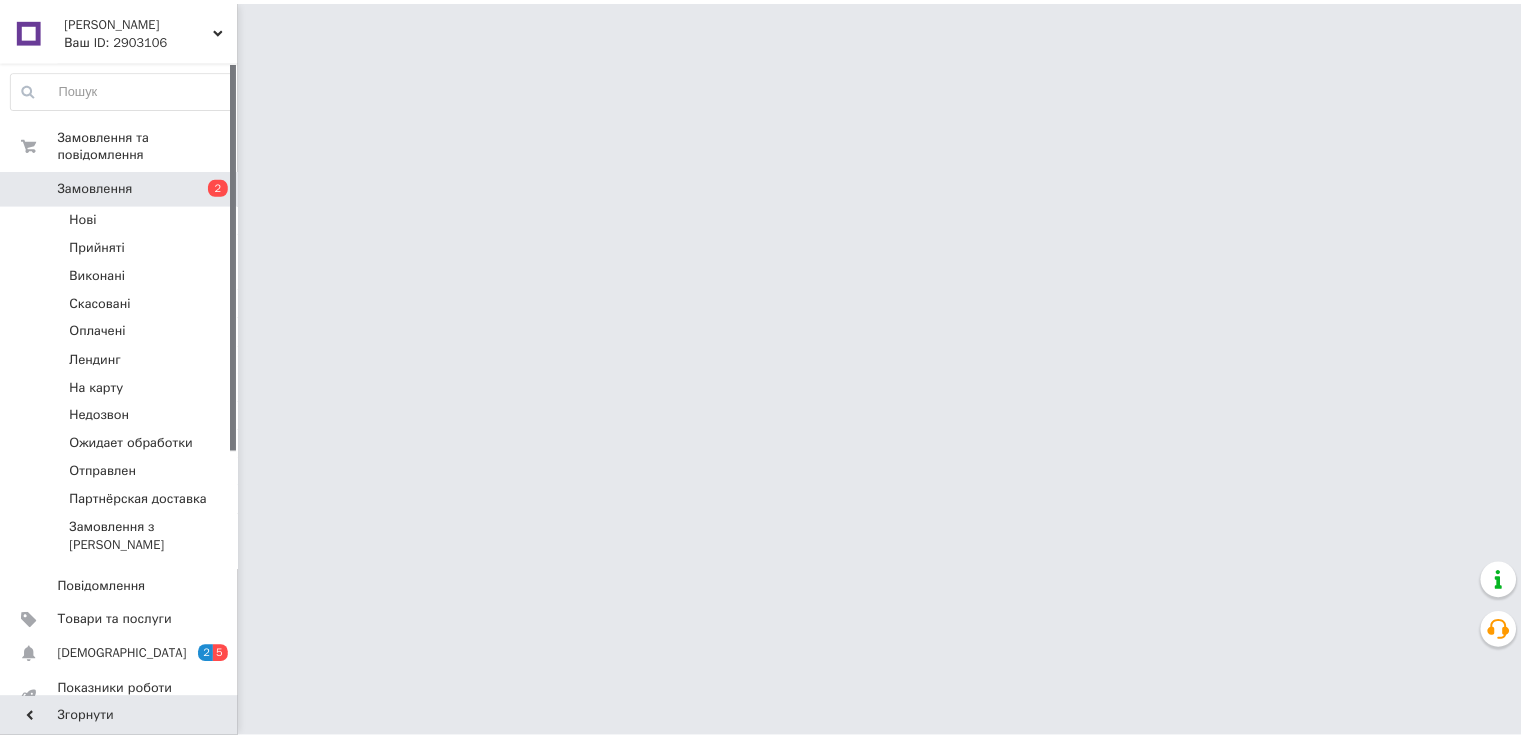 scroll, scrollTop: 0, scrollLeft: 0, axis: both 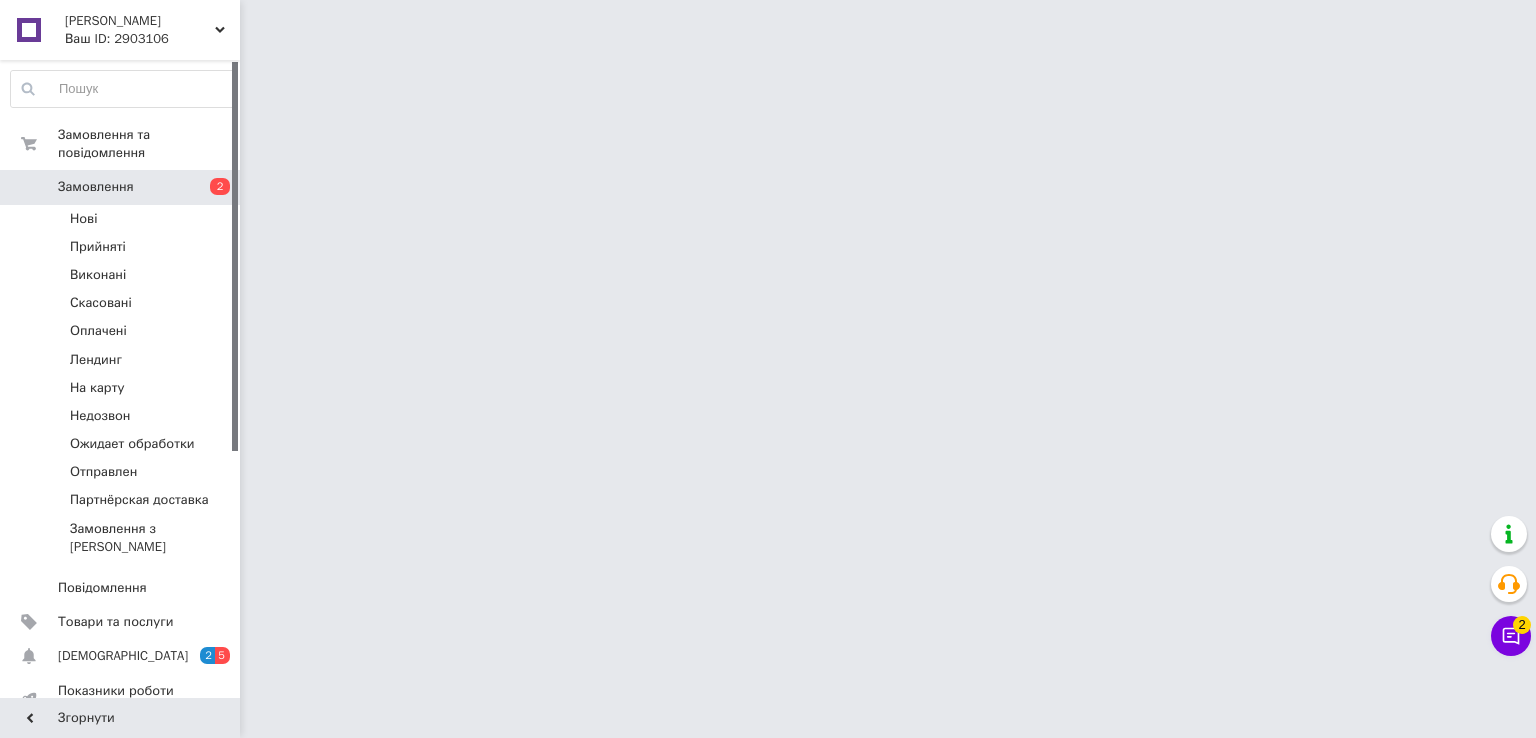 click on "Чат з покупцем 2" at bounding box center (1511, 636) 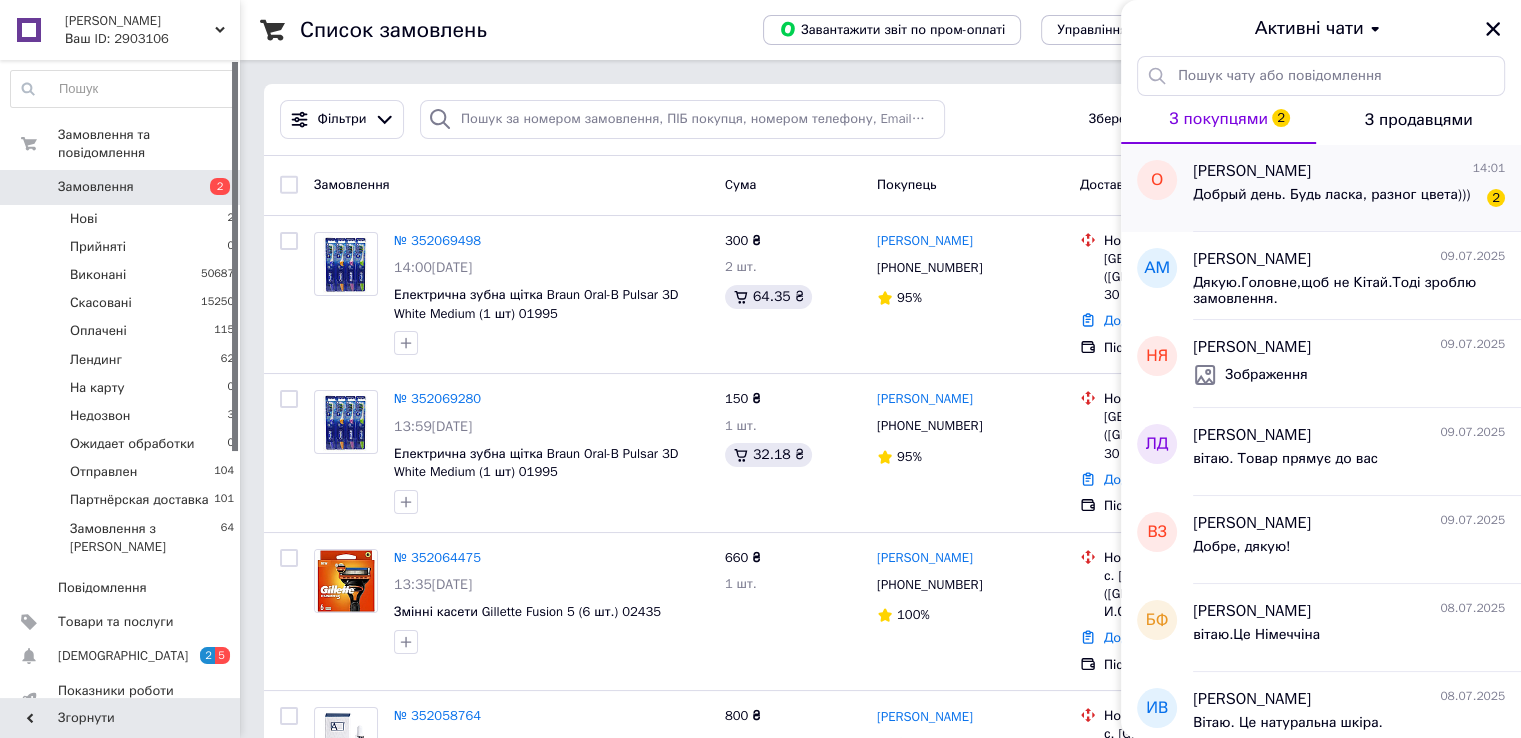 click on "Добрый день. Будь ласка, разног цвета)))" at bounding box center (1331, 195) 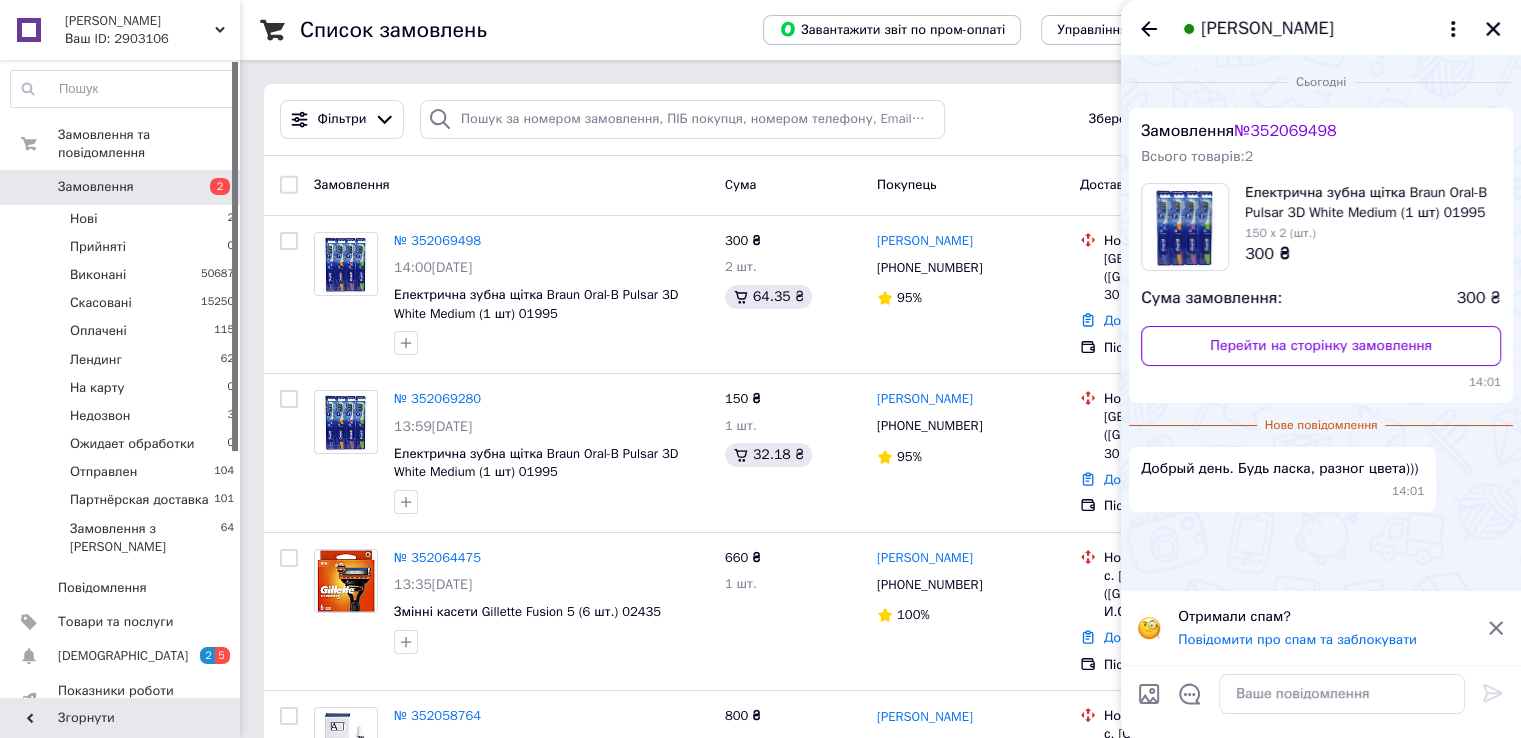 scroll, scrollTop: 100, scrollLeft: 0, axis: vertical 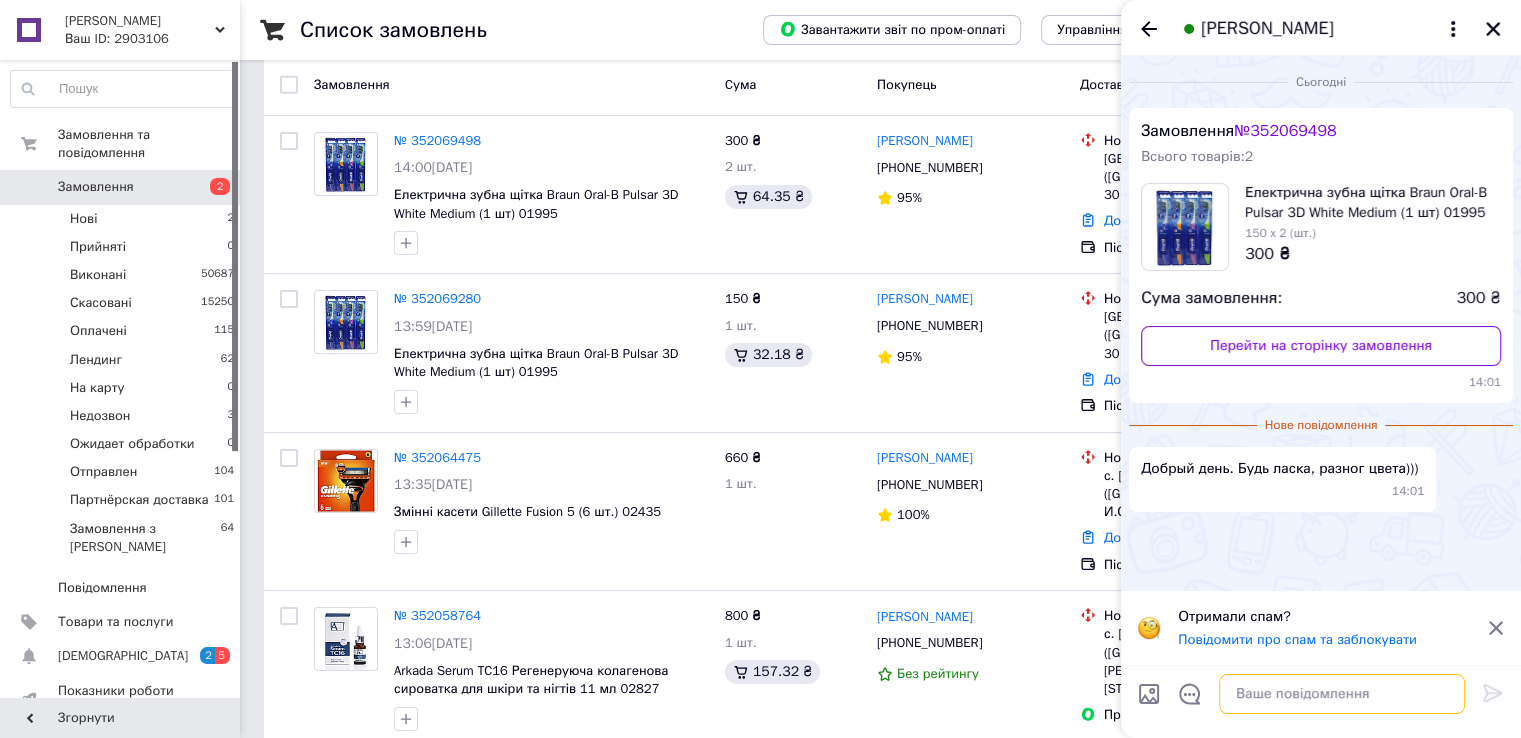 click at bounding box center [1342, 694] 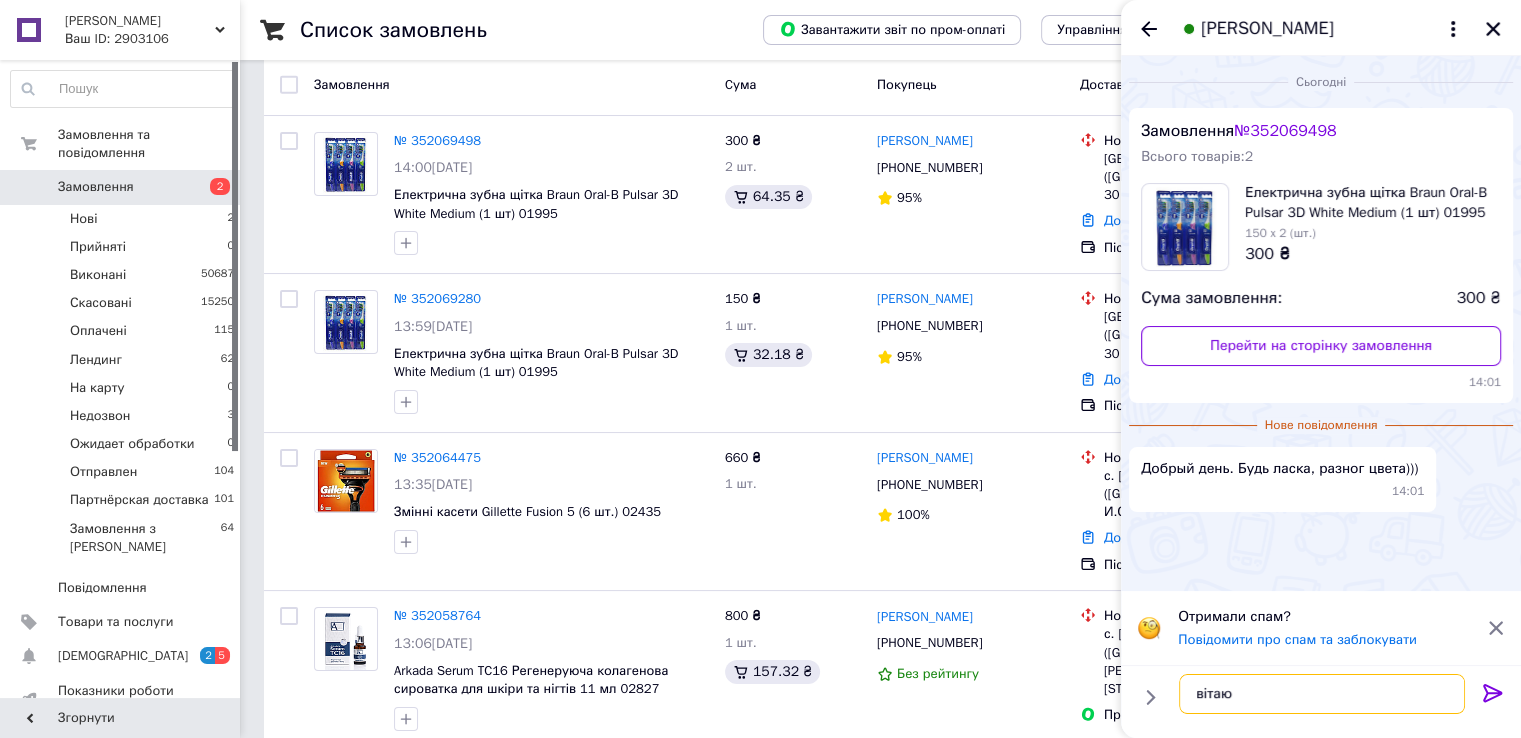 type on "вітаю" 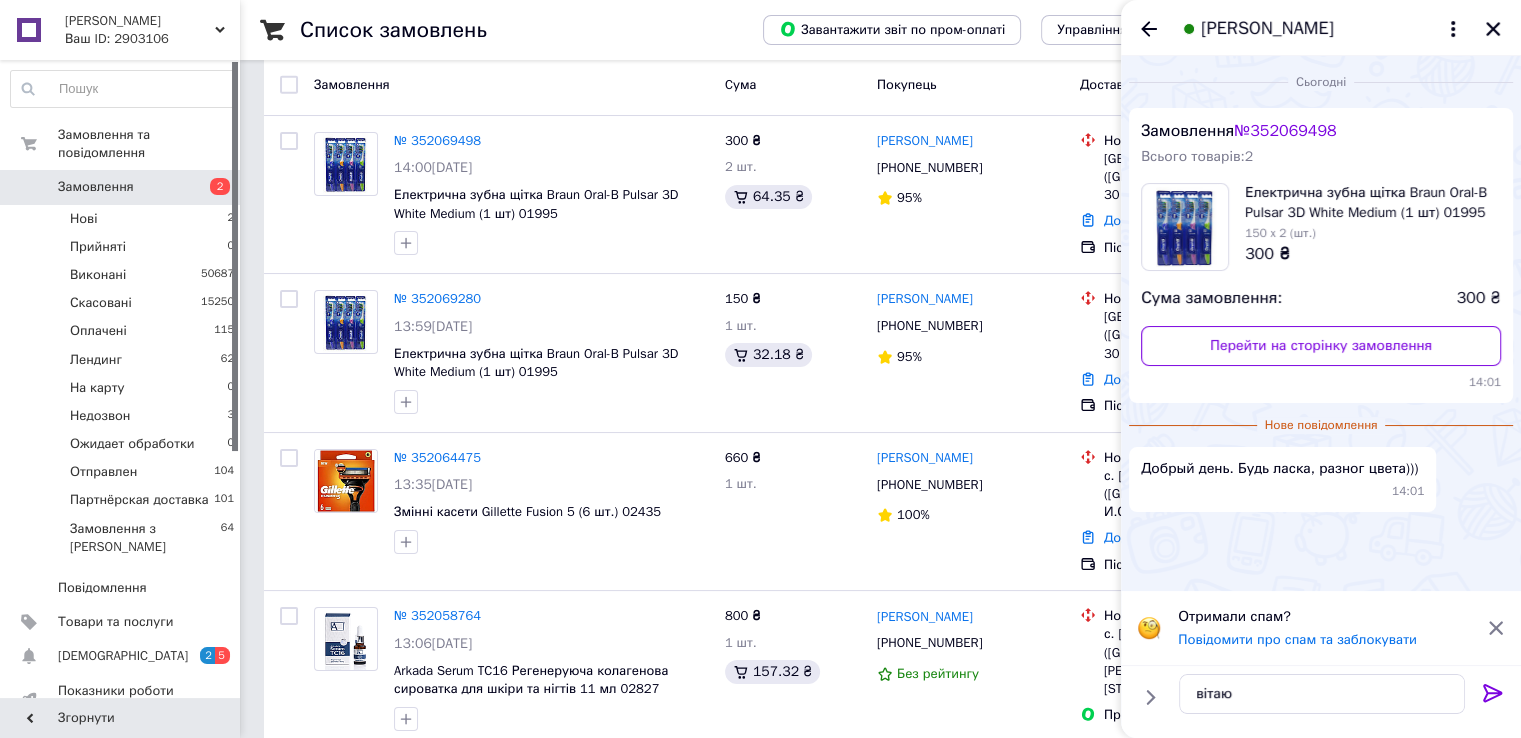 click 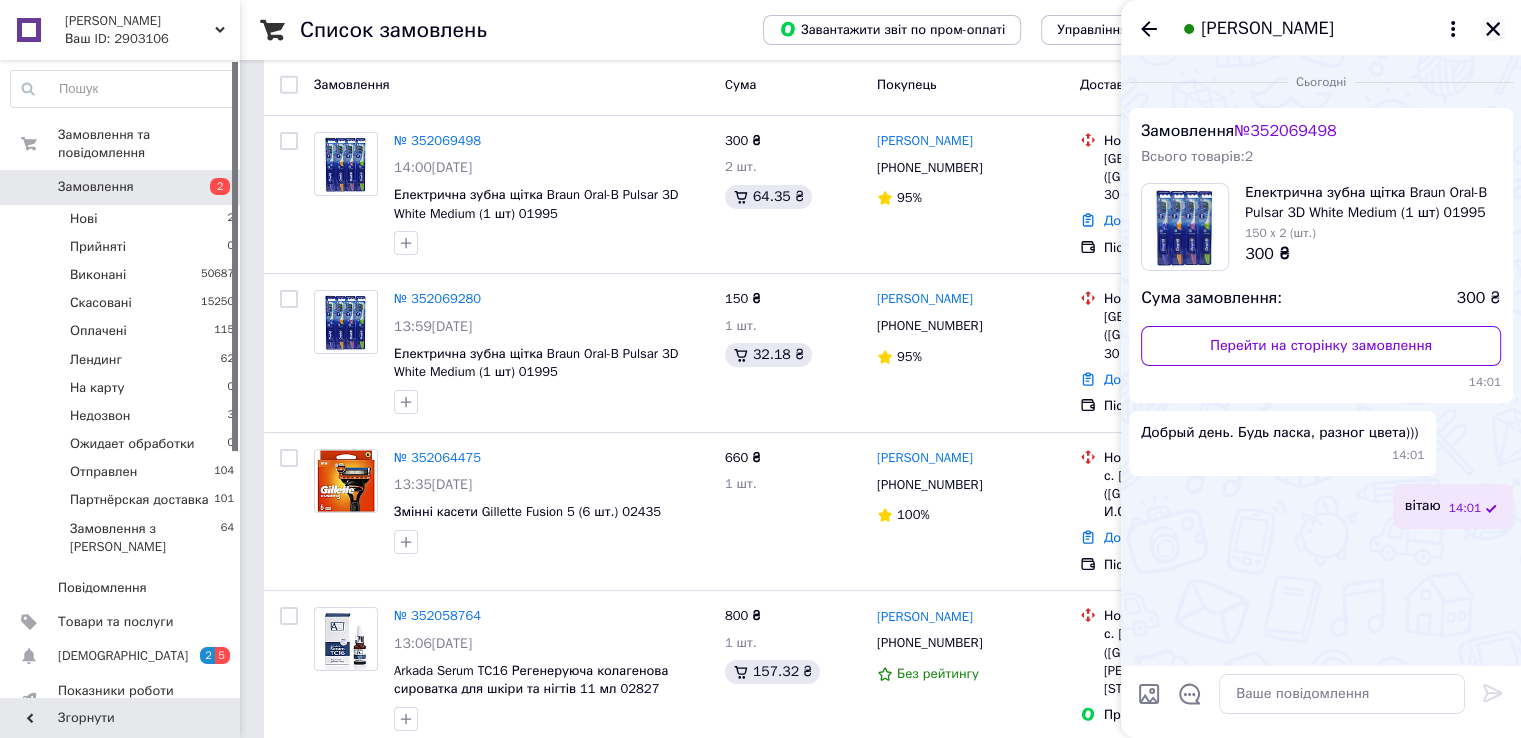 click 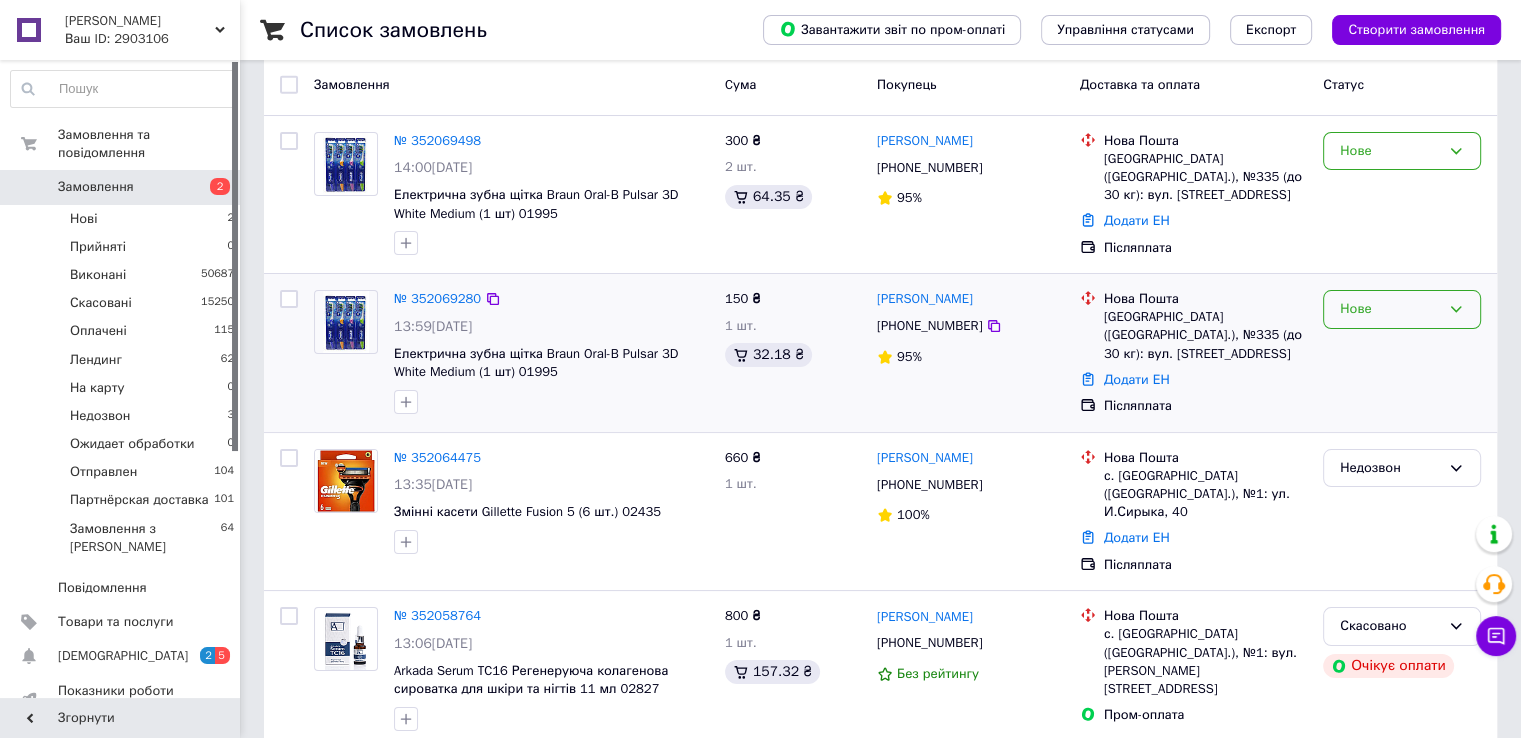 click on "Нове" at bounding box center (1390, 309) 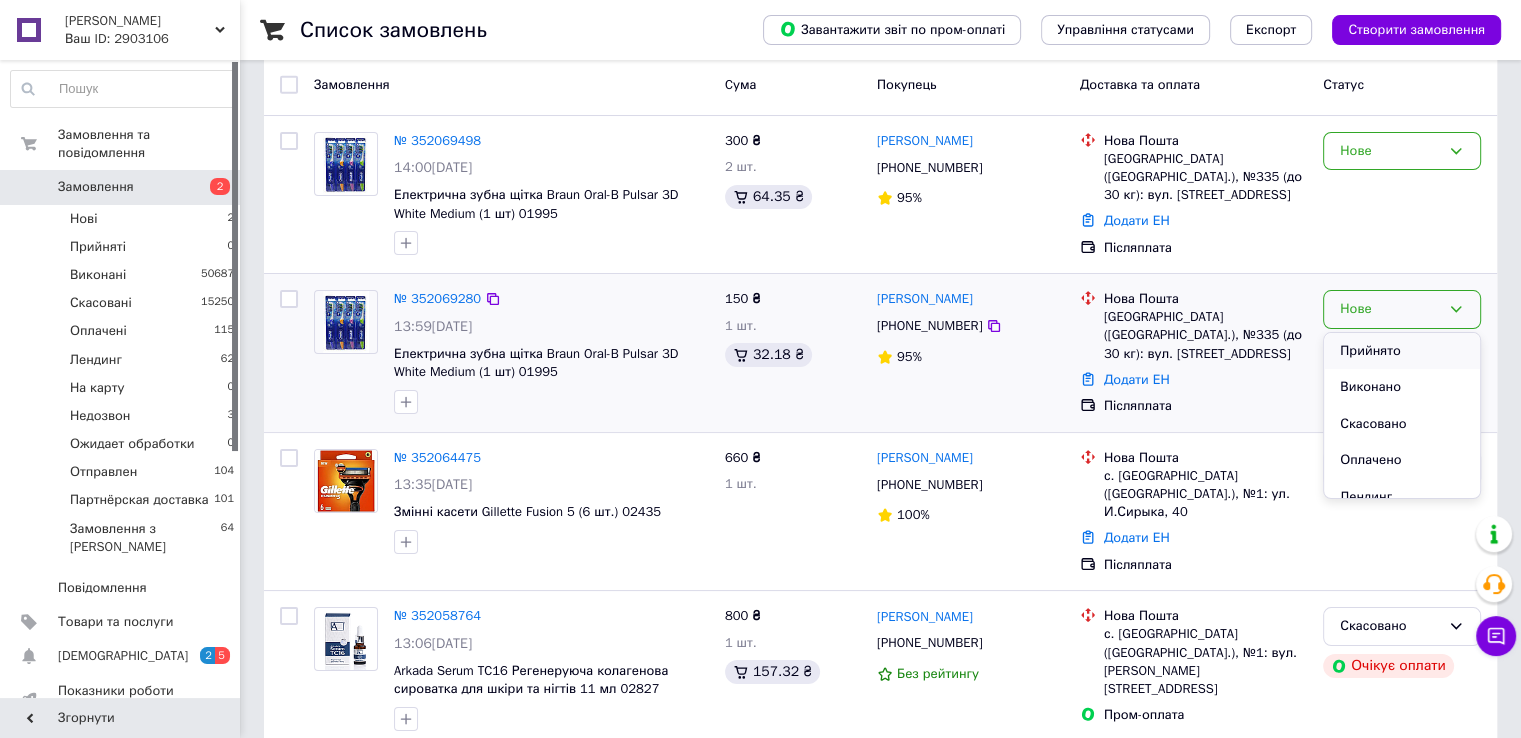 click on "Прийнято" at bounding box center (1402, 351) 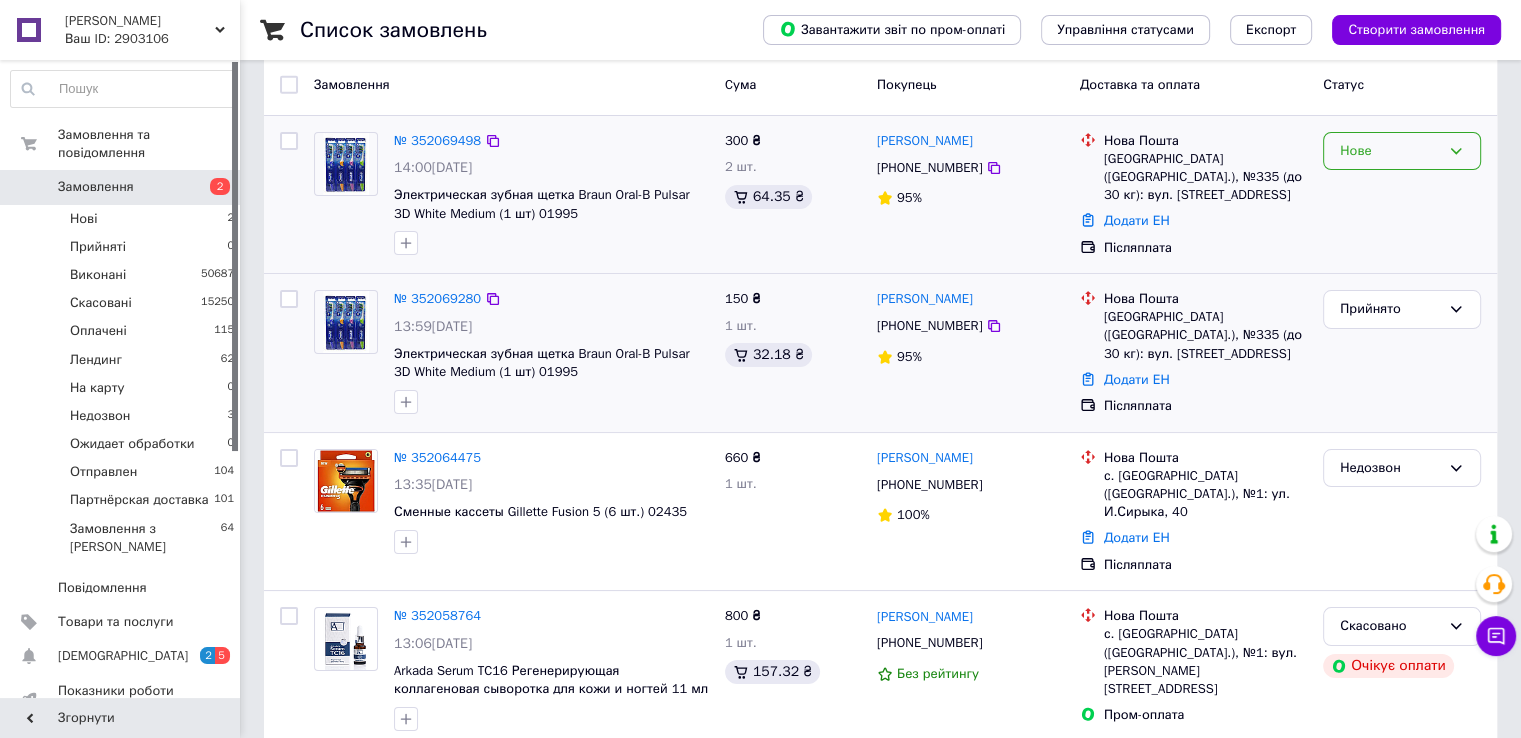 click on "Нове" at bounding box center [1390, 151] 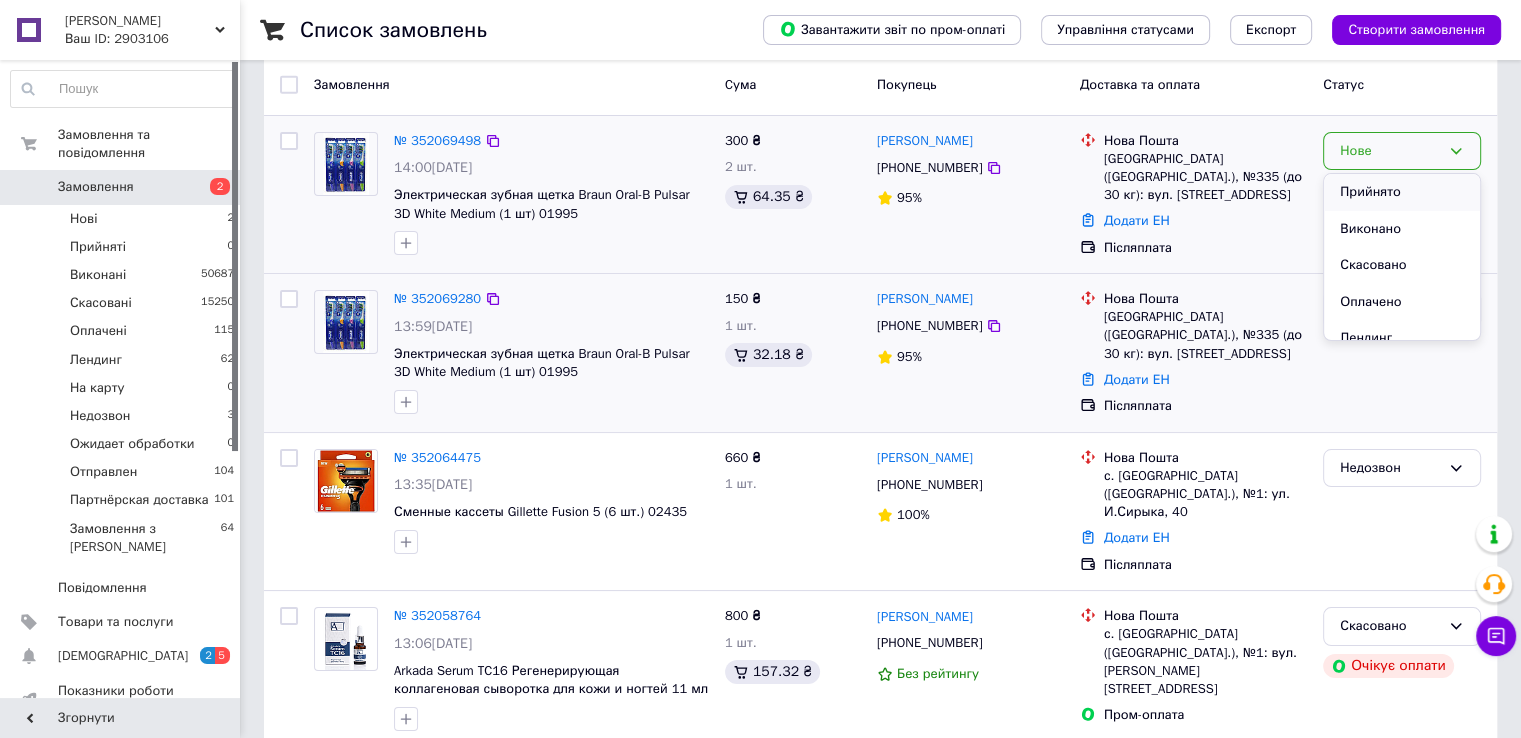 click on "Прийнято" at bounding box center (1402, 192) 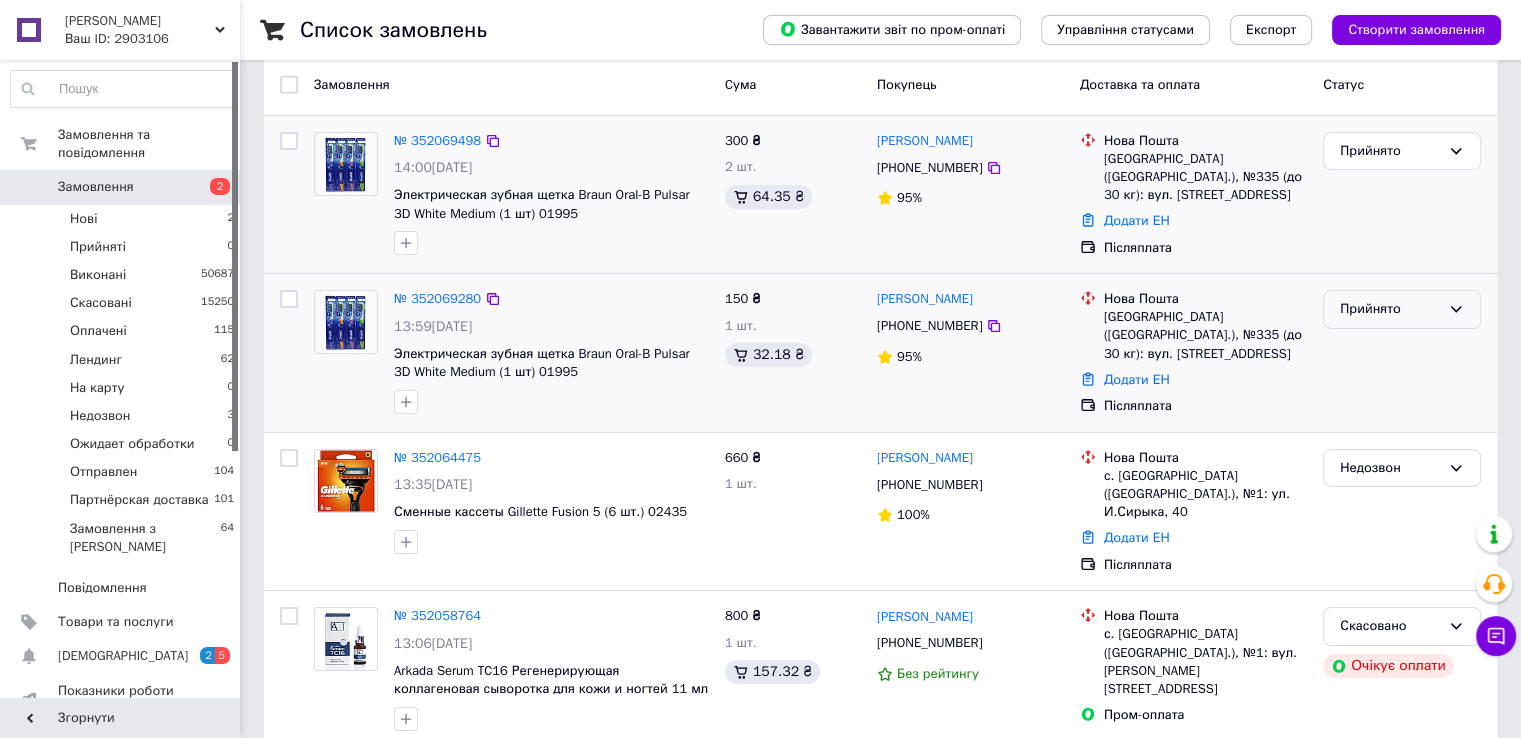 click on "Прийнято" at bounding box center (1402, 309) 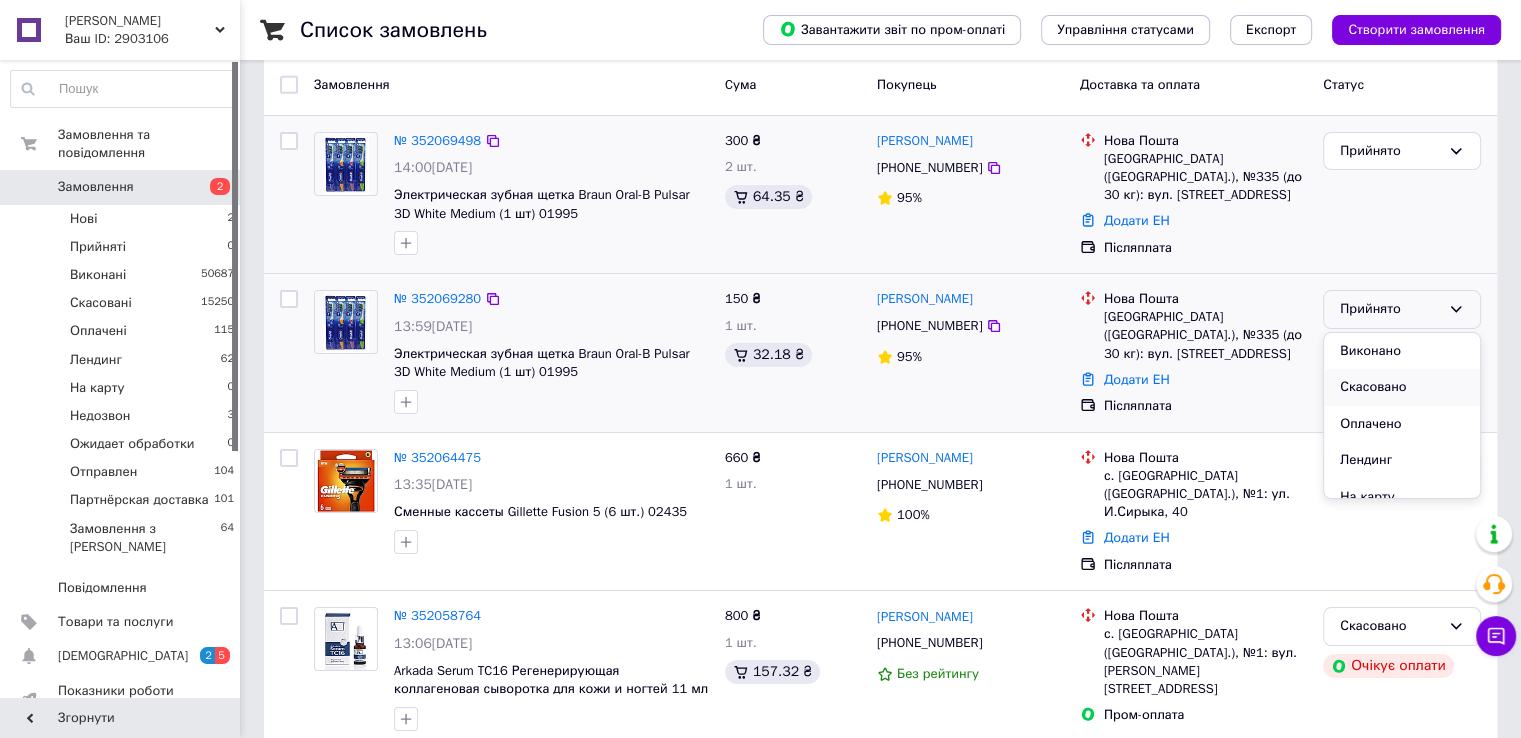 click on "Скасовано" at bounding box center [1402, 387] 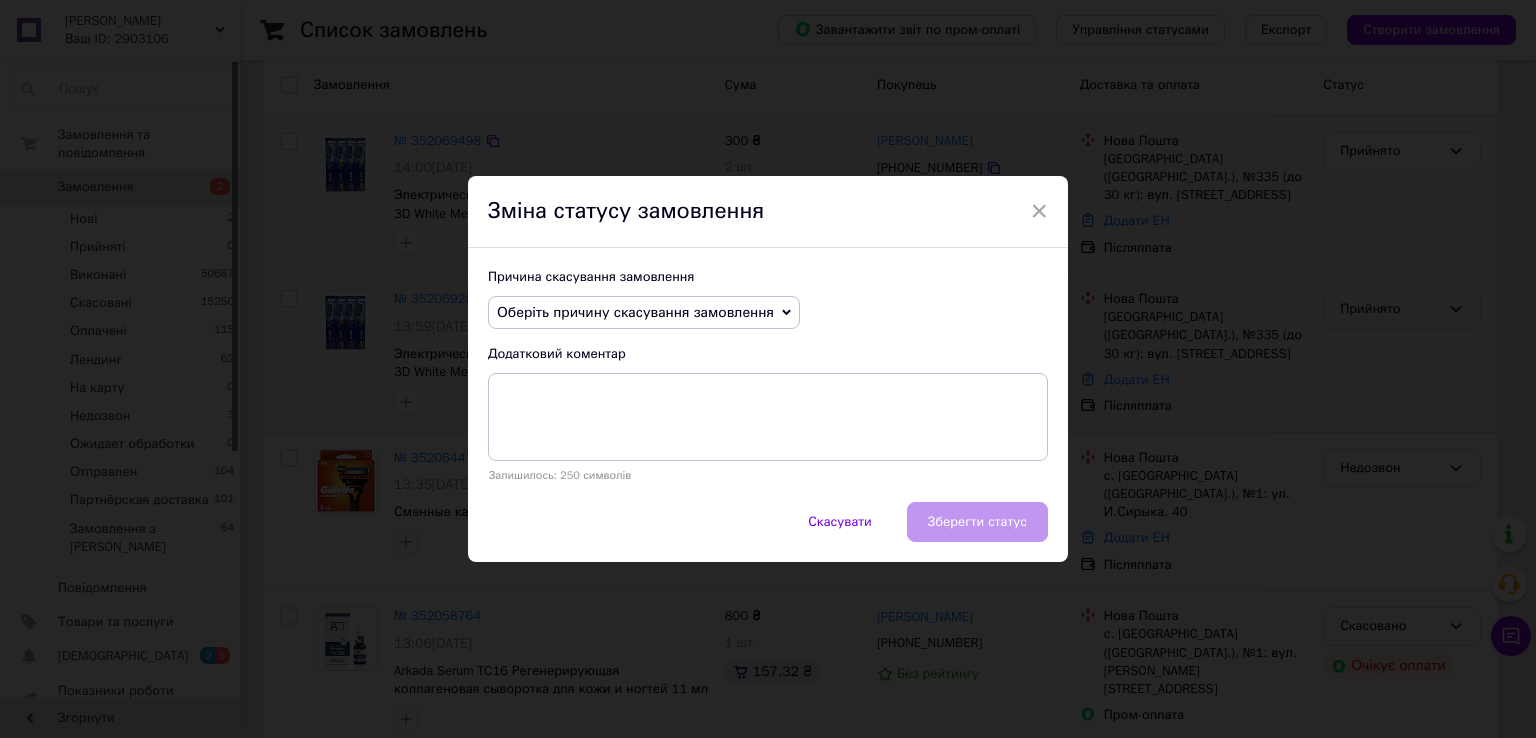 click on "Оберіть причину скасування замовлення" at bounding box center (635, 312) 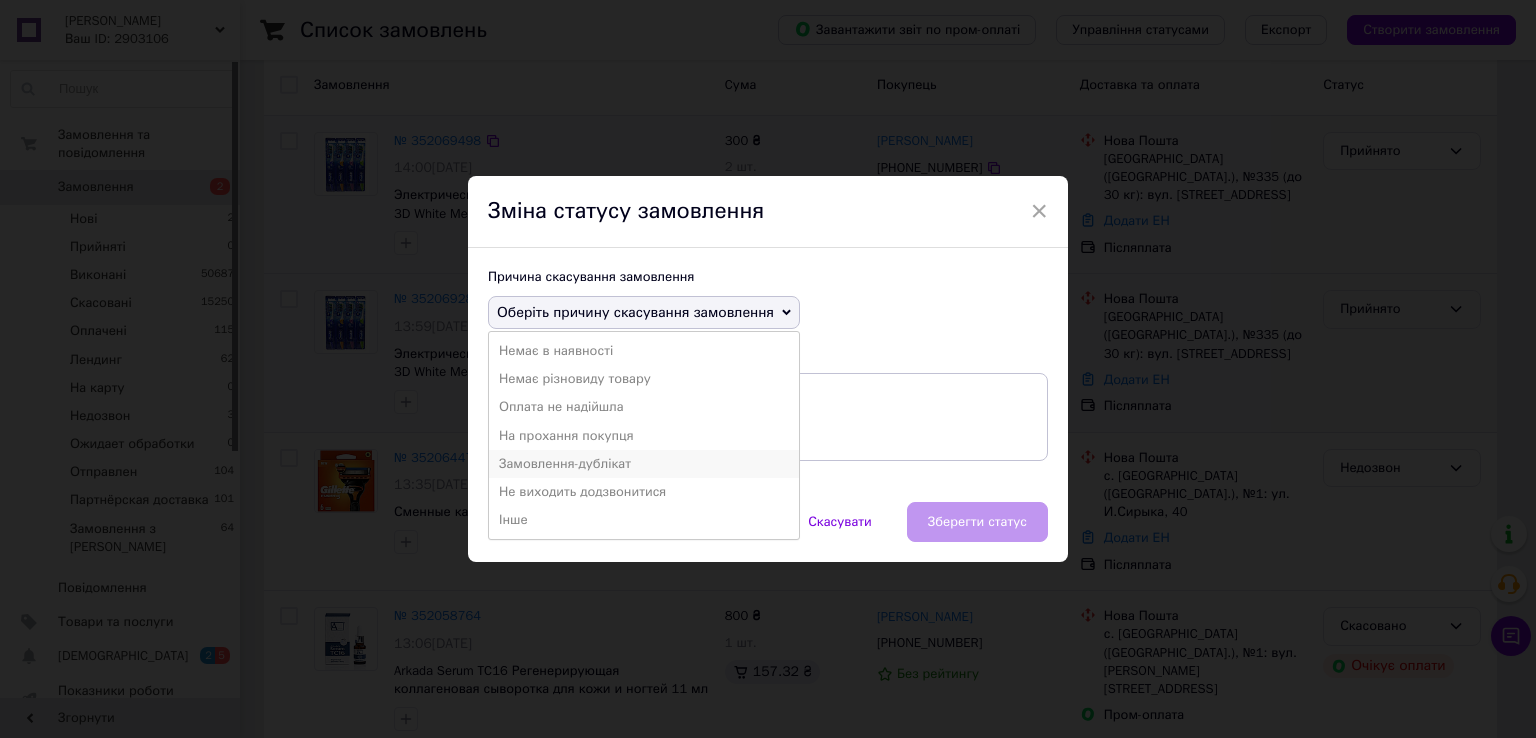 drag, startPoint x: 604, startPoint y: 460, endPoint x: 852, endPoint y: 549, distance: 263.48624 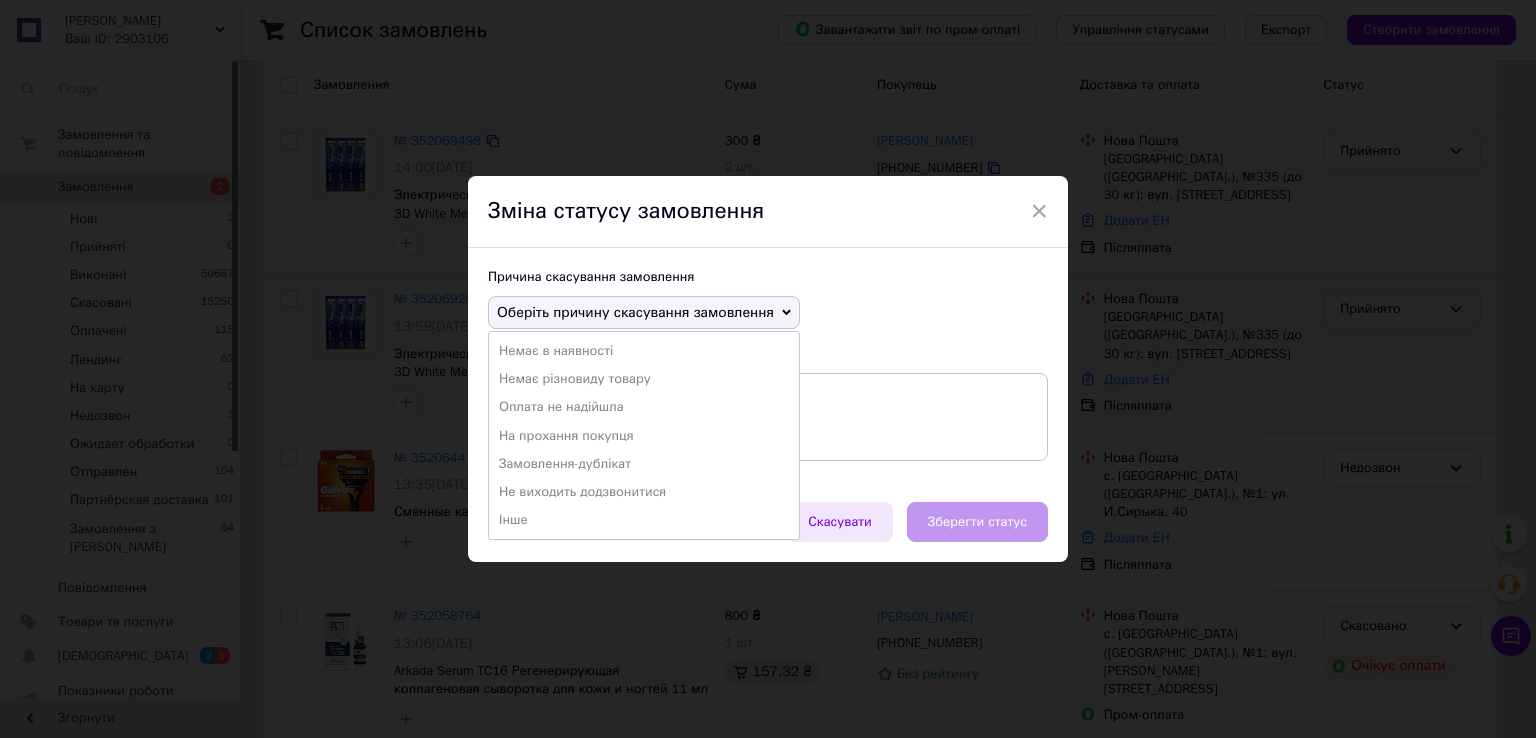 click on "Замовлення-дублікат" at bounding box center [644, 464] 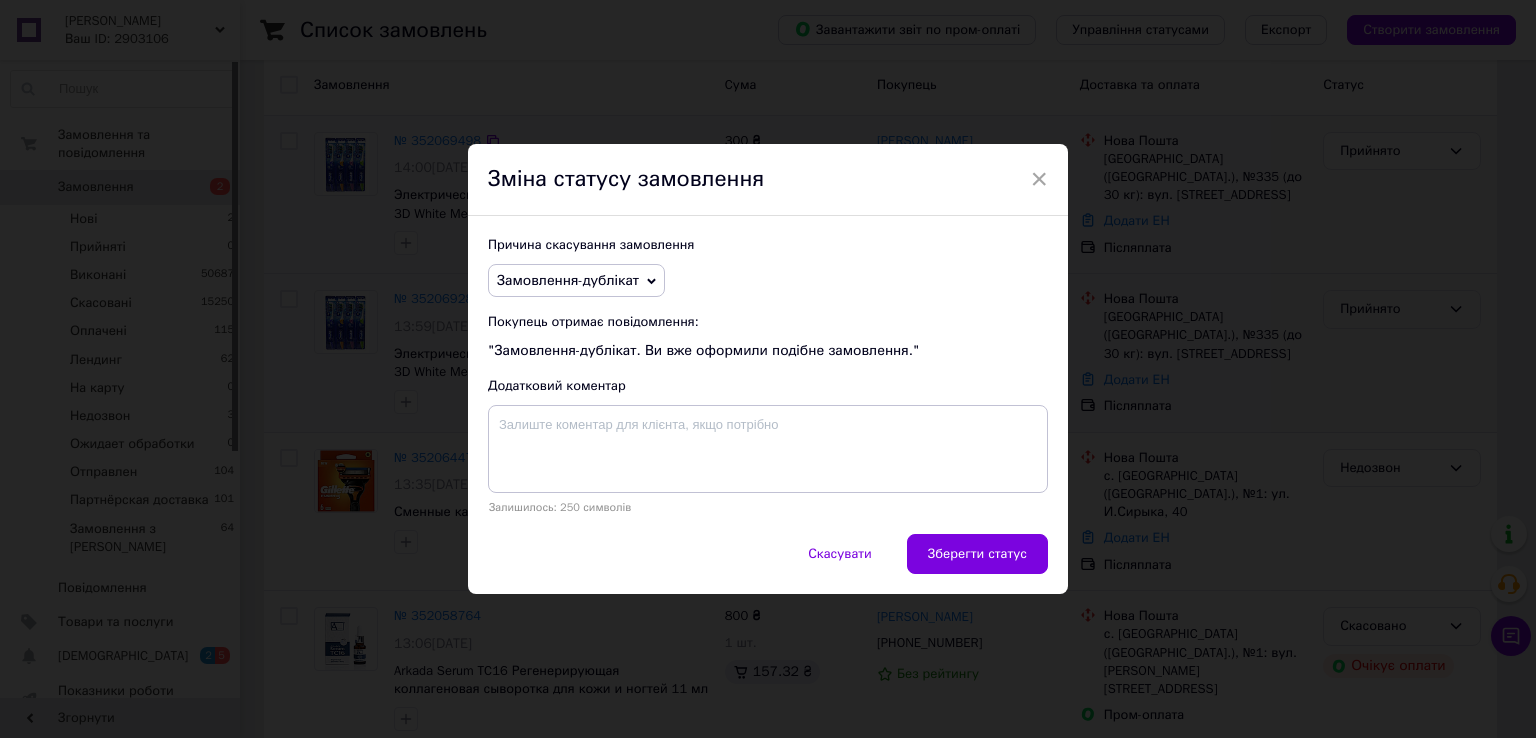 click on "Зберегти статус" at bounding box center [977, 554] 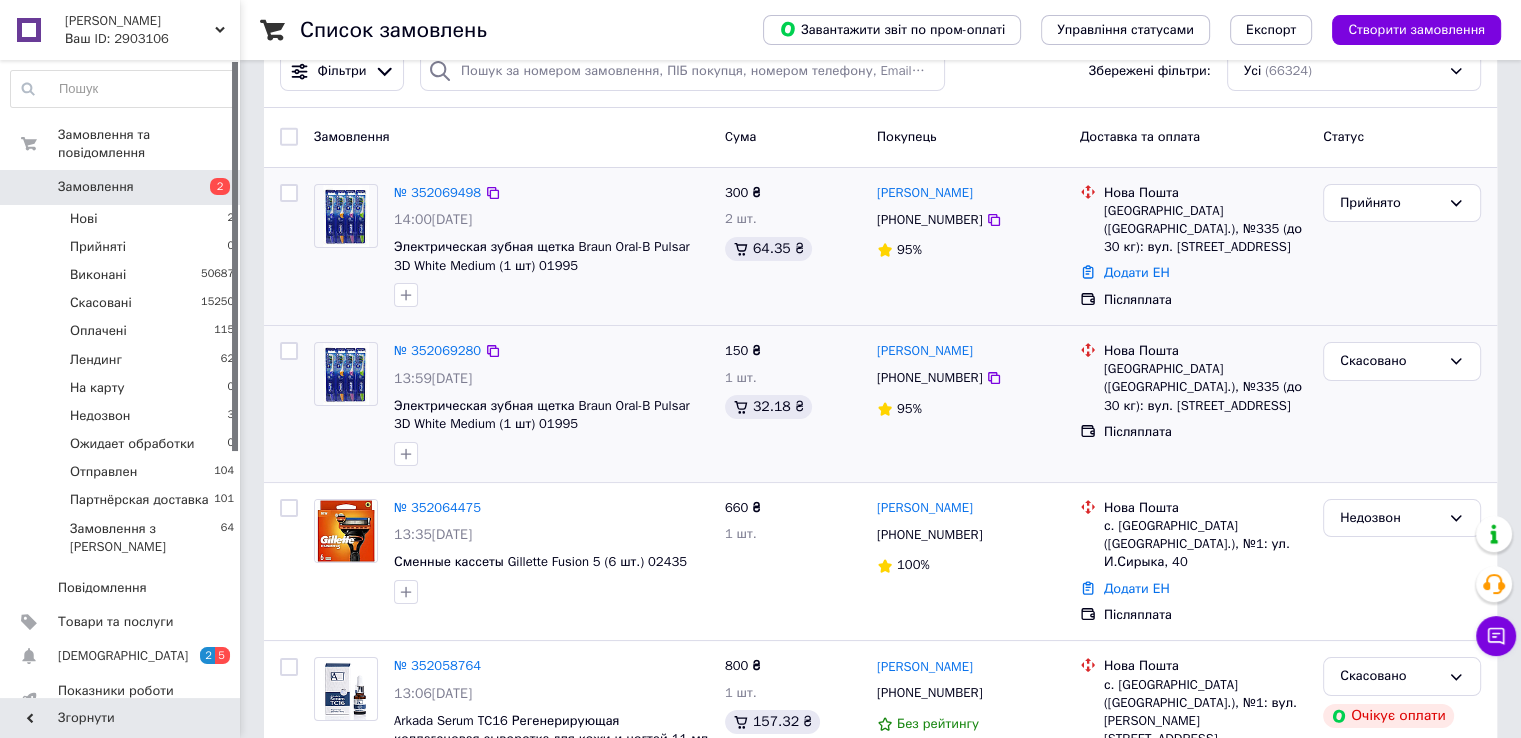 scroll, scrollTop: 0, scrollLeft: 0, axis: both 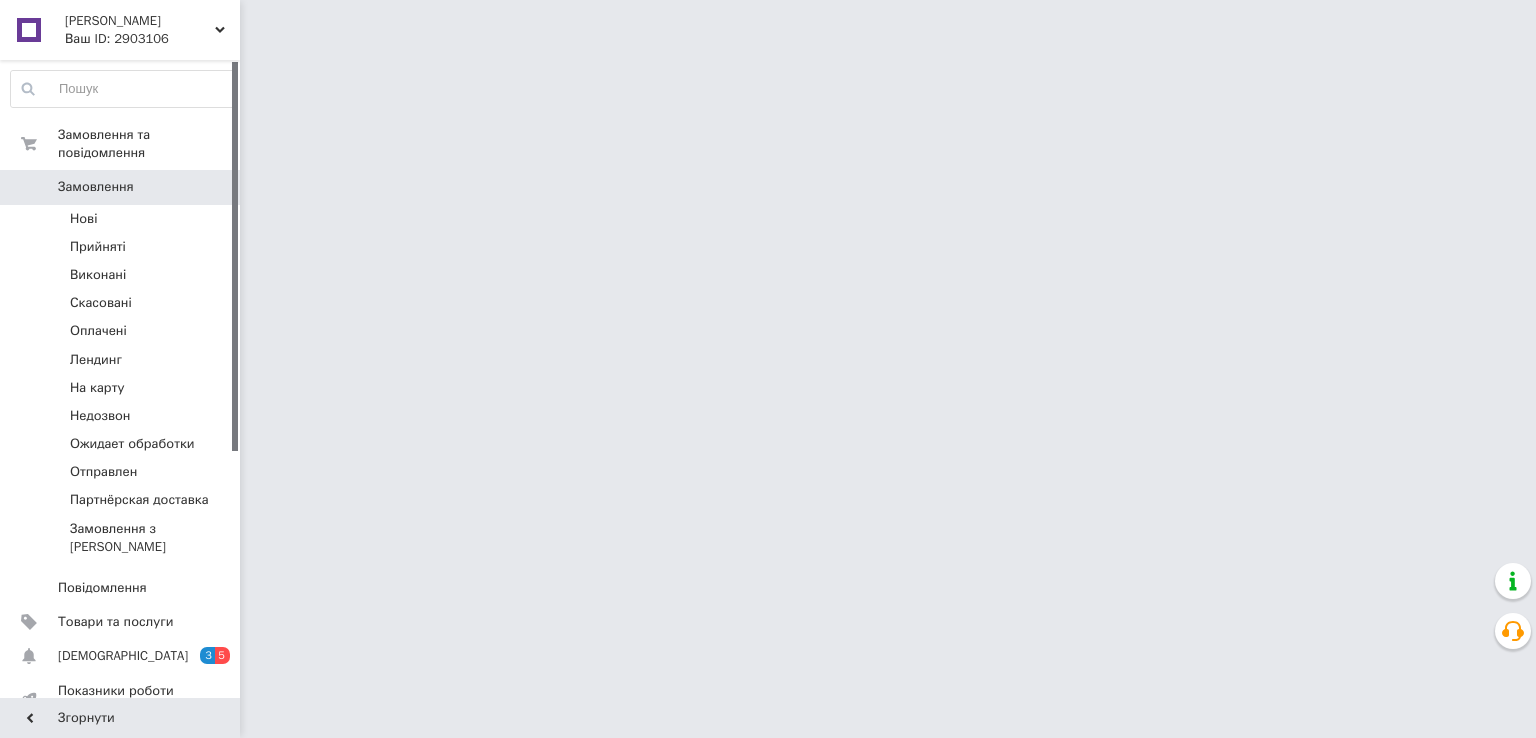 click on "БІО Трейдінг Ваш ID: 2903106 Сайт БІО Трейдінг Кабінет покупця Перевірити стан системи Сторінка на порталі Довідка Вийти Замовлення та повідомлення Замовлення 0 [GEOGRAPHIC_DATA] Виконані Скасовані Оплачені Лендинг На карту Недозвон Ожидает обработки Отправлен Партнёрская доставка Замовлення з Розетки Повідомлення 0 Товари та послуги Сповіщення 3 5 Показники роботи компанії Панель управління Відгуки Клієнти Каталог ProSale Аналітика Інструменти веб-майстра та SEO Управління сайтом Гаманець компанії Маркет" at bounding box center [768, 25] 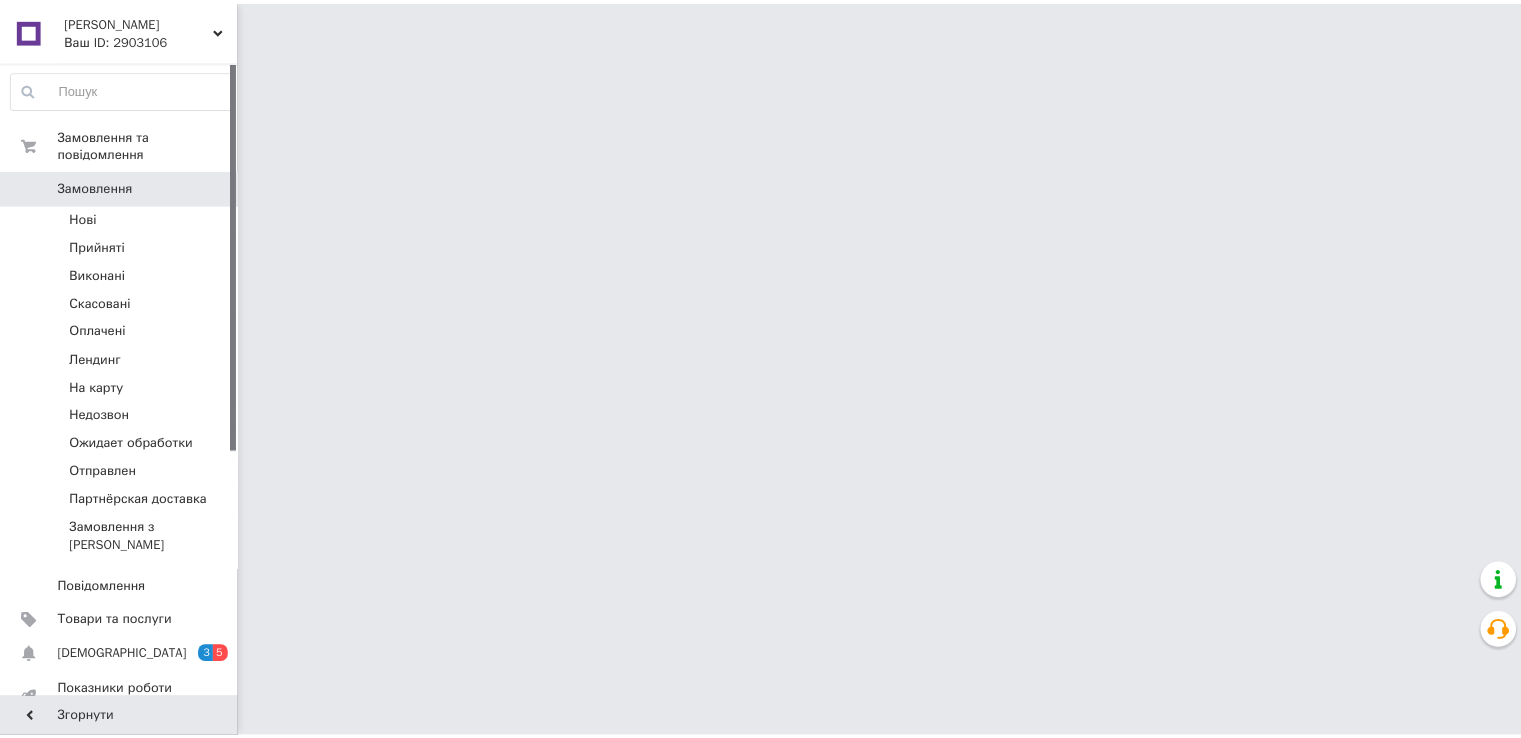 scroll, scrollTop: 0, scrollLeft: 0, axis: both 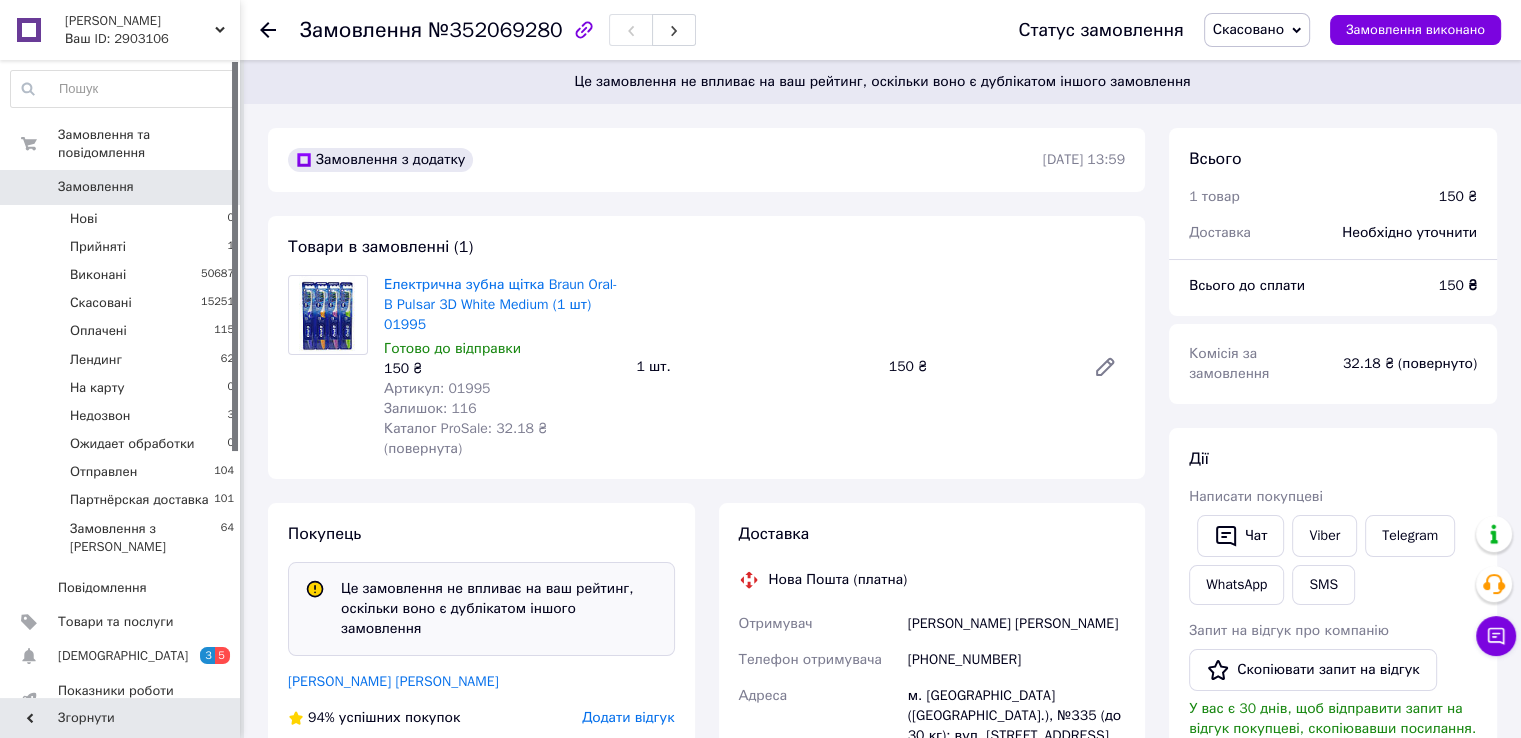 click on "№352069280" at bounding box center [495, 30] 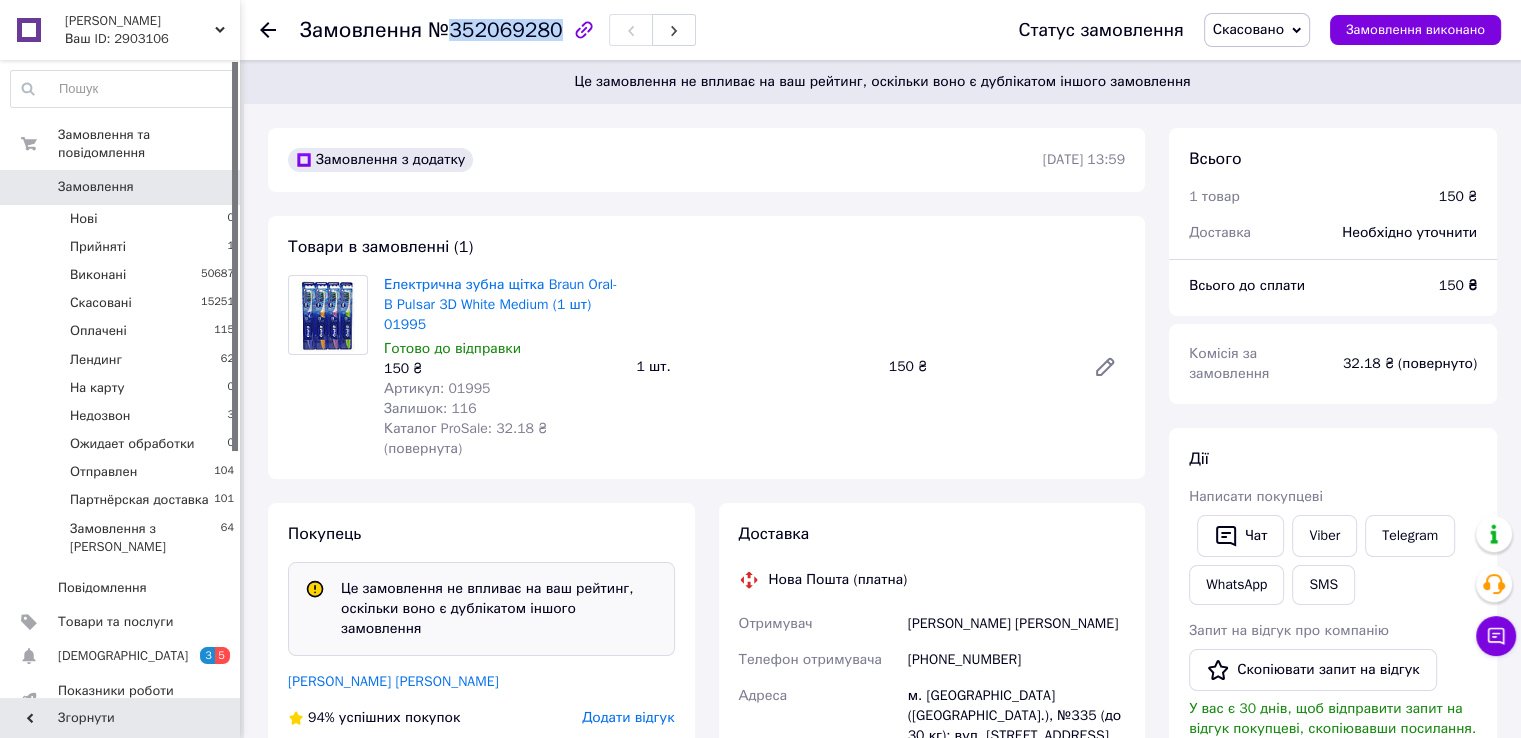 click on "№352069280" at bounding box center [495, 30] 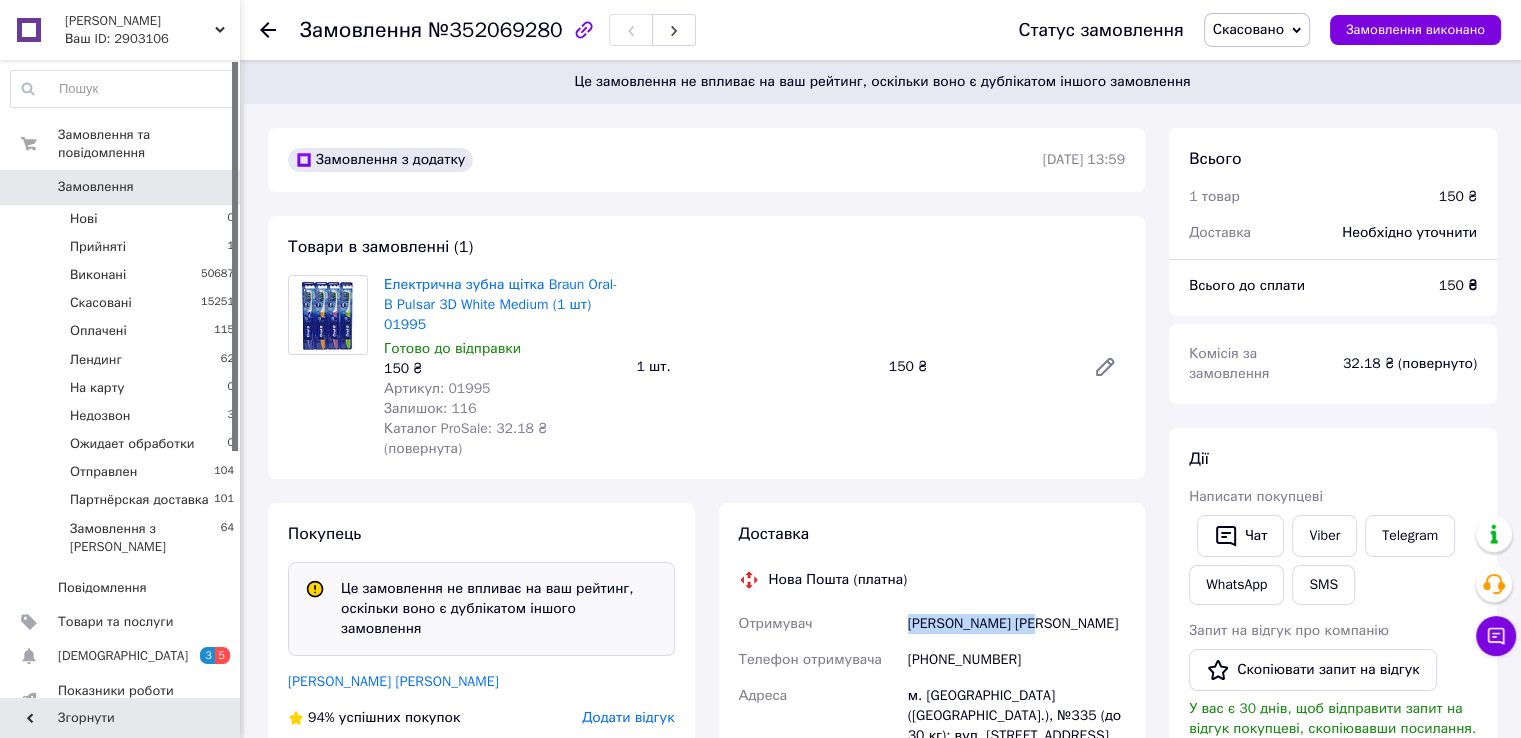 drag, startPoint x: 897, startPoint y: 582, endPoint x: 1069, endPoint y: 586, distance: 172.04651 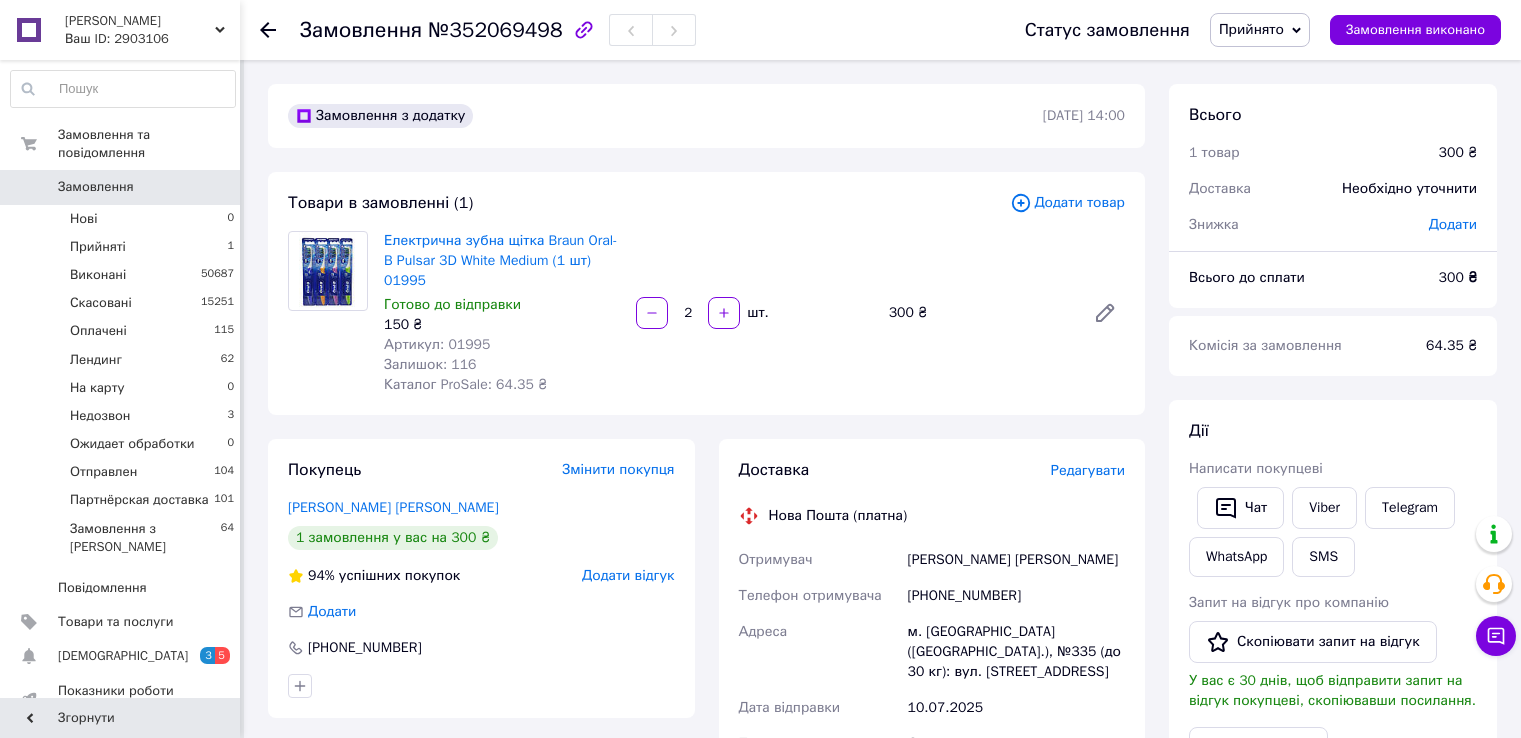scroll, scrollTop: 0, scrollLeft: 0, axis: both 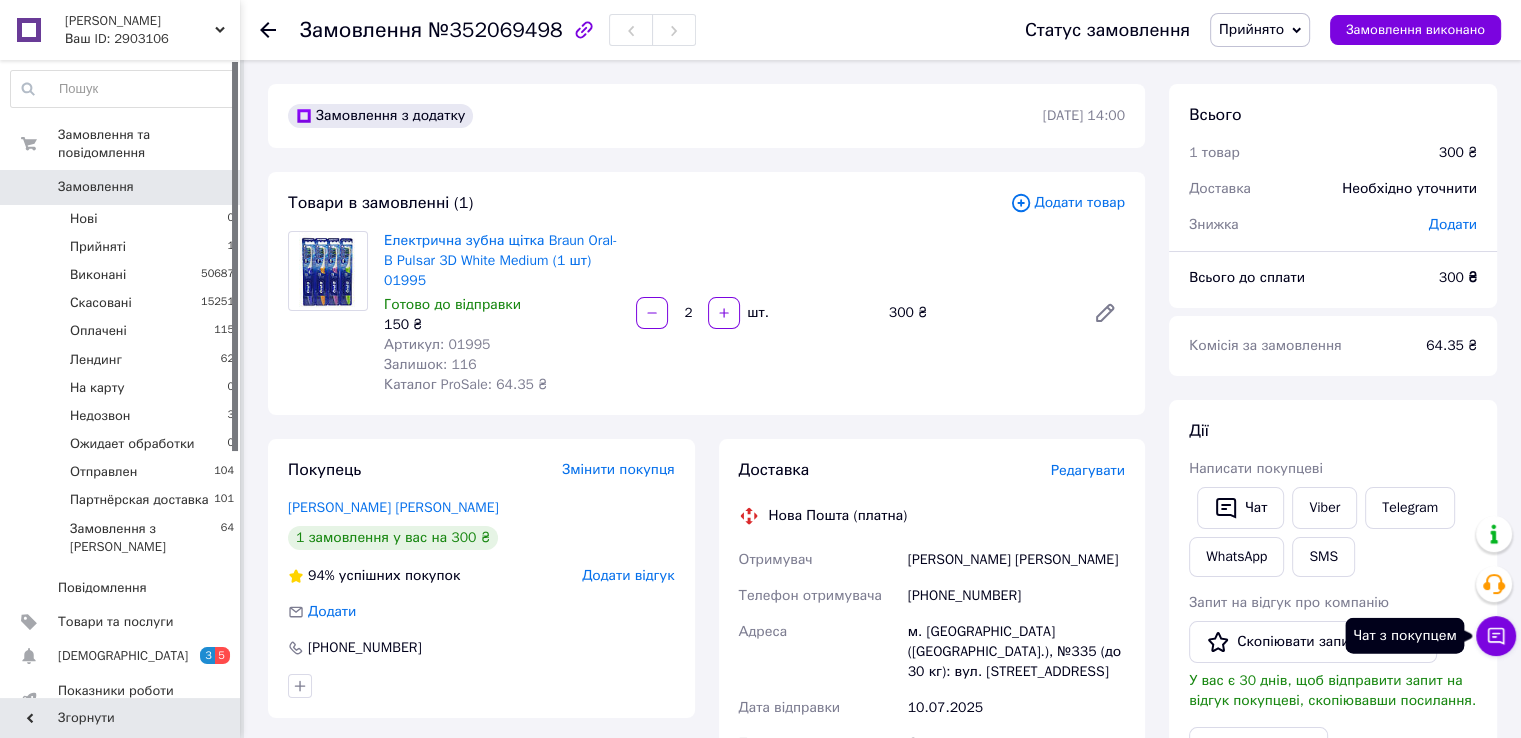 click 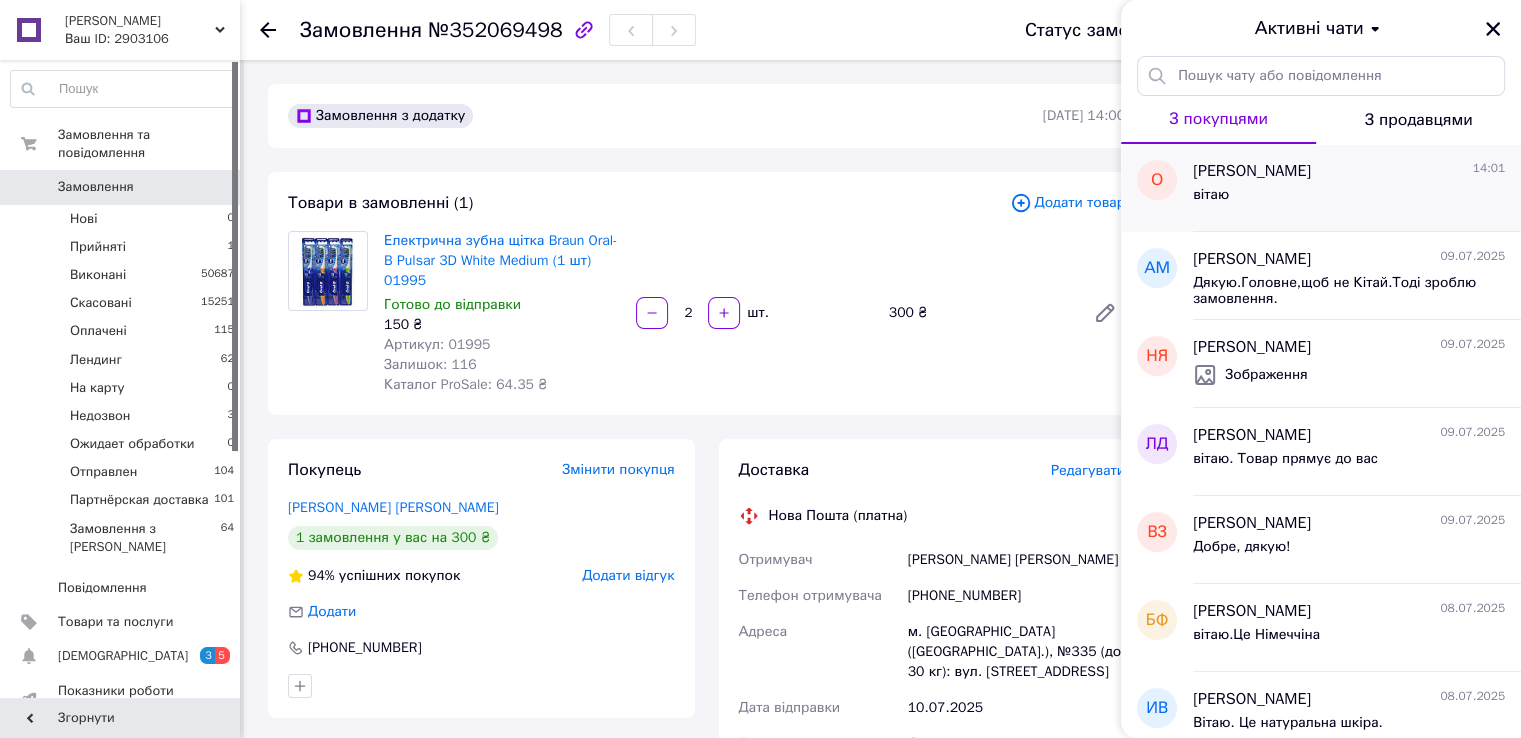 click on "Ольга 14:01" at bounding box center [1349, 171] 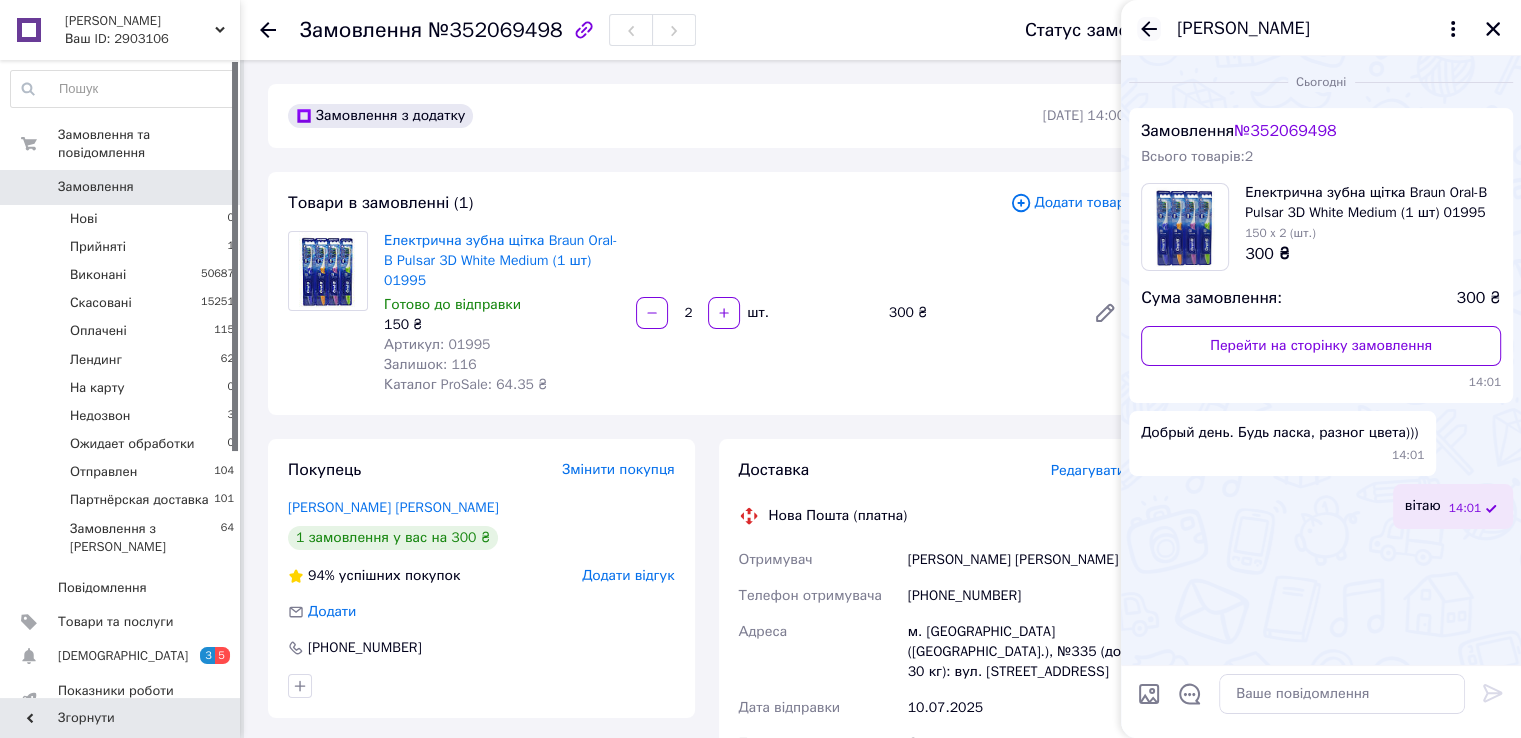 click 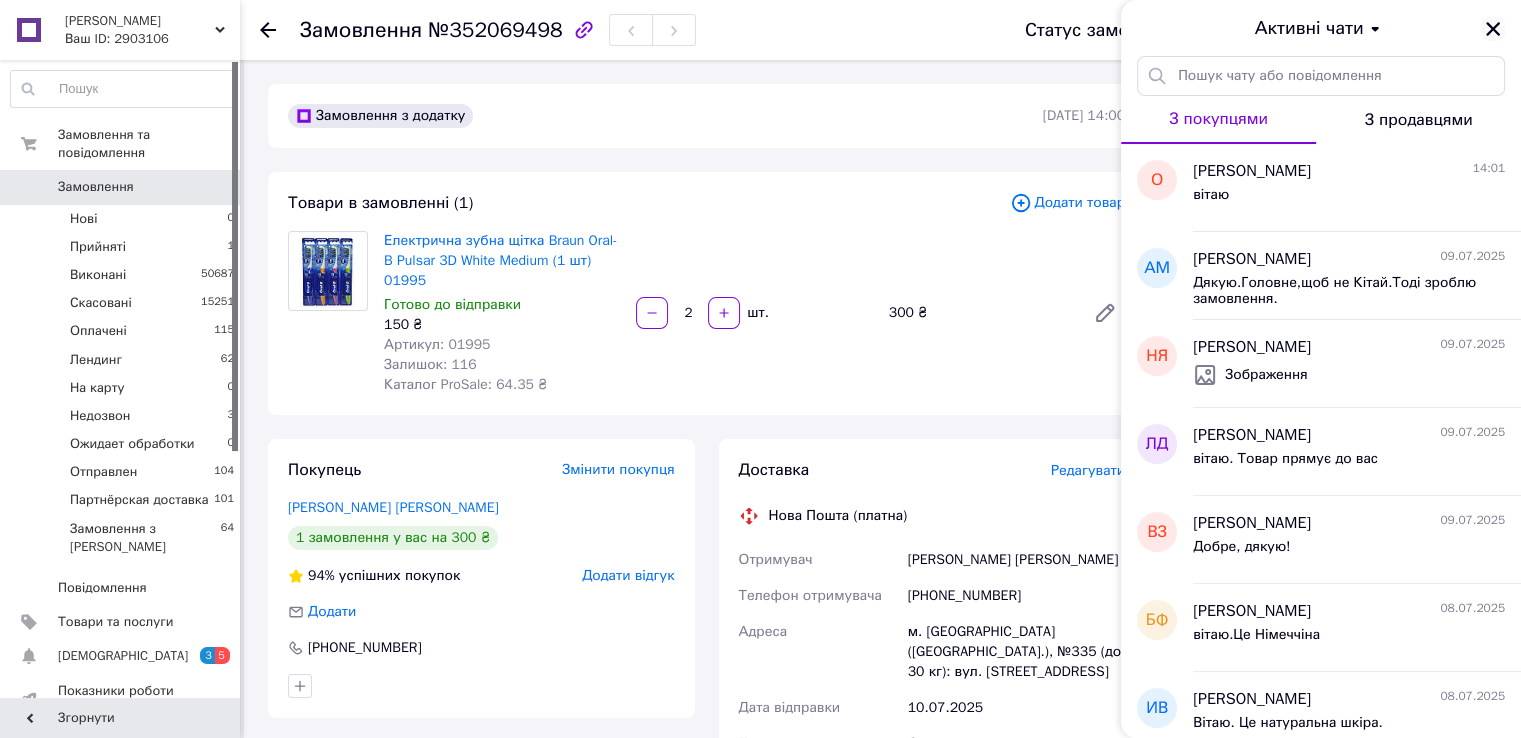 click 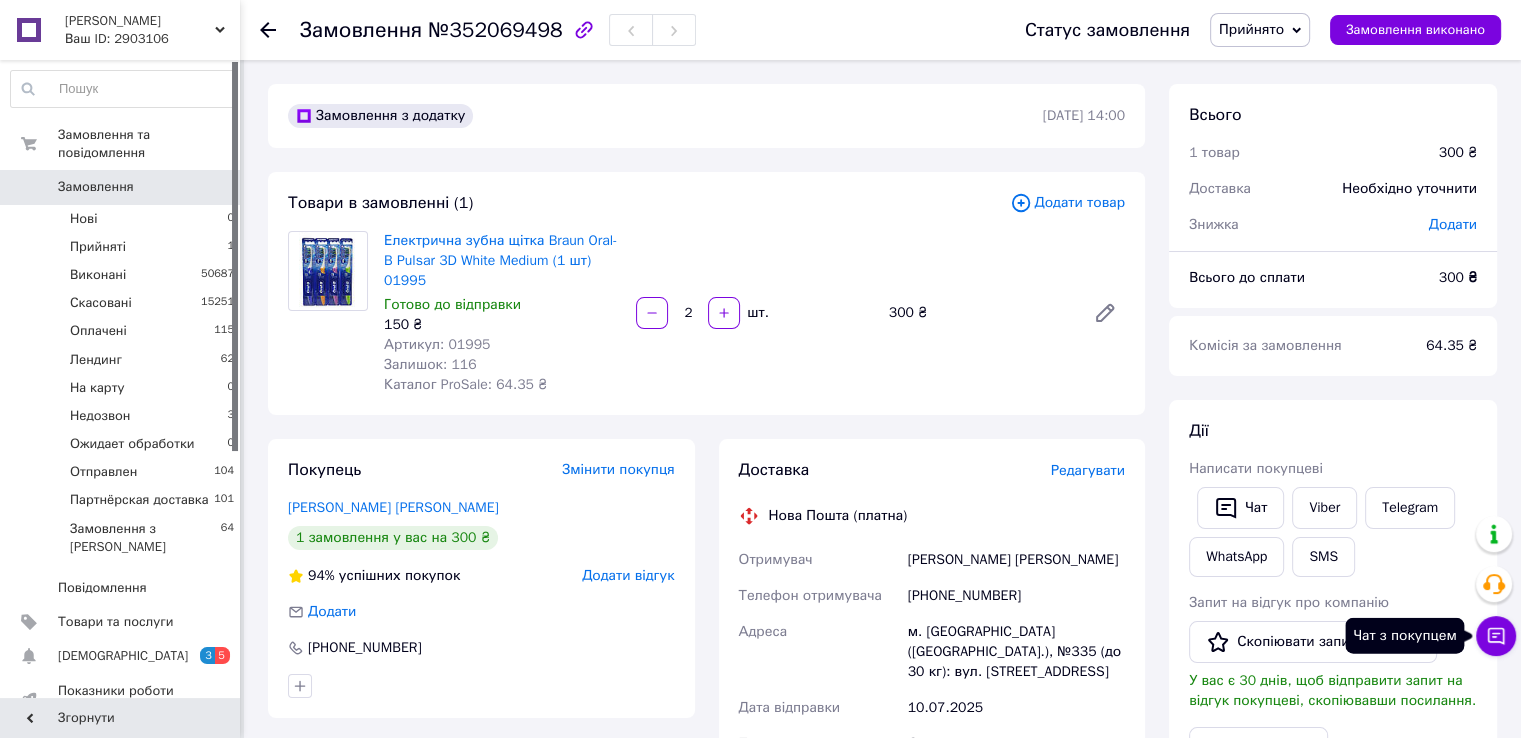 click 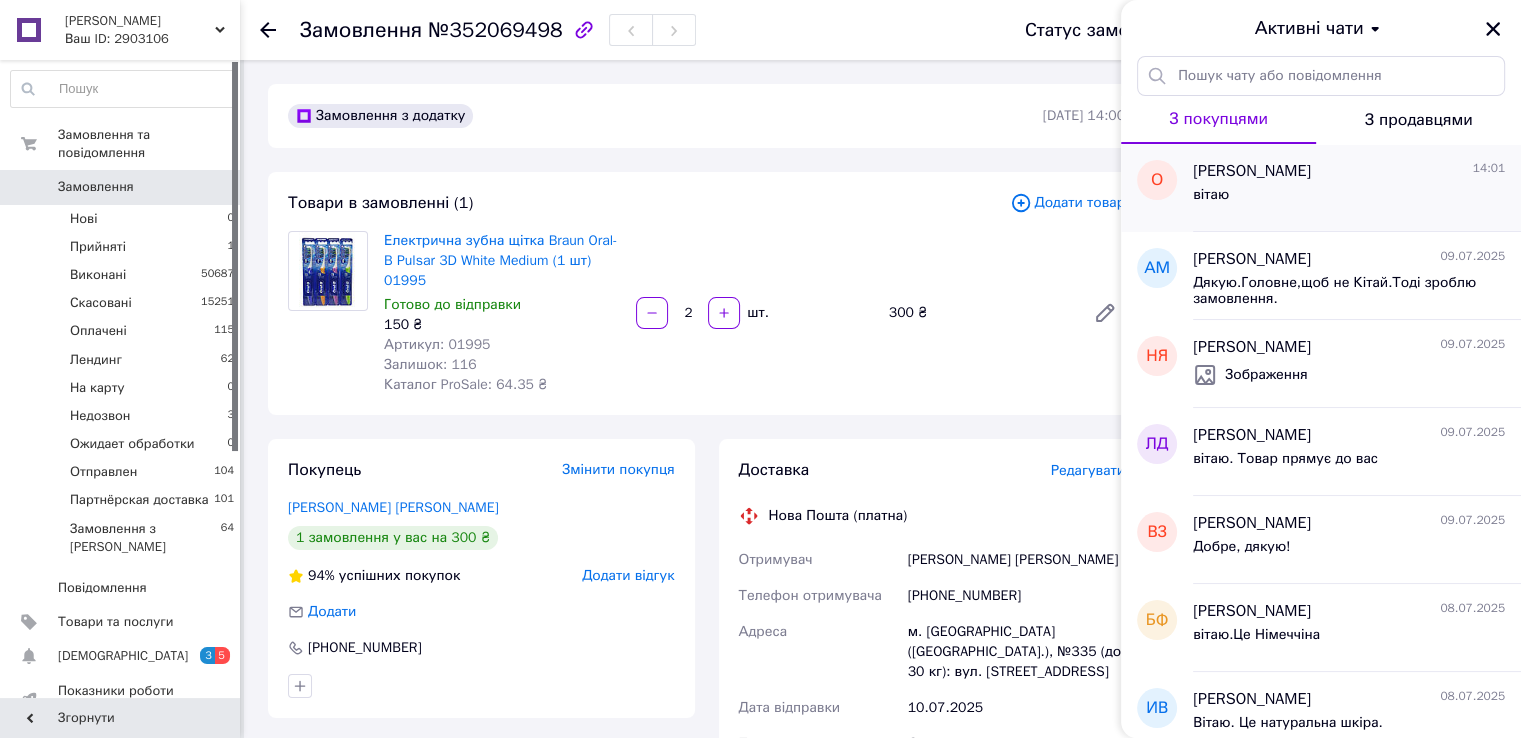 click on "вітаю" at bounding box center [1349, 199] 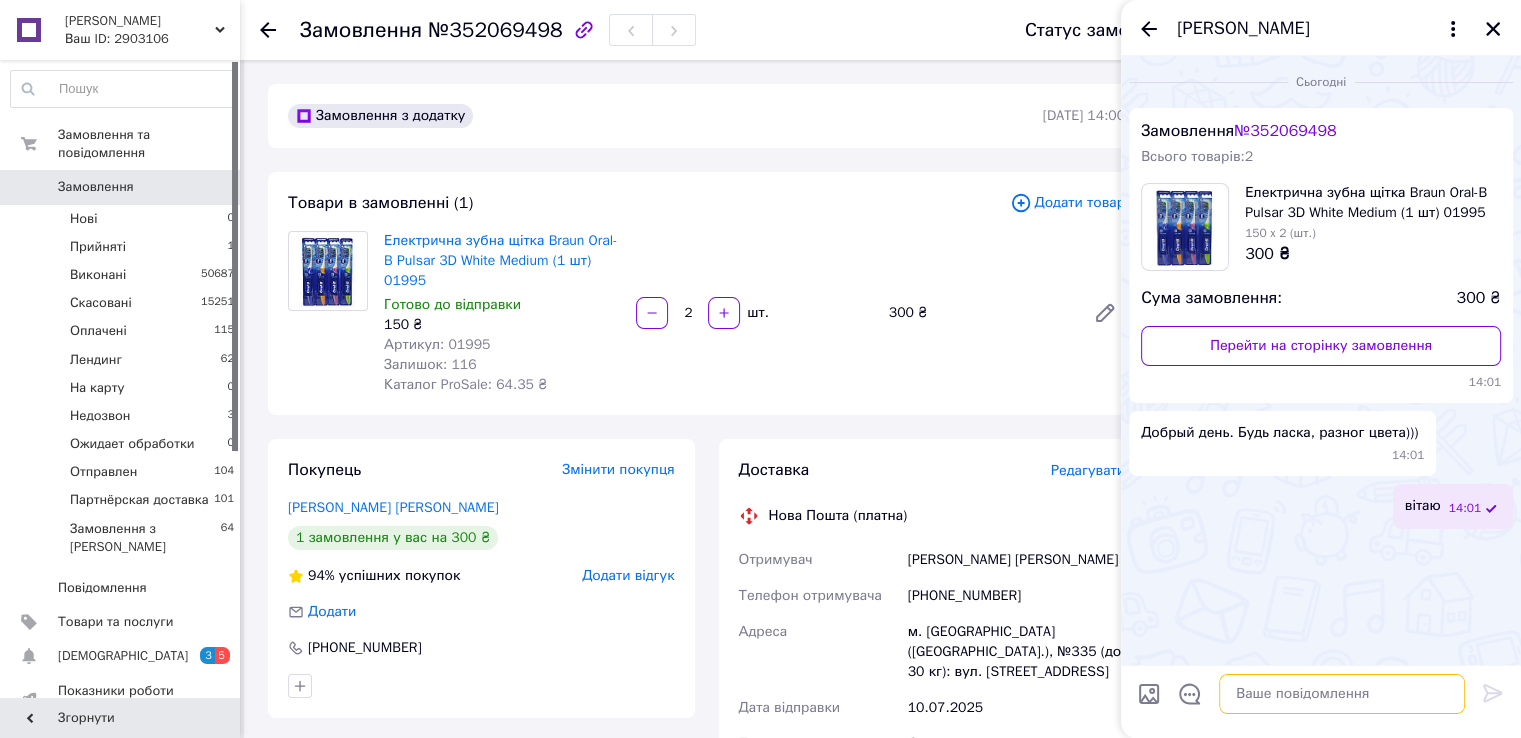 click at bounding box center (1342, 694) 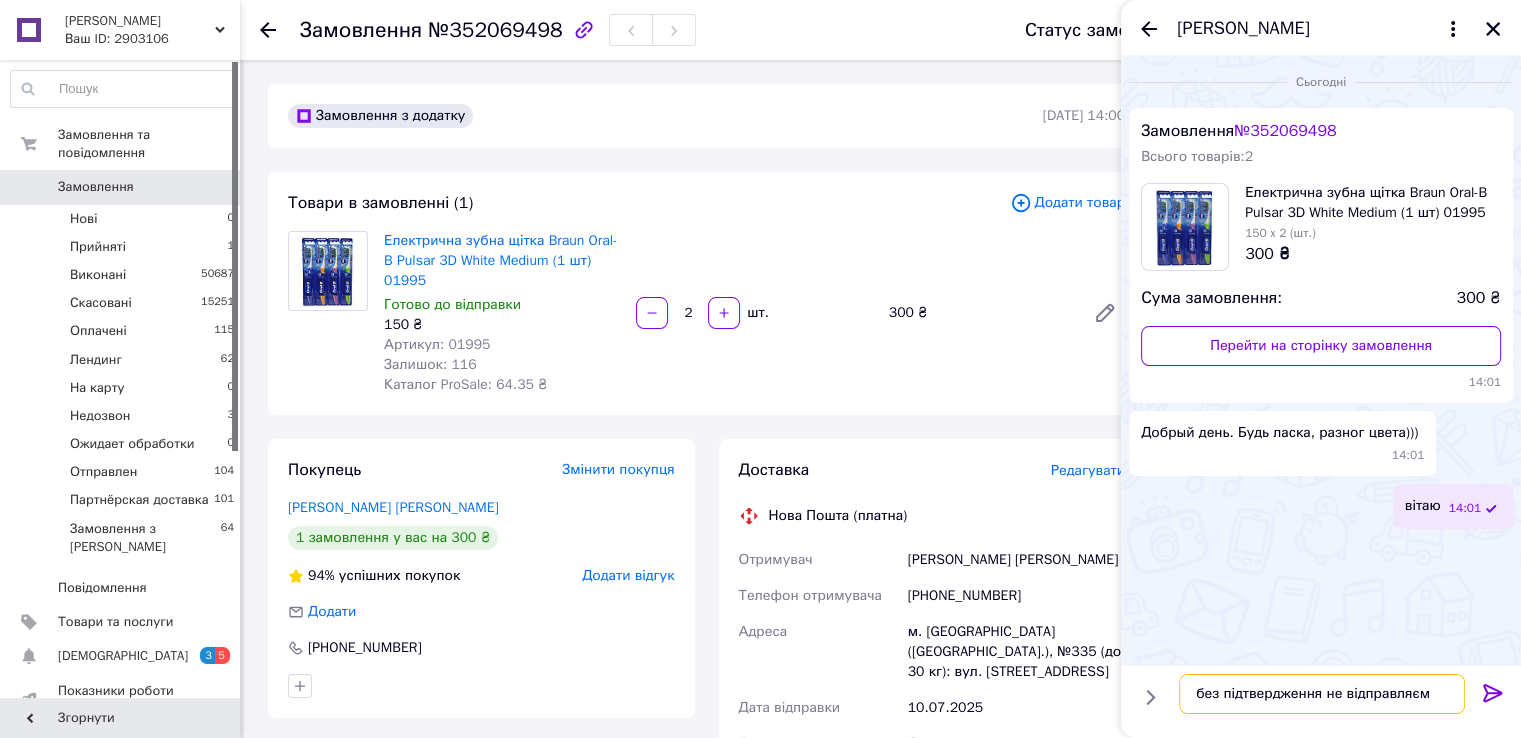 type on "без підтвердження не відправляємо" 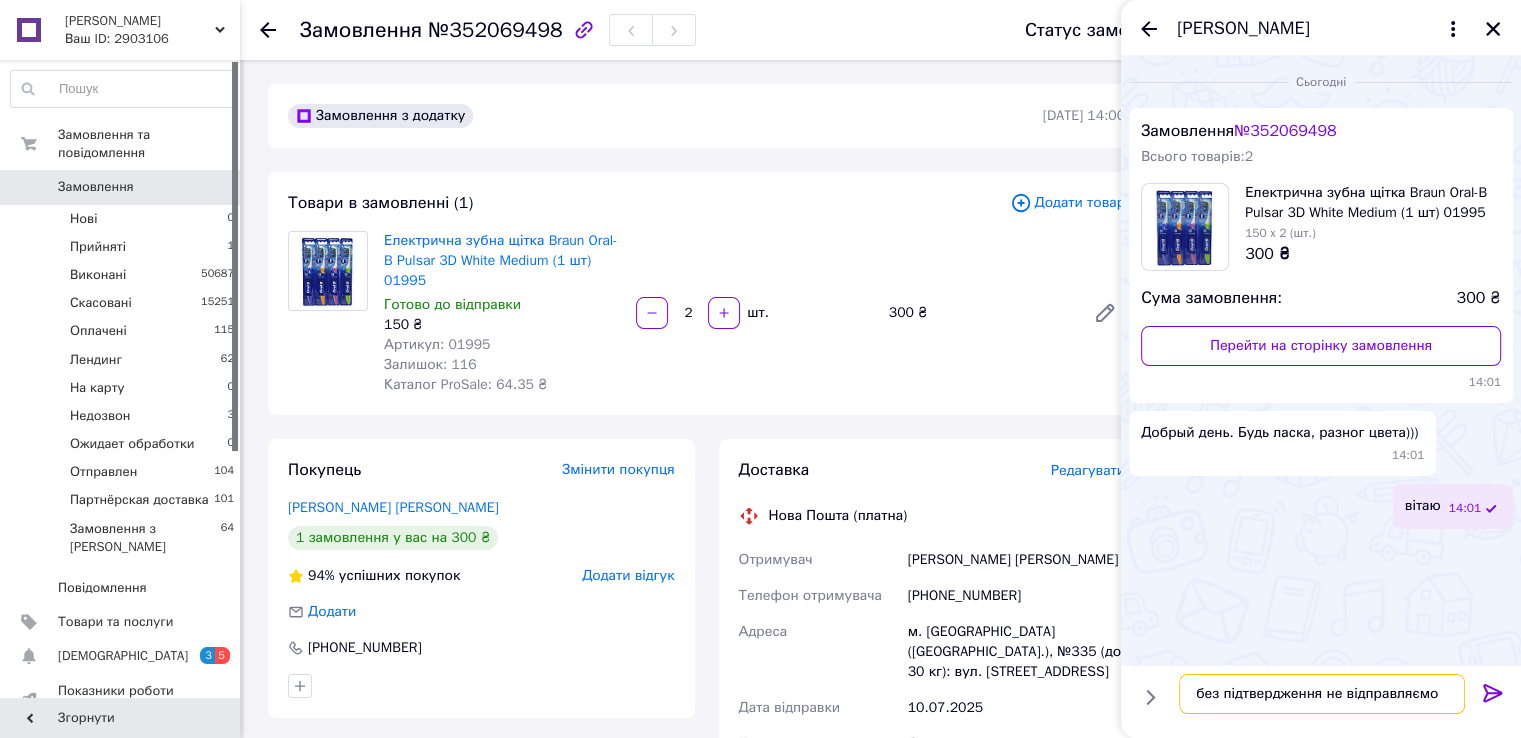type 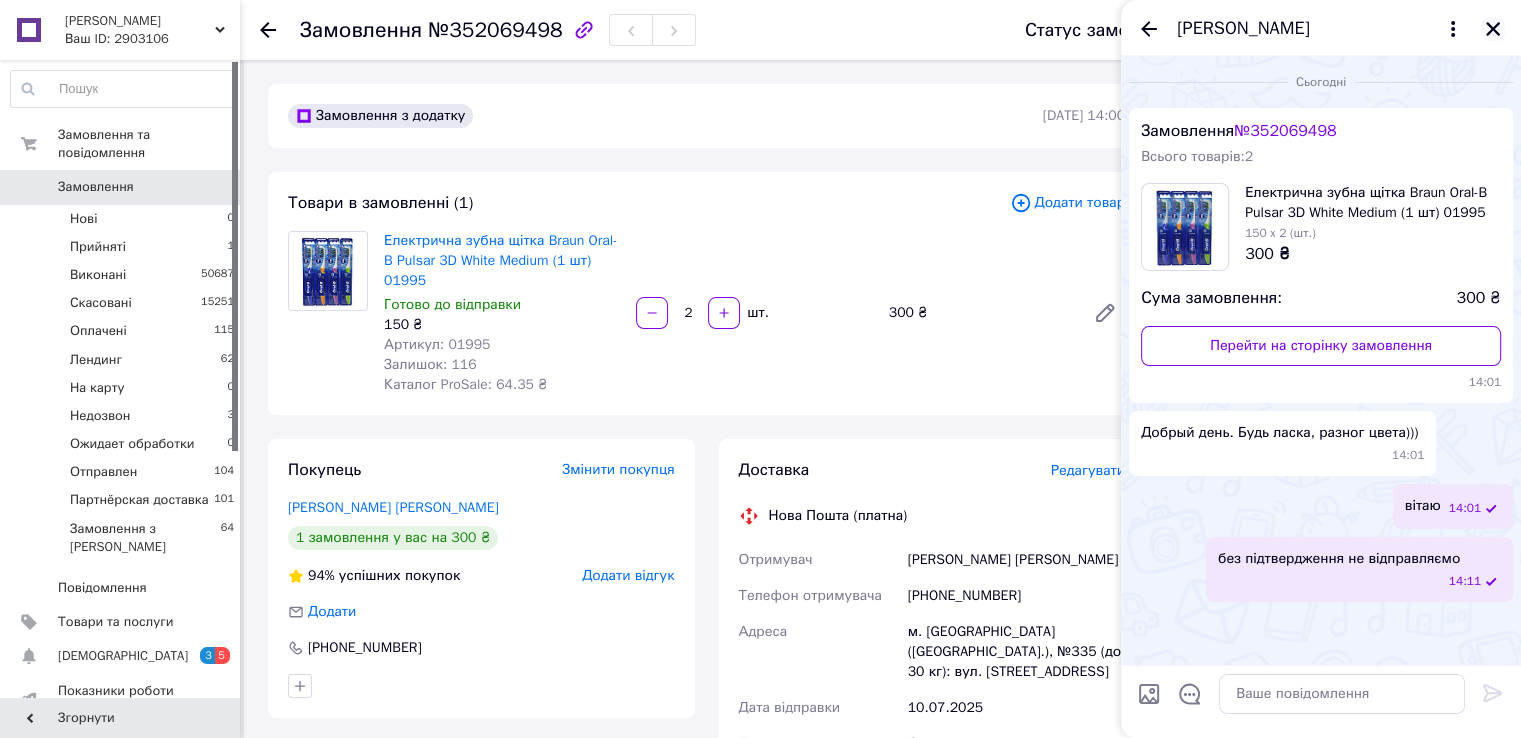 click 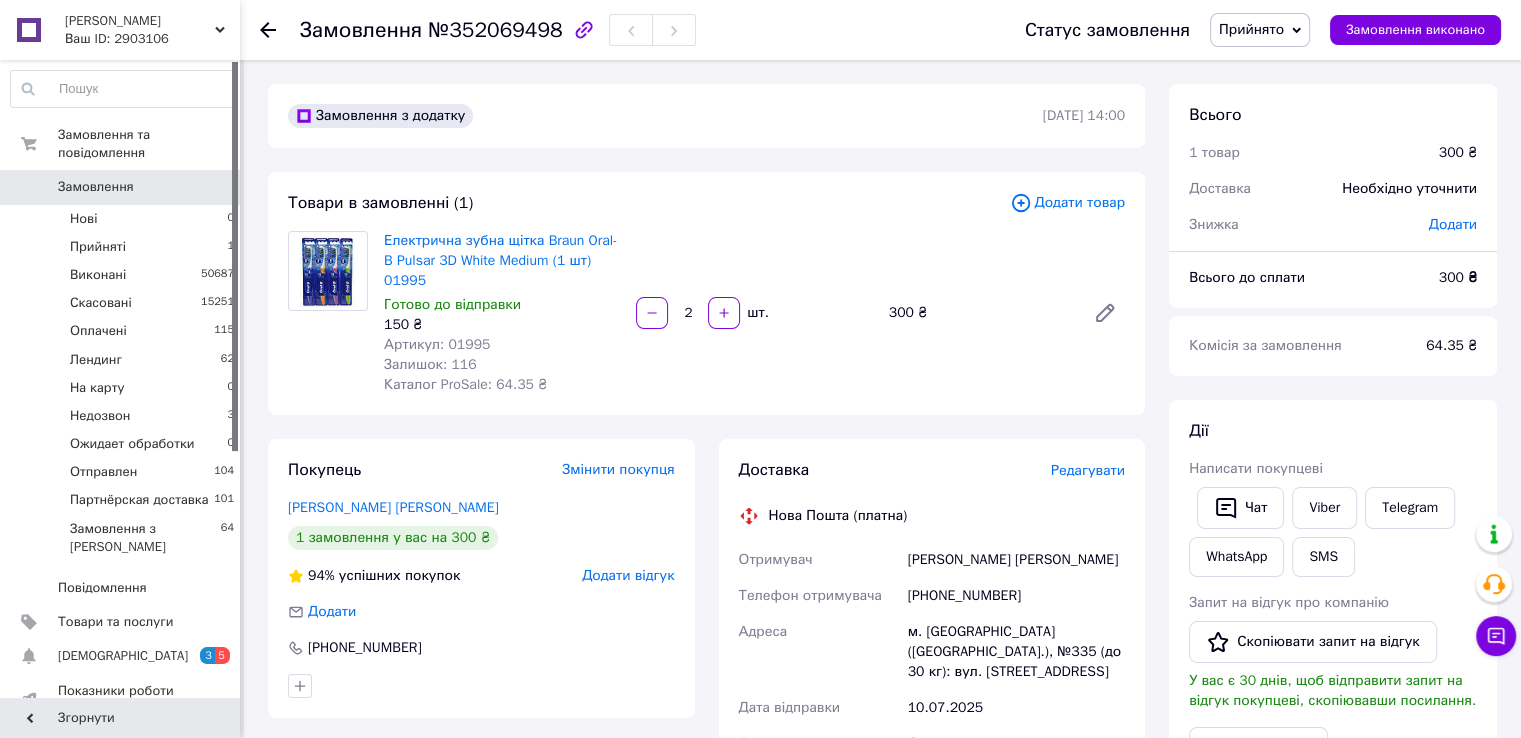 click on "Прийнято" at bounding box center (1251, 29) 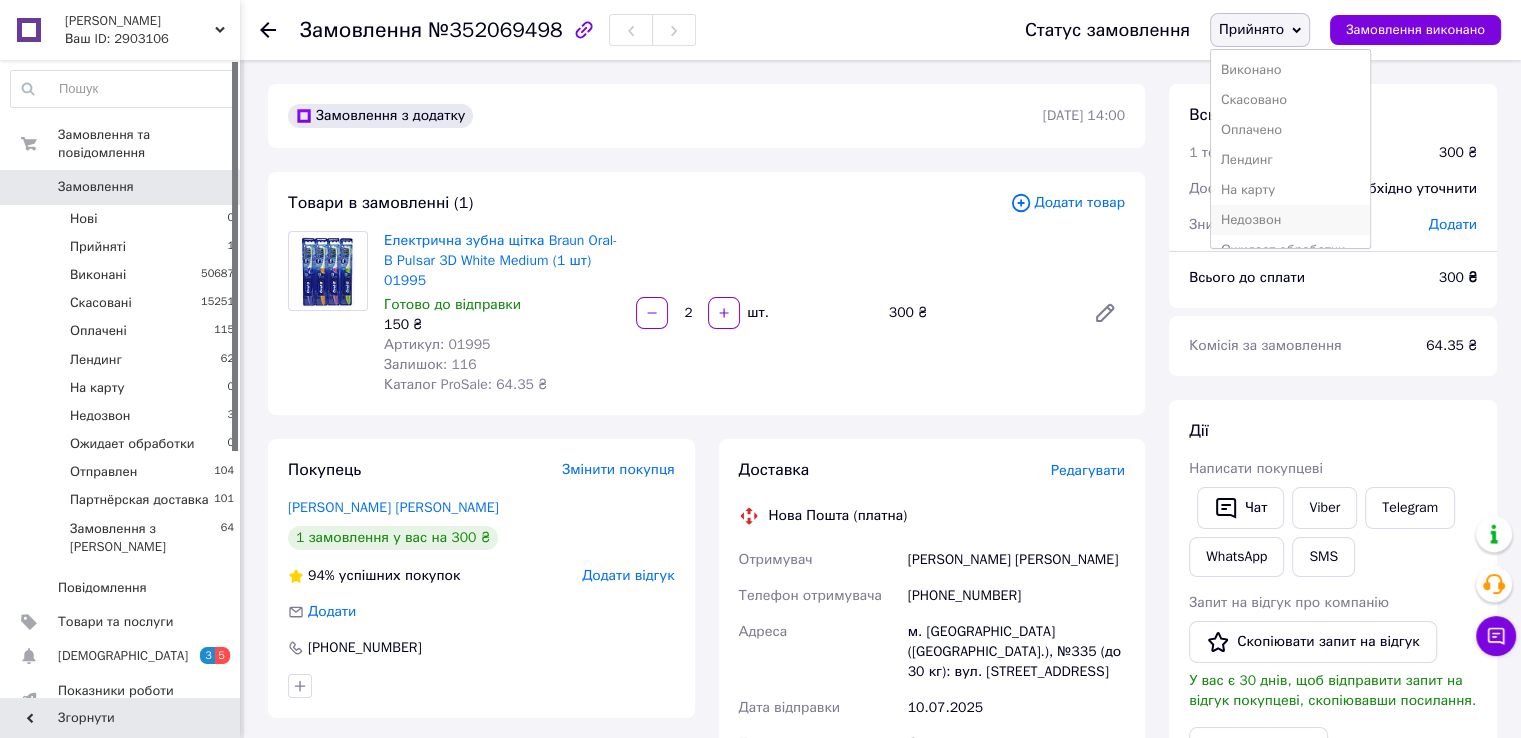 click on "Недозвон" at bounding box center [1290, 220] 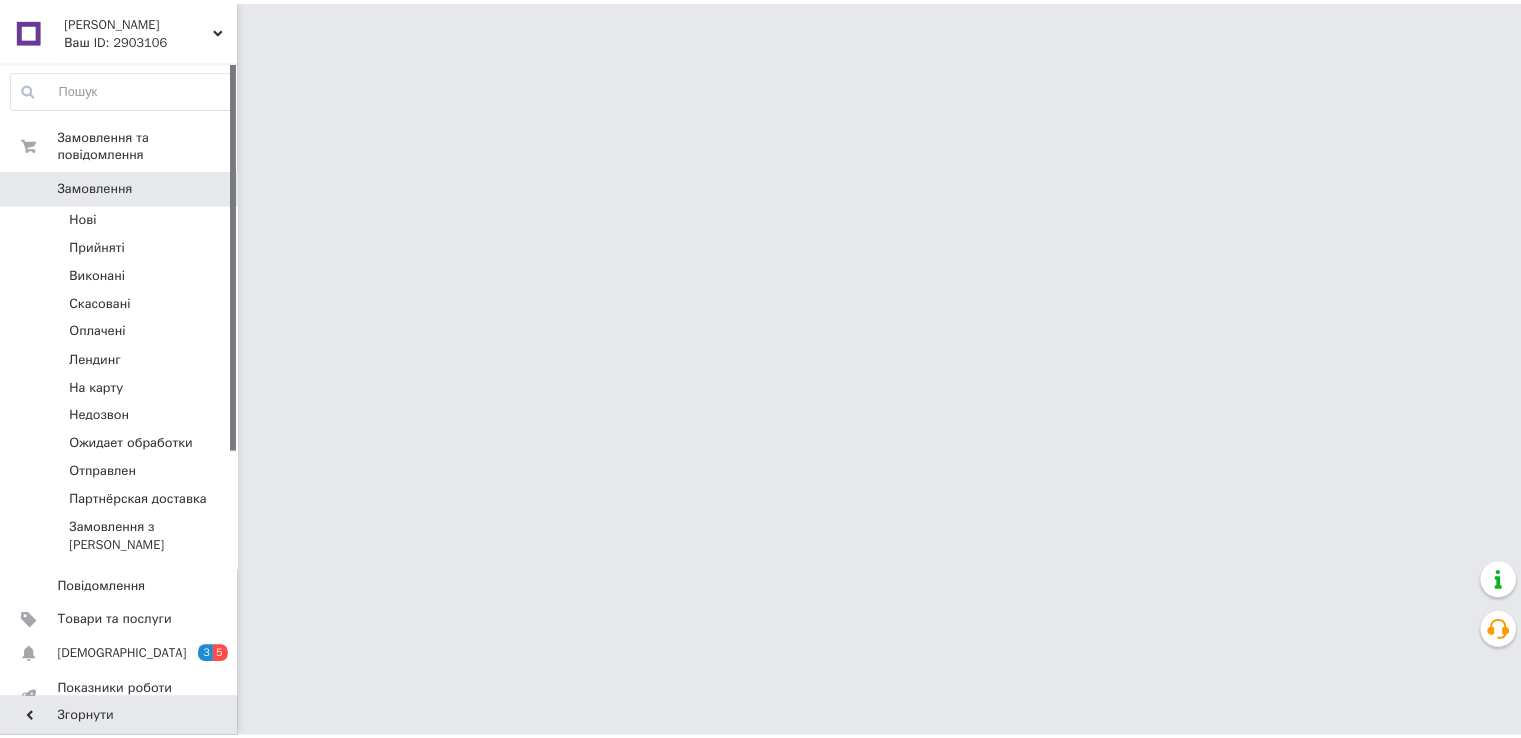 scroll, scrollTop: 0, scrollLeft: 0, axis: both 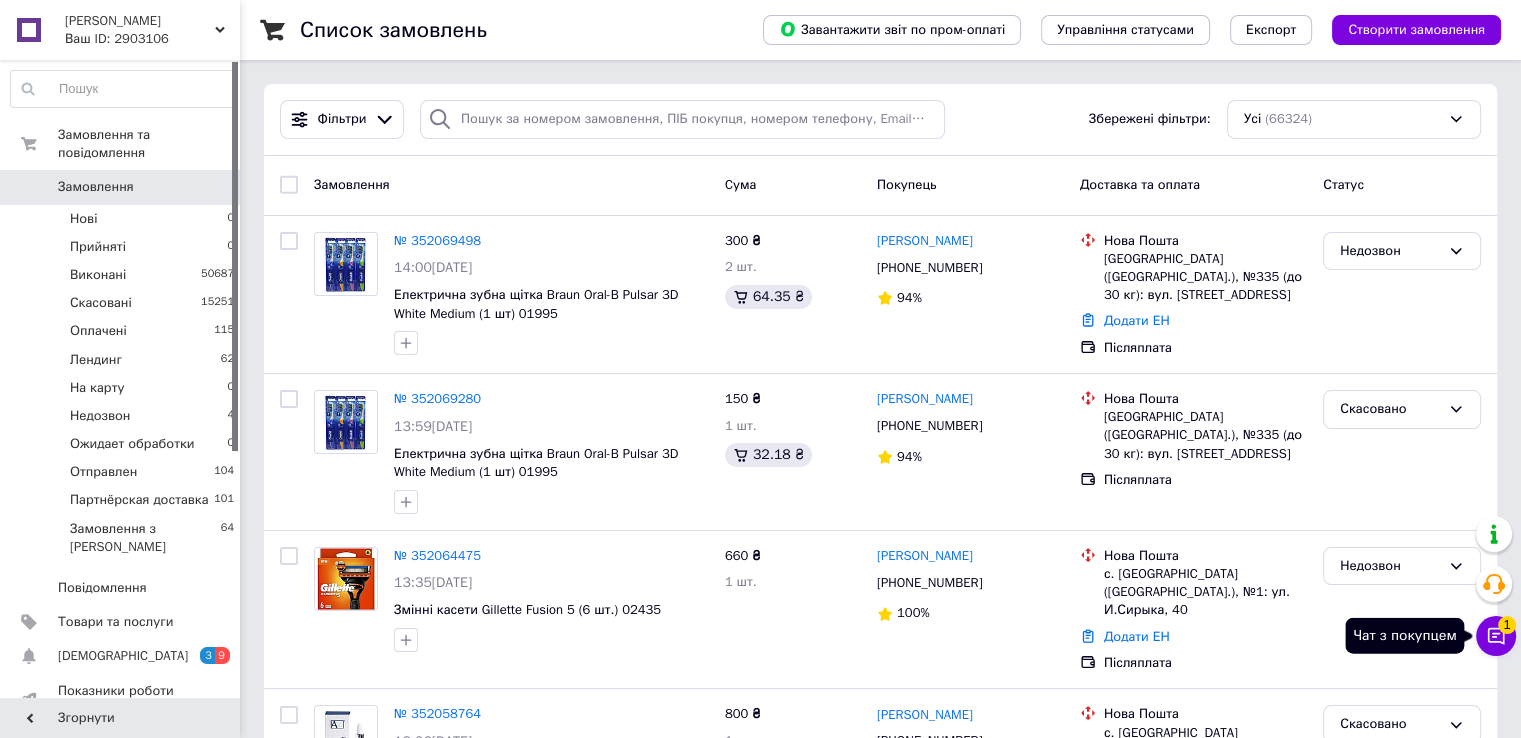 click 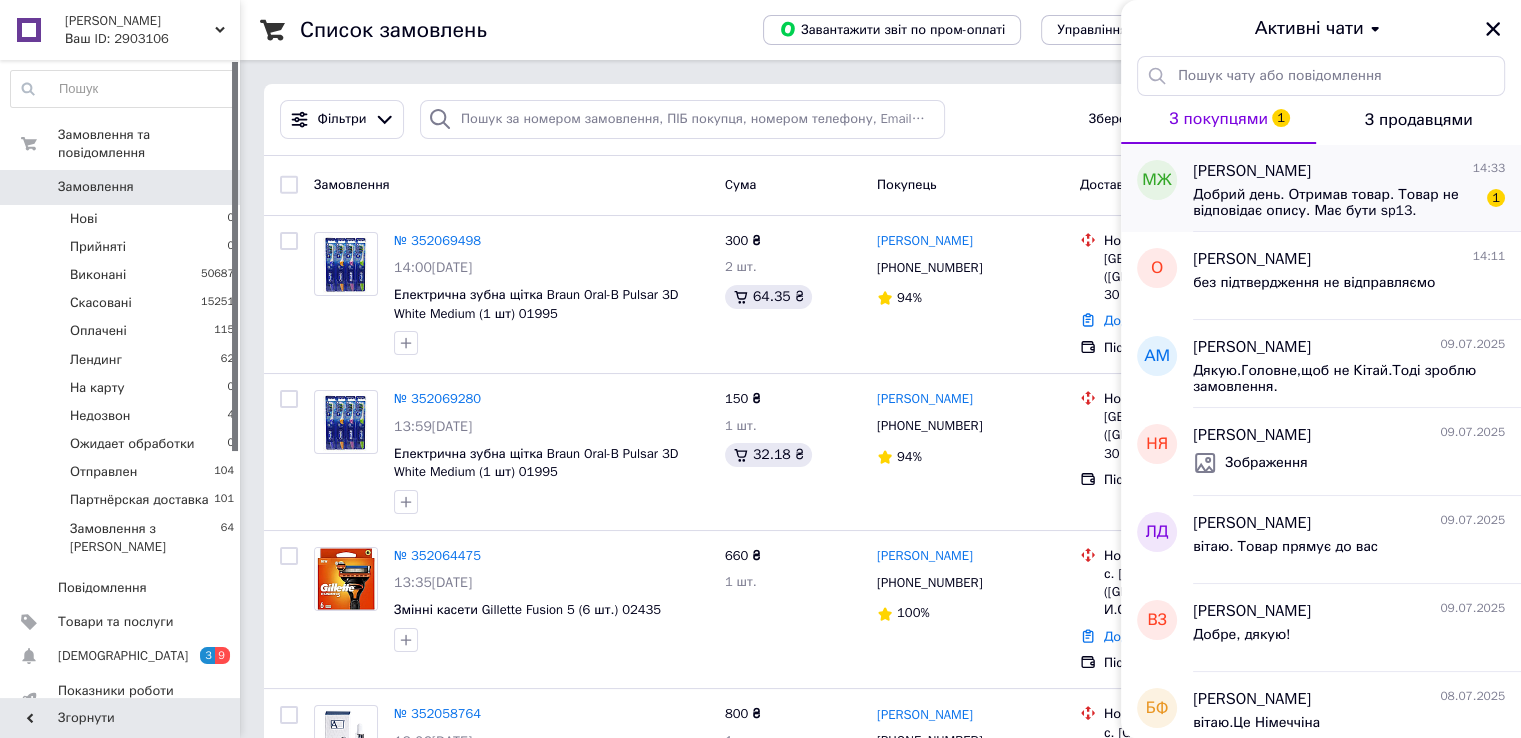 click on "Добрий день. Отримав товар. Товар не відповідає опису. Має бути sp13. Отримав sp16" at bounding box center [1335, 203] 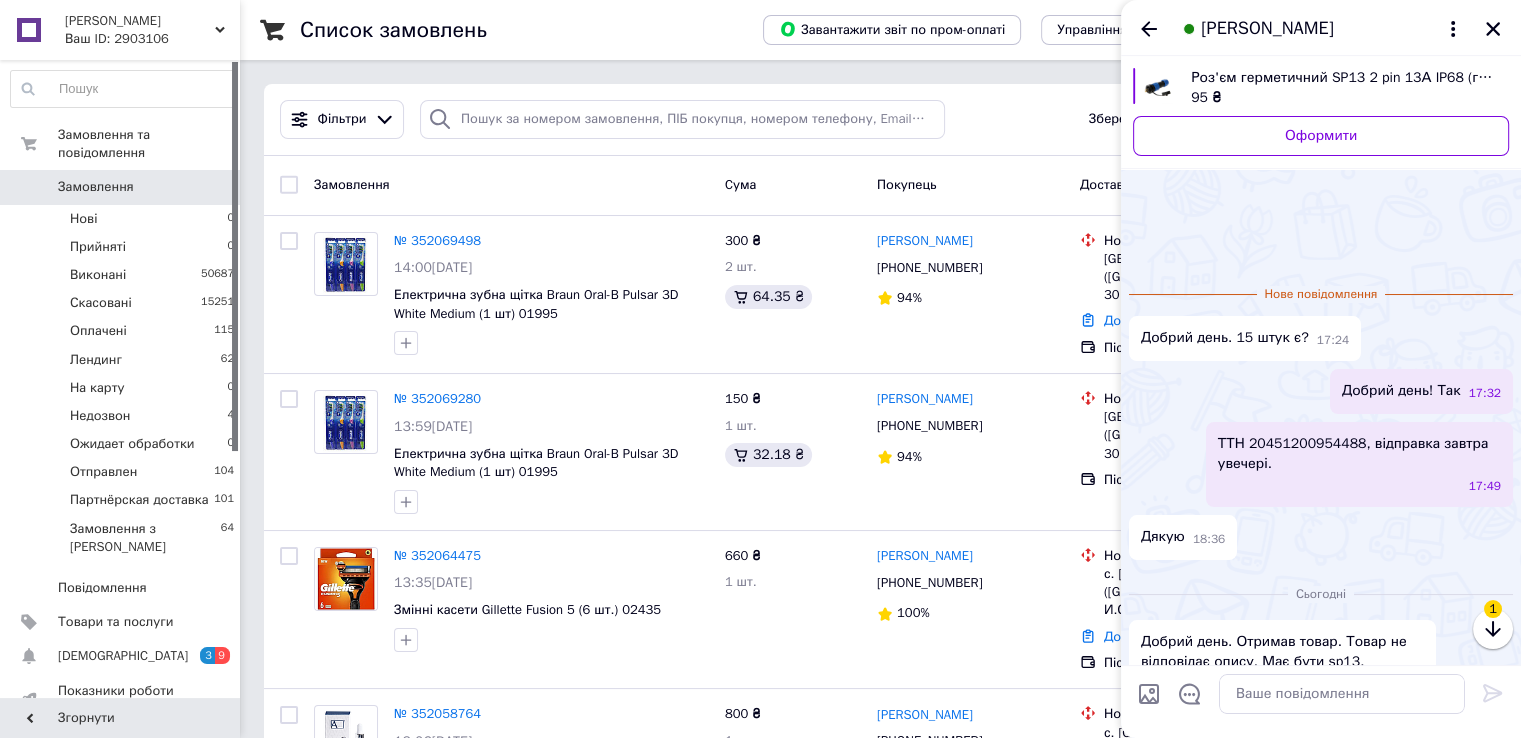 scroll, scrollTop: 69, scrollLeft: 0, axis: vertical 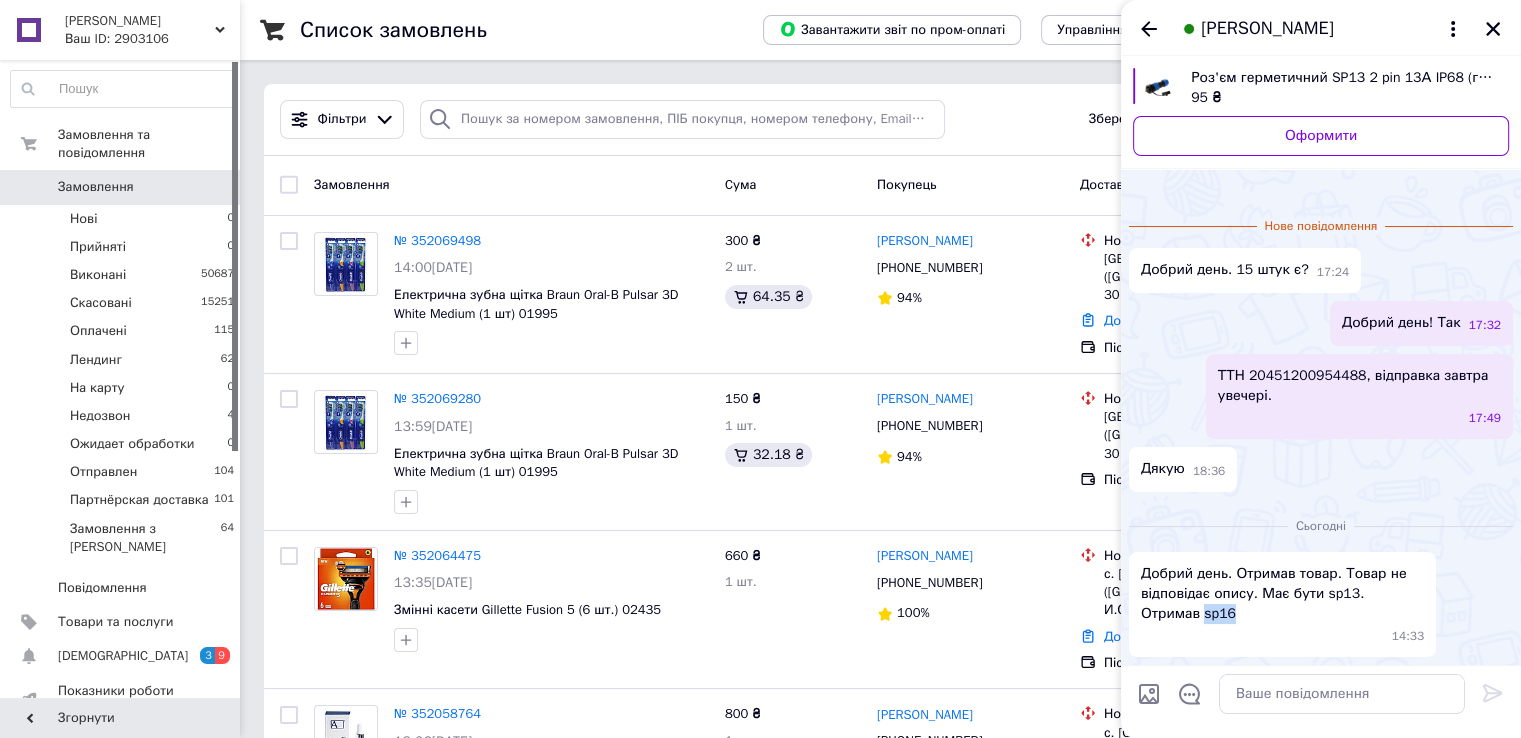 drag, startPoint x: 1168, startPoint y: 615, endPoint x: 1140, endPoint y: 615, distance: 28 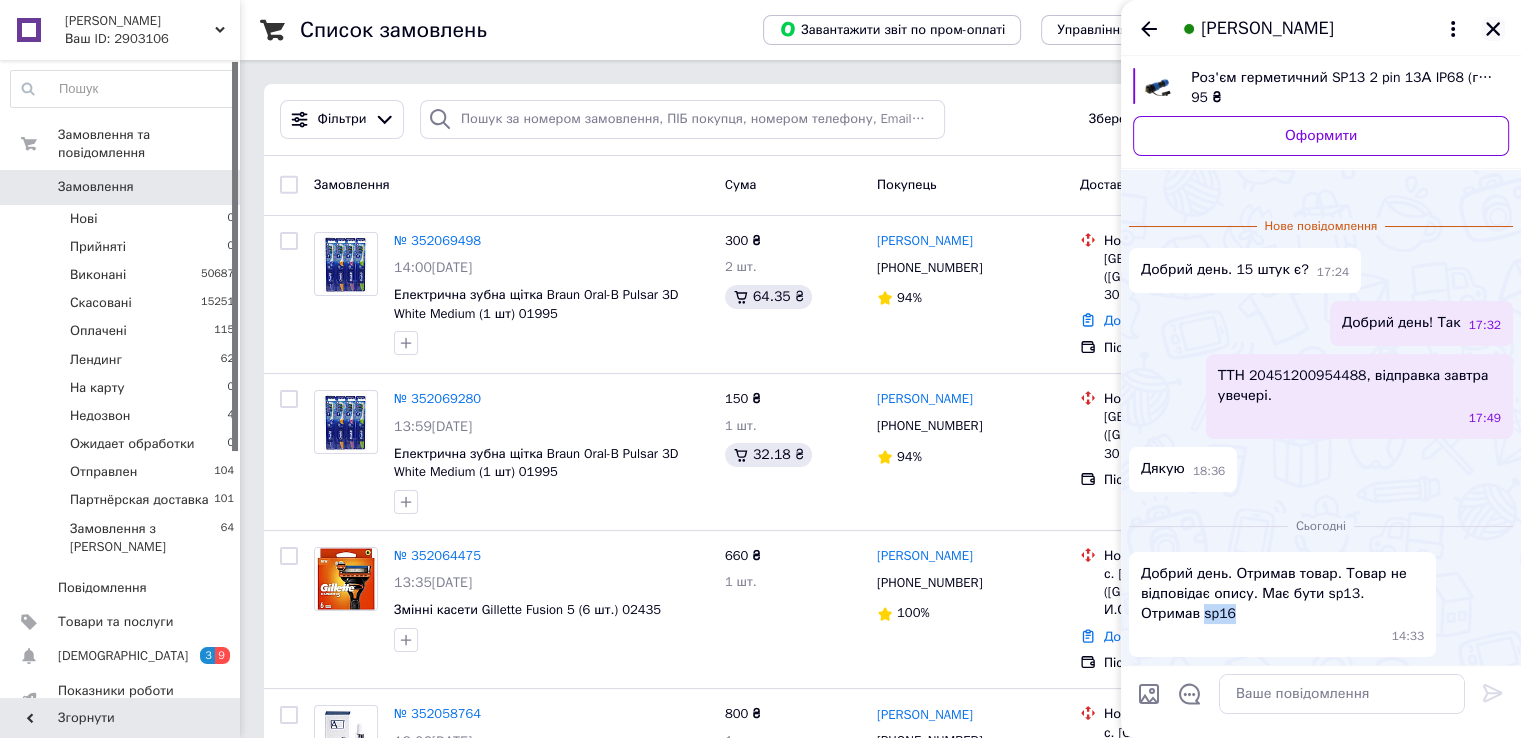click 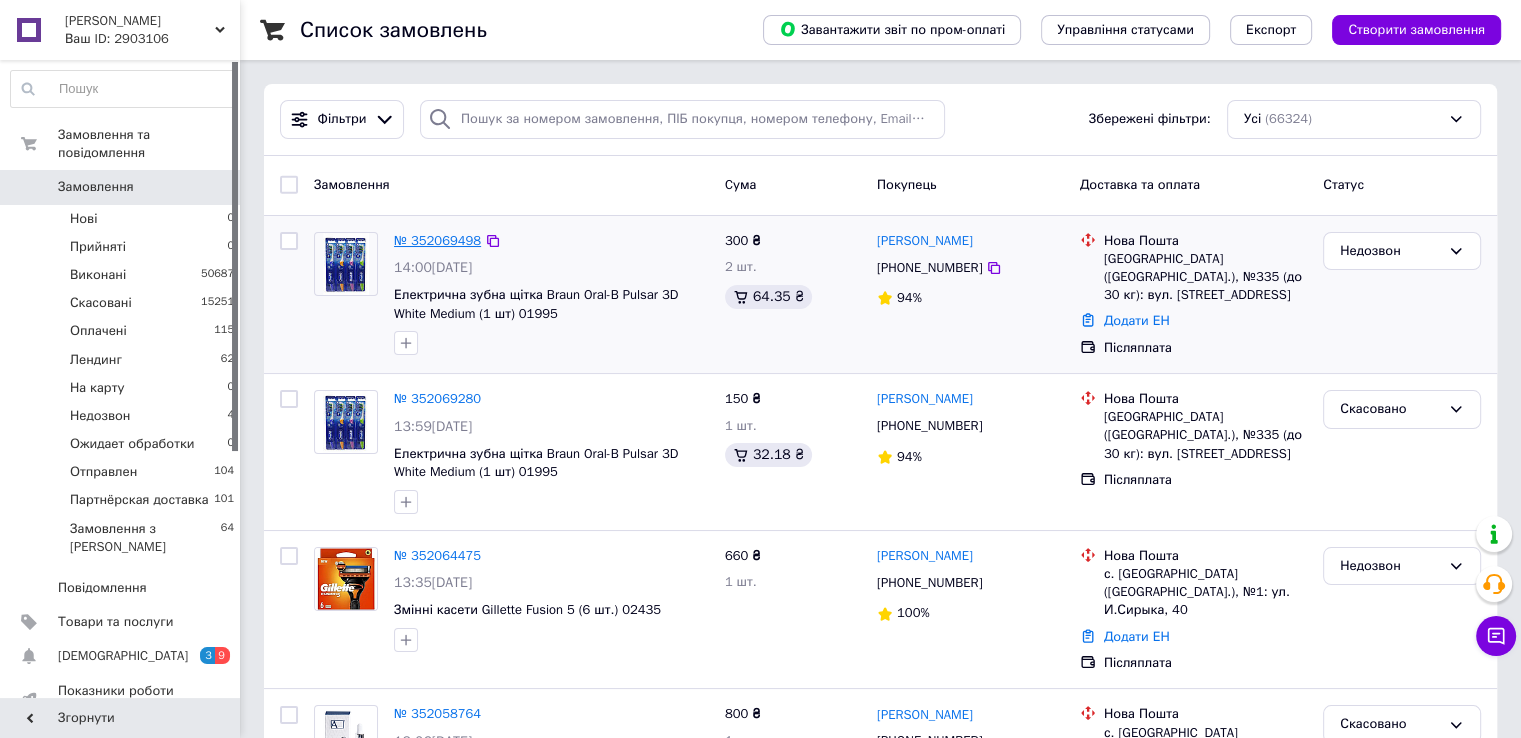 click on "№ 352069498" at bounding box center [437, 240] 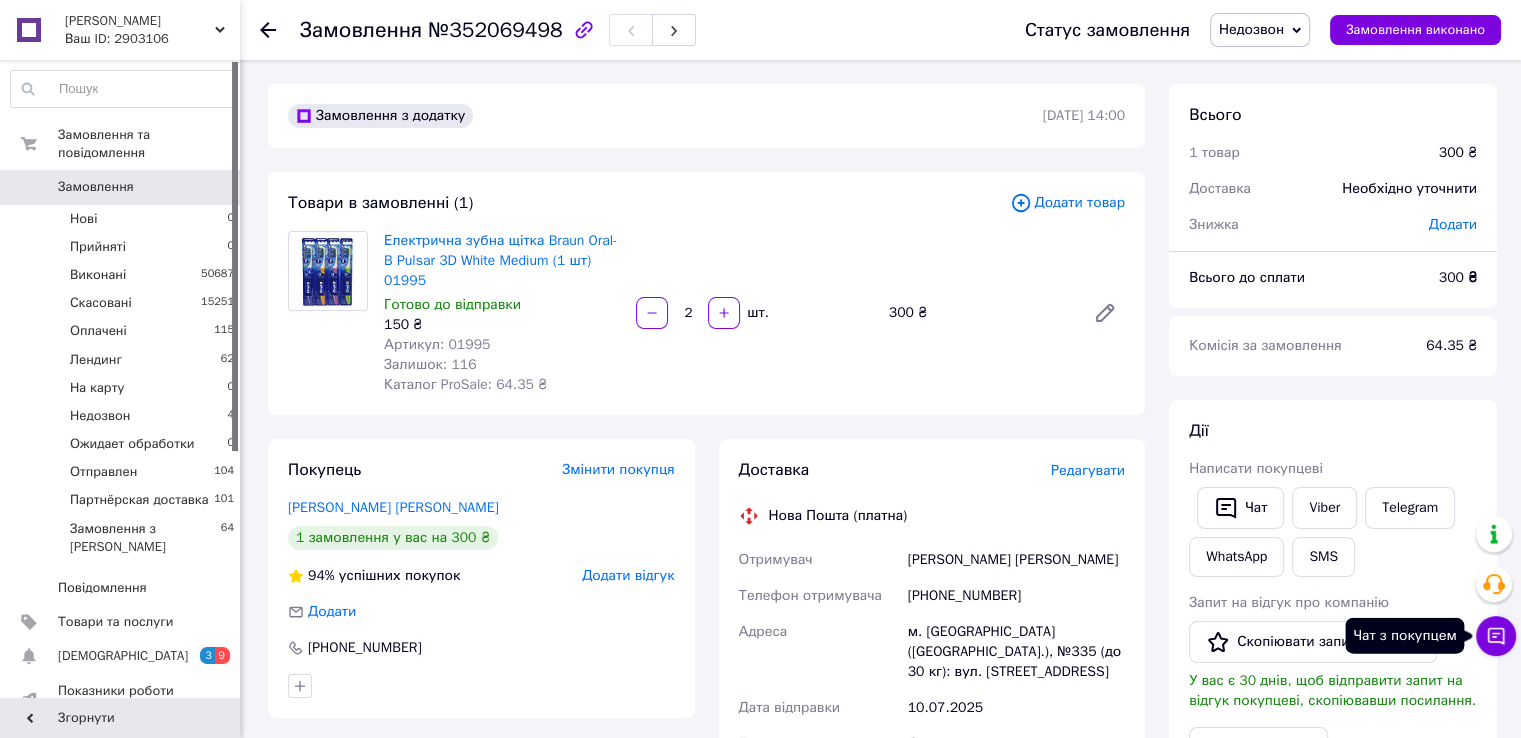 click 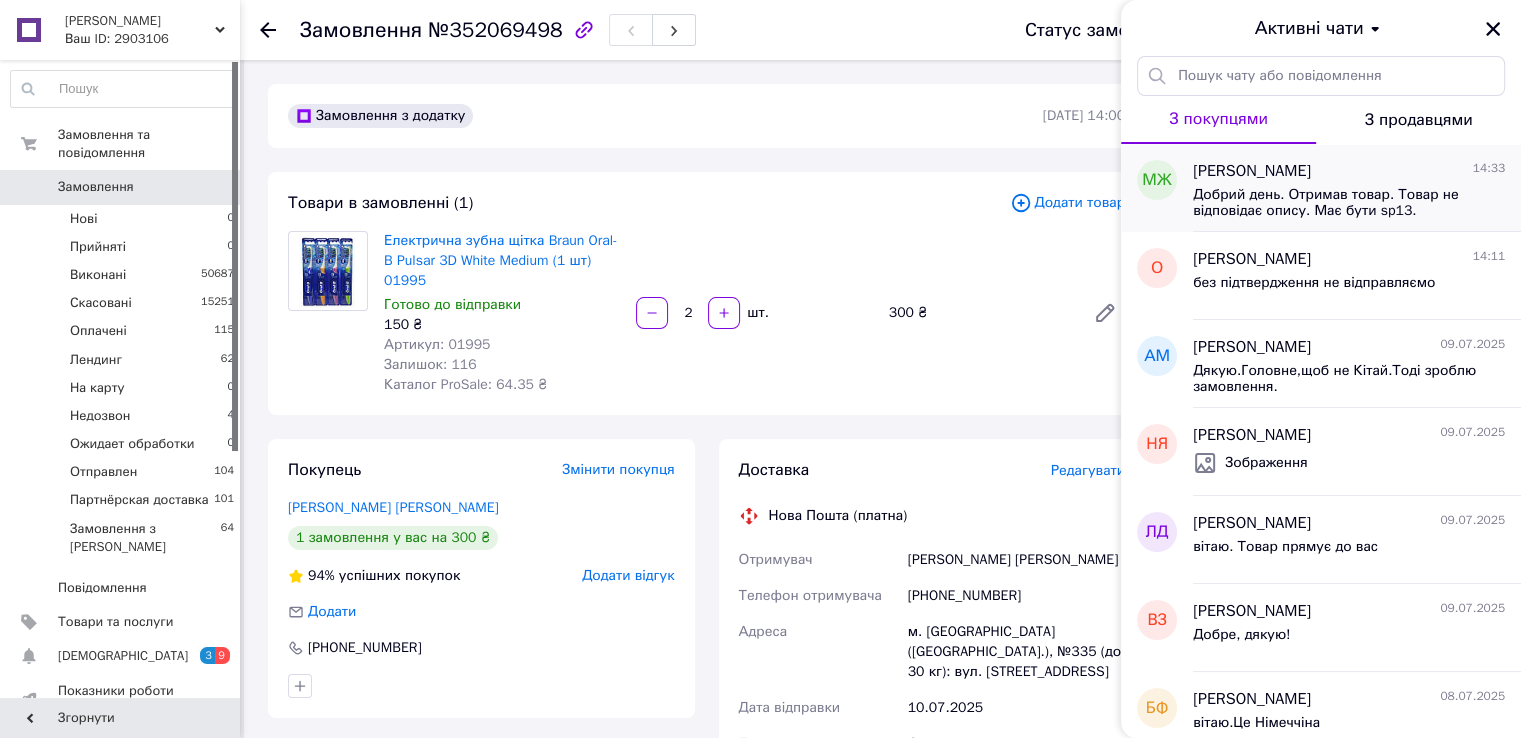 click on "Микита Журавський 14:33 Добрий день. Отримав товар. Товар не відповідає опису. Має бути sp13. Отримав sp16" at bounding box center [1357, 188] 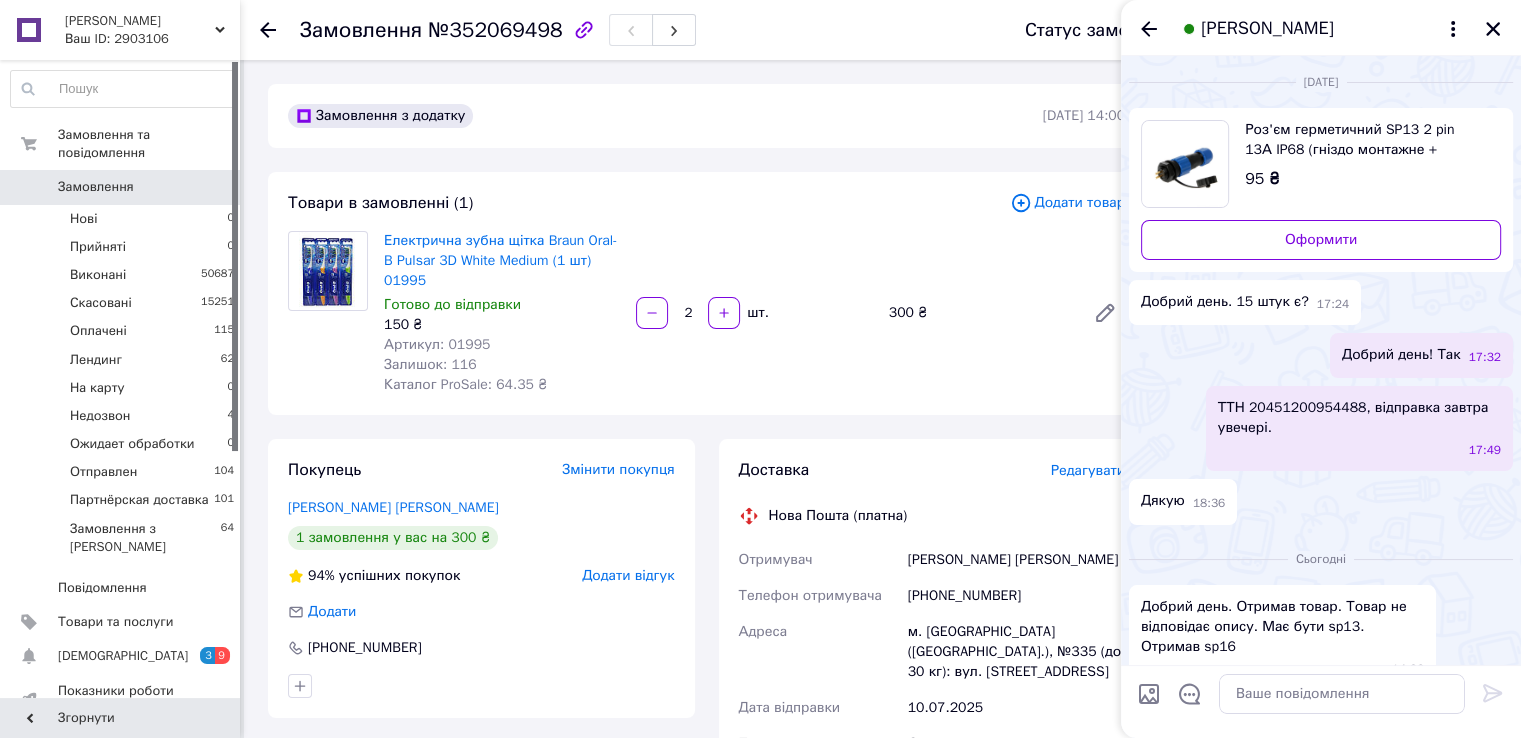 scroll, scrollTop: 33, scrollLeft: 0, axis: vertical 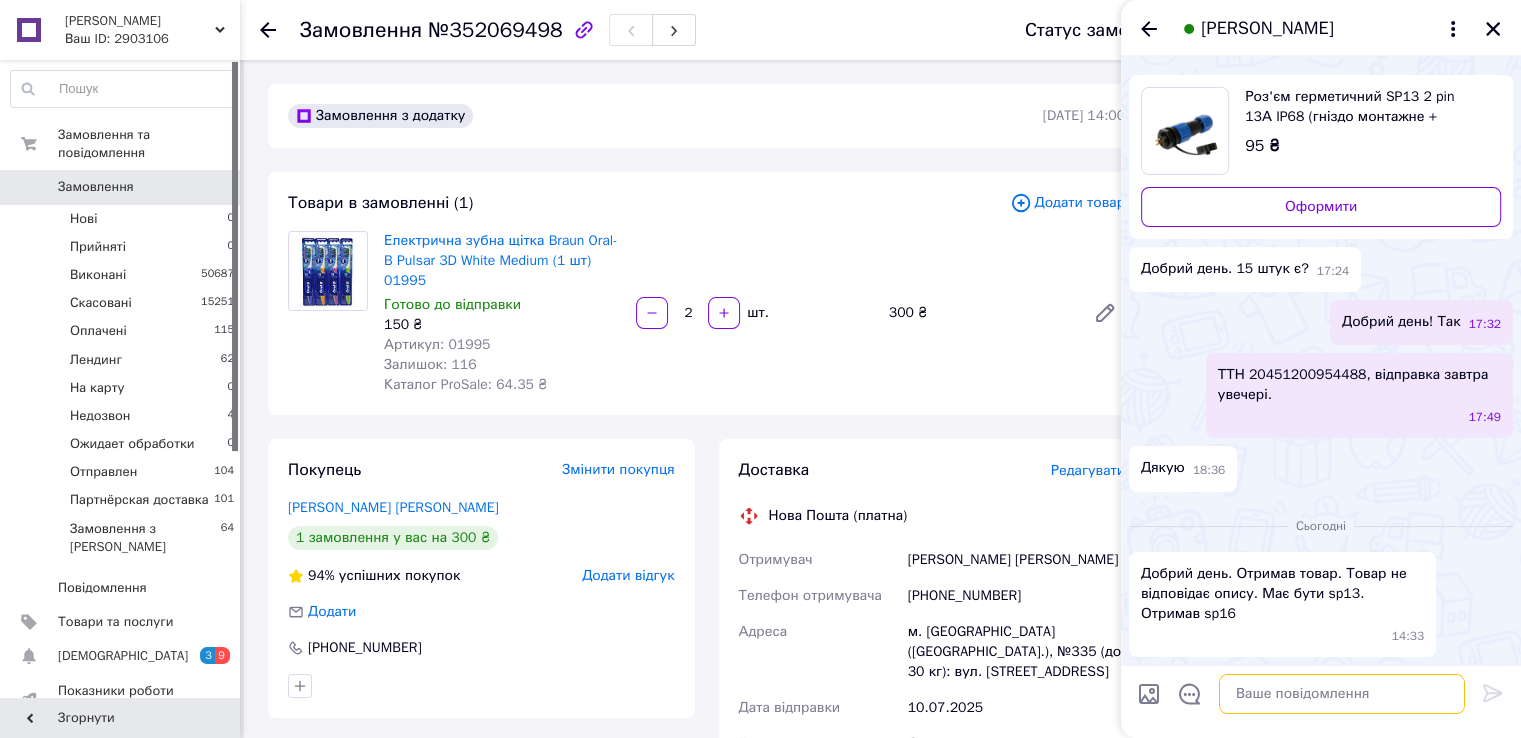 click at bounding box center (1342, 694) 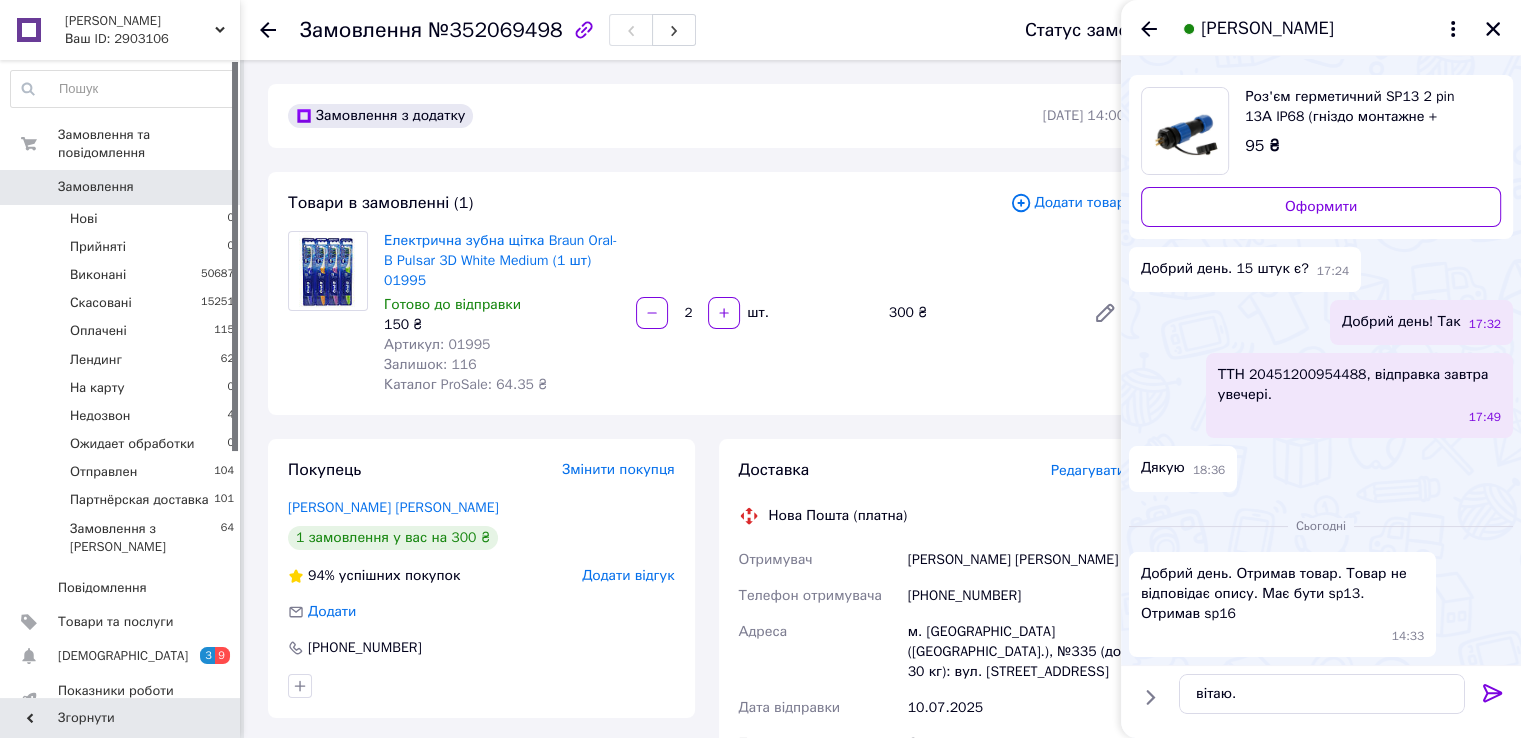 drag, startPoint x: 1388, startPoint y: 25, endPoint x: 1209, endPoint y: 28, distance: 179.02513 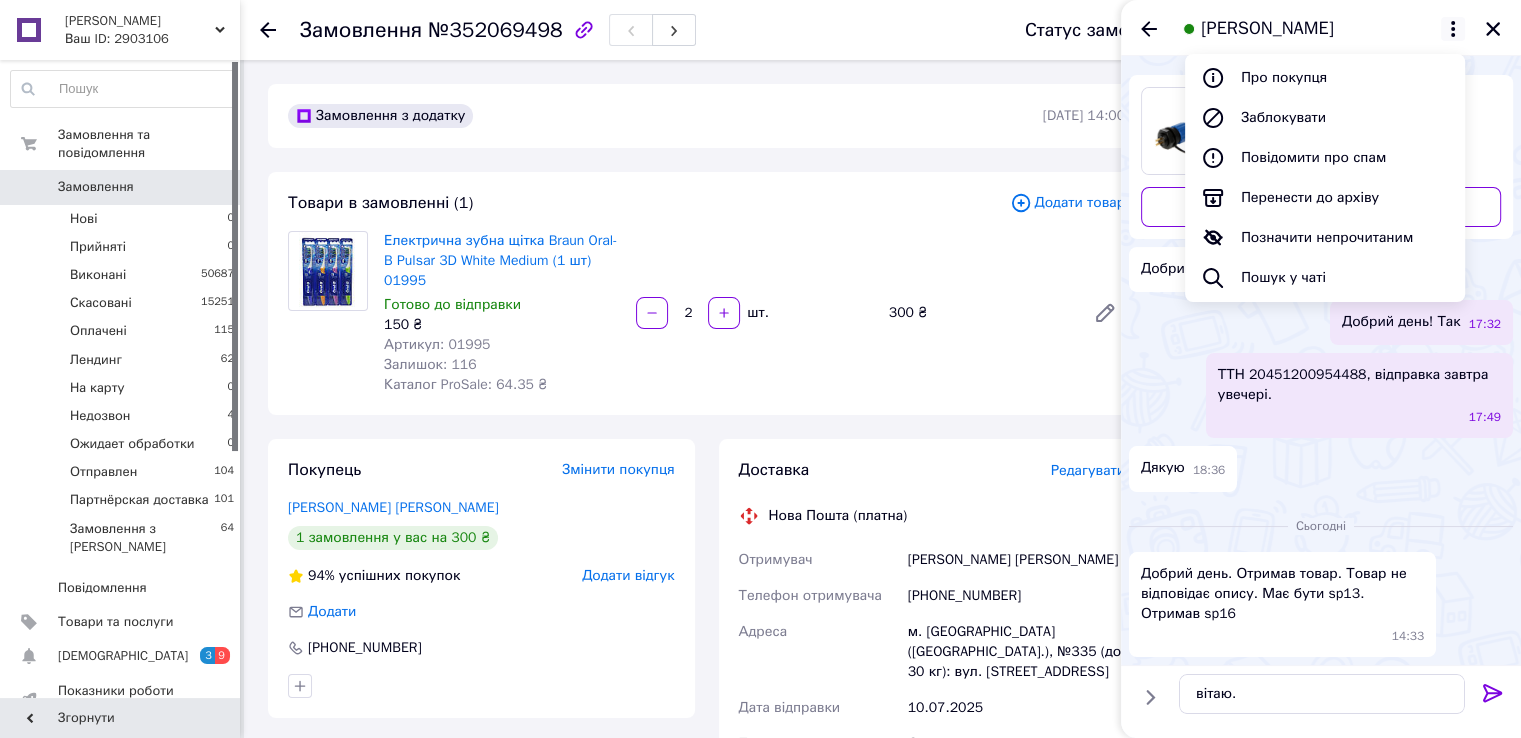 click on "Добрий день! Так 17:32" at bounding box center (1321, 322) 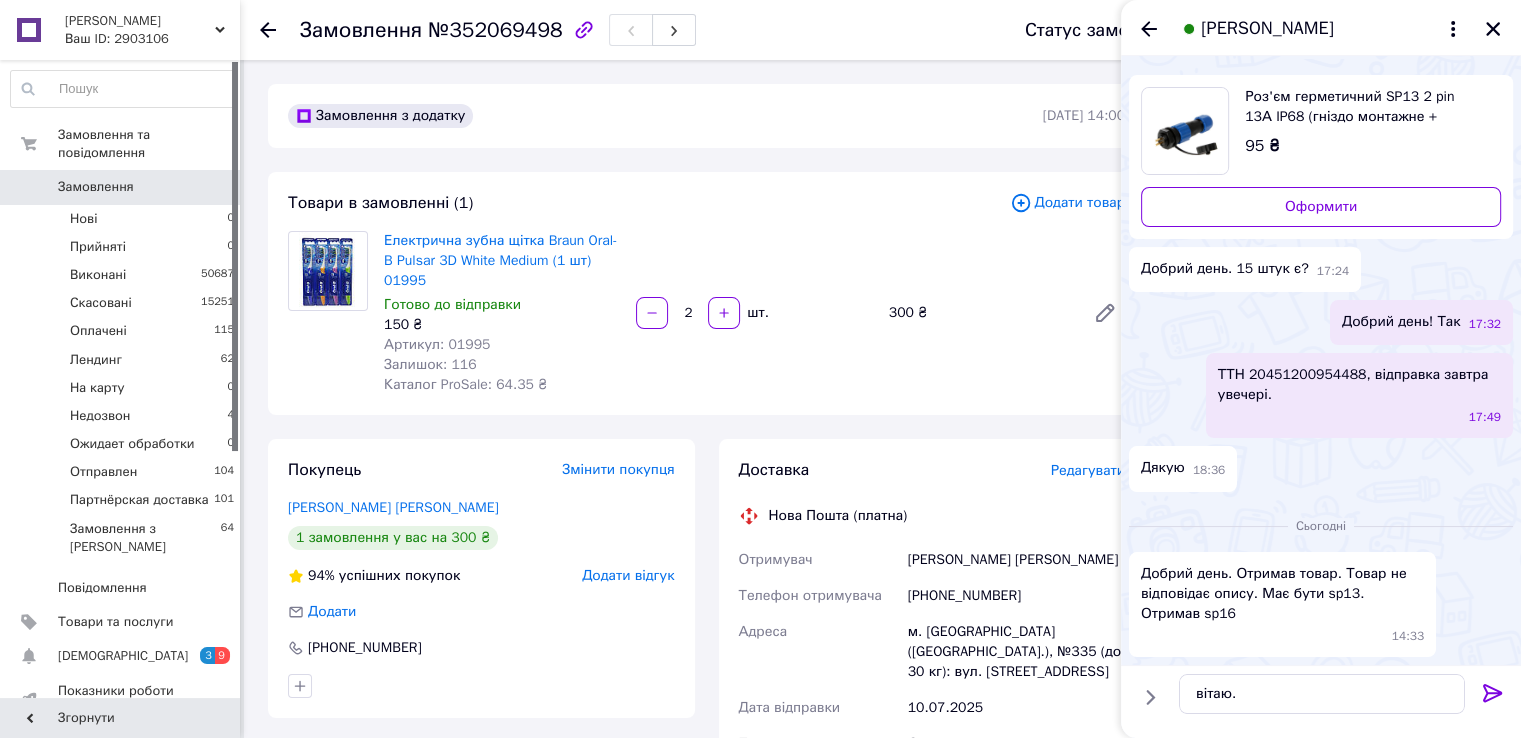 scroll, scrollTop: 0, scrollLeft: 0, axis: both 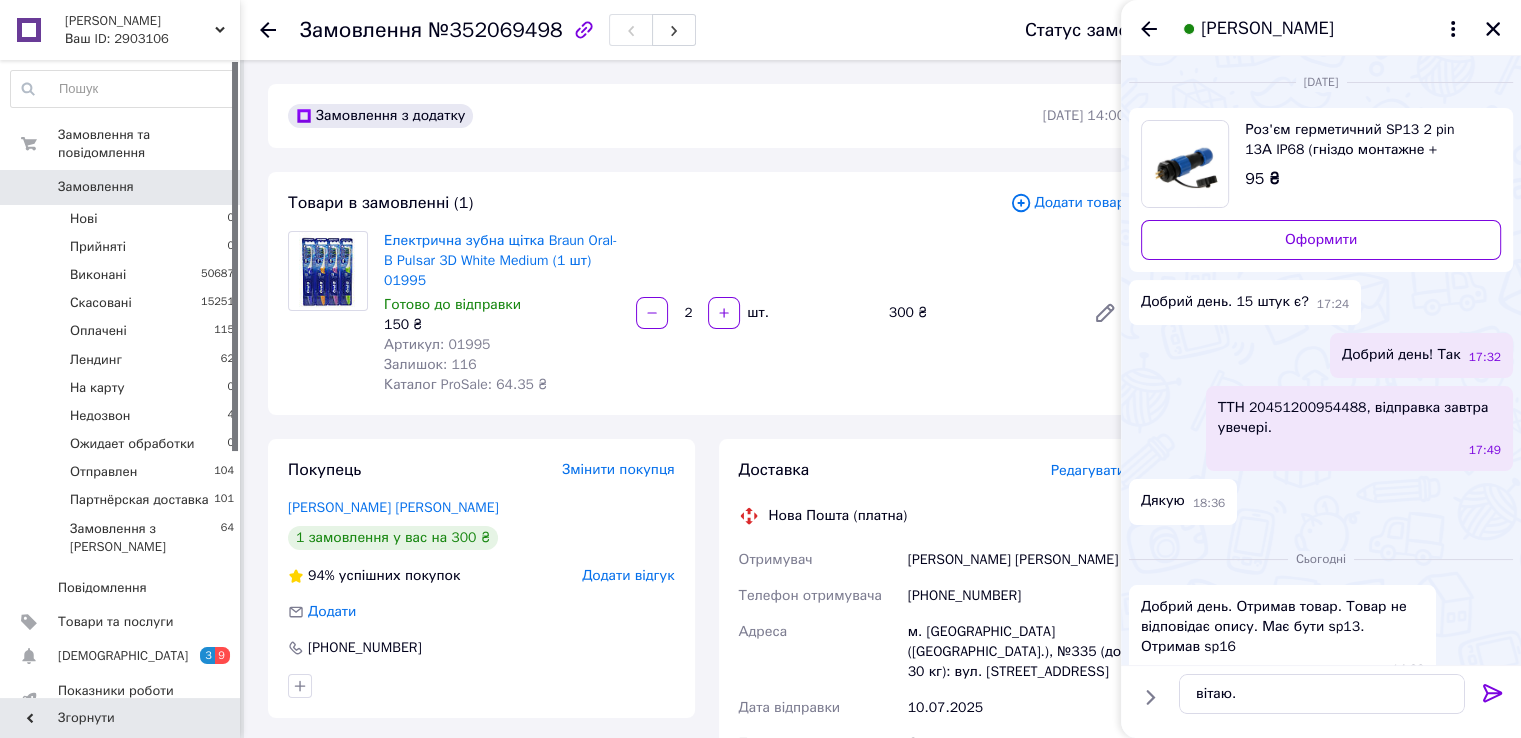 click on "Замовлення" at bounding box center [96, 187] 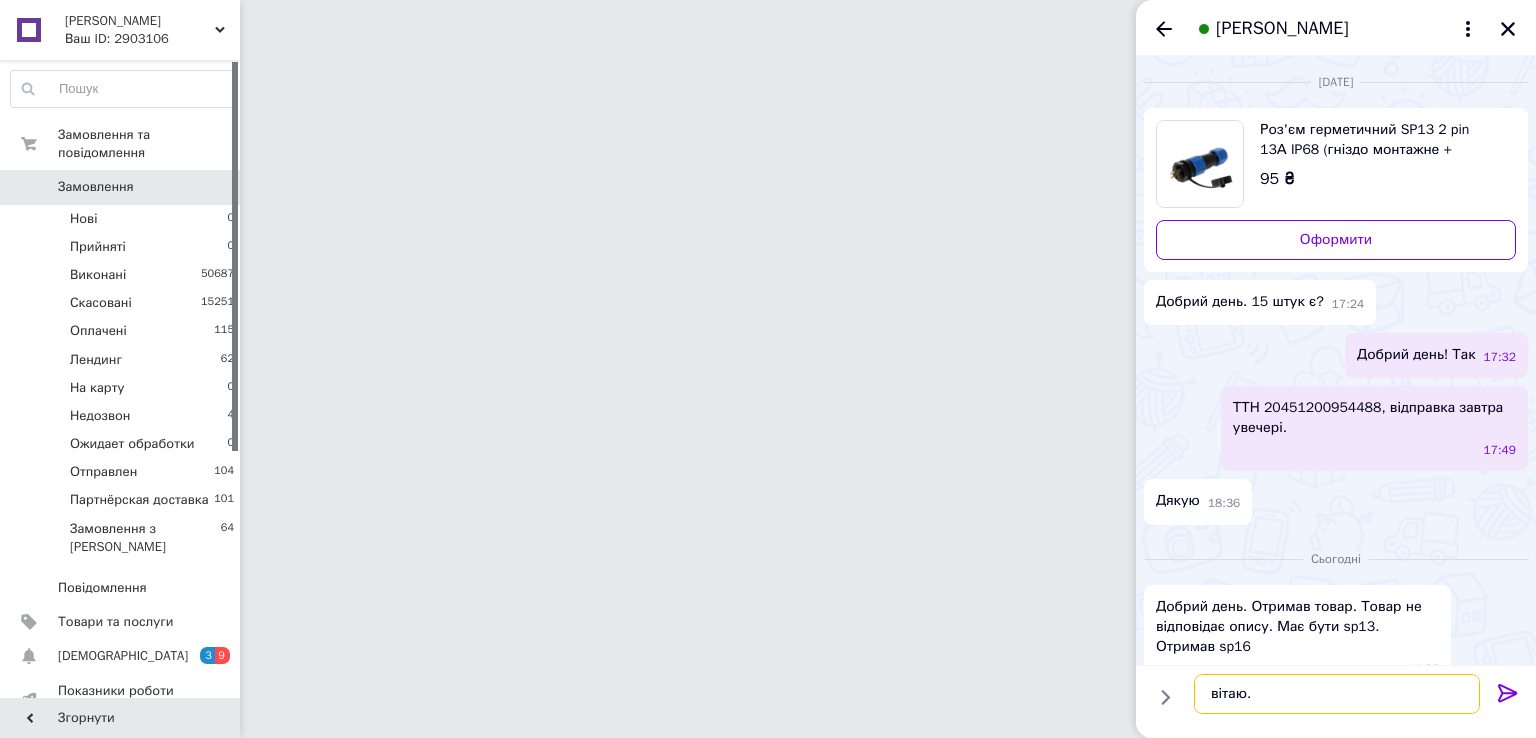 click on "вітаю." at bounding box center [1337, 694] 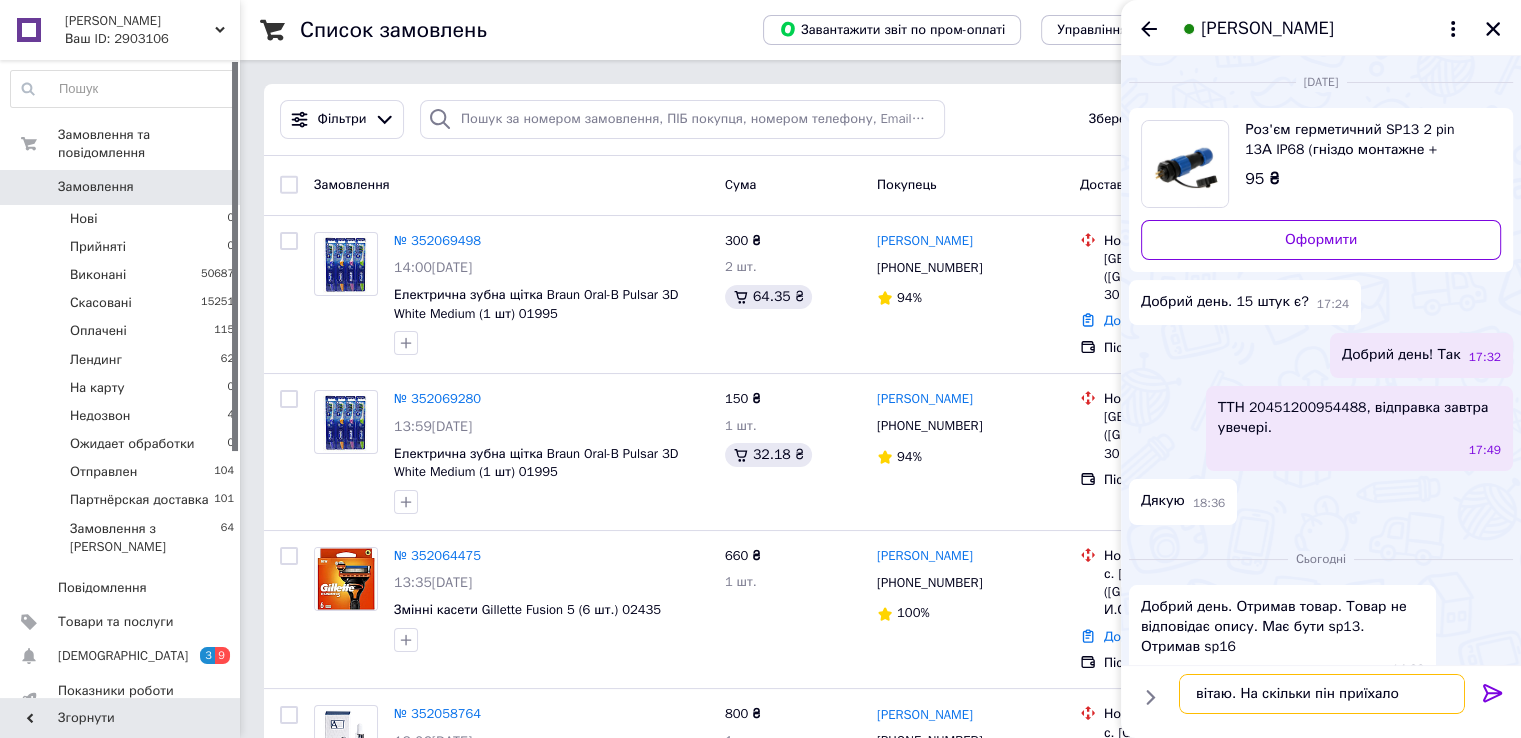 type on "вітаю. На скільки пін приїхало?" 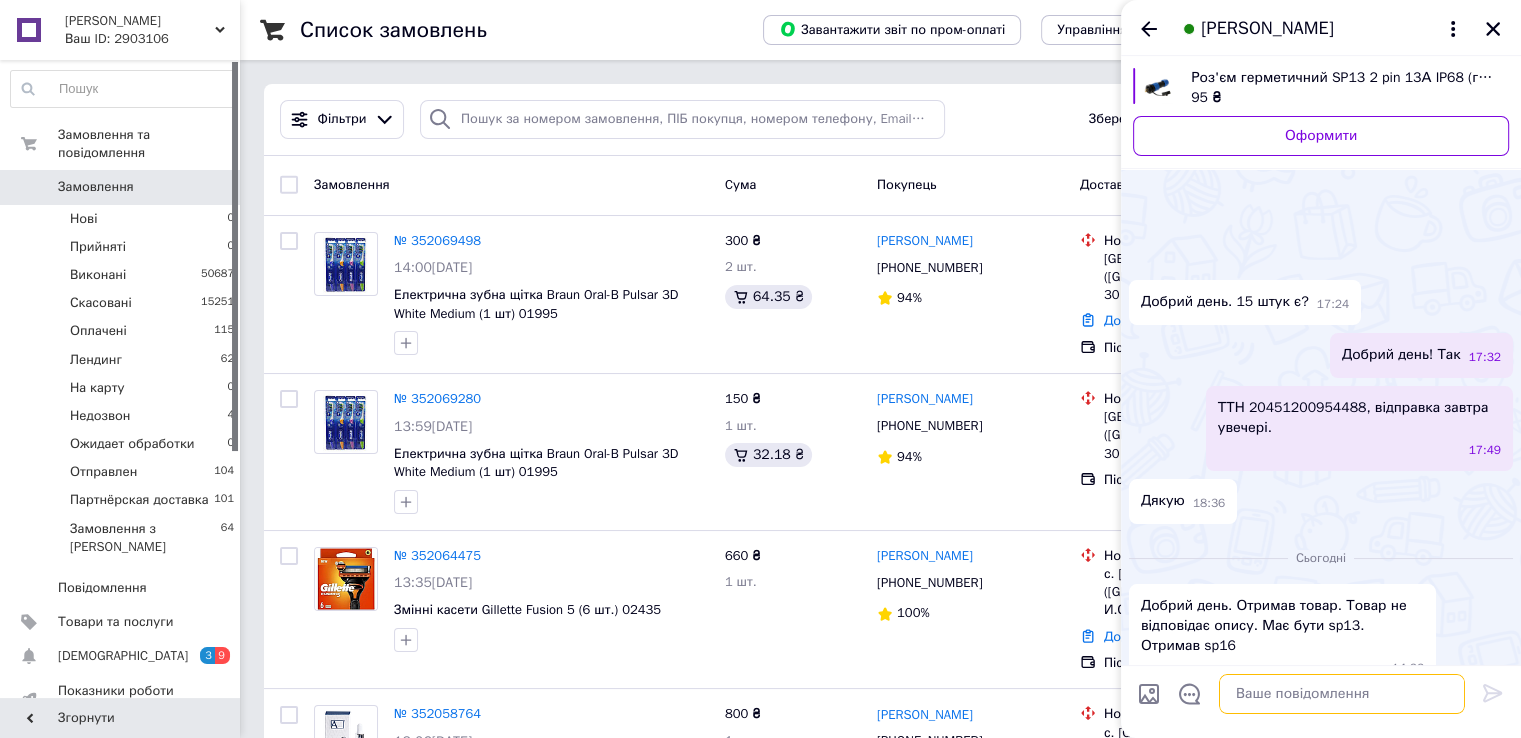 scroll, scrollTop: 86, scrollLeft: 0, axis: vertical 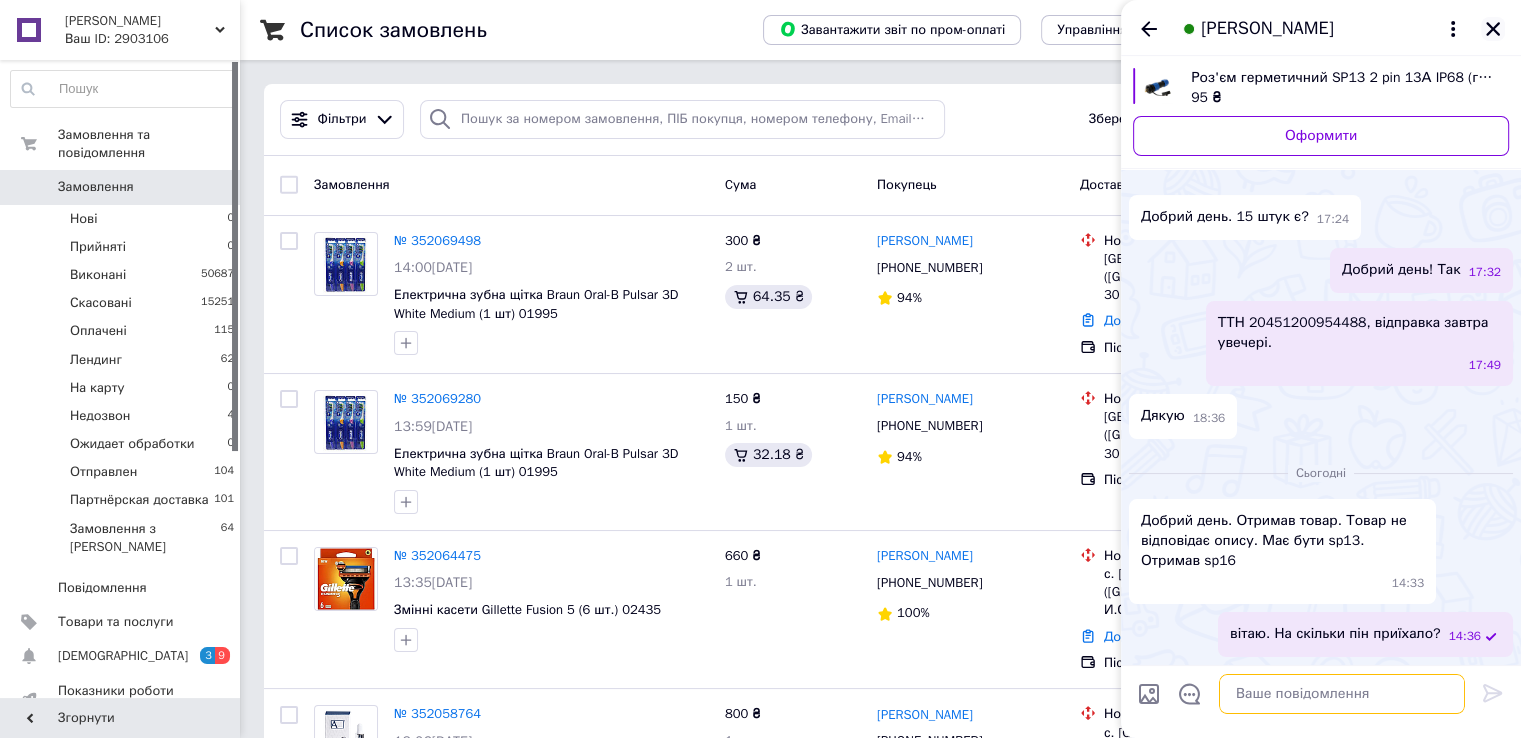type 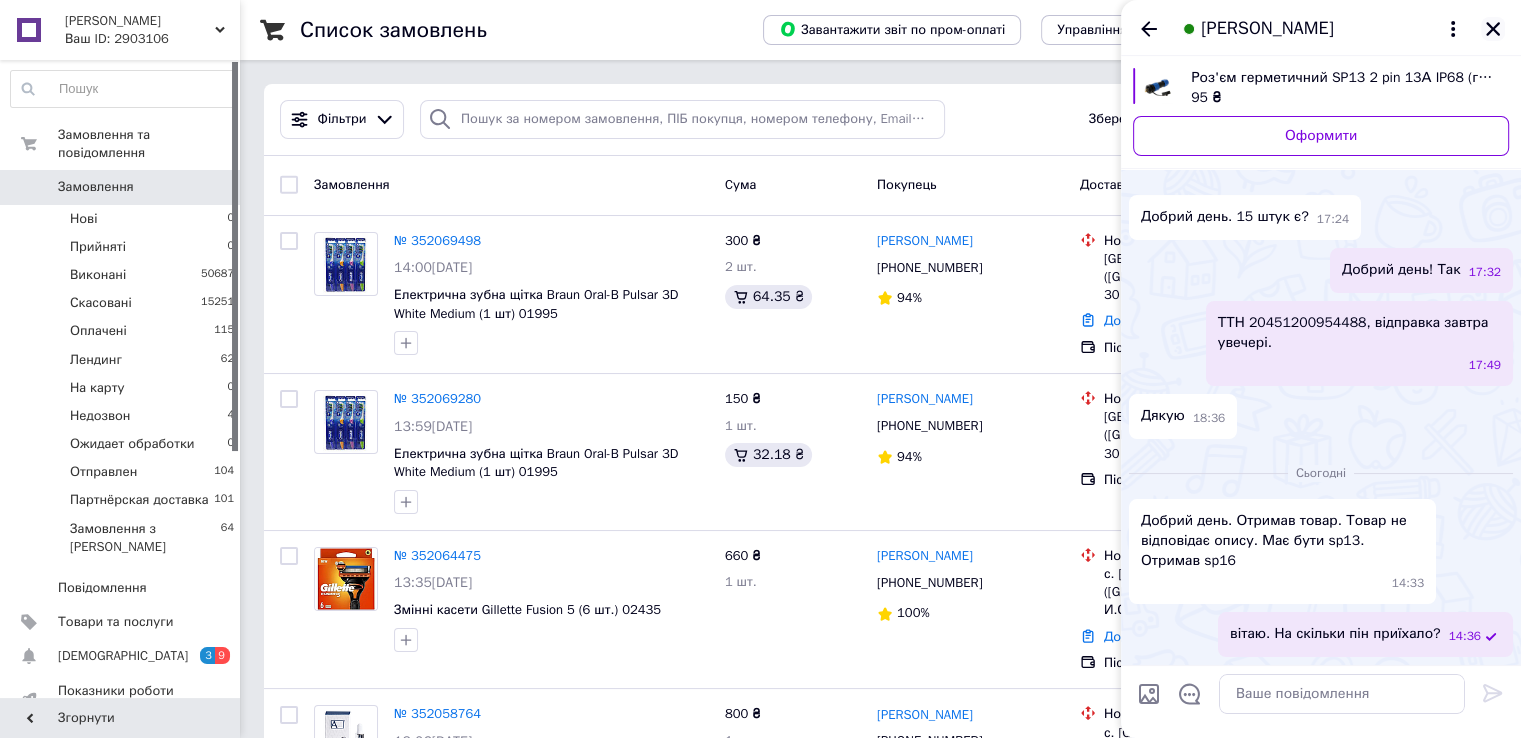 click 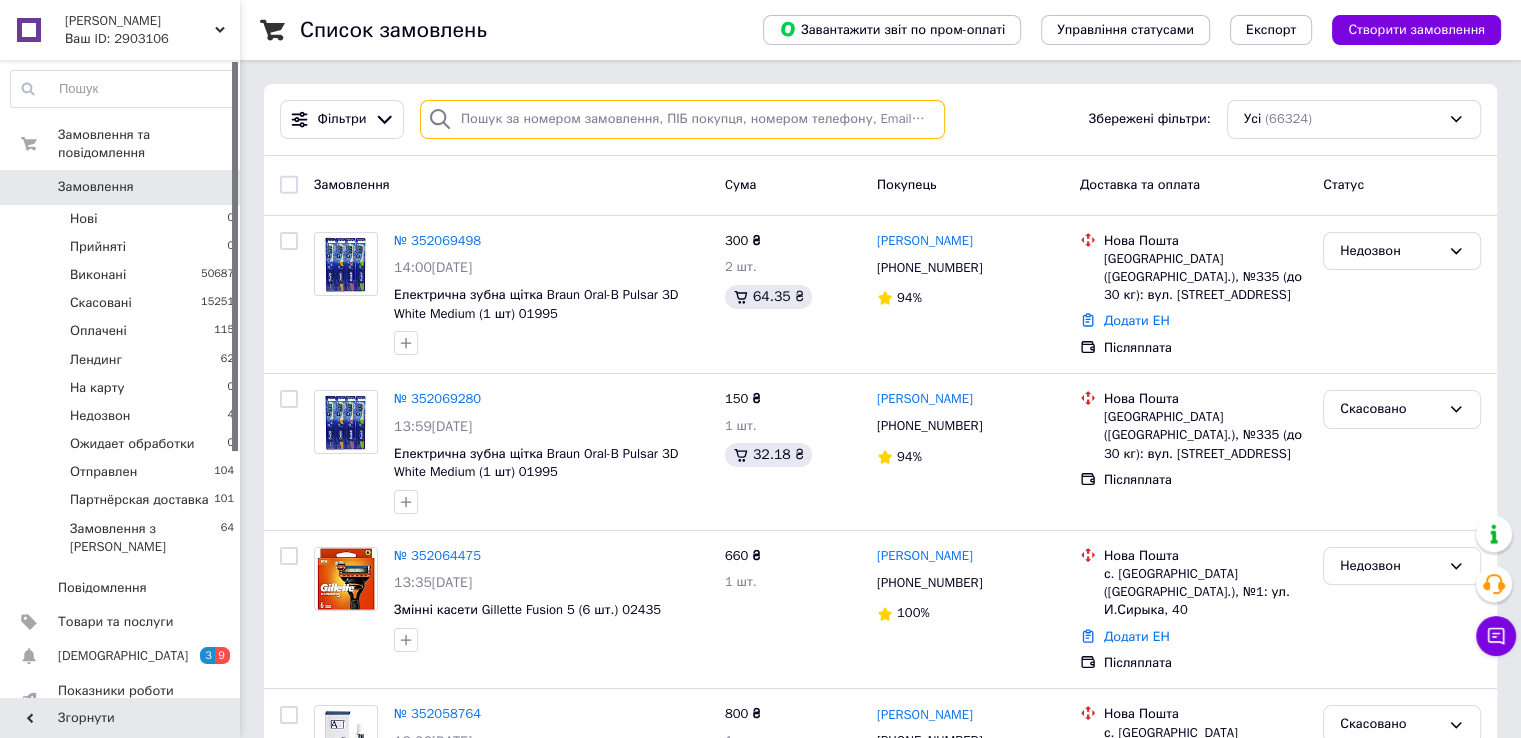 click at bounding box center (682, 119) 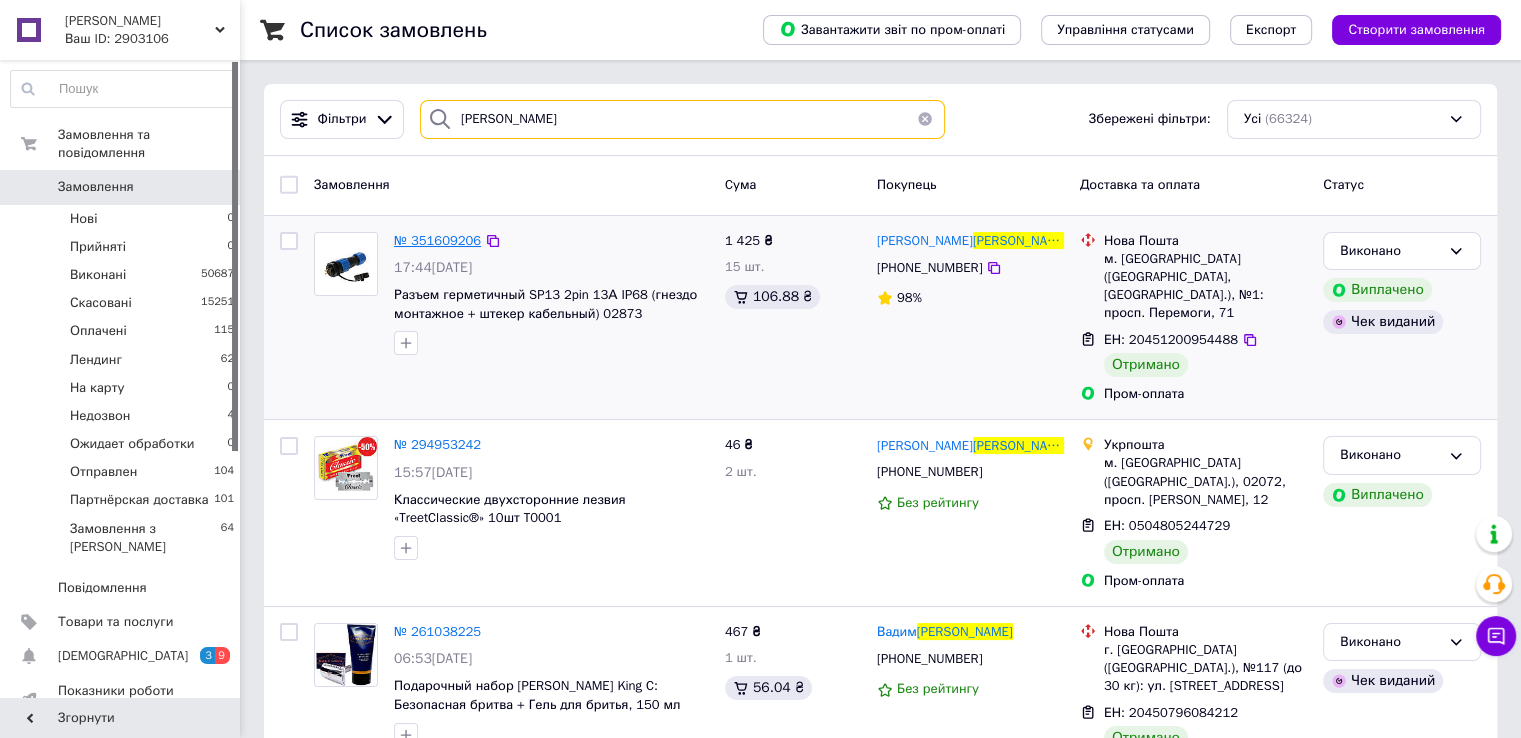 type on "журавський" 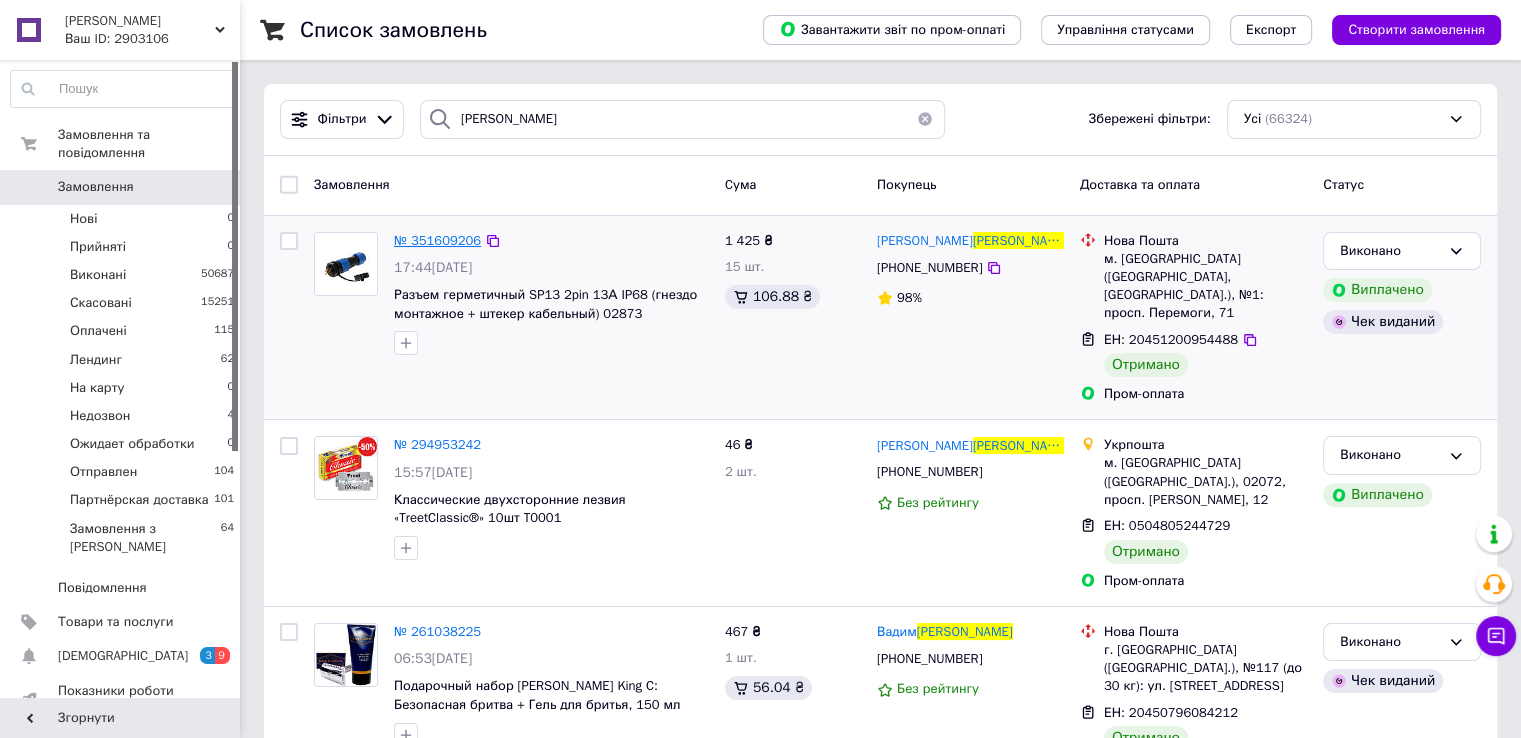 click on "№ 351609206" at bounding box center [437, 240] 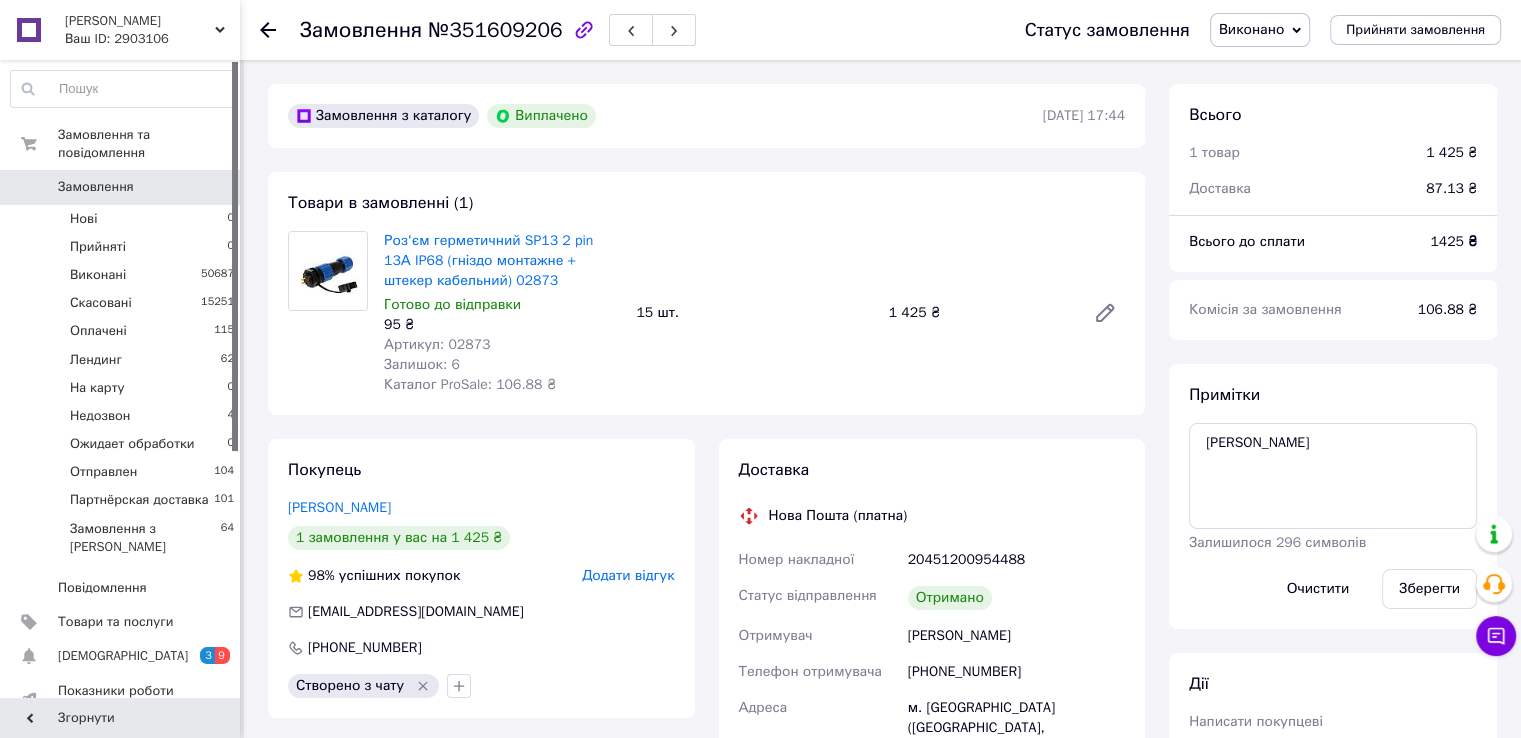 scroll, scrollTop: 140, scrollLeft: 0, axis: vertical 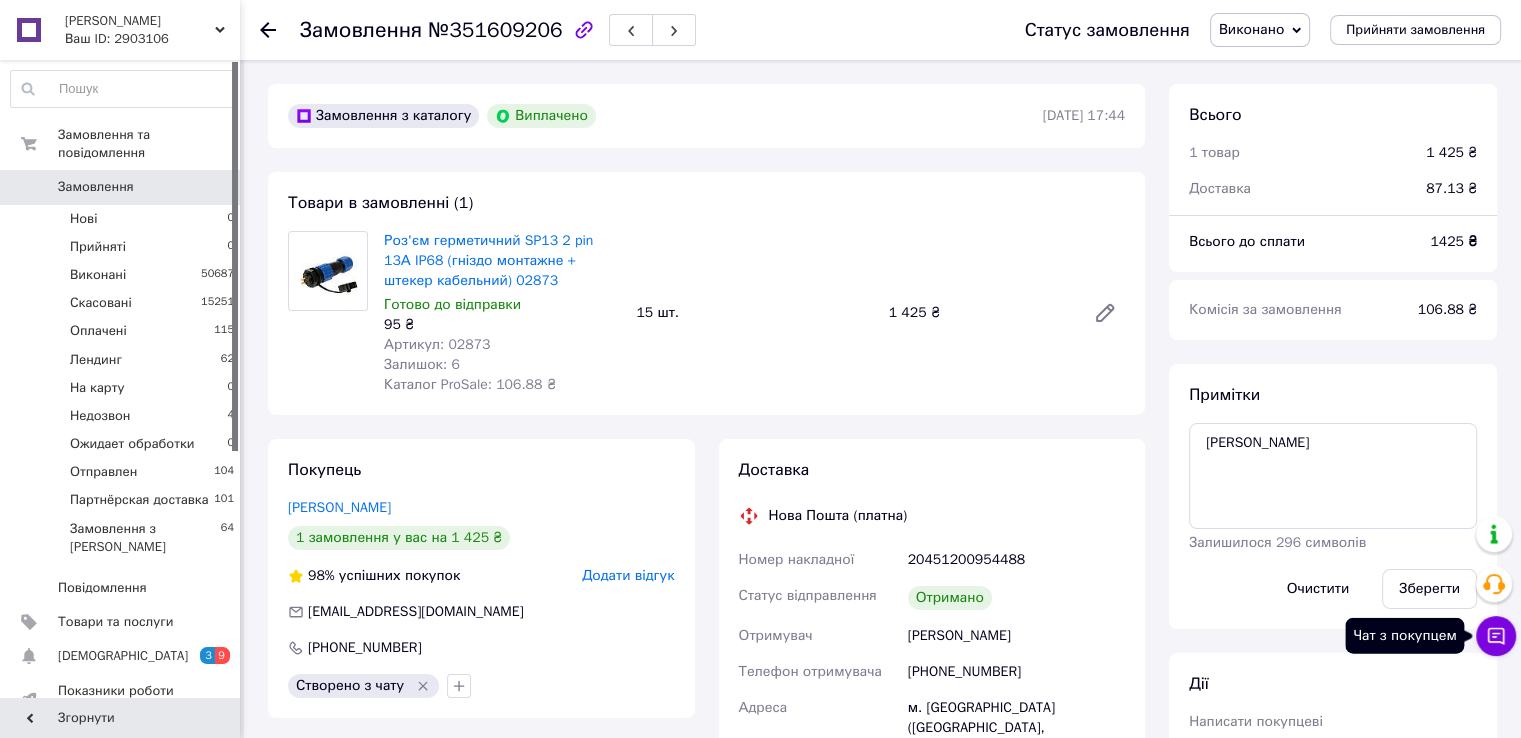 click 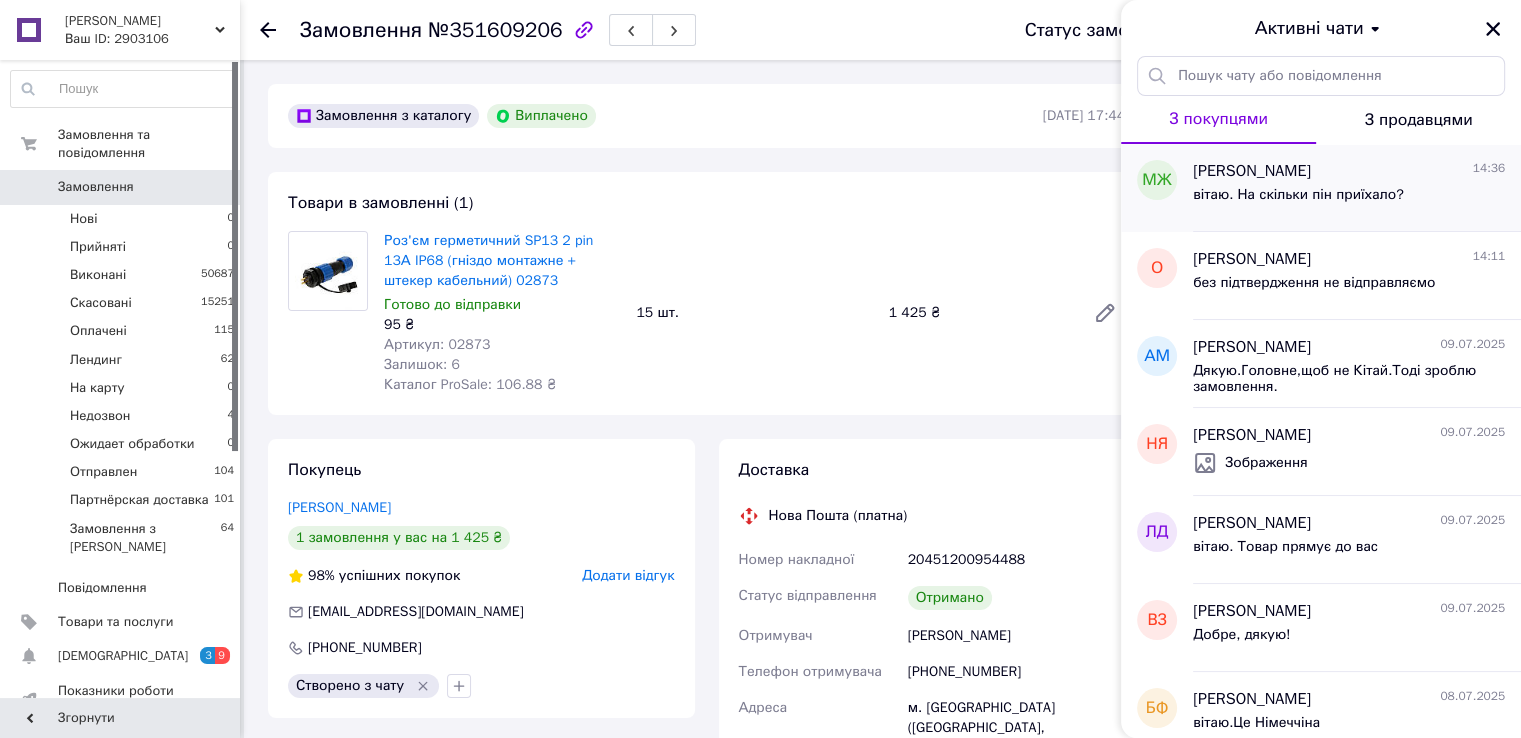 click on "вітаю. На скільки пін приїхало?" at bounding box center [1298, 195] 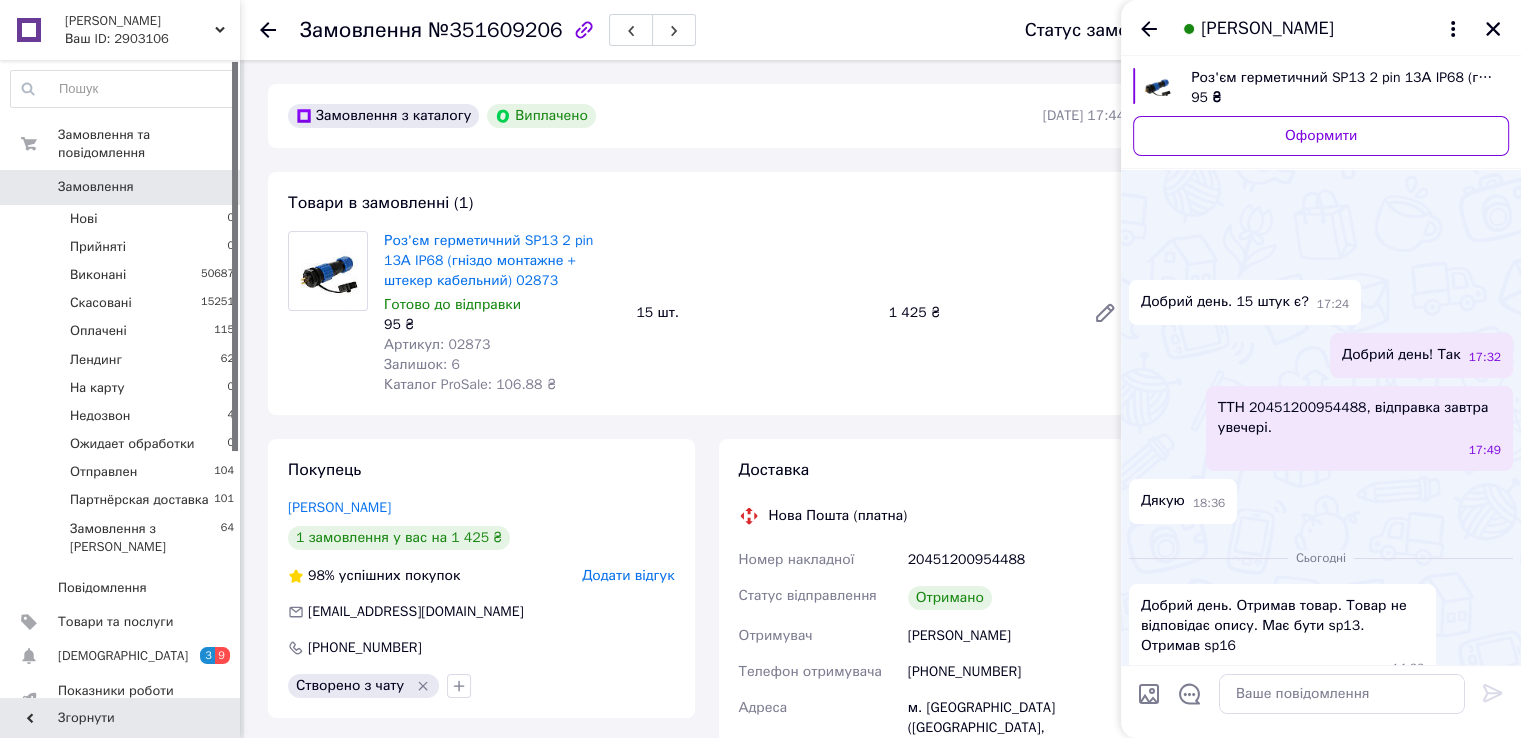scroll, scrollTop: 86, scrollLeft: 0, axis: vertical 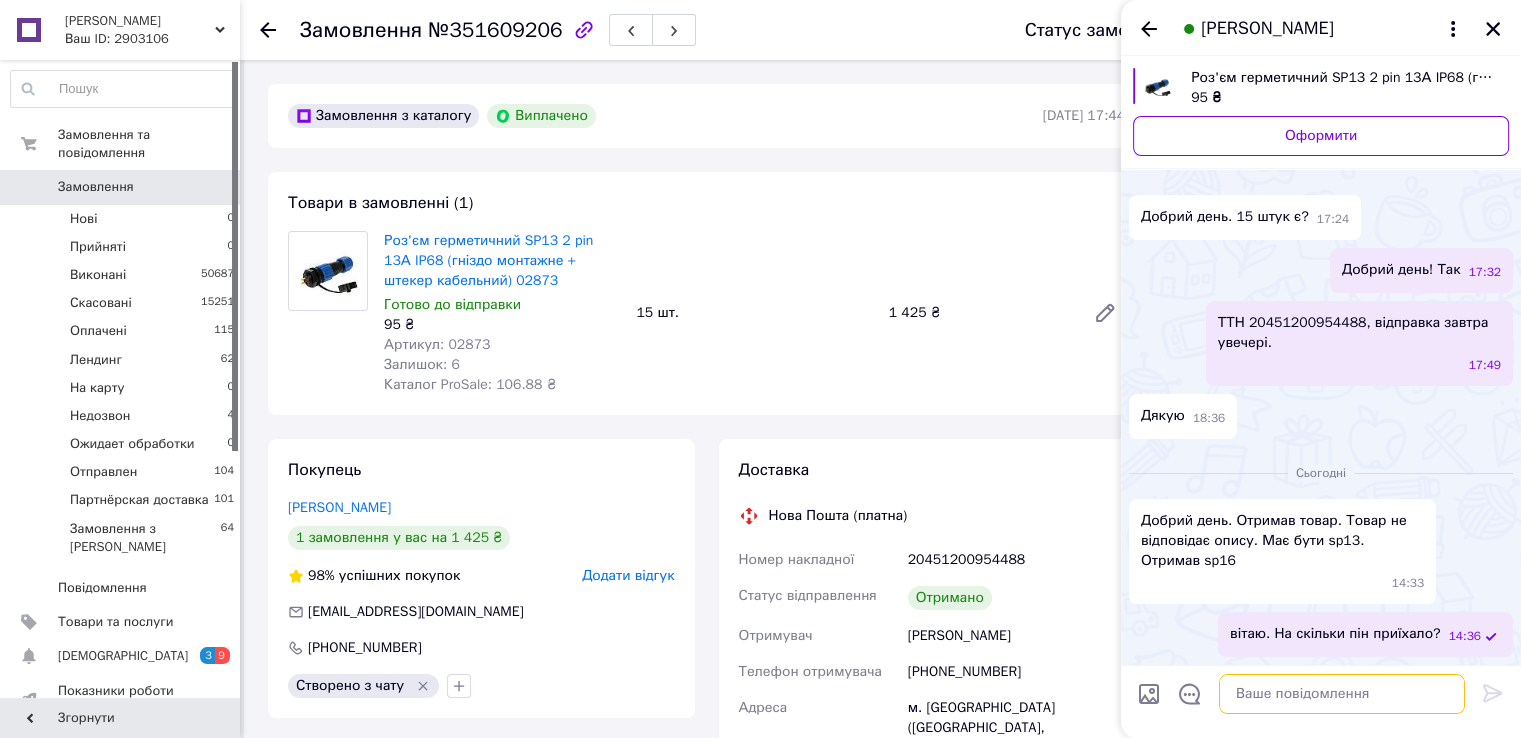 click at bounding box center (1342, 694) 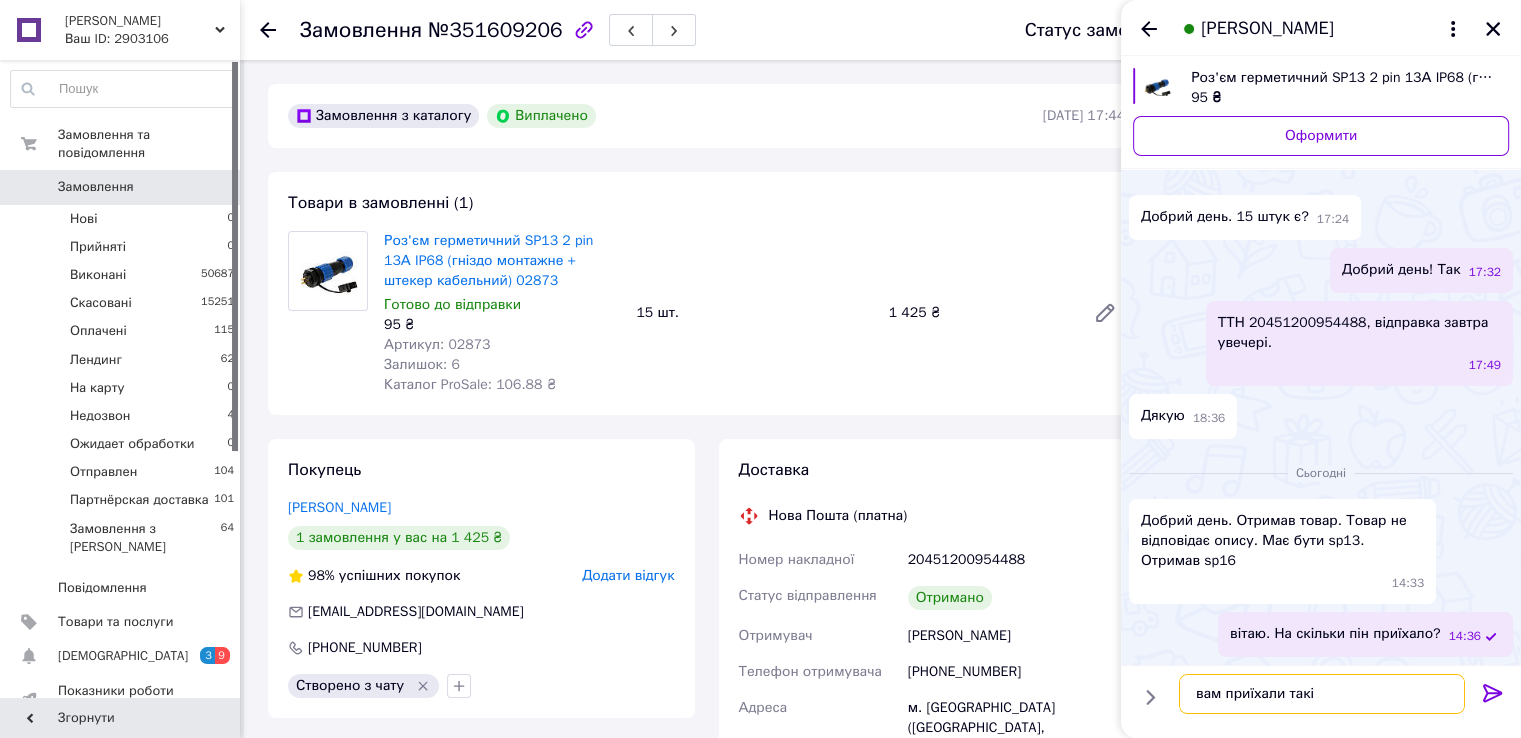 type on "вам приїхали такі?" 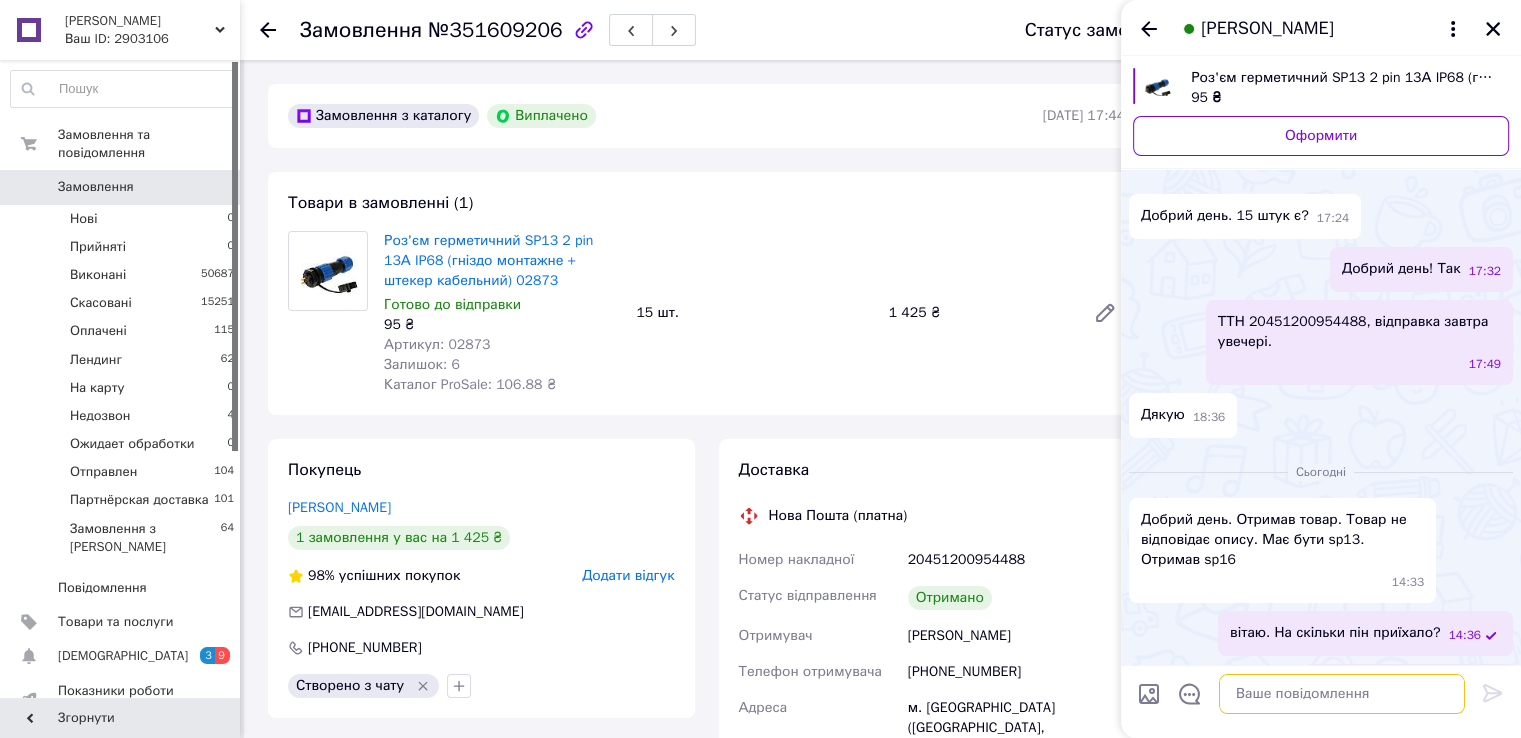 paste on "https://biotrading.com.ua/ua/p2661998005-razem-germetichnyj-sp16.html" 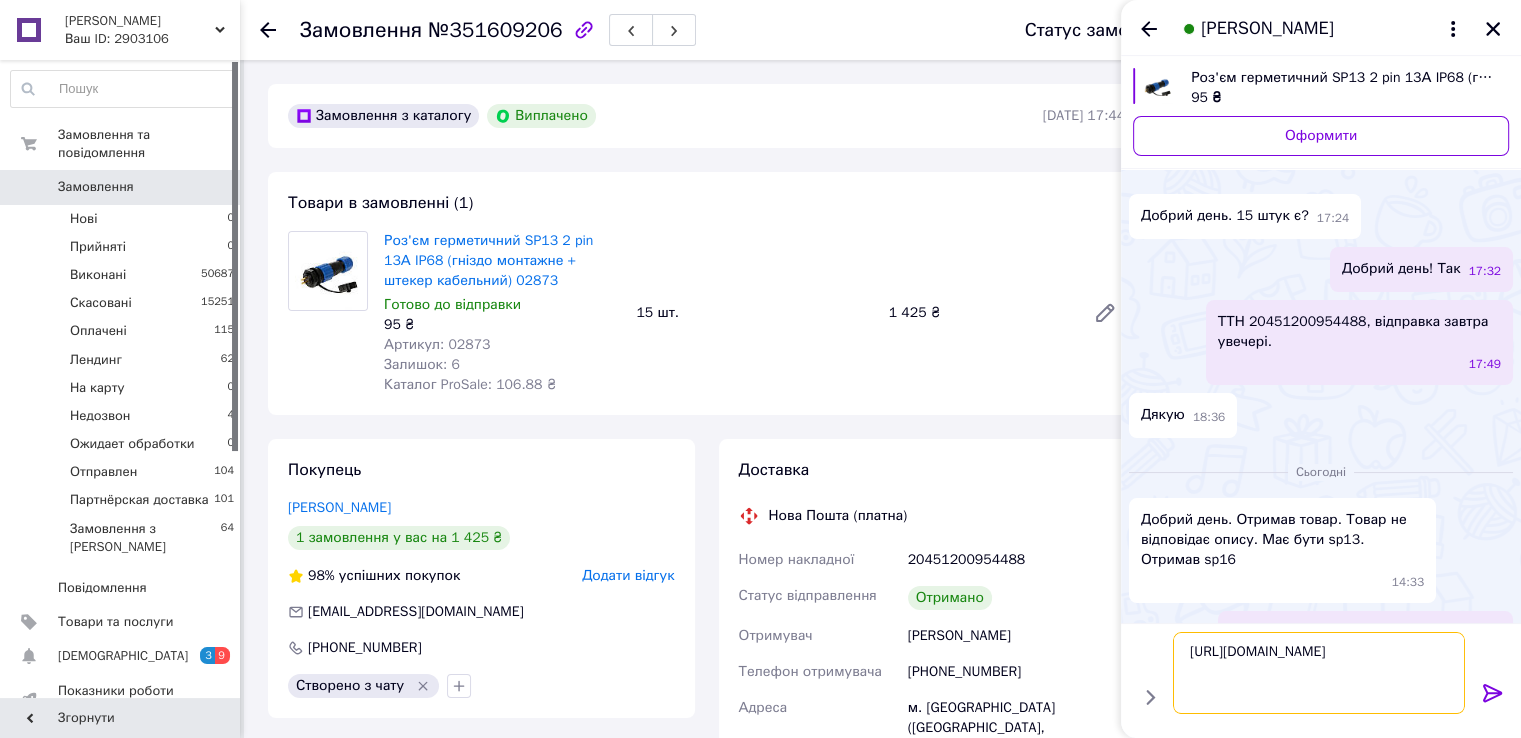 type 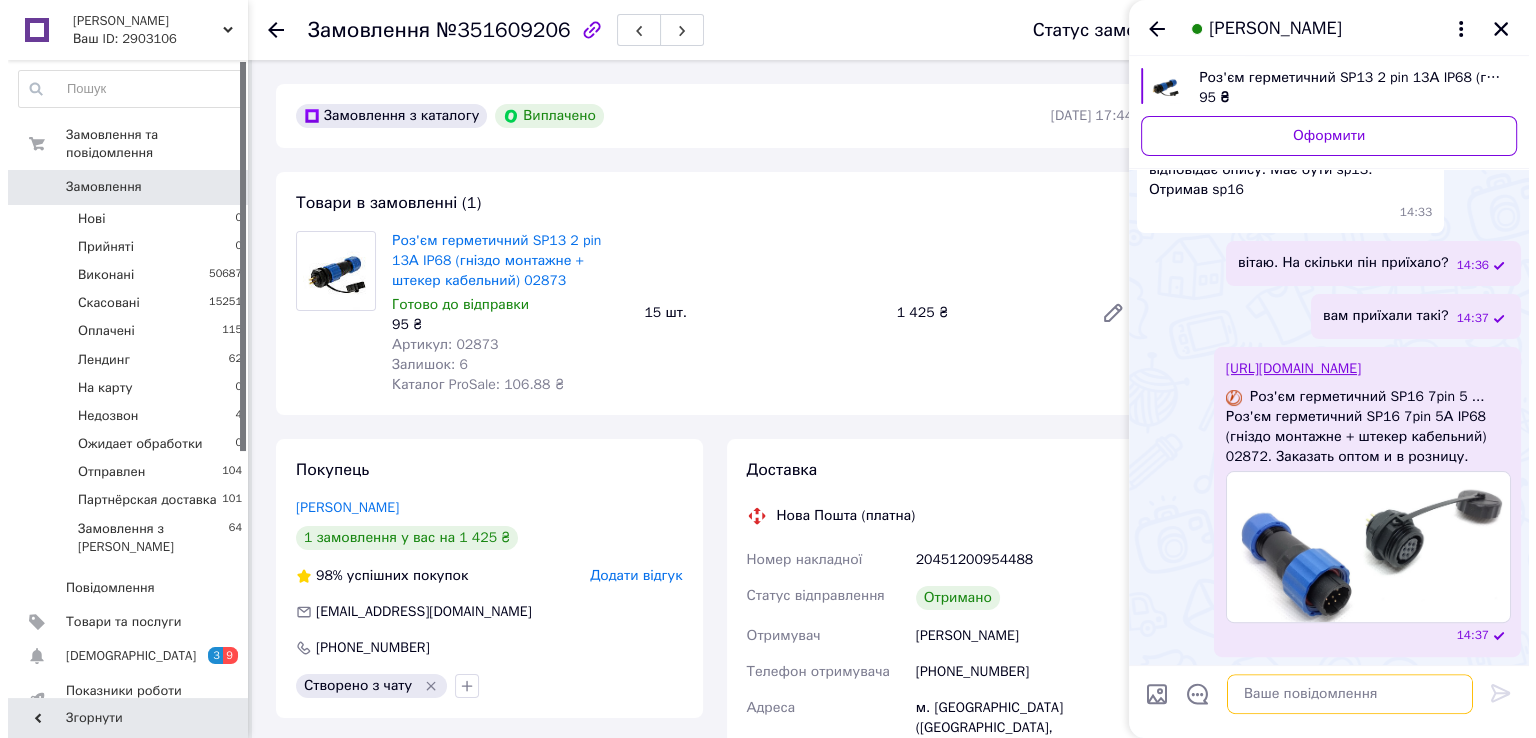 scroll, scrollTop: 425, scrollLeft: 0, axis: vertical 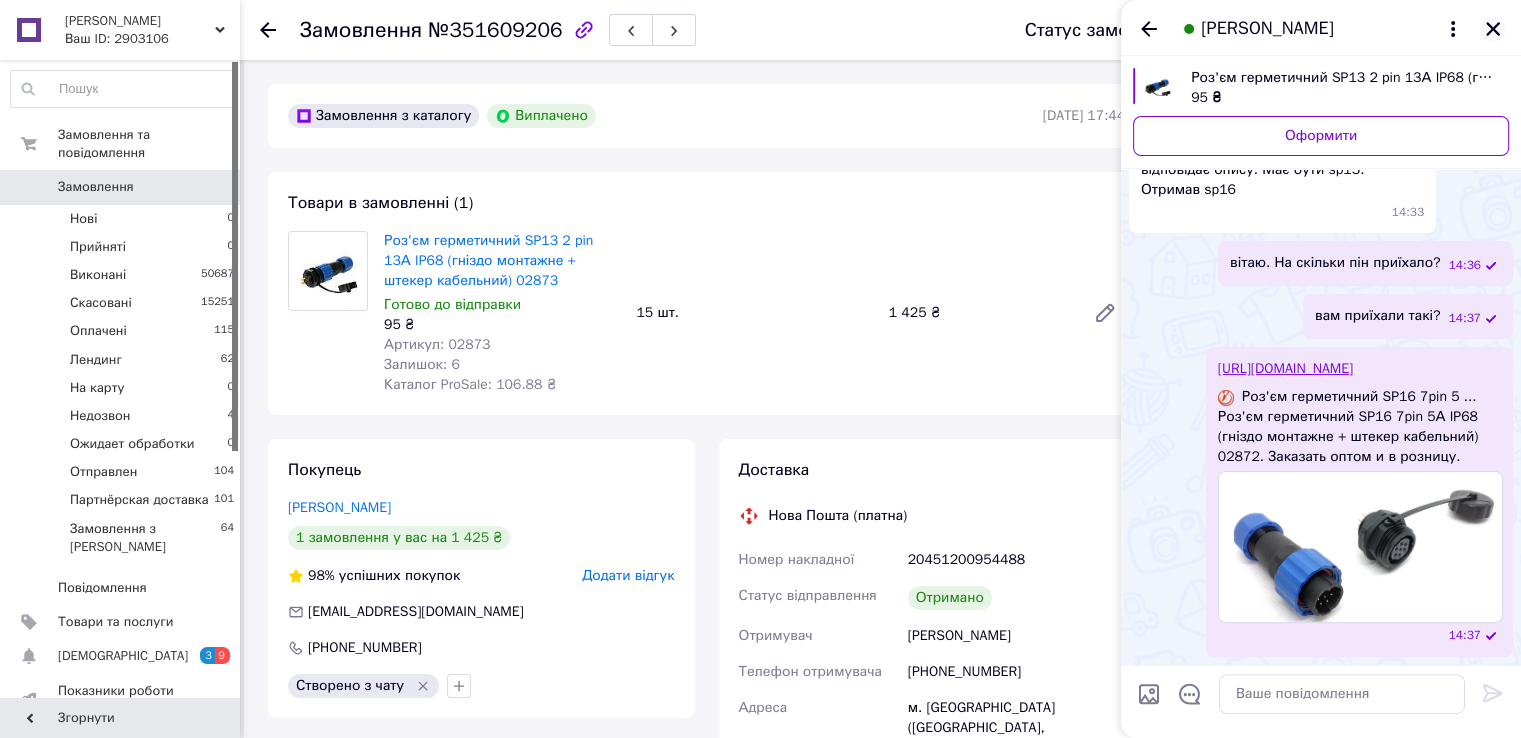 click 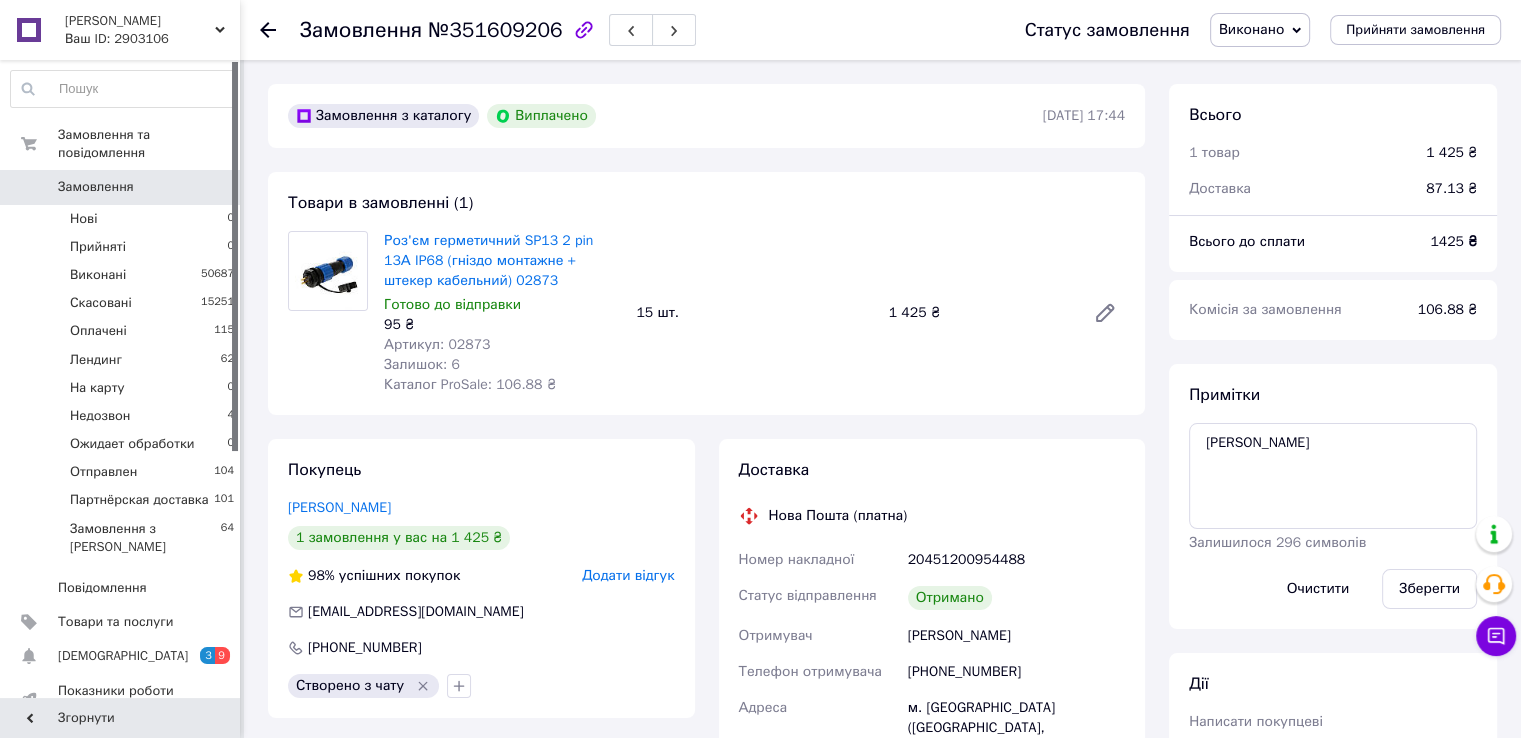 click on "Замовлення" at bounding box center (96, 187) 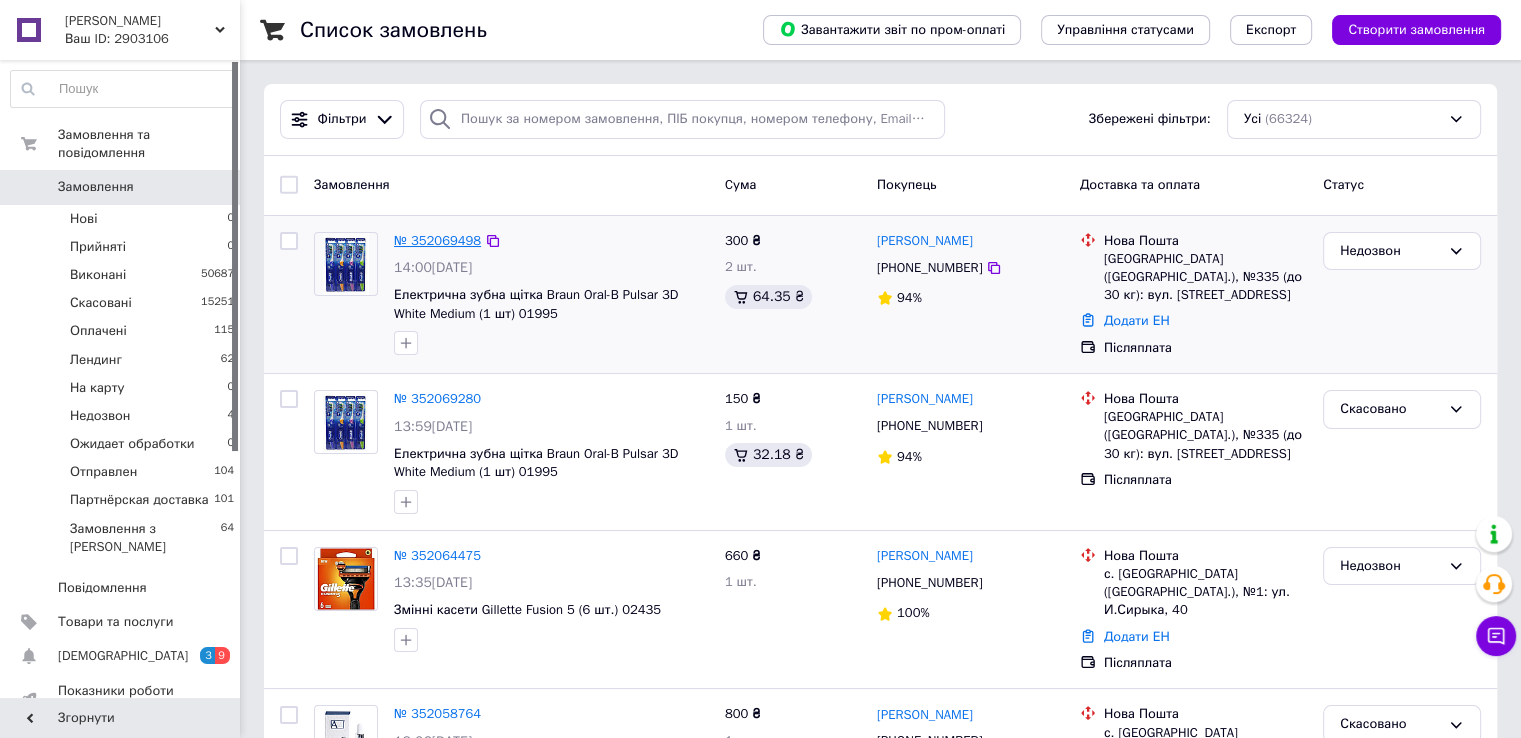 click on "№ 352069498" at bounding box center [437, 240] 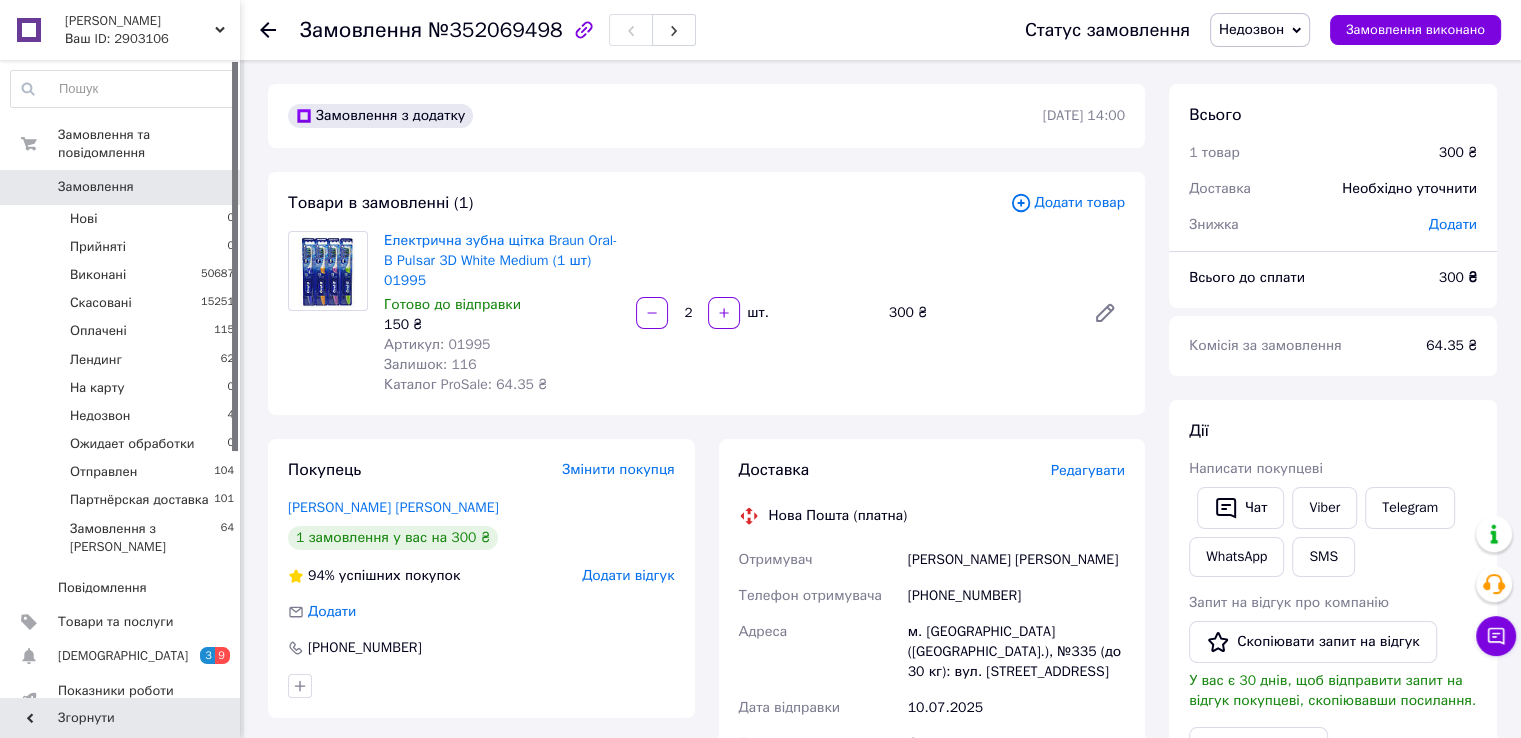 click on "Недозвон" at bounding box center (1251, 29) 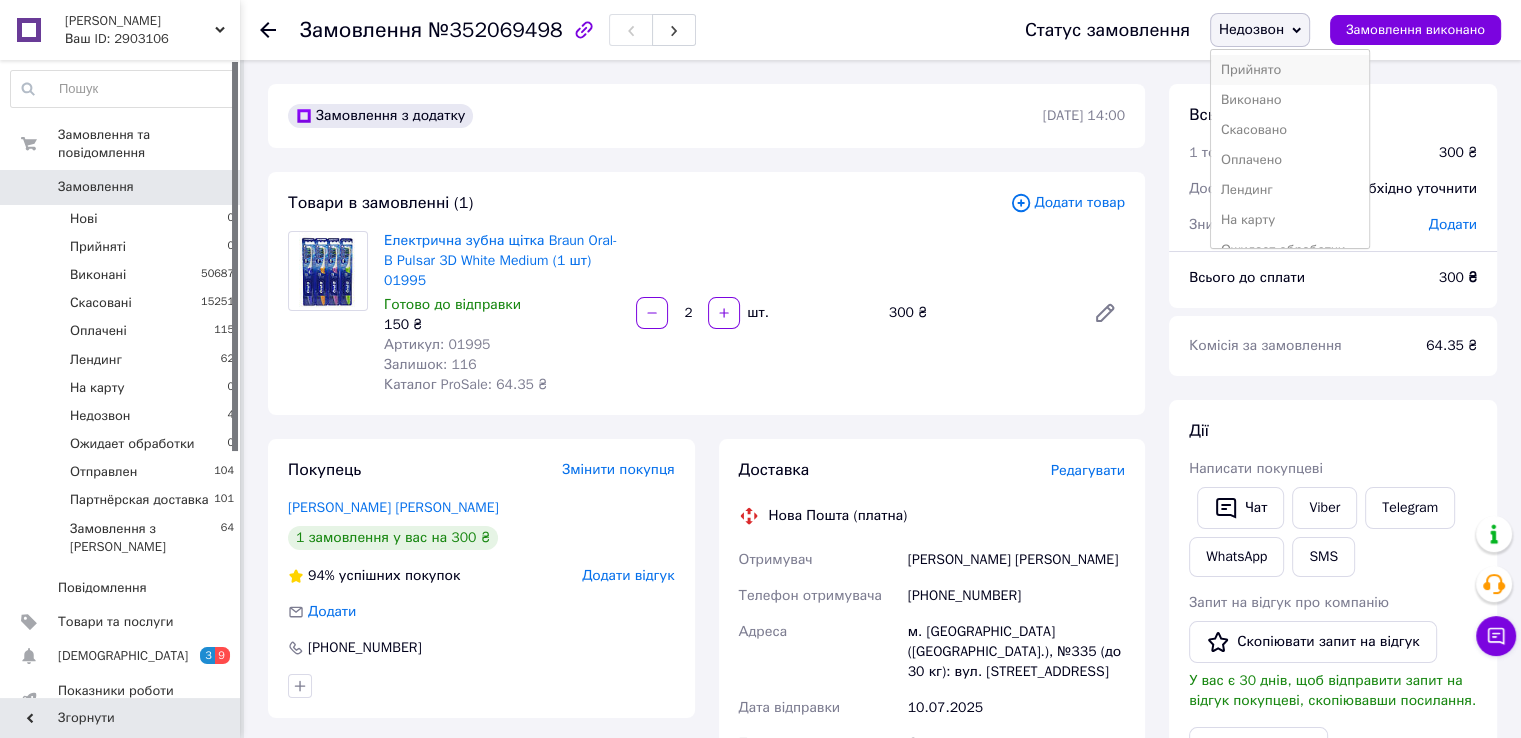 click on "Прийнято" at bounding box center (1290, 70) 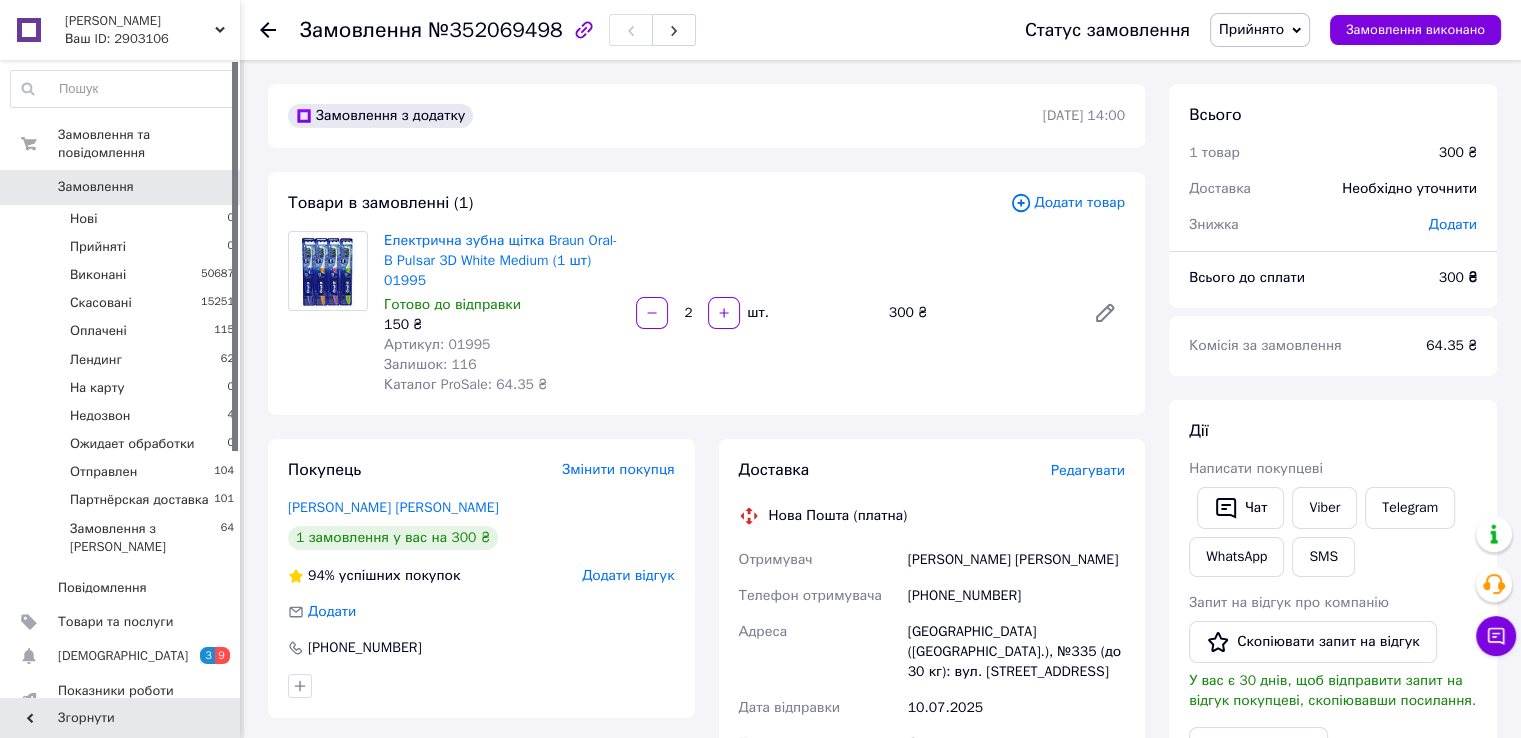 click on "№352069498" at bounding box center [495, 30] 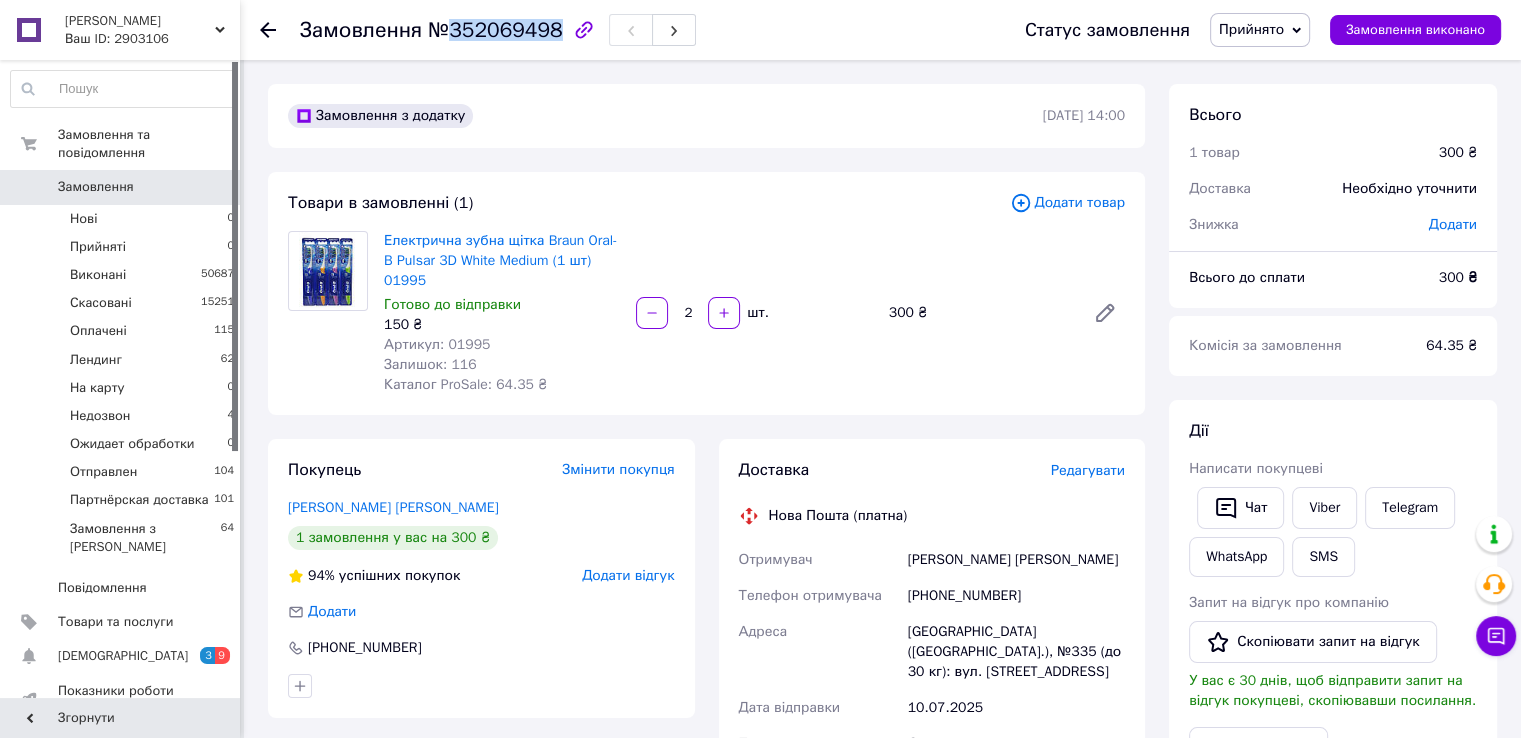 click on "№352069498" at bounding box center [495, 30] 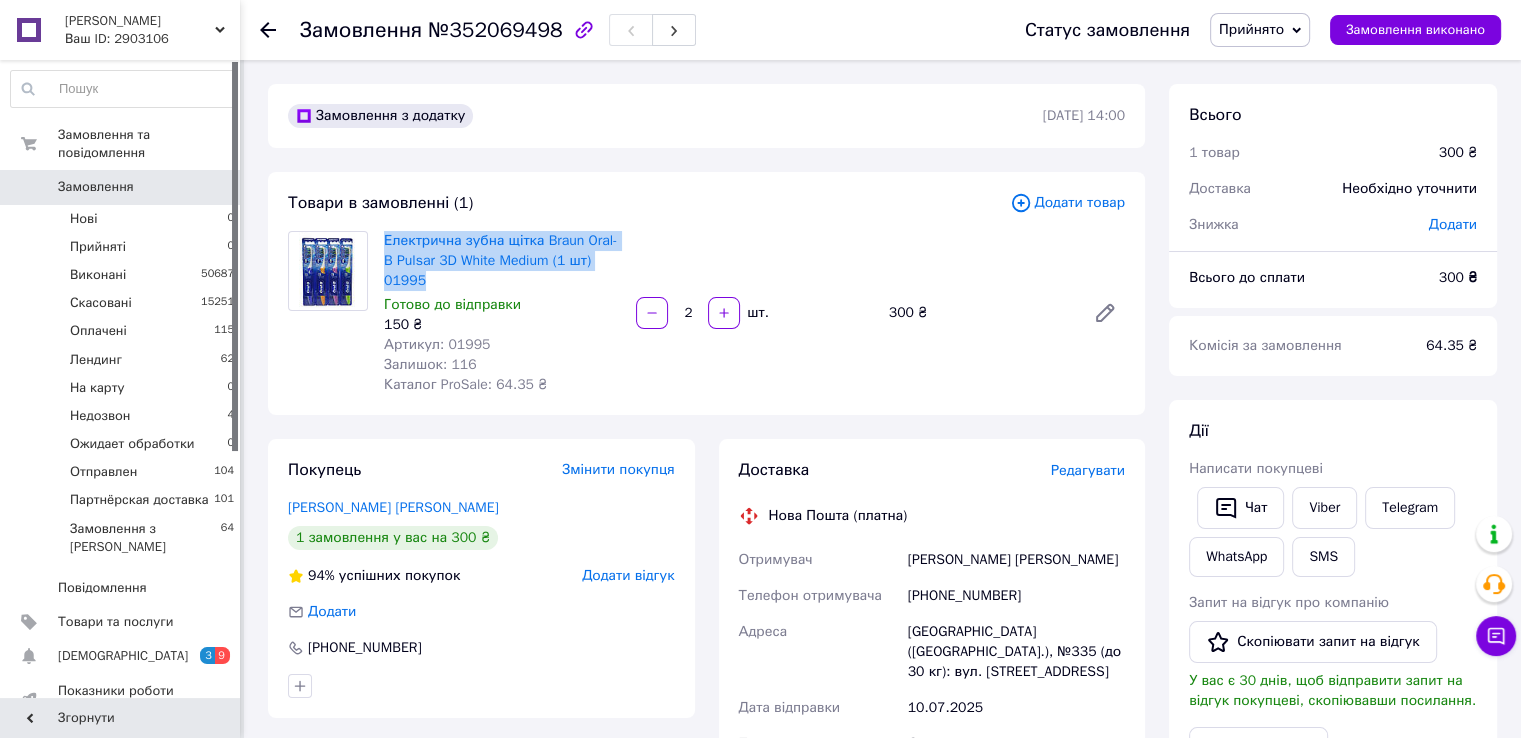drag, startPoint x: 376, startPoint y: 235, endPoint x: 628, endPoint y: 264, distance: 253.66316 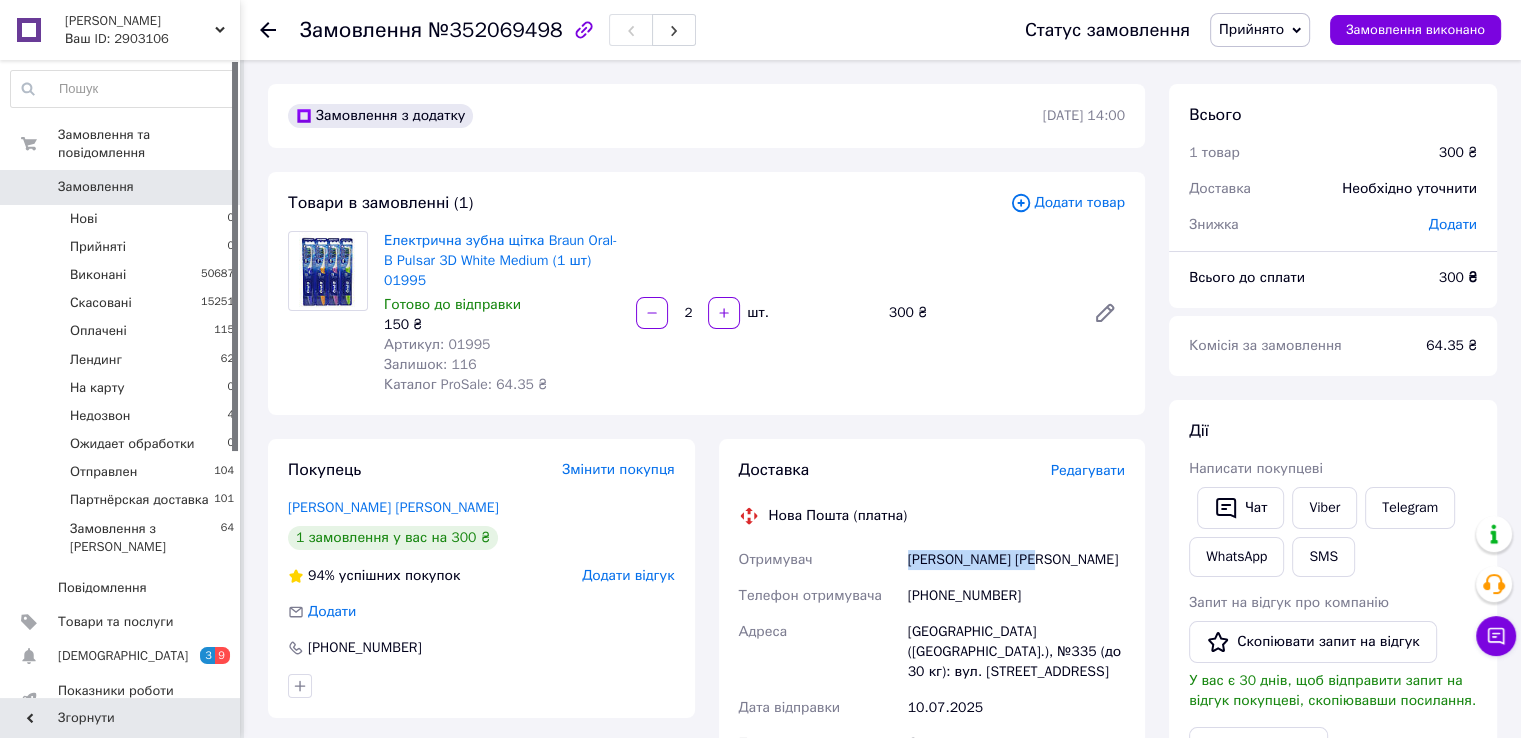 drag, startPoint x: 907, startPoint y: 536, endPoint x: 1074, endPoint y: 545, distance: 167.24234 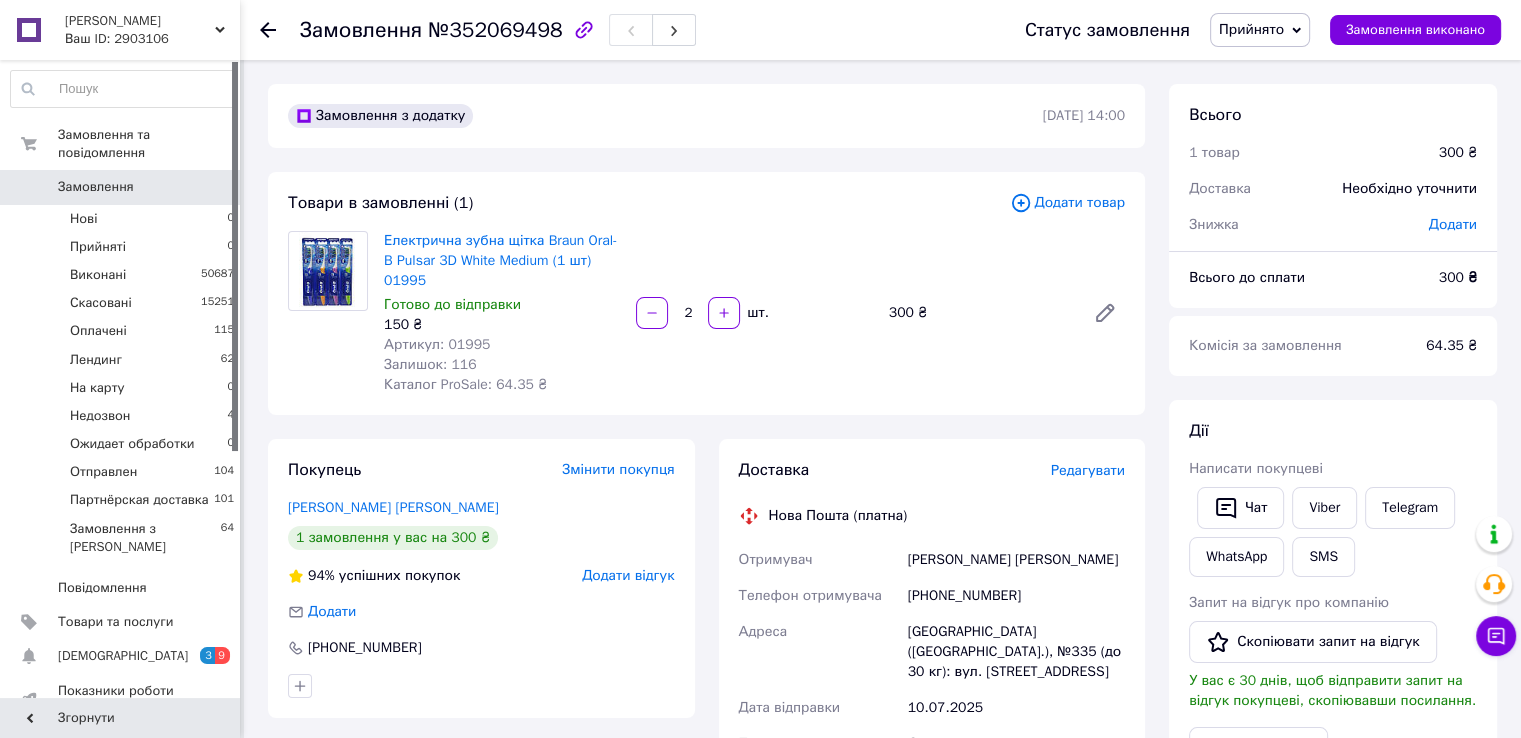 click on "Редагувати" at bounding box center (1088, 470) 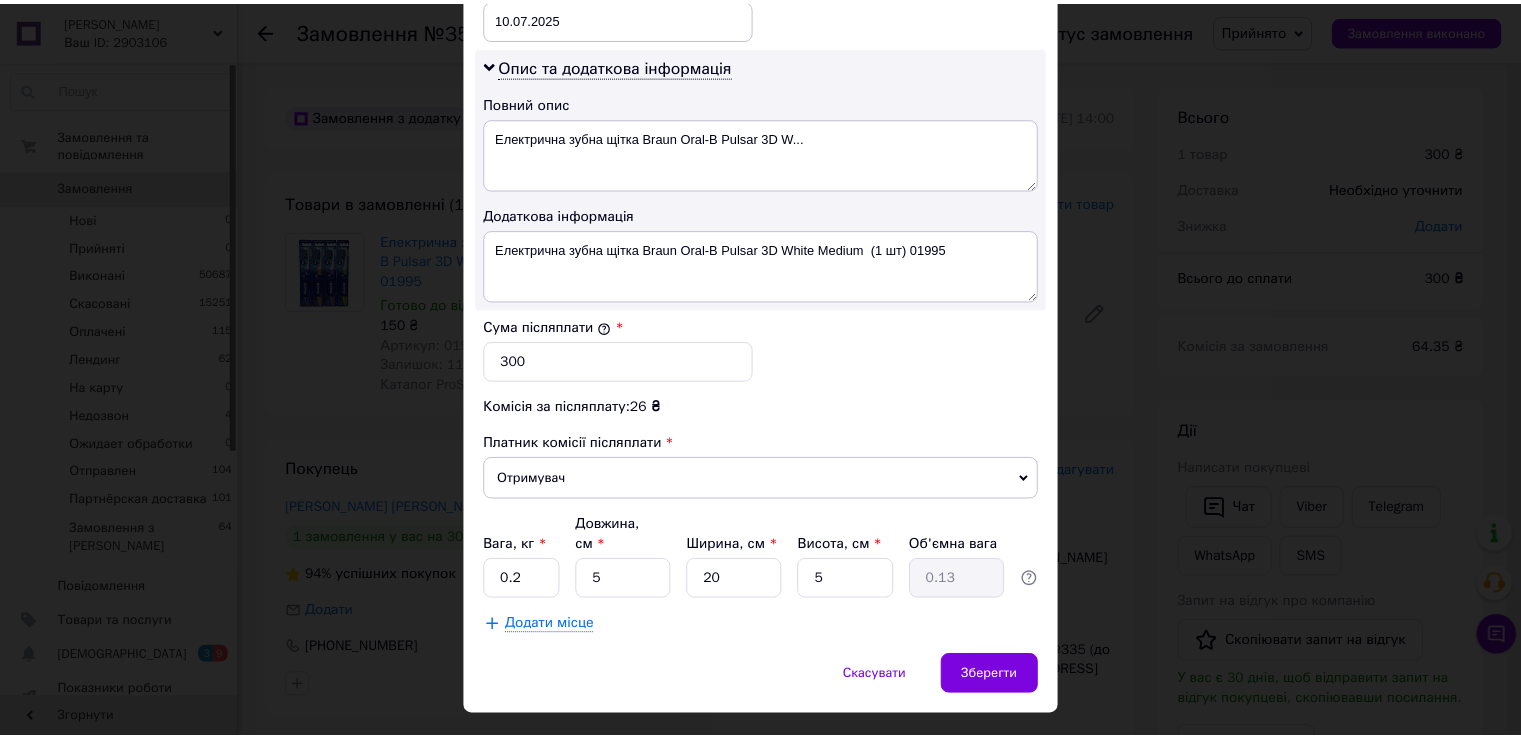 scroll, scrollTop: 1000, scrollLeft: 0, axis: vertical 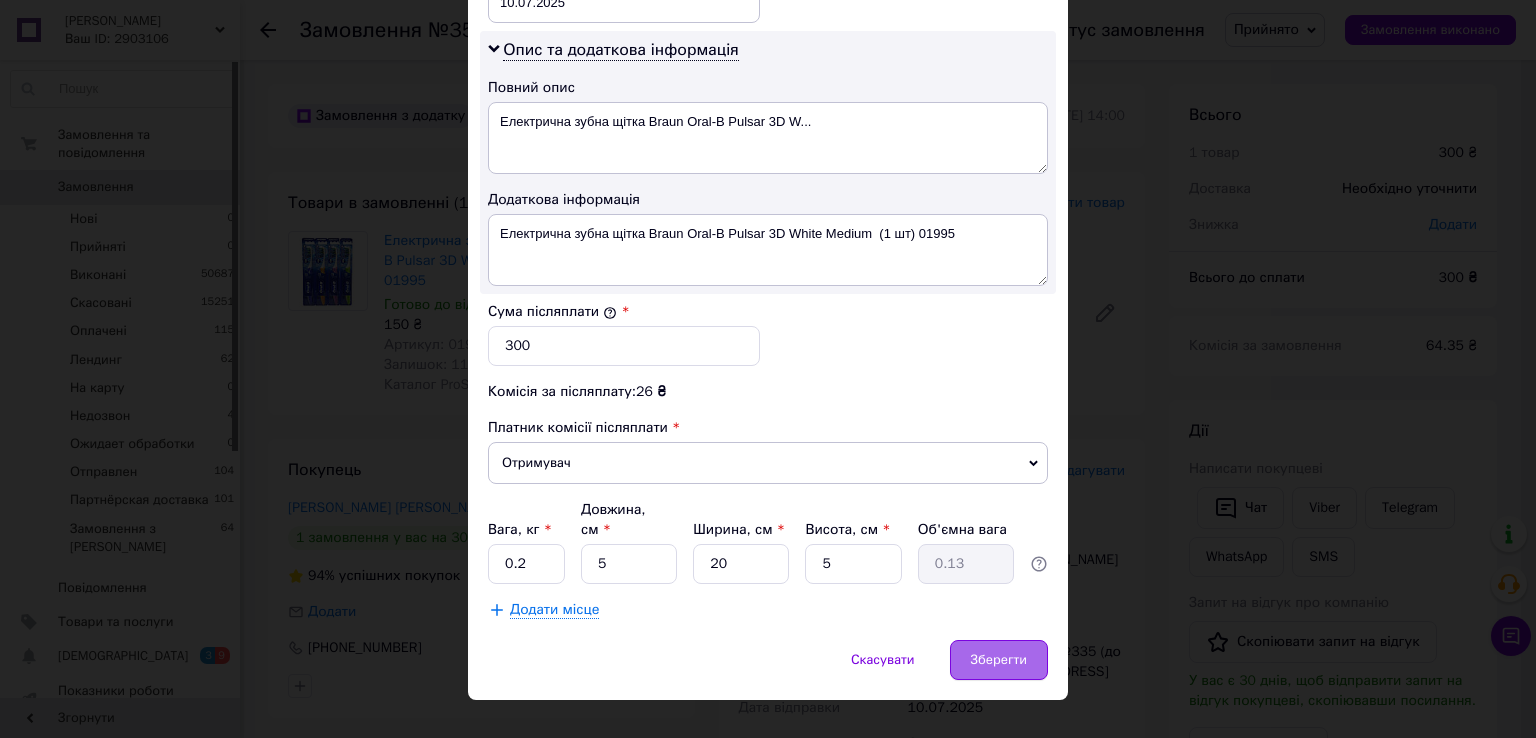 click on "Зберегти" at bounding box center [999, 660] 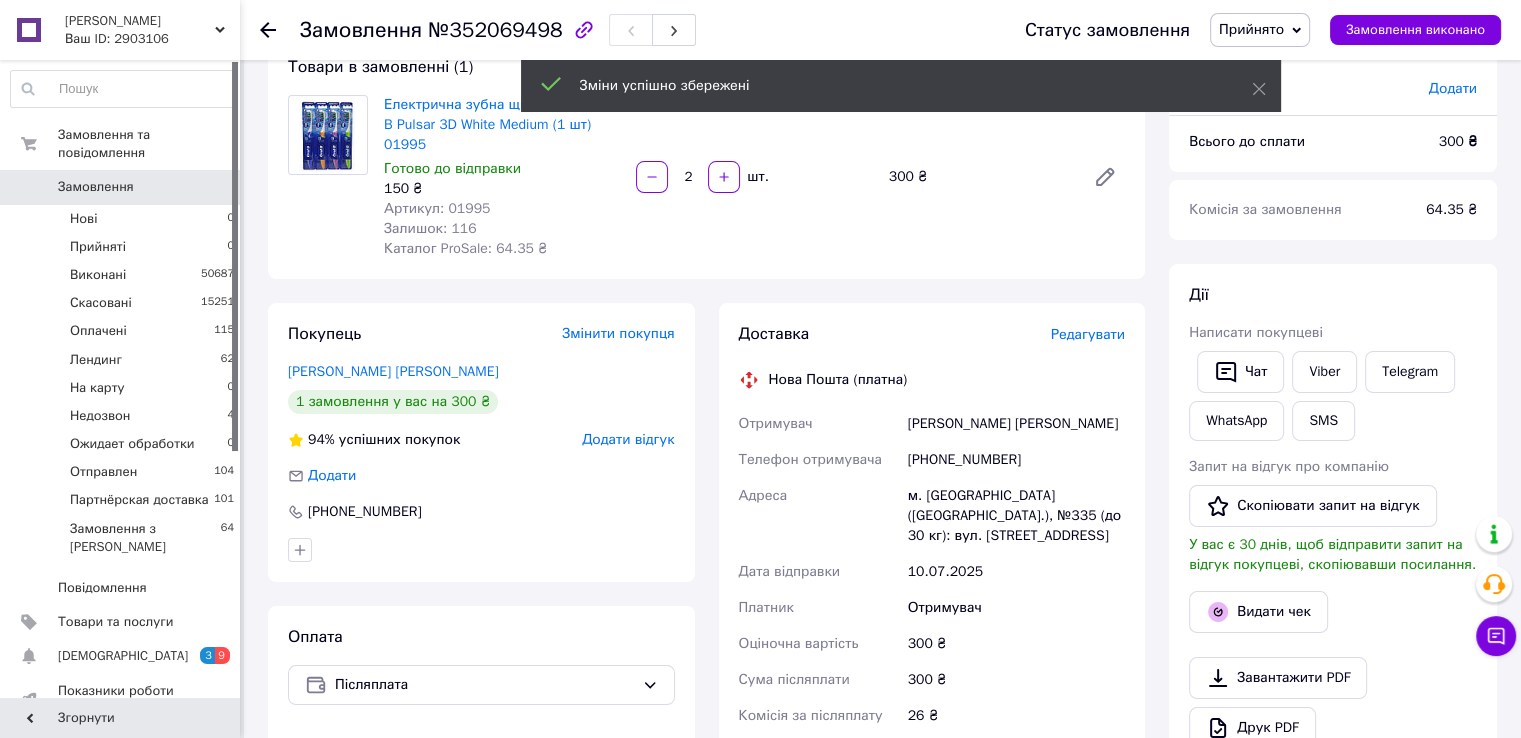 scroll, scrollTop: 400, scrollLeft: 0, axis: vertical 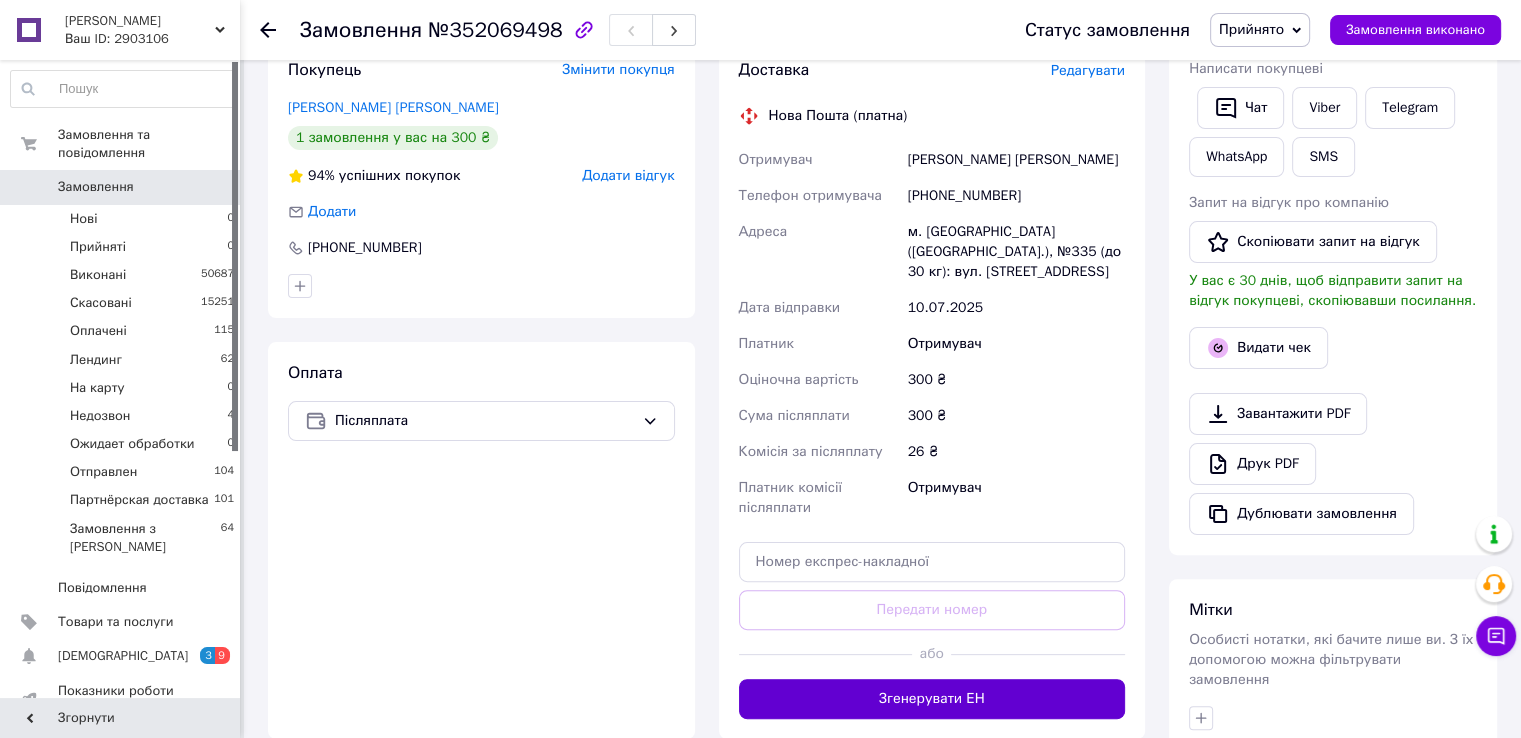 click on "Згенерувати ЕН" at bounding box center [932, 699] 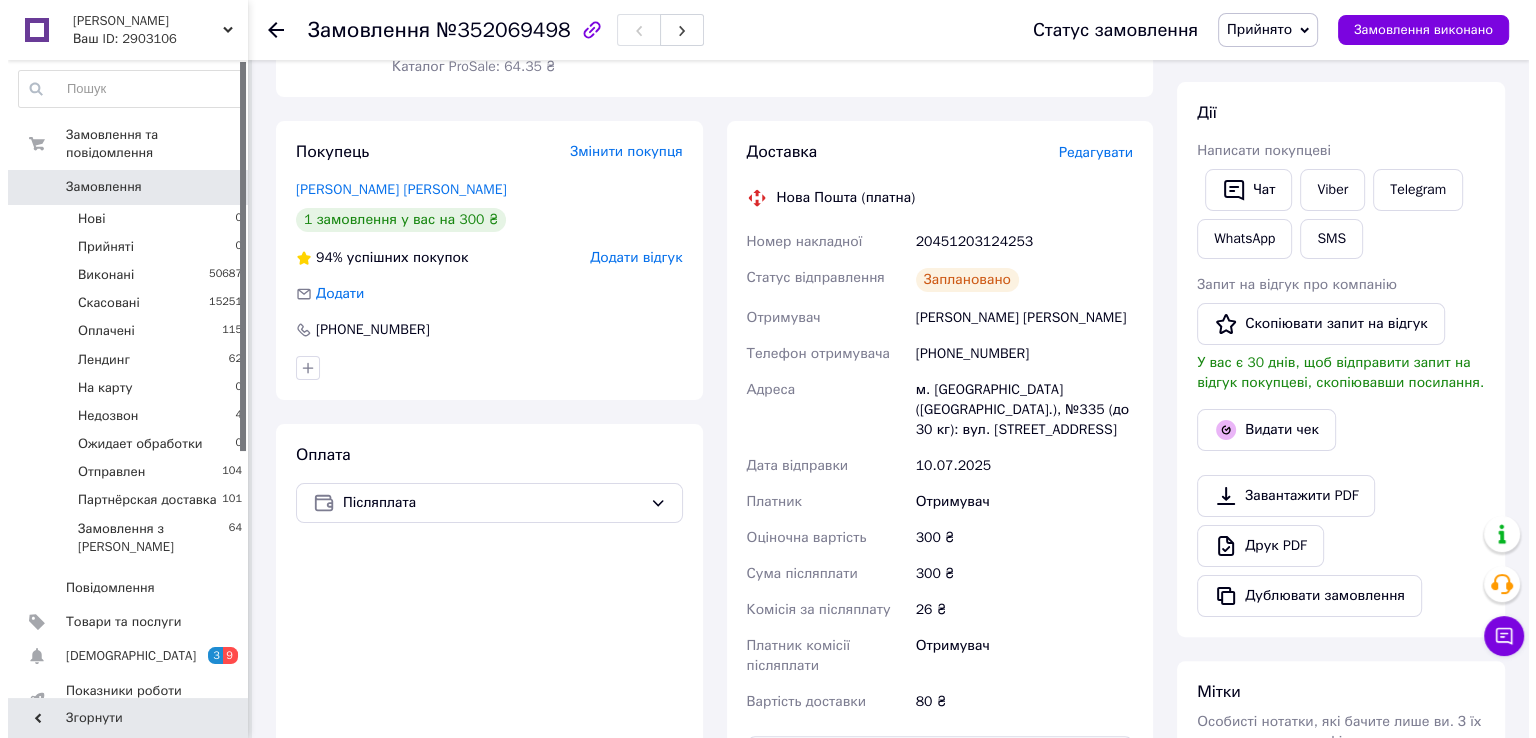 scroll, scrollTop: 200, scrollLeft: 0, axis: vertical 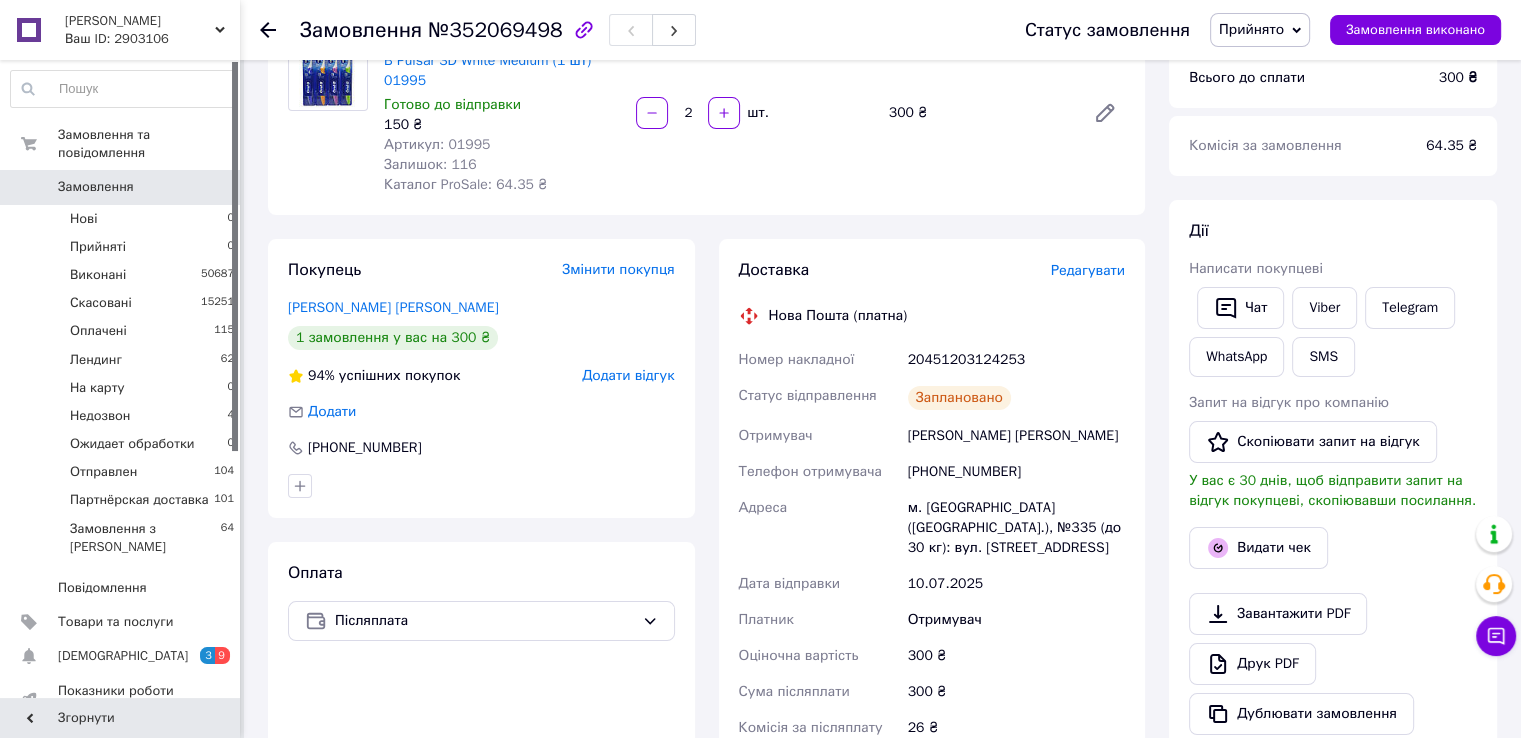 click on "20451203124253" at bounding box center (1016, 360) 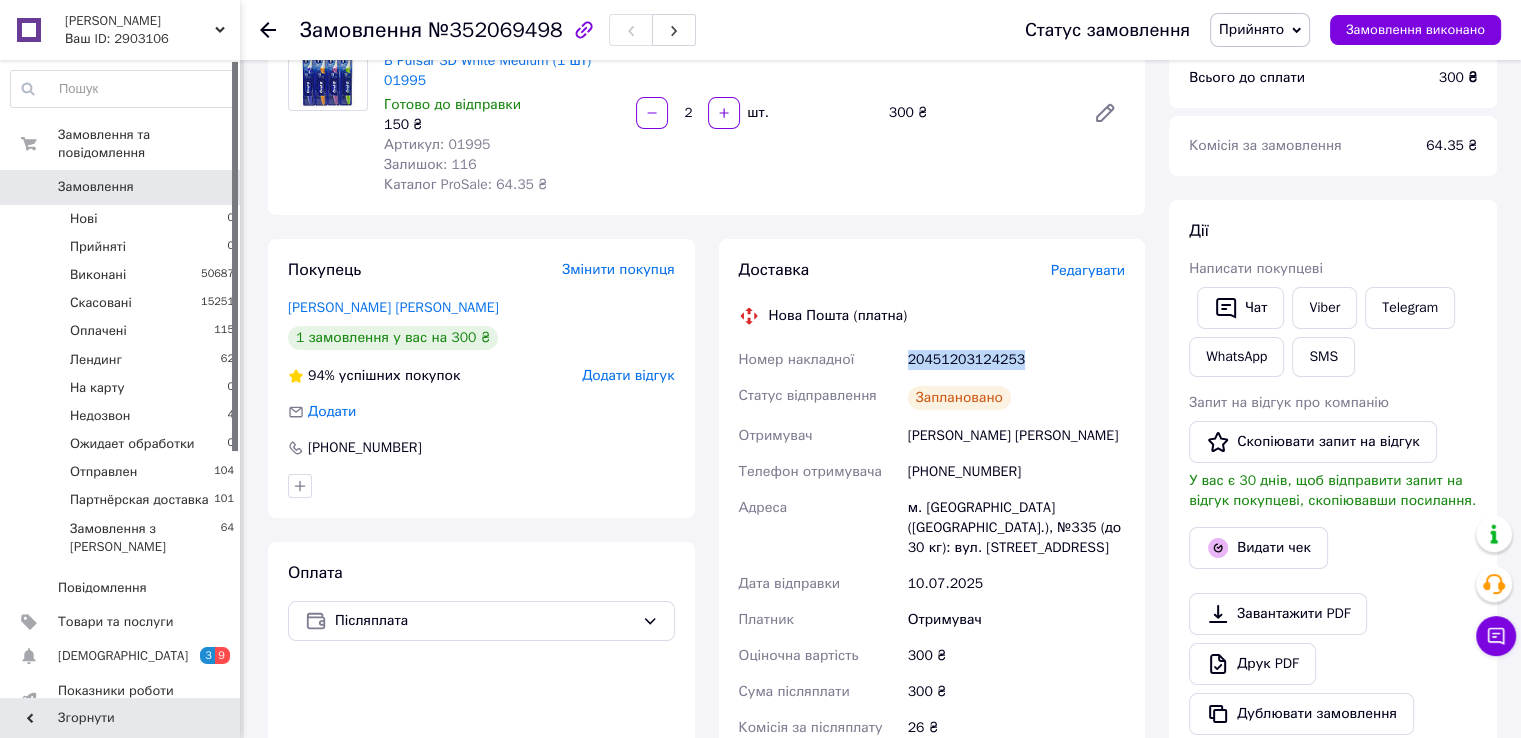 click on "20451203124253" at bounding box center (1016, 360) 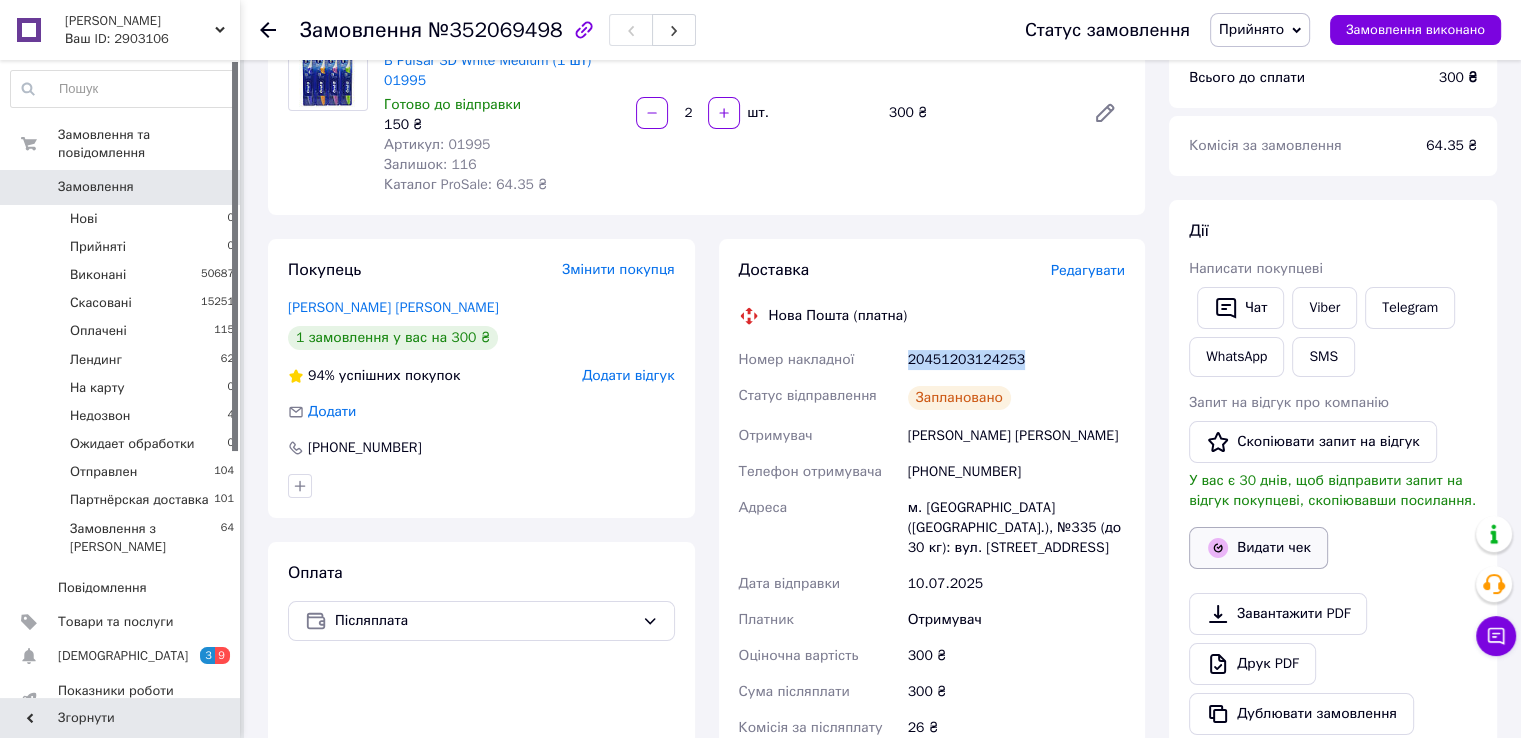 click on "Видати чек" at bounding box center [1258, 548] 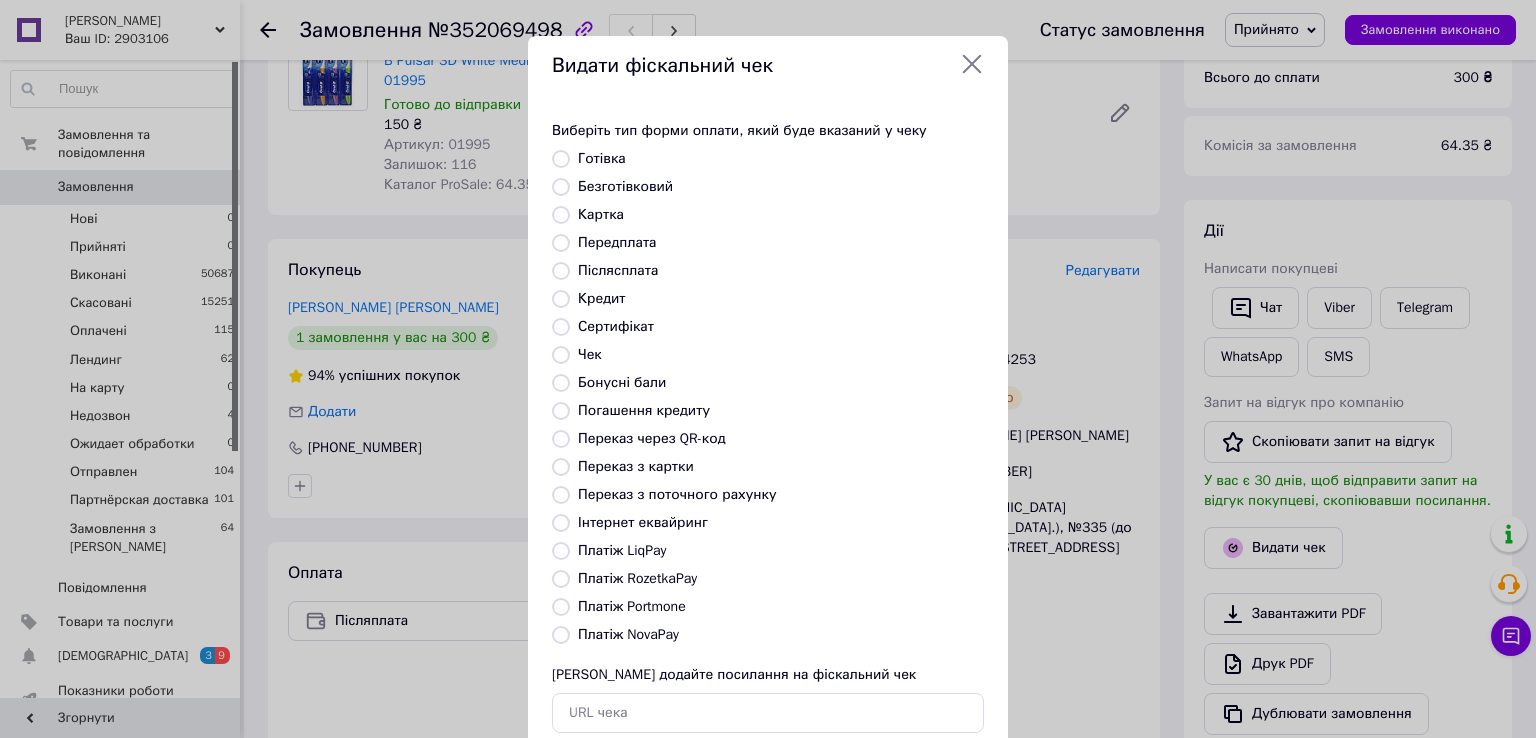 click on "Платіж NovaPay" at bounding box center (628, 634) 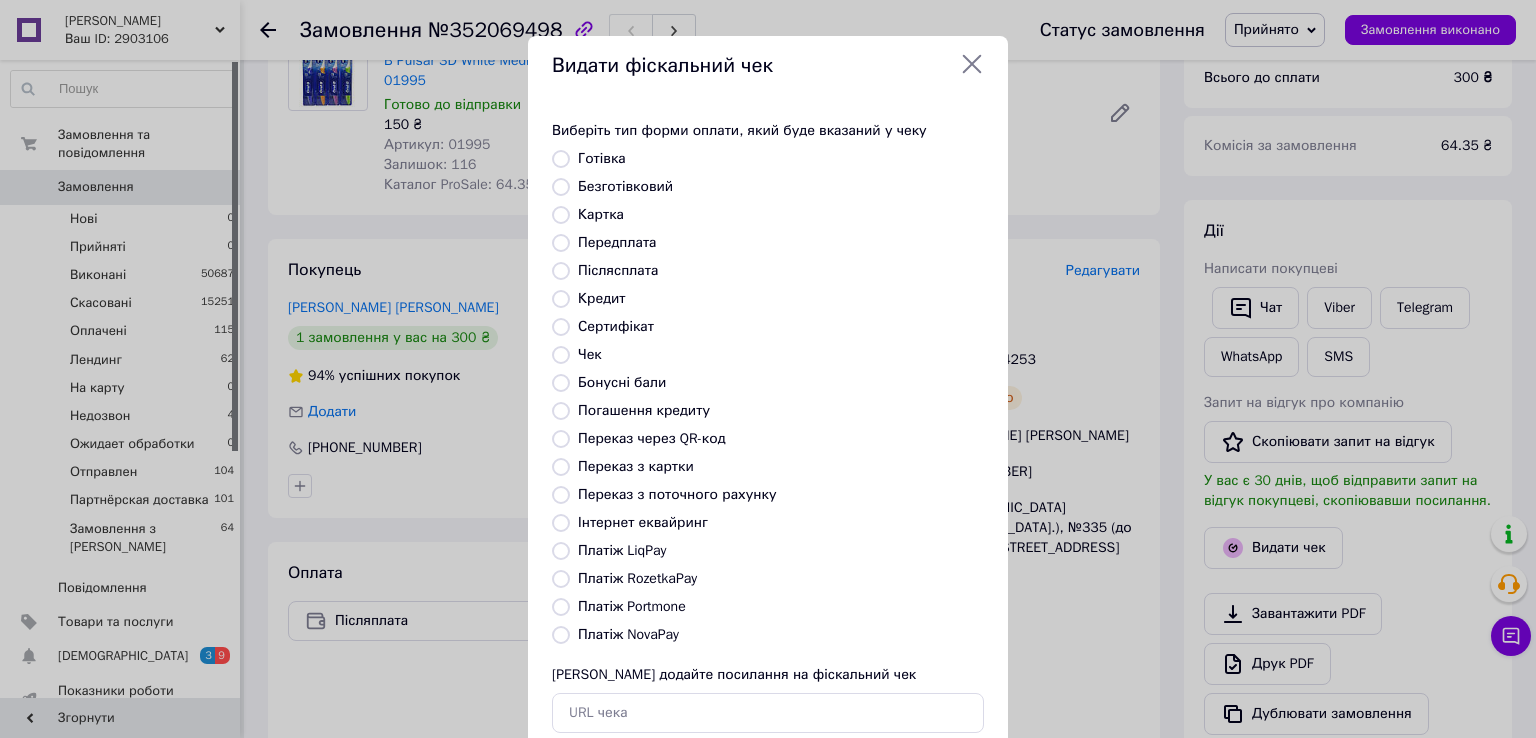 radio on "true" 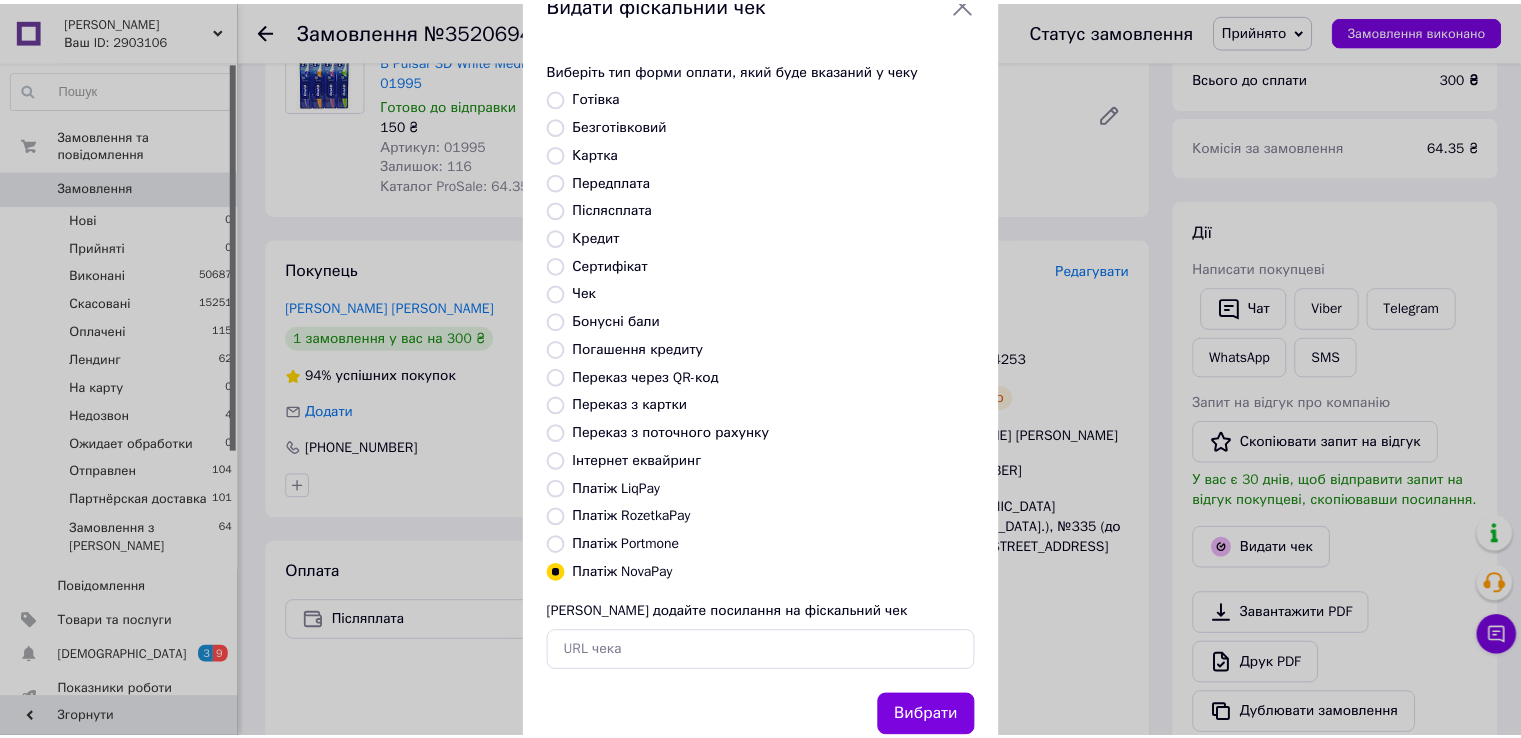scroll, scrollTop: 120, scrollLeft: 0, axis: vertical 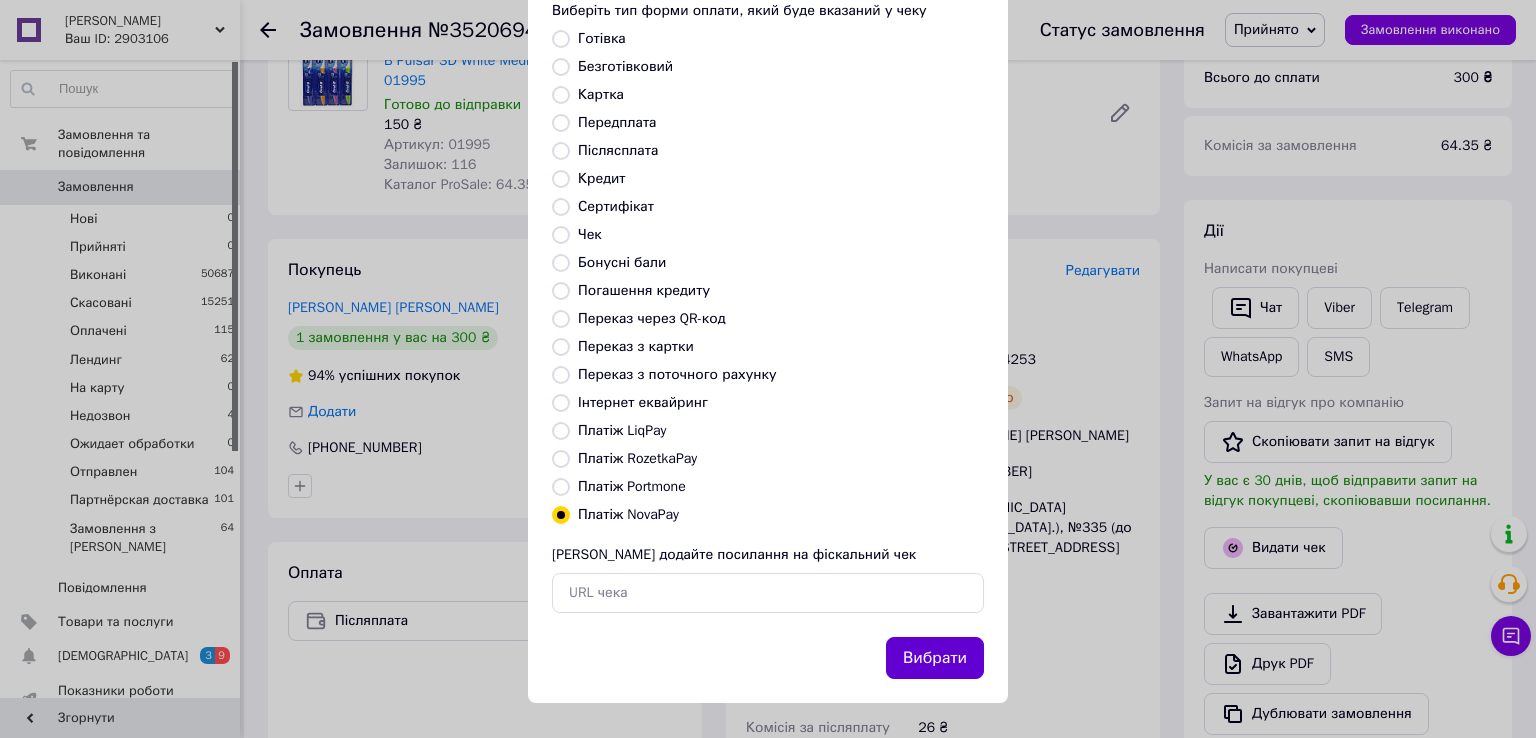 click on "Вибрати" at bounding box center (935, 658) 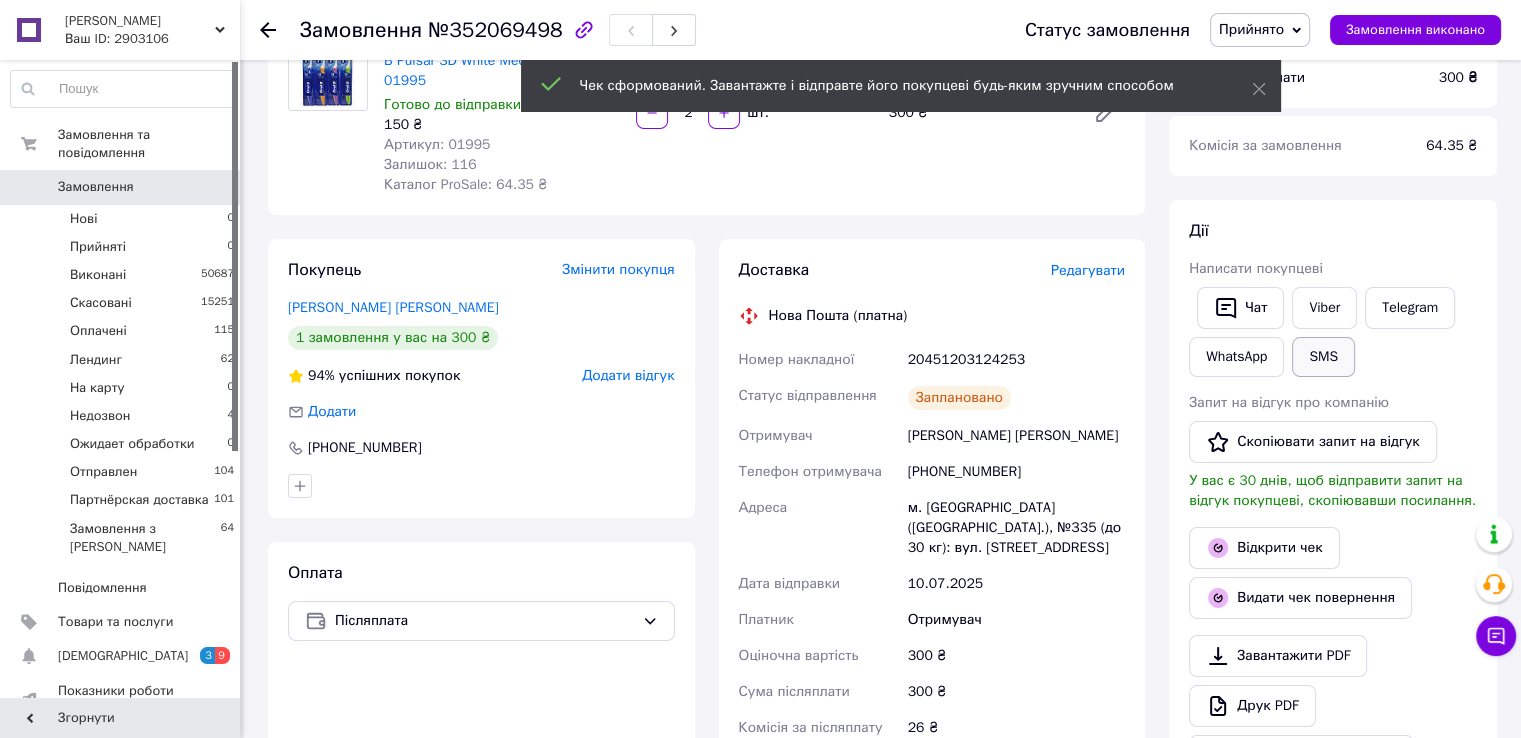 click on "SMS" at bounding box center [1323, 357] 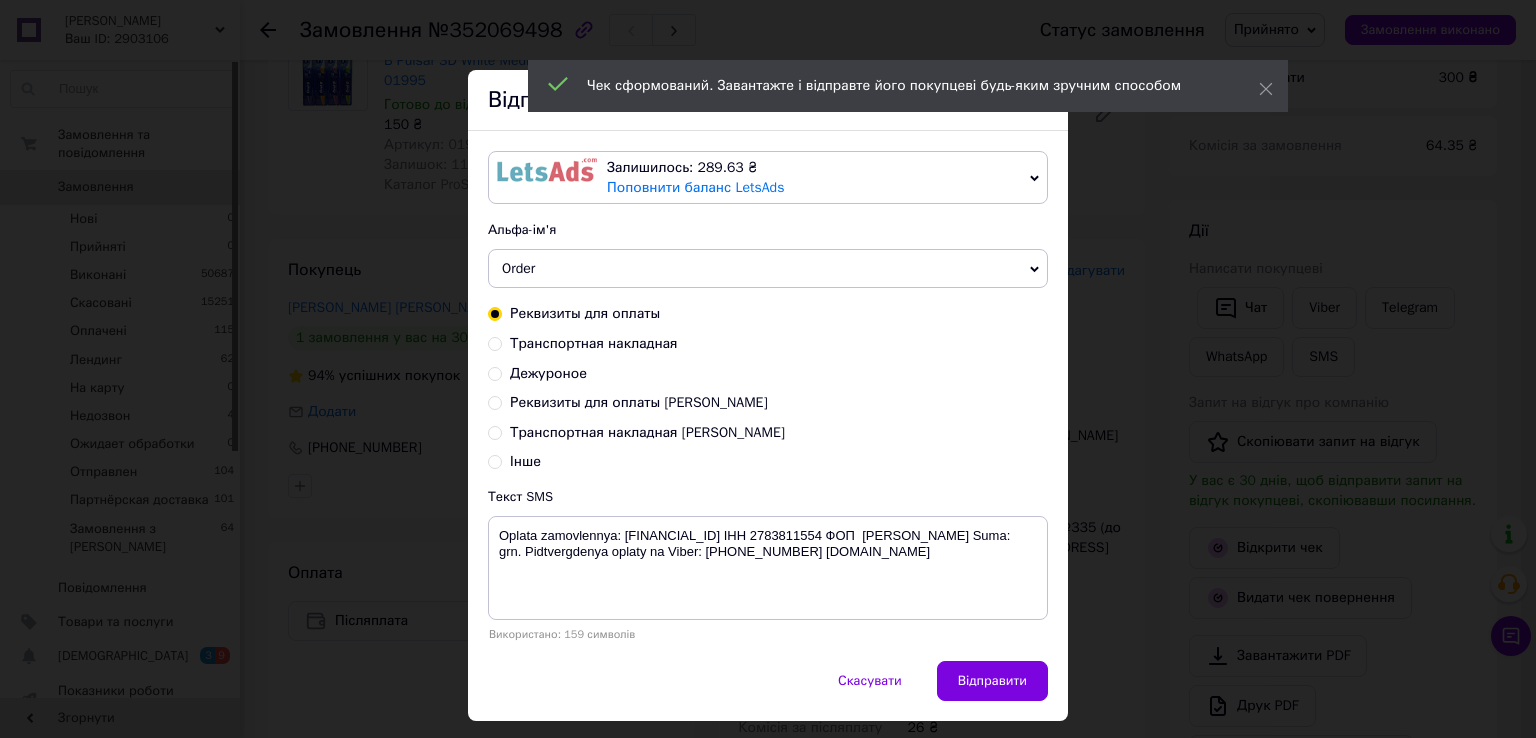click on "Транспортная накладная" at bounding box center (594, 343) 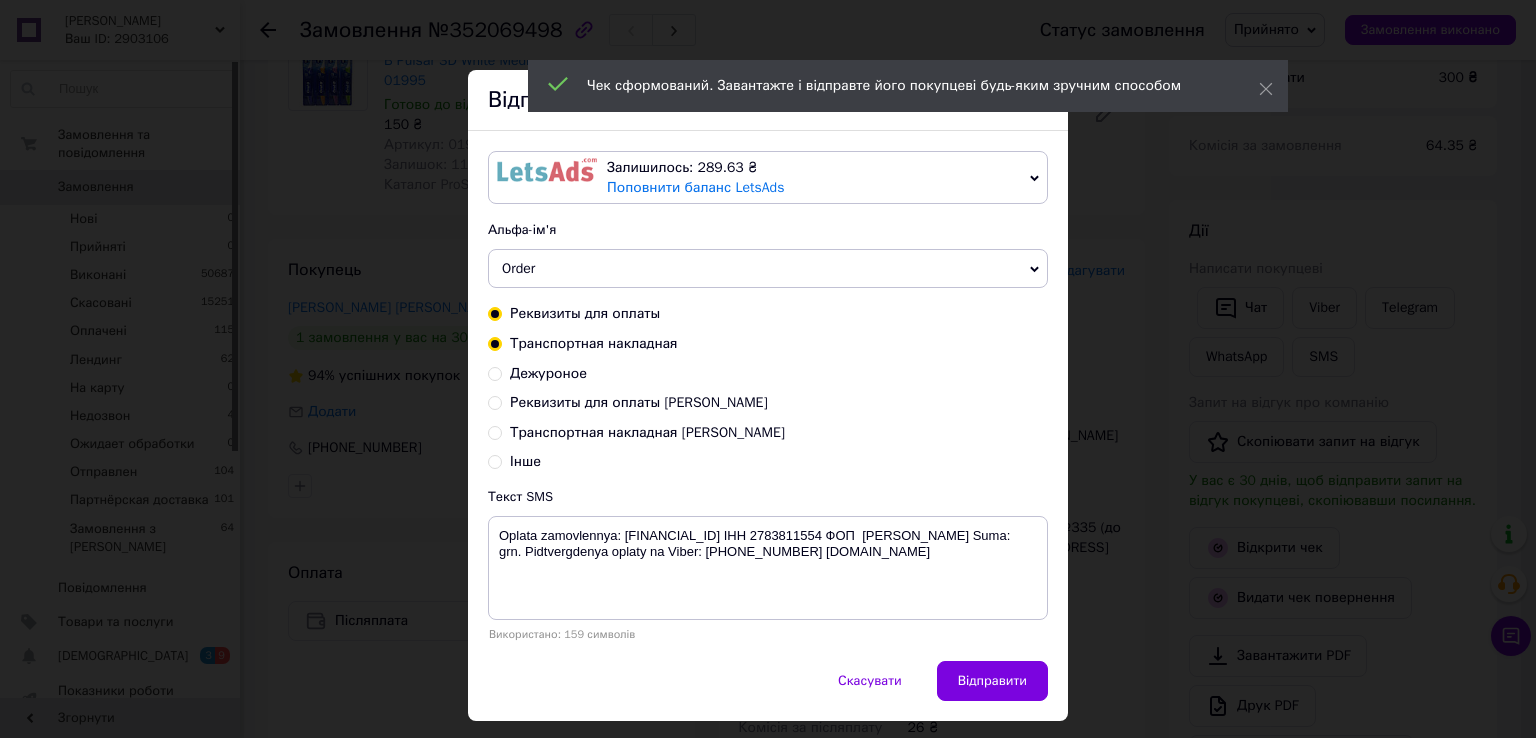 radio on "false" 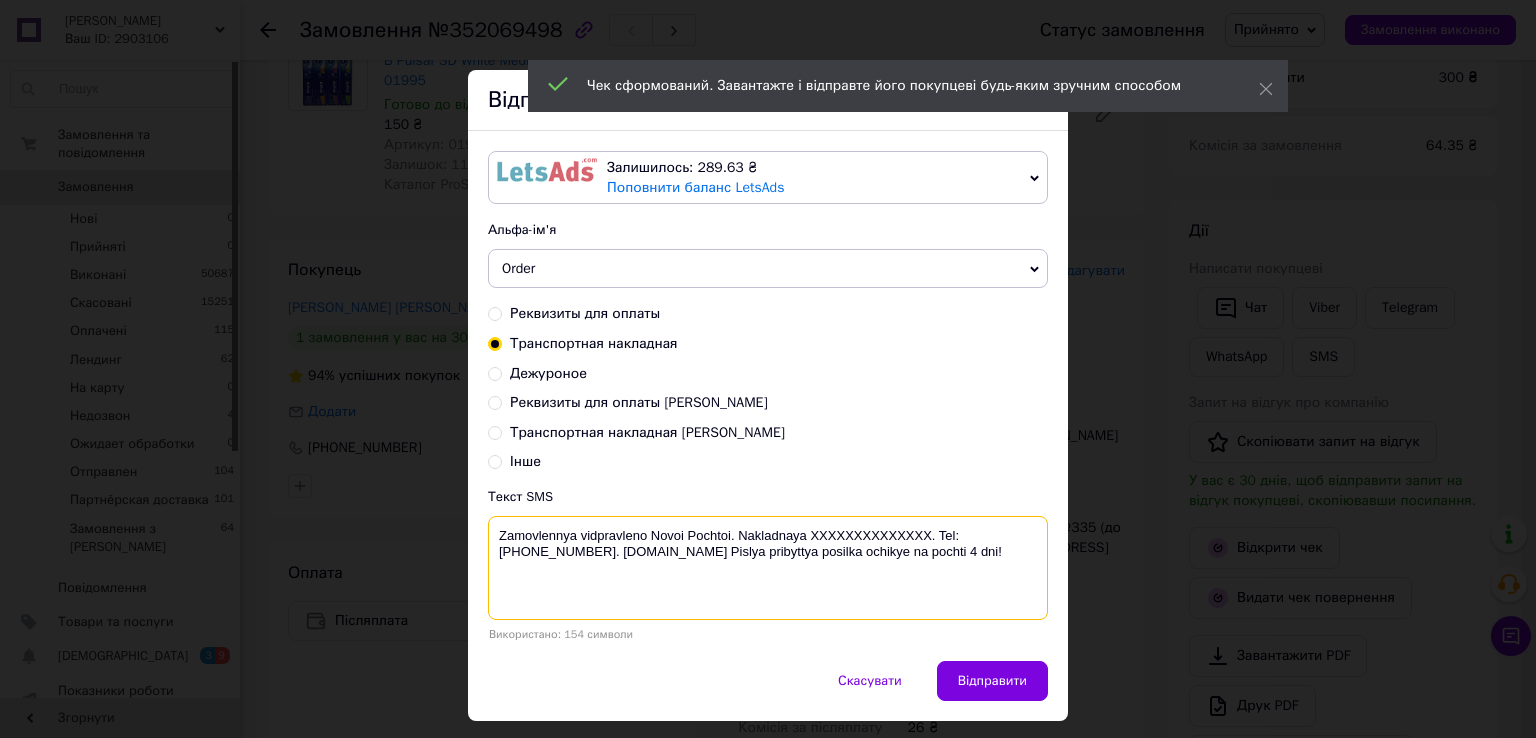 click on "Zamovlennya vidpravleno Novoi Pochtoi. Nakladnaya XXXXXXXXXXXXXX. Tel: +380660002777. biotrading.com.ua Pislya pribyttya posilka ochikye na pochti 4 dni!" at bounding box center (768, 568) 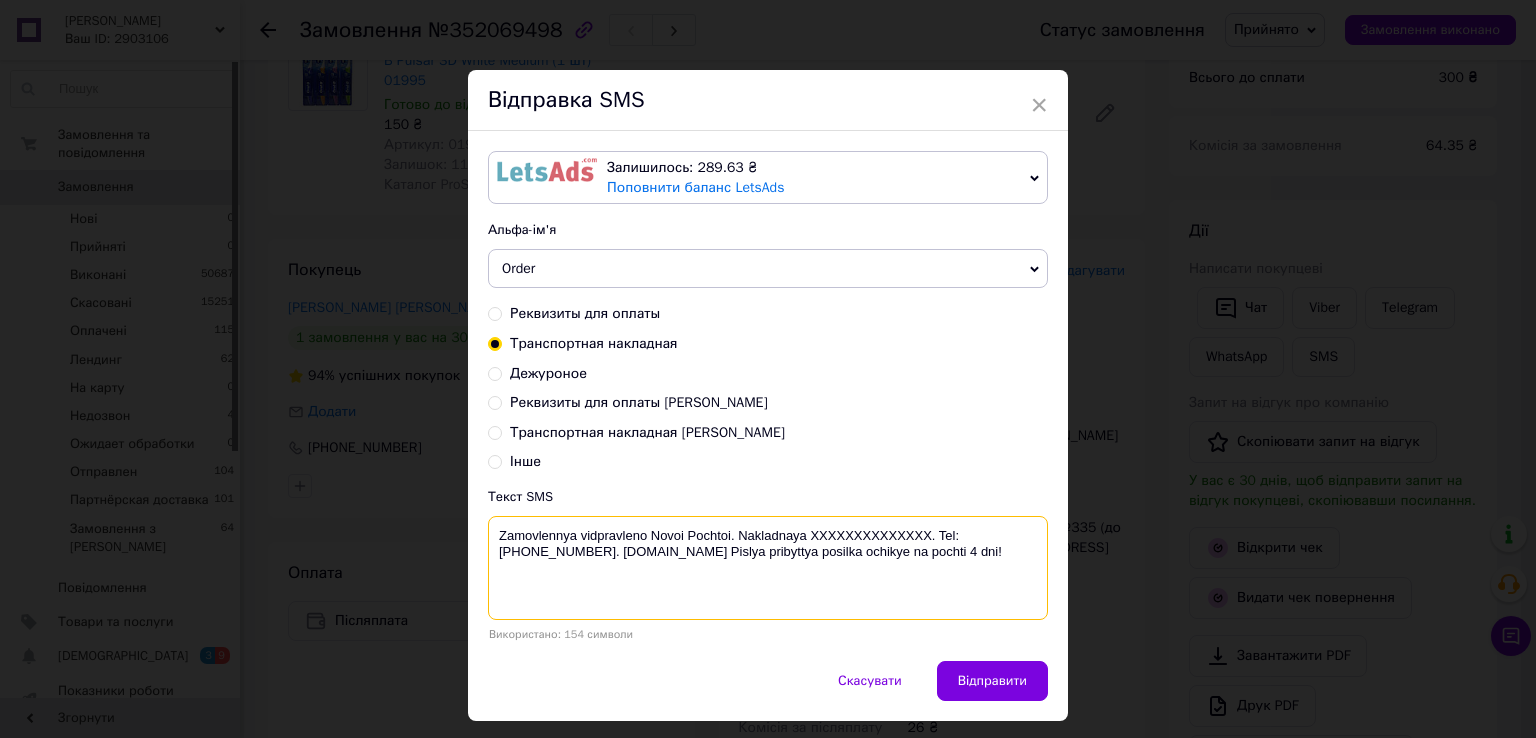 paste on "20451203124253" 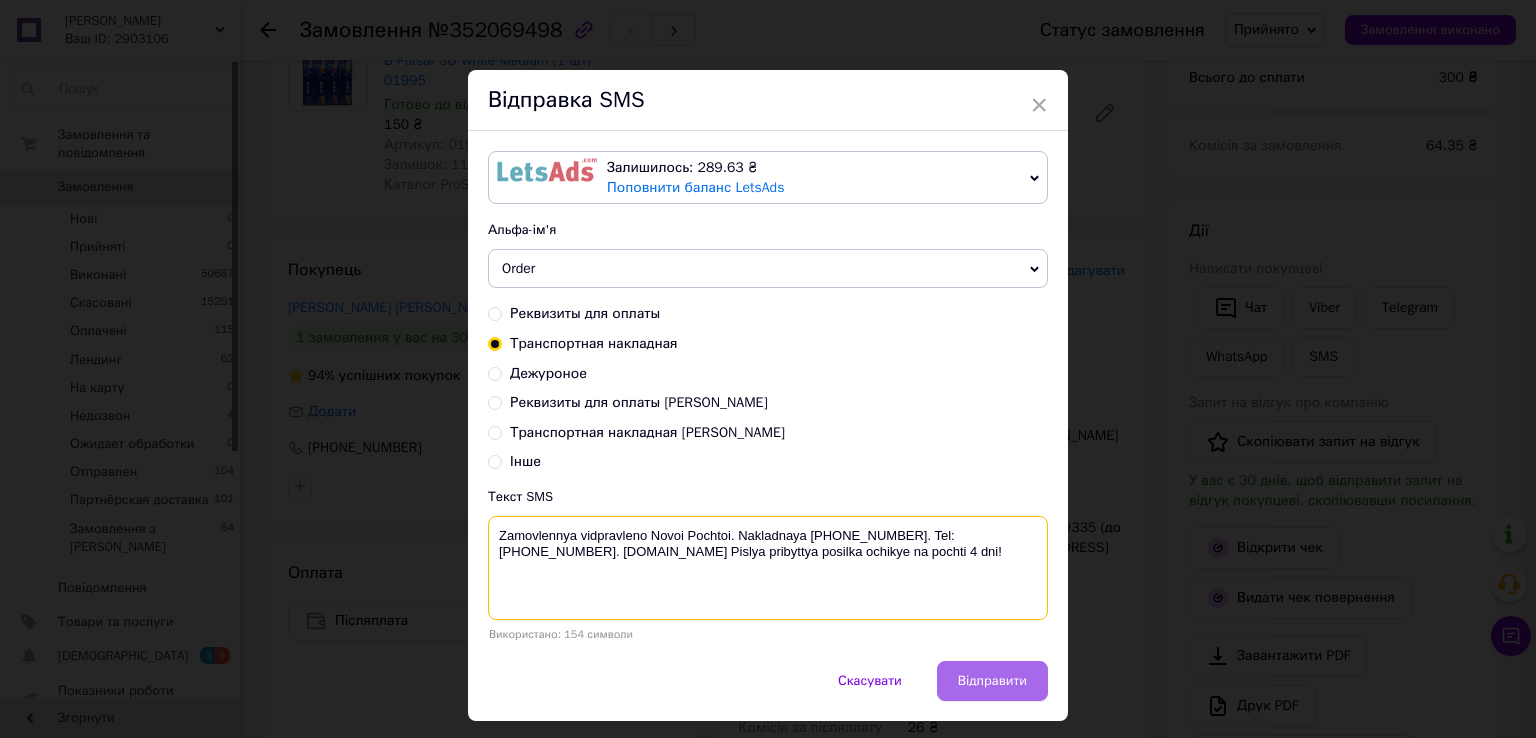 type on "Zamovlennya vidpravleno Novoi Pochtoi. Nakladnaya 20451203124253. Tel: +380660002777. biotrading.com.ua Pislya pribyttya posilka ochikye na pochti 4 dni!" 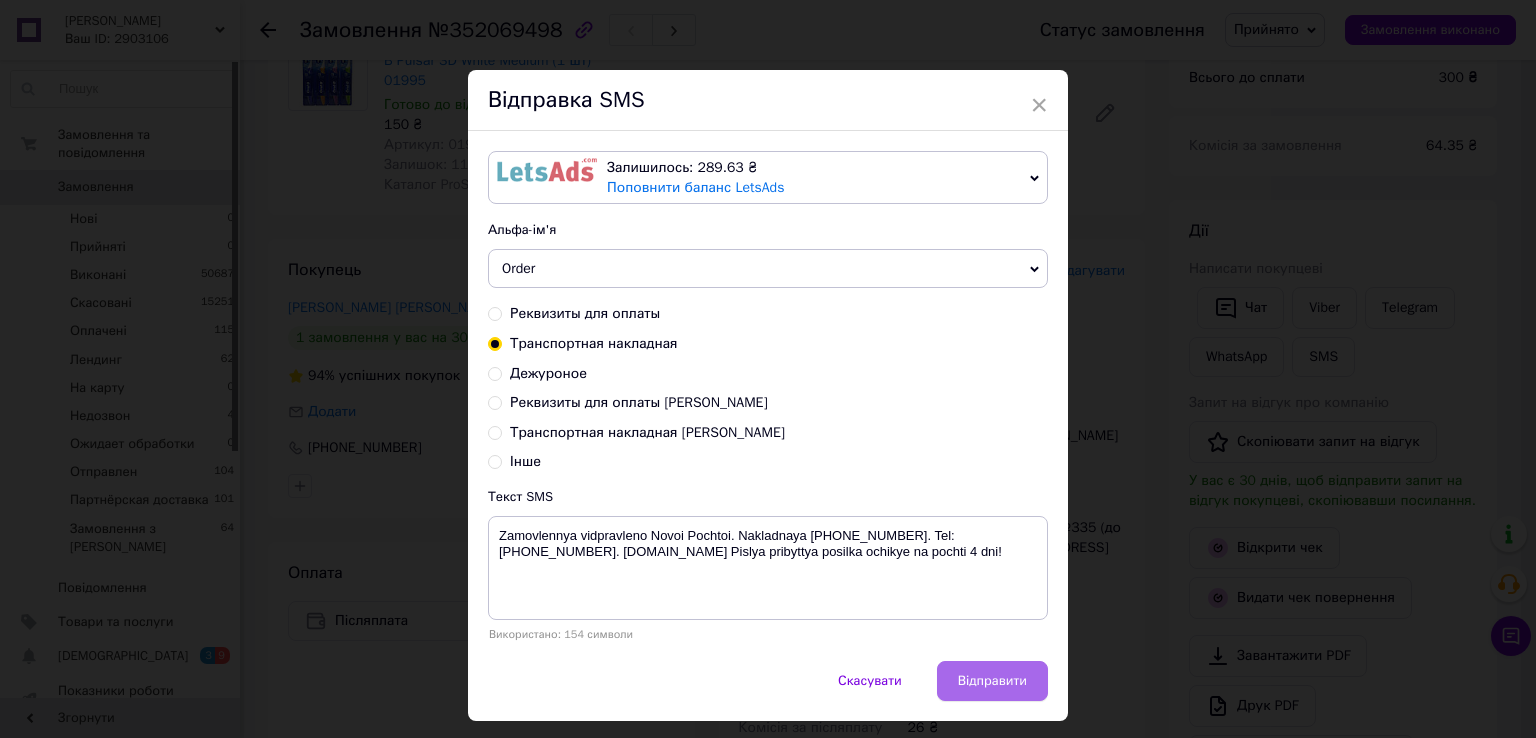 click on "Відправити" at bounding box center [992, 681] 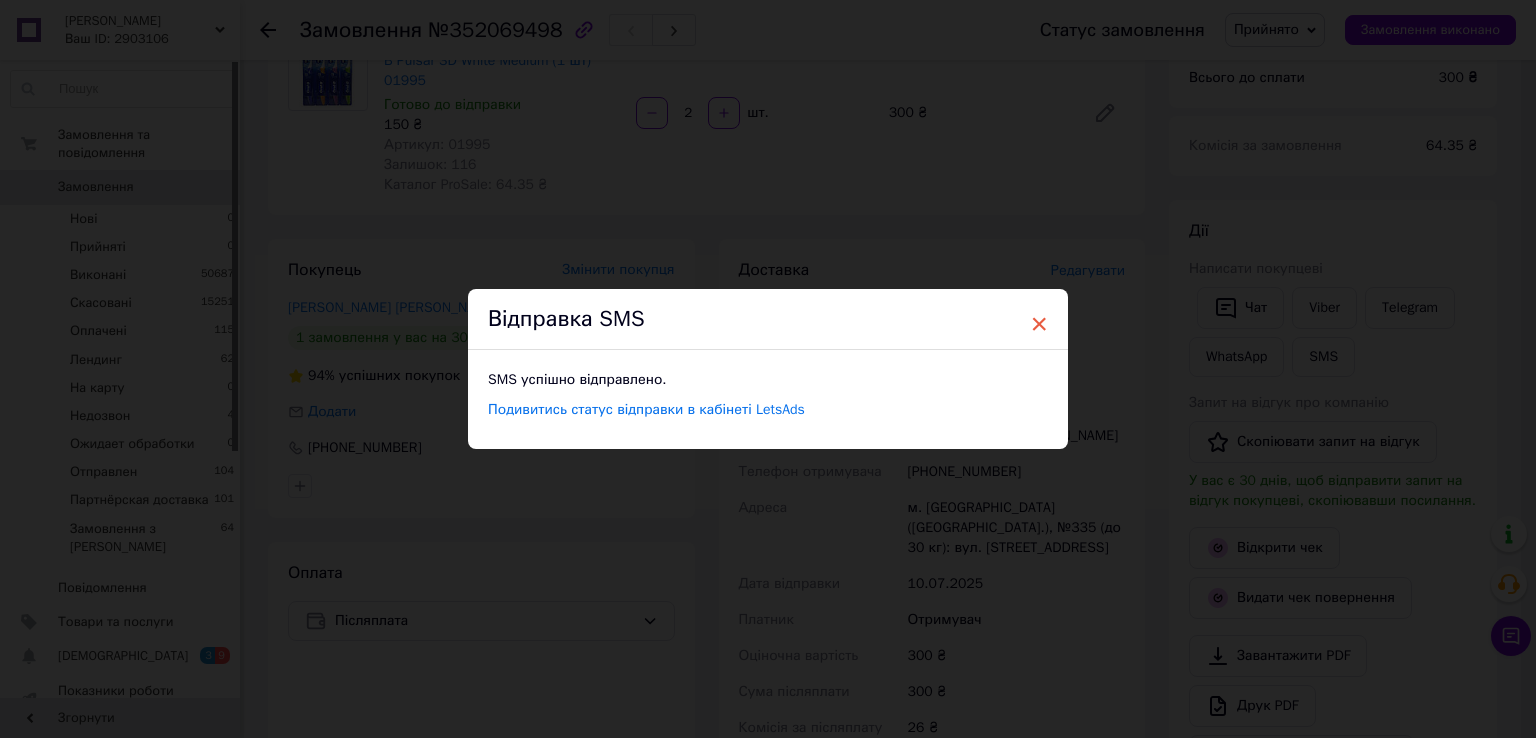click on "×" at bounding box center (1039, 324) 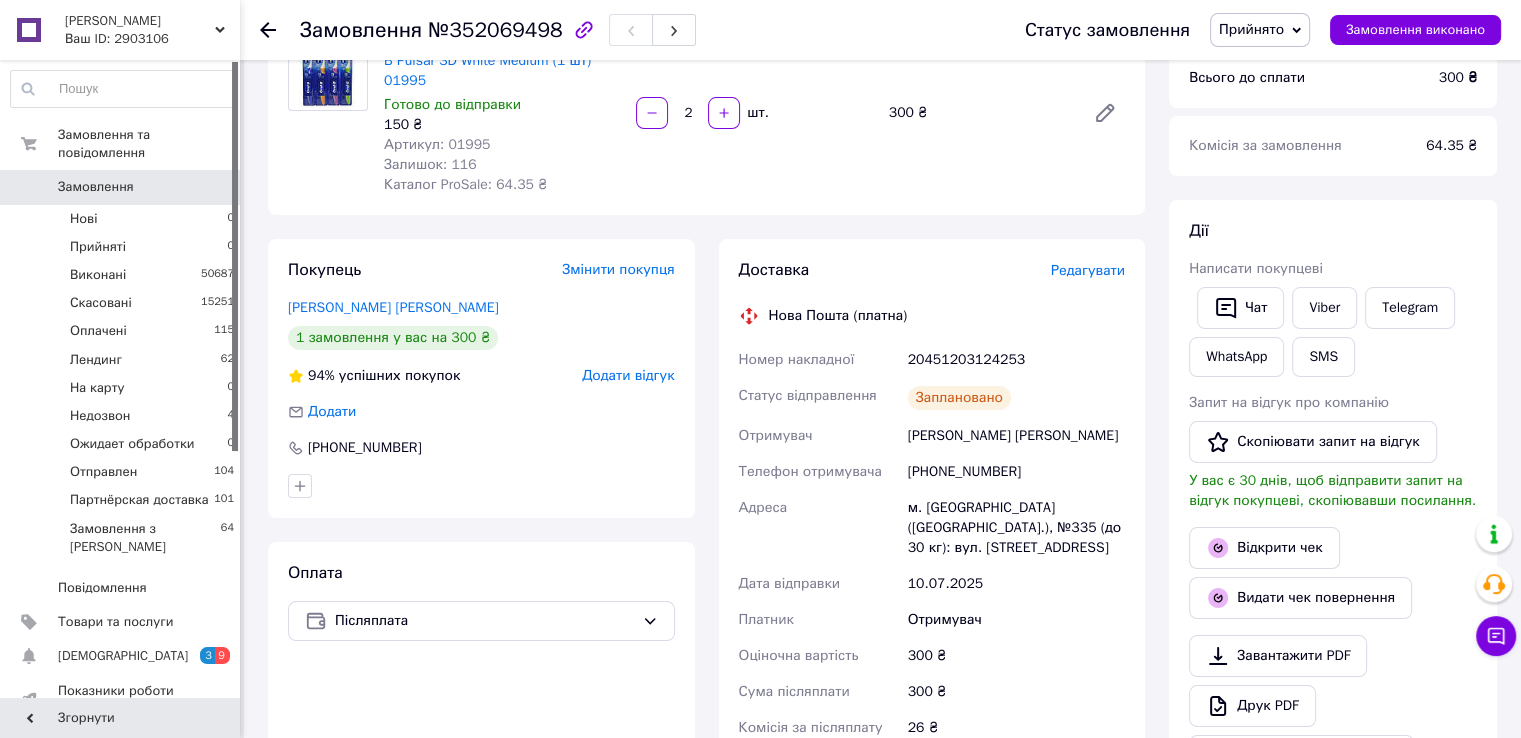 click on "Прийнято" at bounding box center [1251, 29] 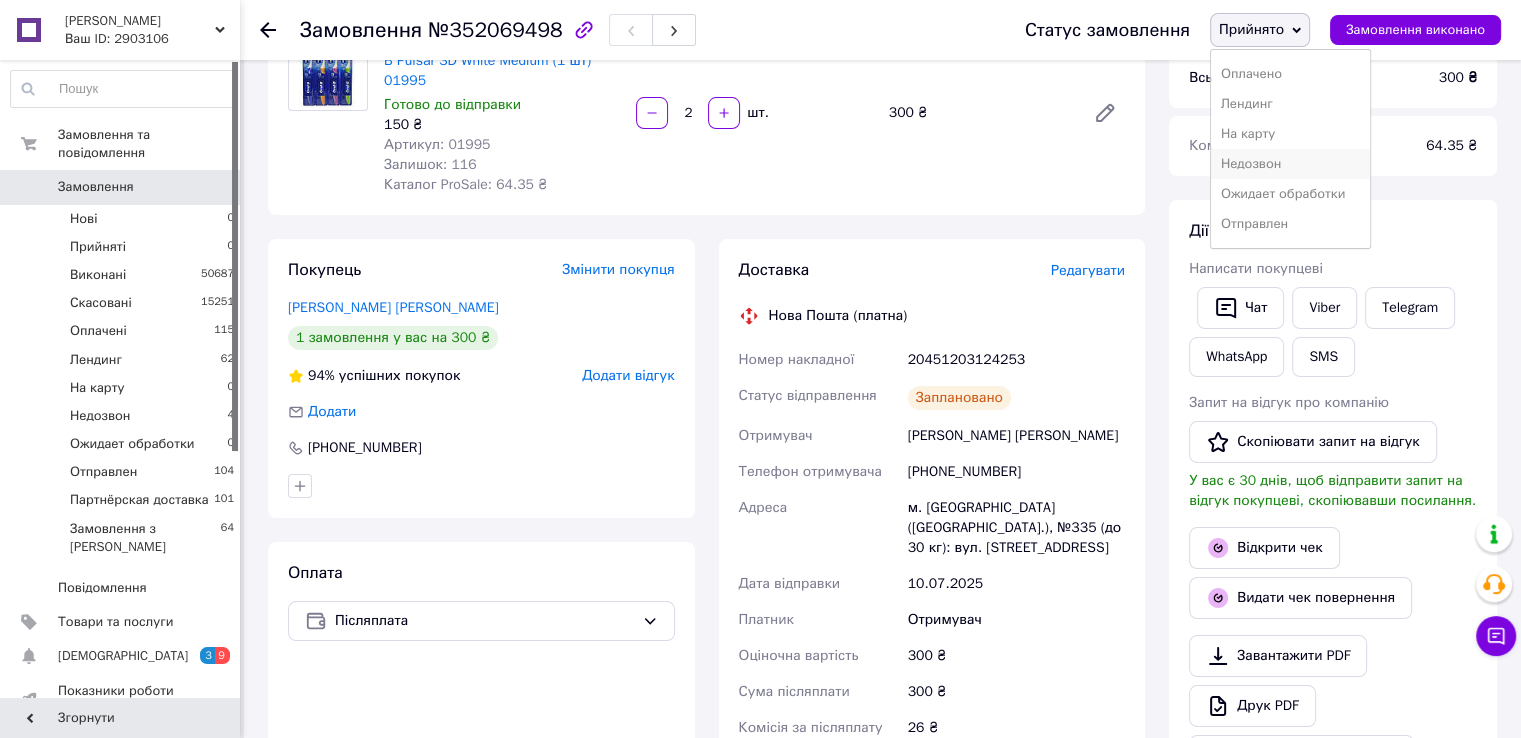 scroll, scrollTop: 81, scrollLeft: 0, axis: vertical 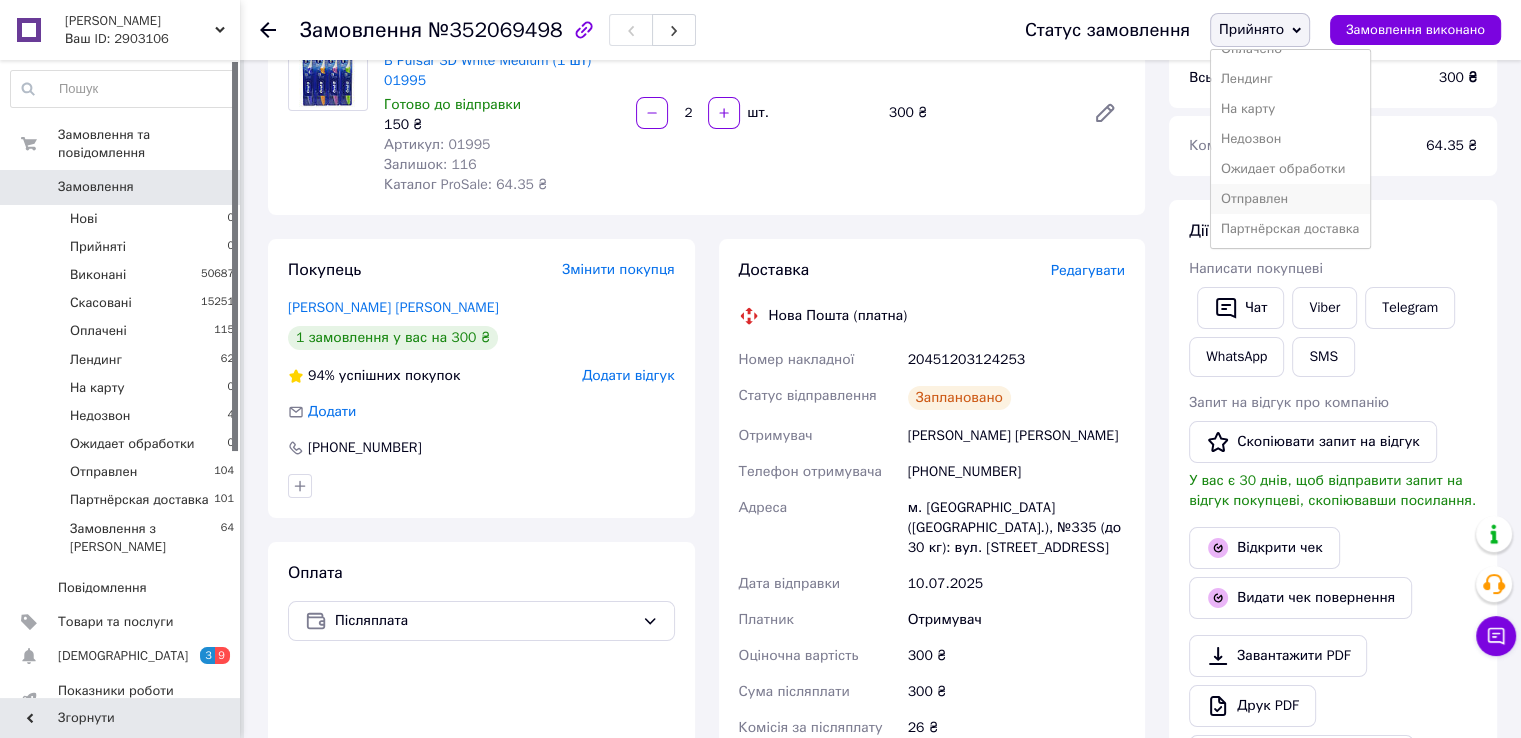 click on "Отправлен" at bounding box center [1290, 199] 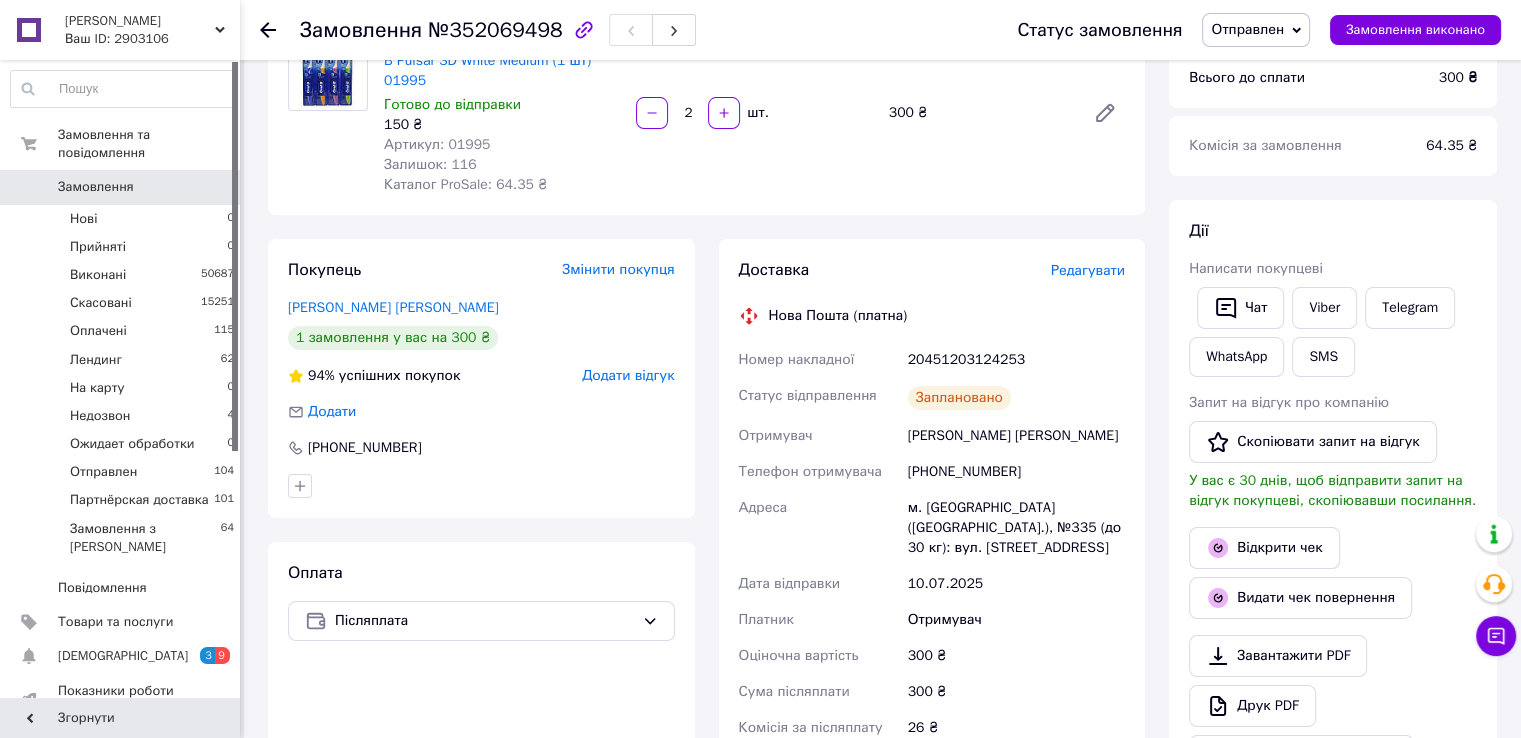 click on "Замовлення" at bounding box center (96, 187) 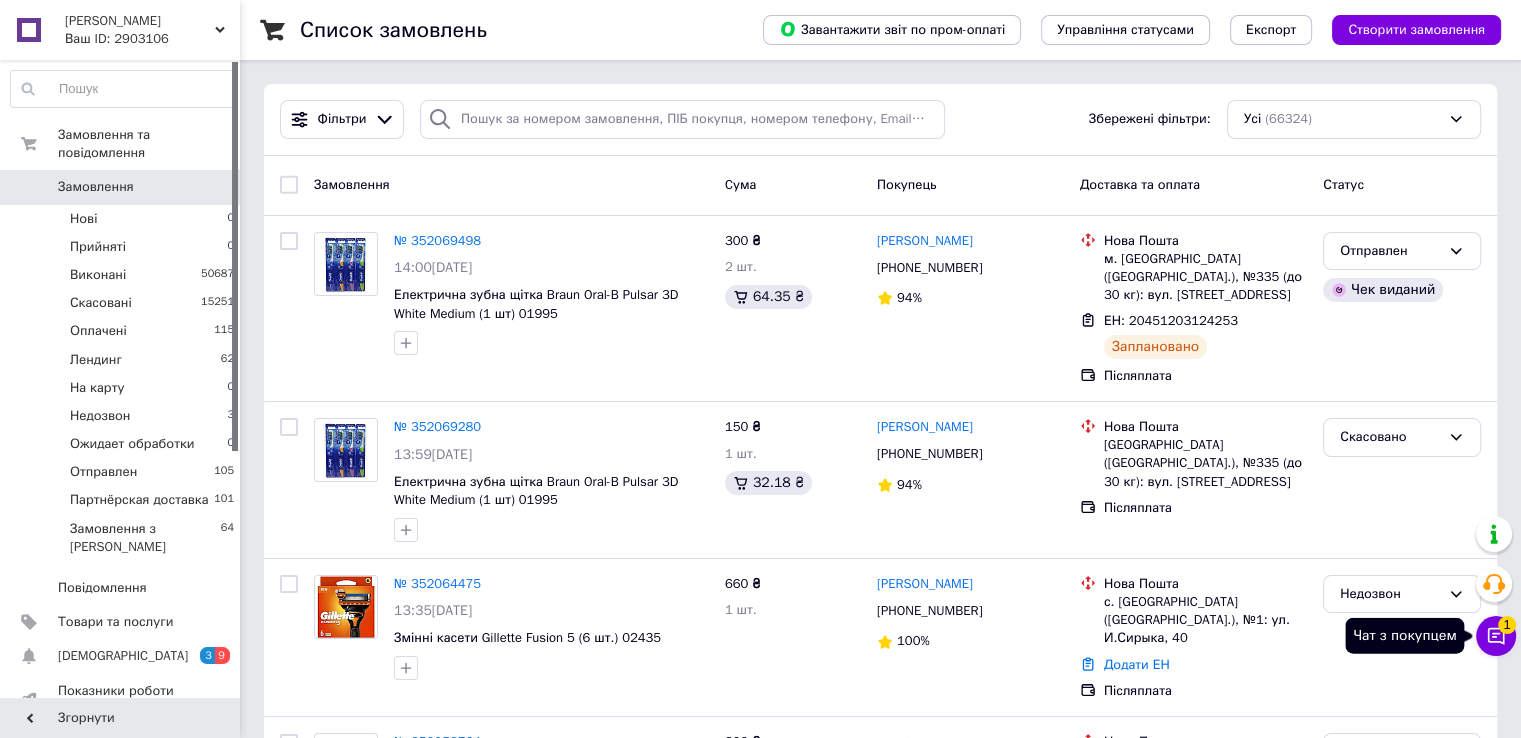 click 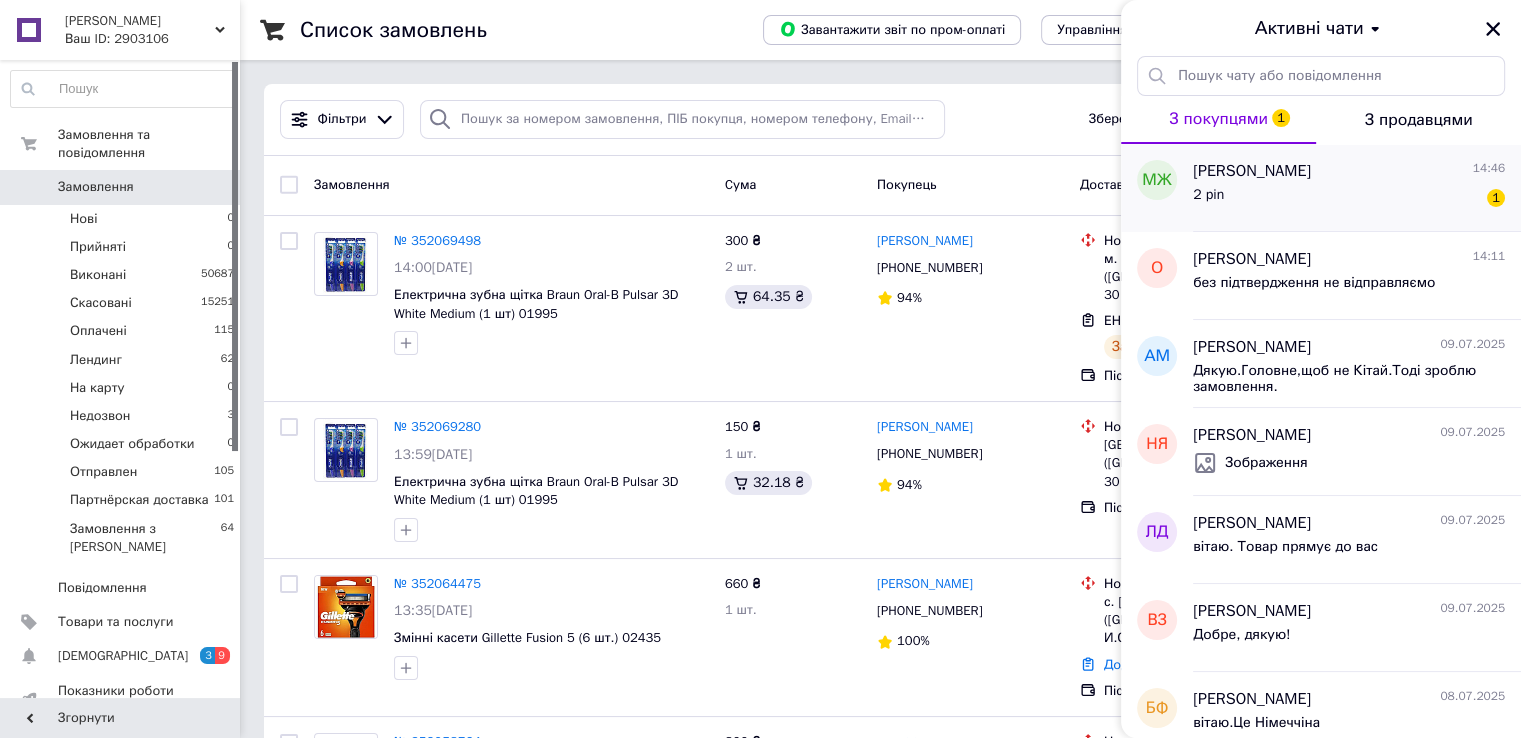 click on "2 pin 1" at bounding box center [1349, 199] 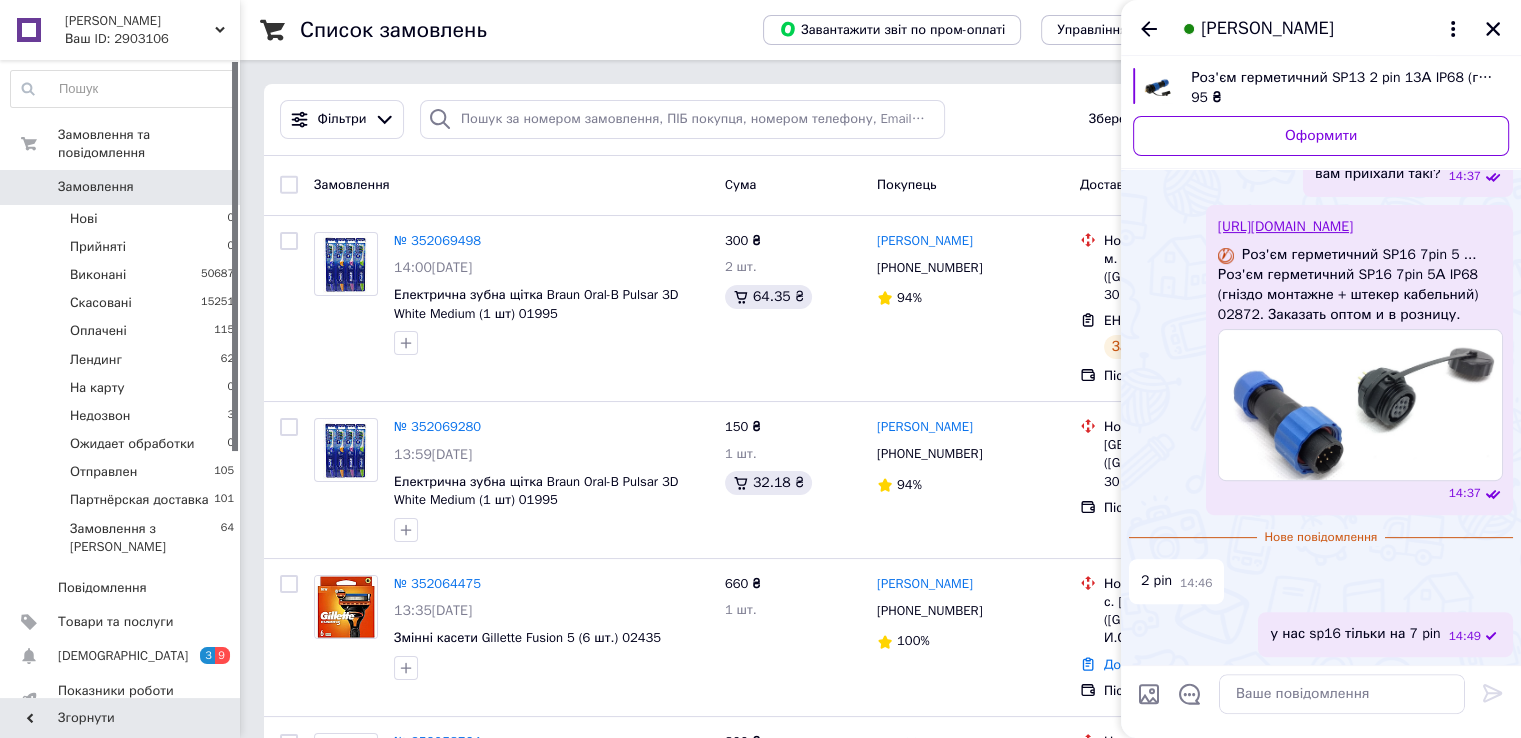scroll, scrollTop: 568, scrollLeft: 0, axis: vertical 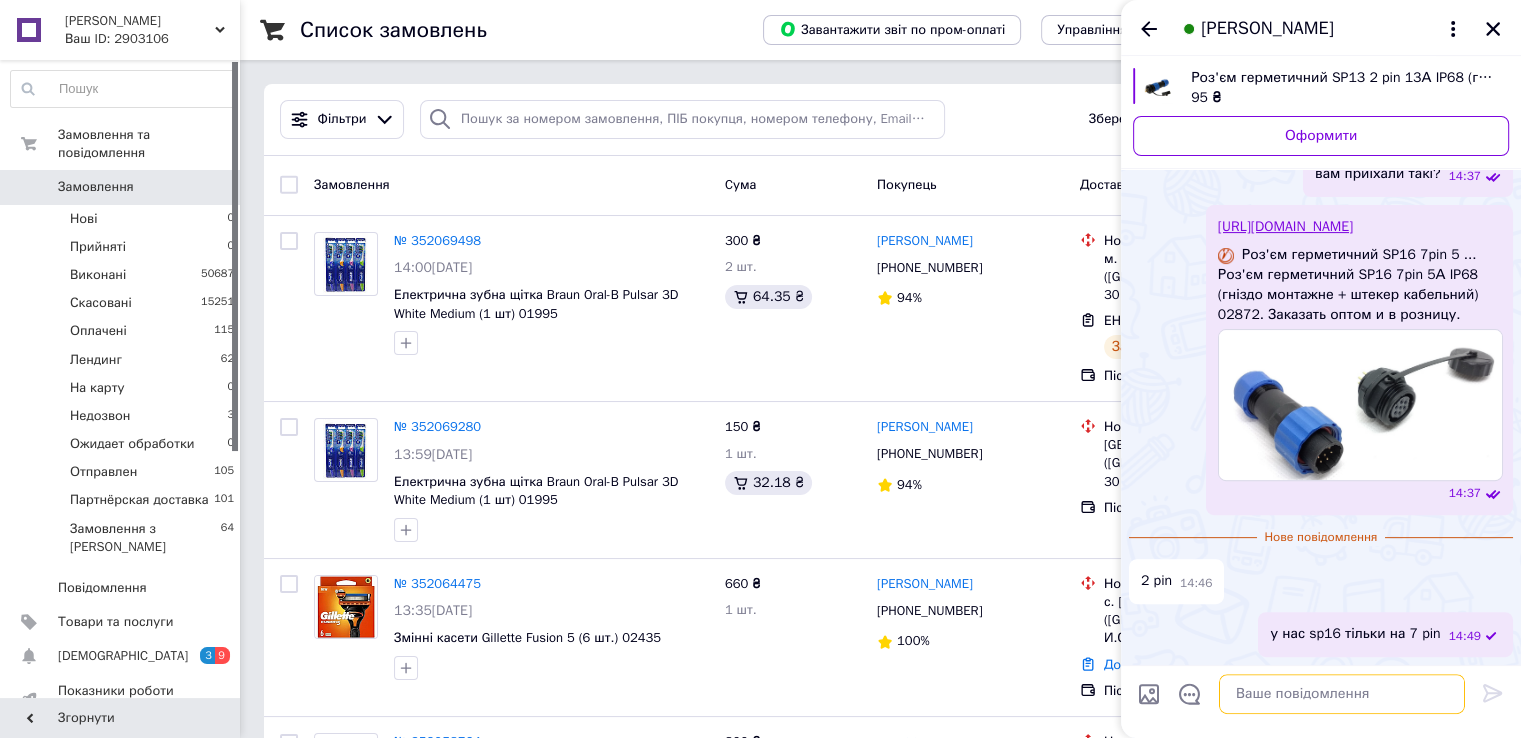 click at bounding box center [1342, 694] 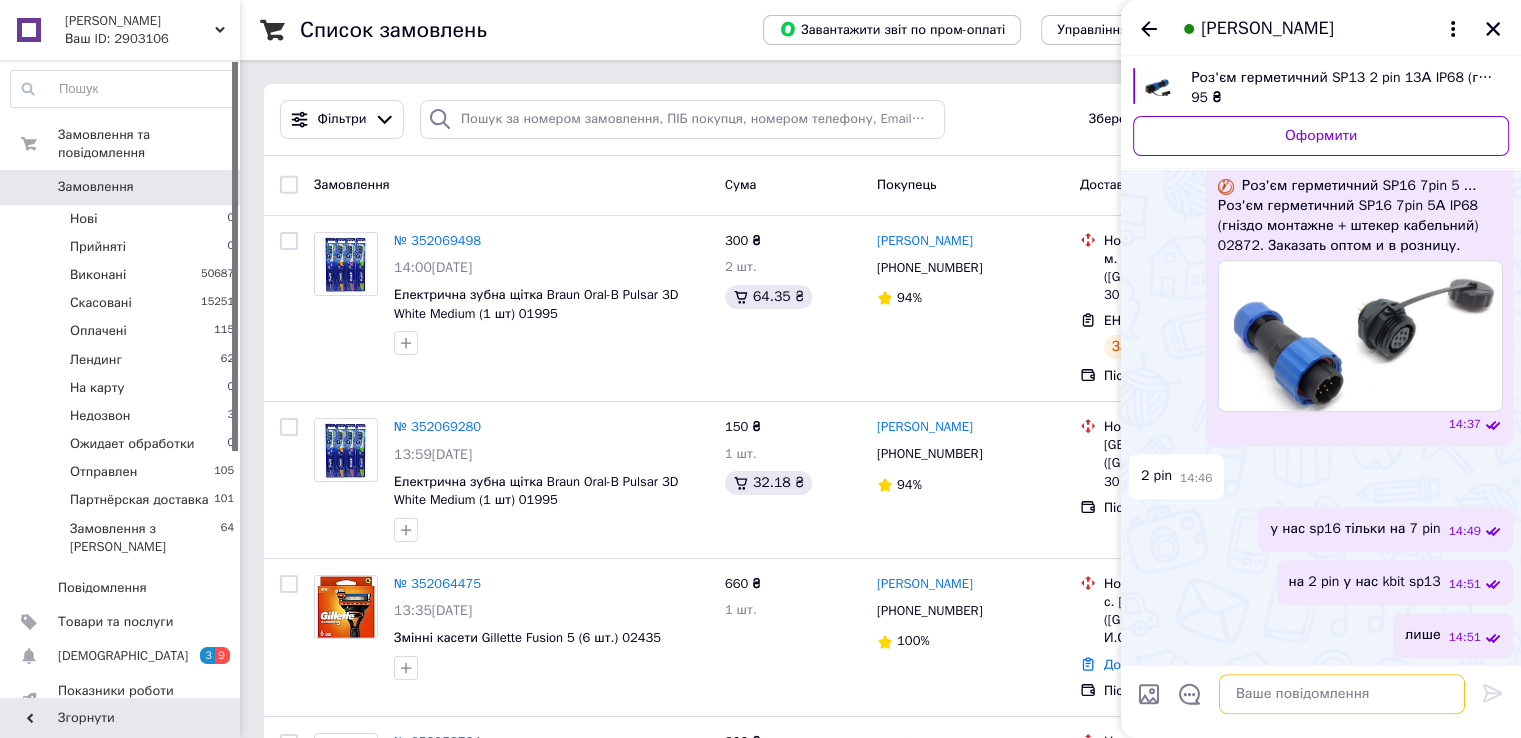 scroll, scrollTop: 638, scrollLeft: 0, axis: vertical 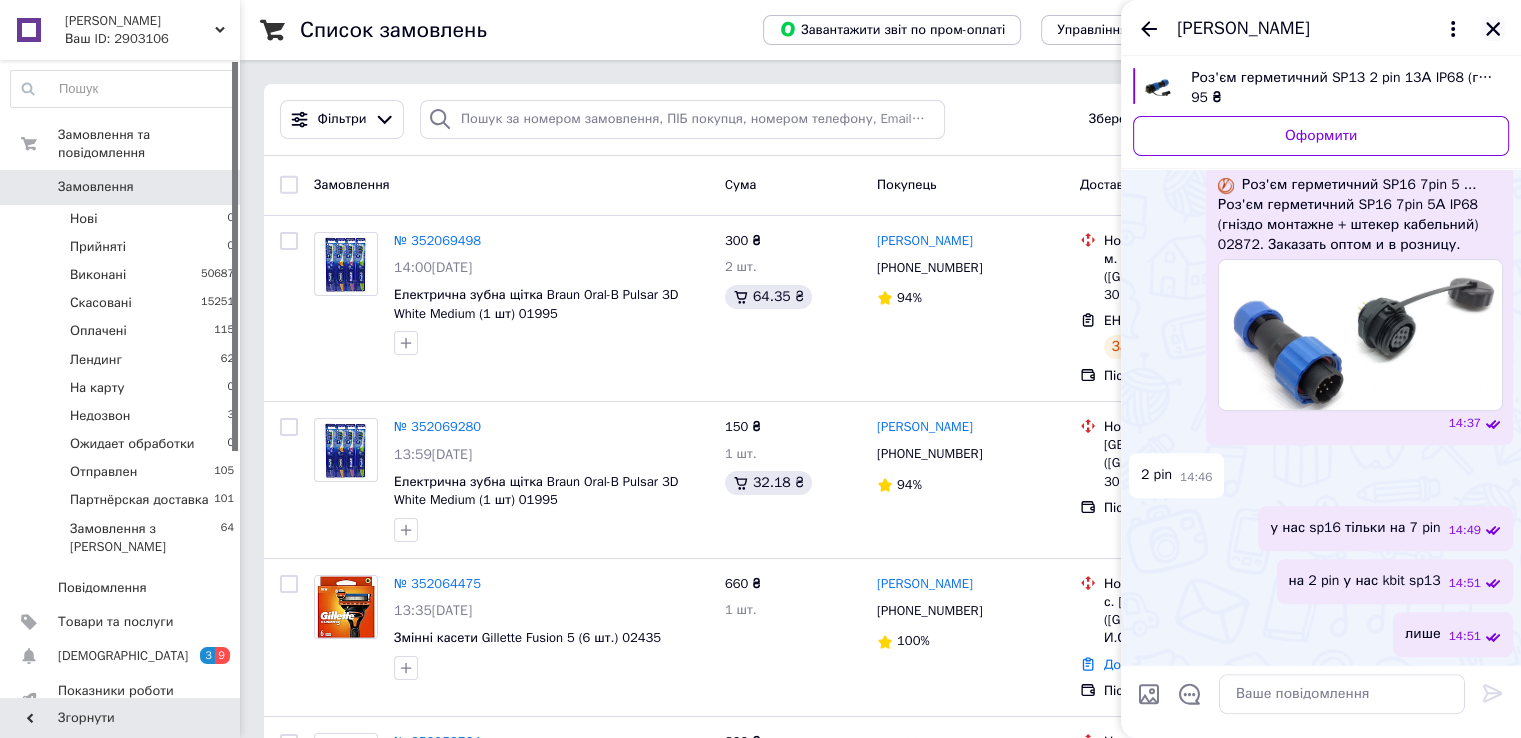click 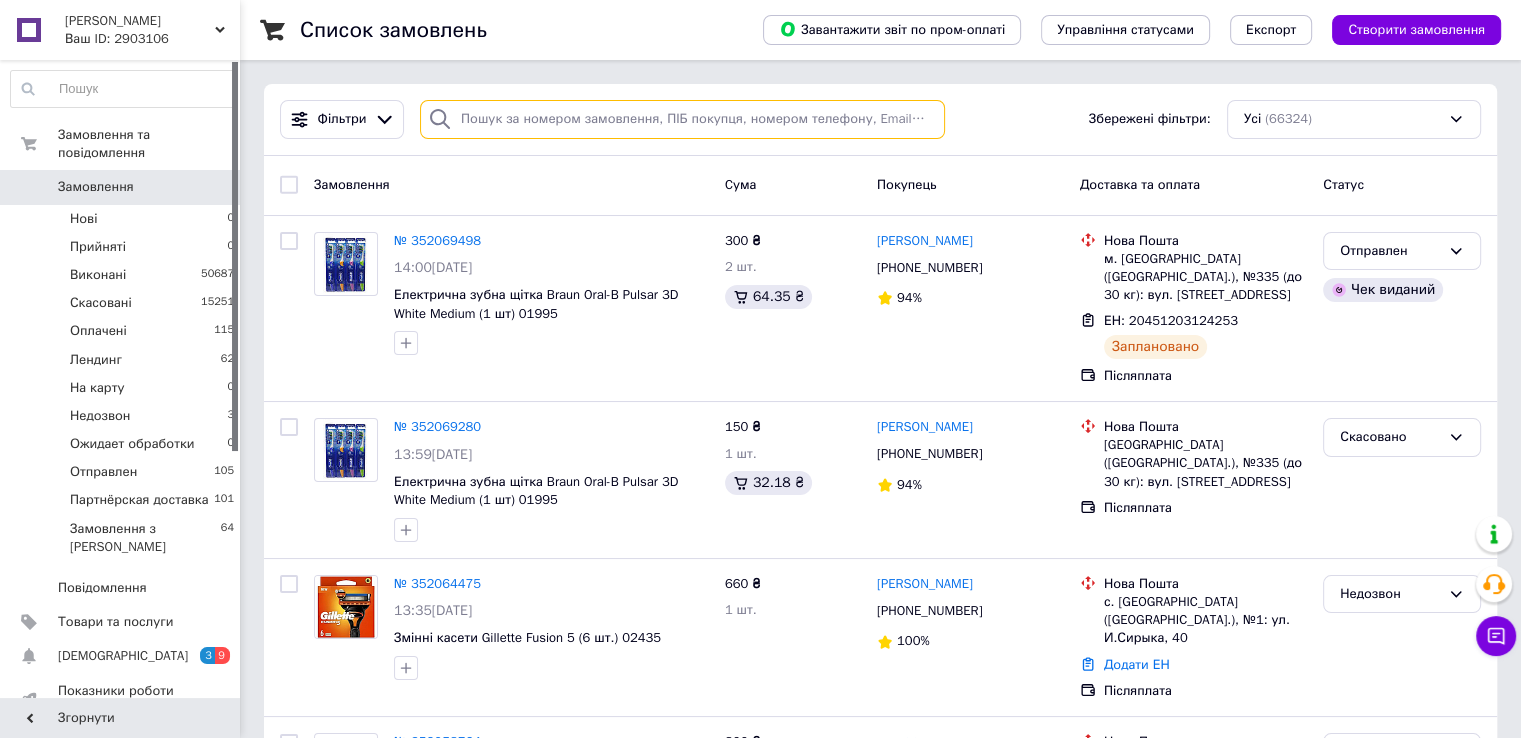 click at bounding box center [682, 119] 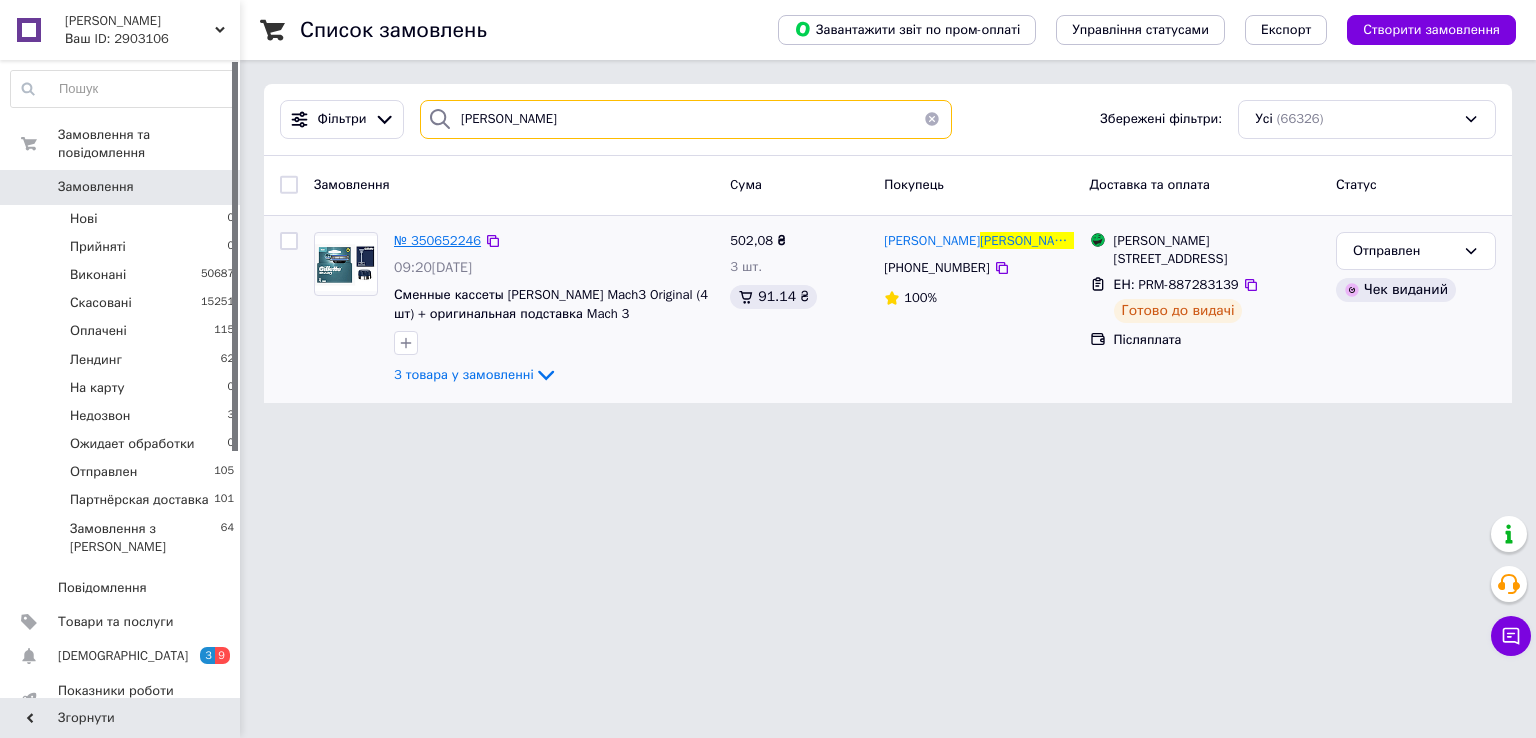 type on "мішаков" 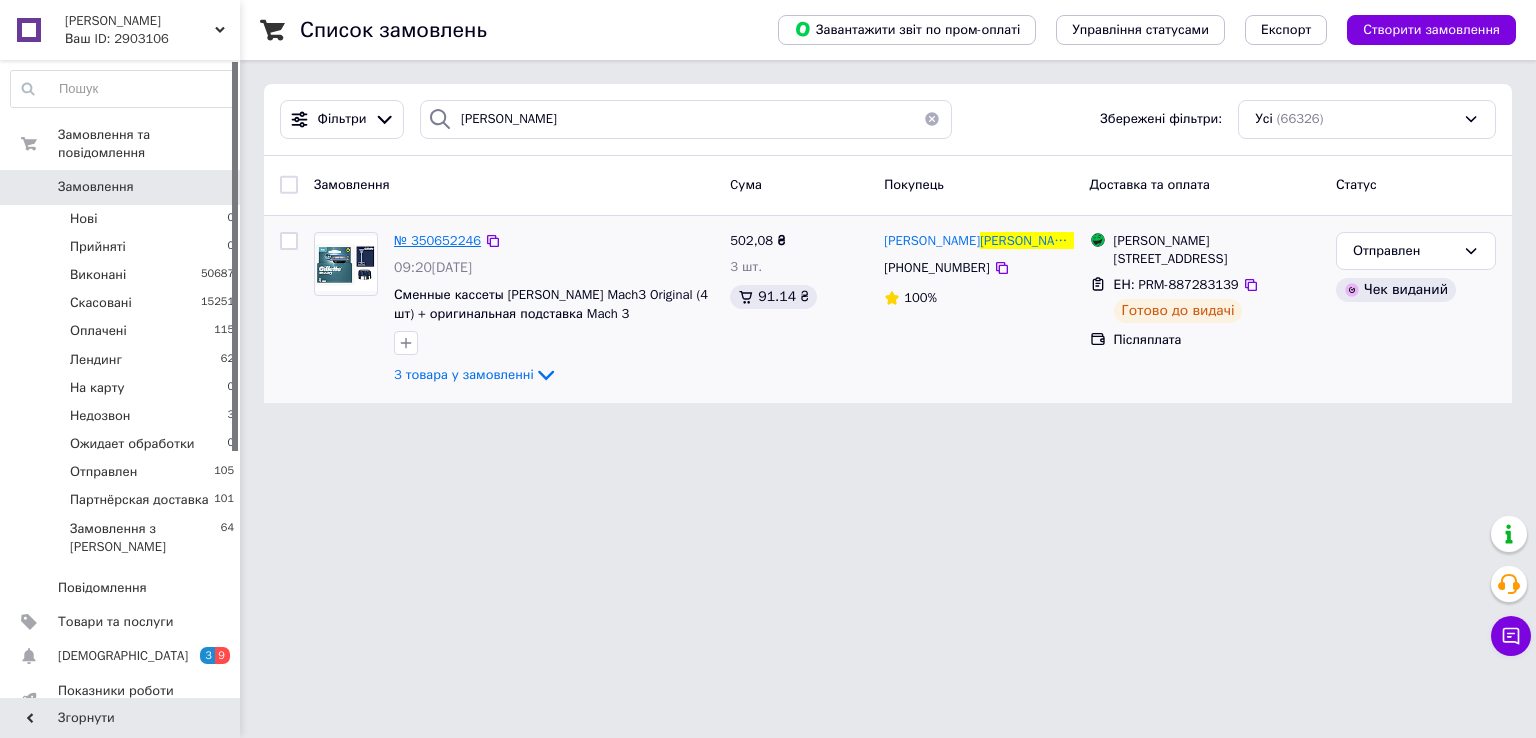 click on "№ 350652246" at bounding box center [437, 240] 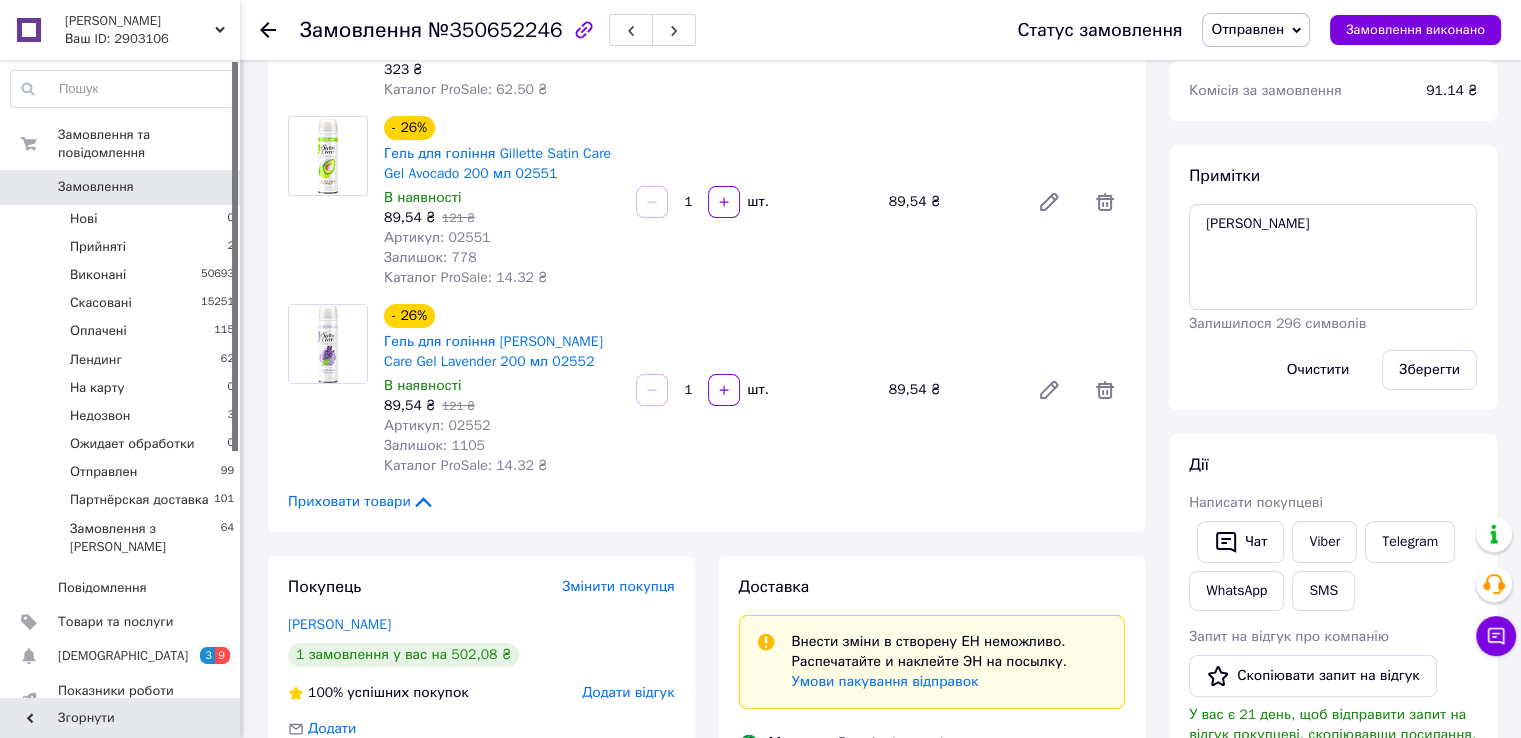 scroll, scrollTop: 200, scrollLeft: 0, axis: vertical 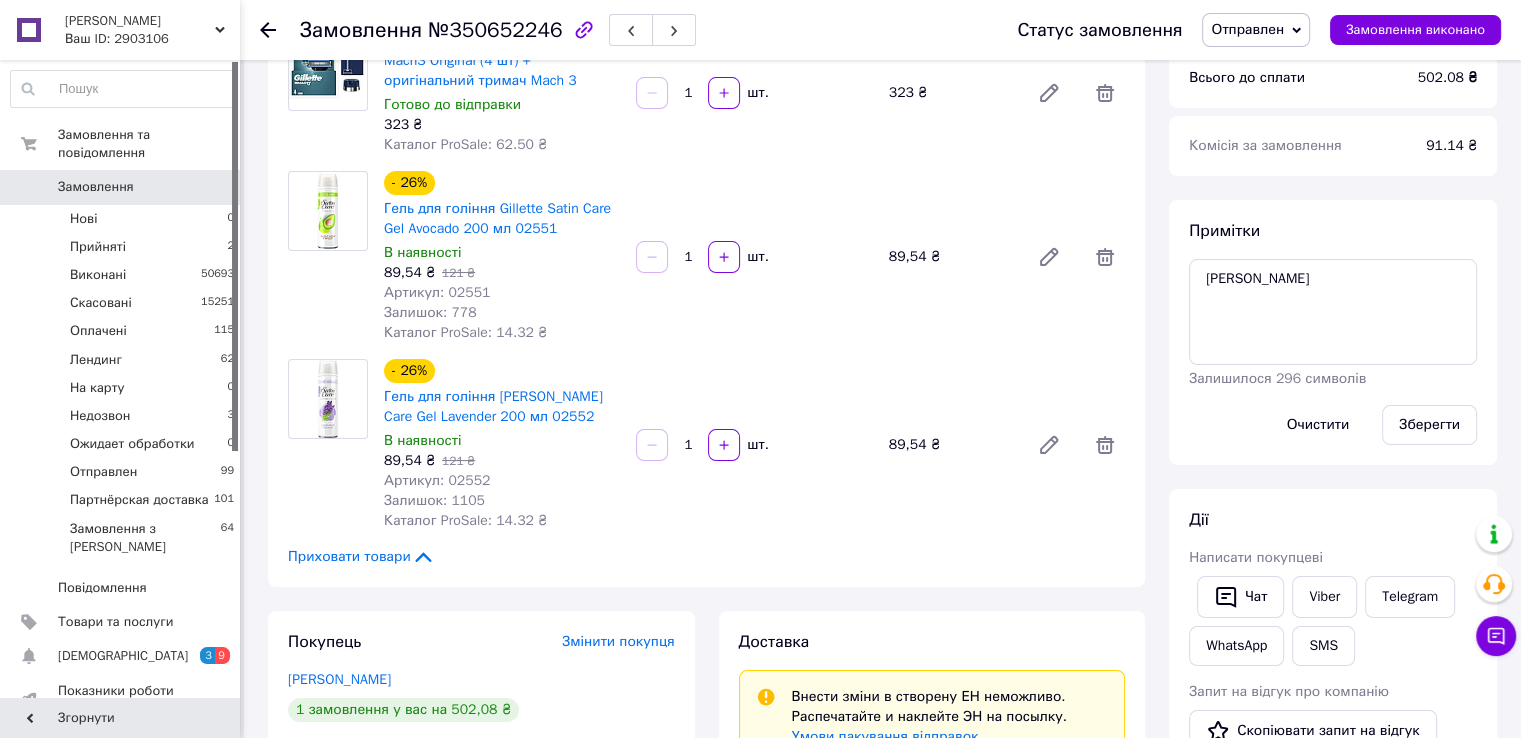 click on "Замовлення" at bounding box center (96, 187) 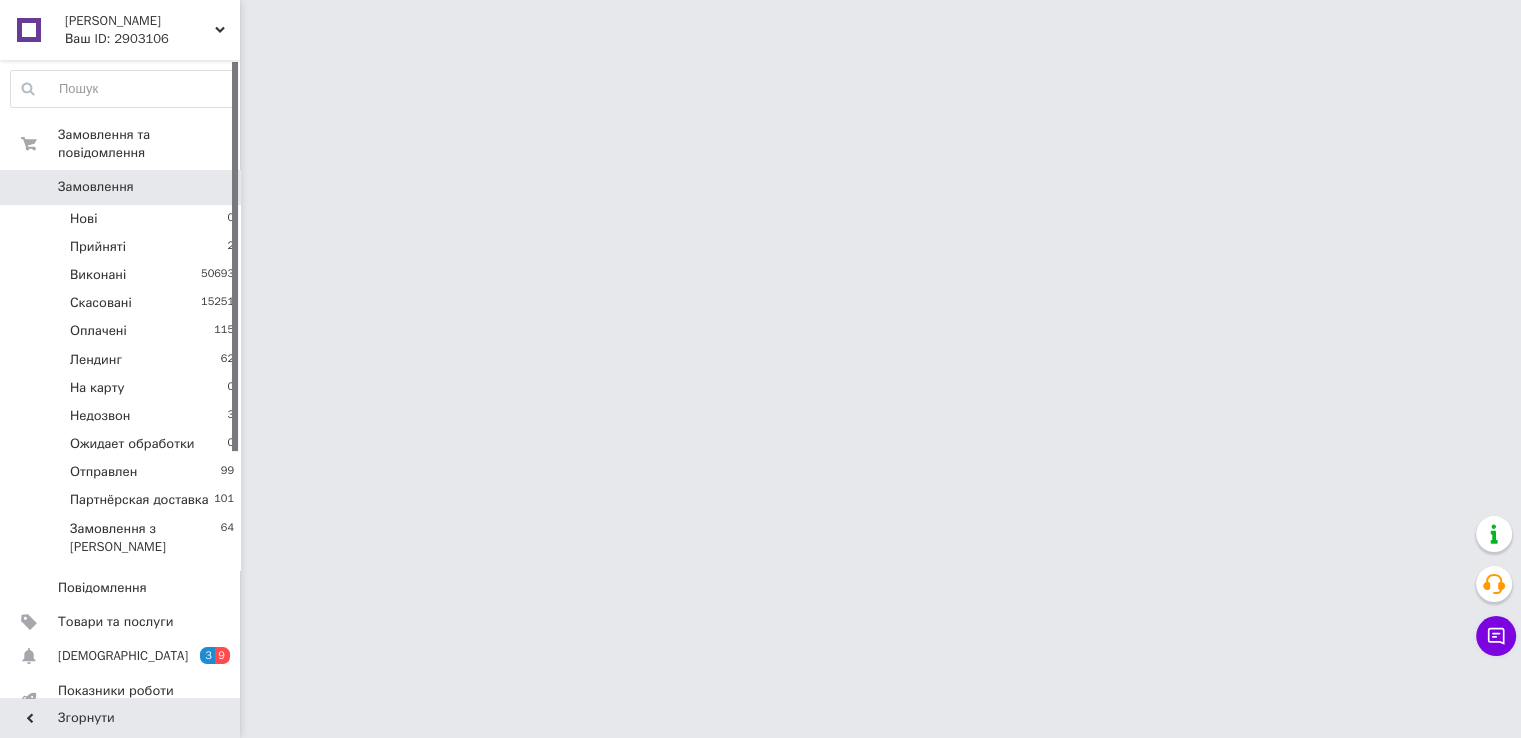 scroll, scrollTop: 0, scrollLeft: 0, axis: both 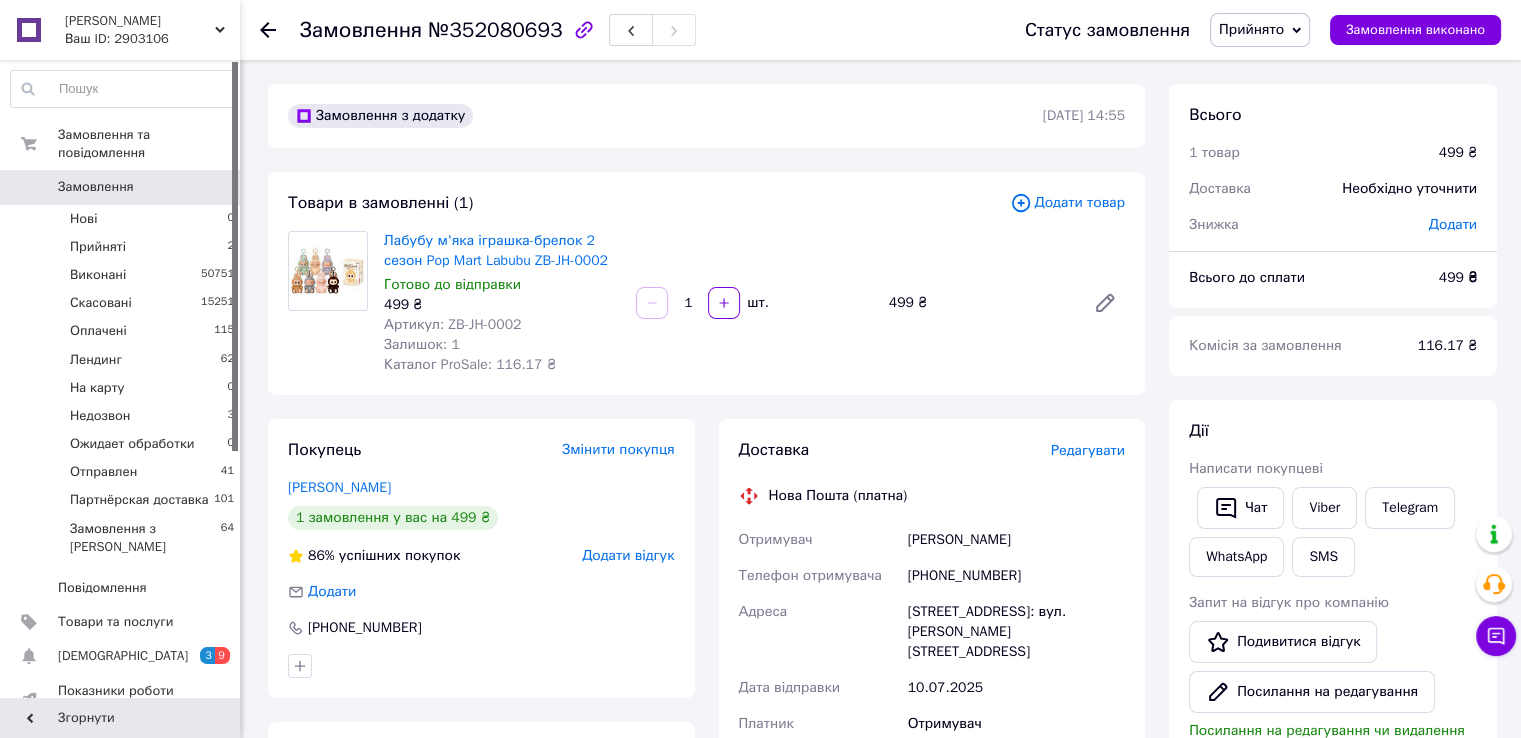 click on "Прийнято" at bounding box center (1251, 29) 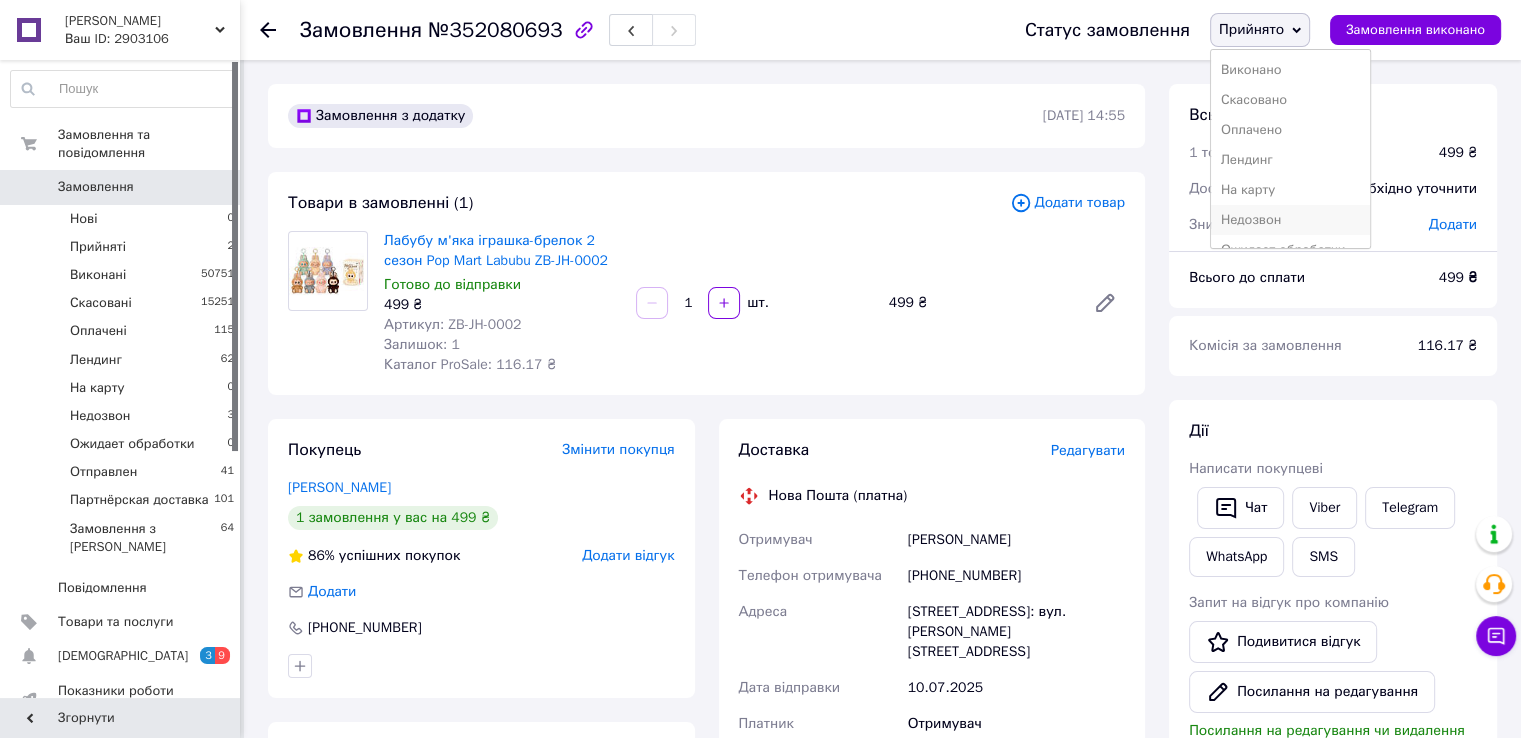 click on "Недозвон" at bounding box center [1290, 220] 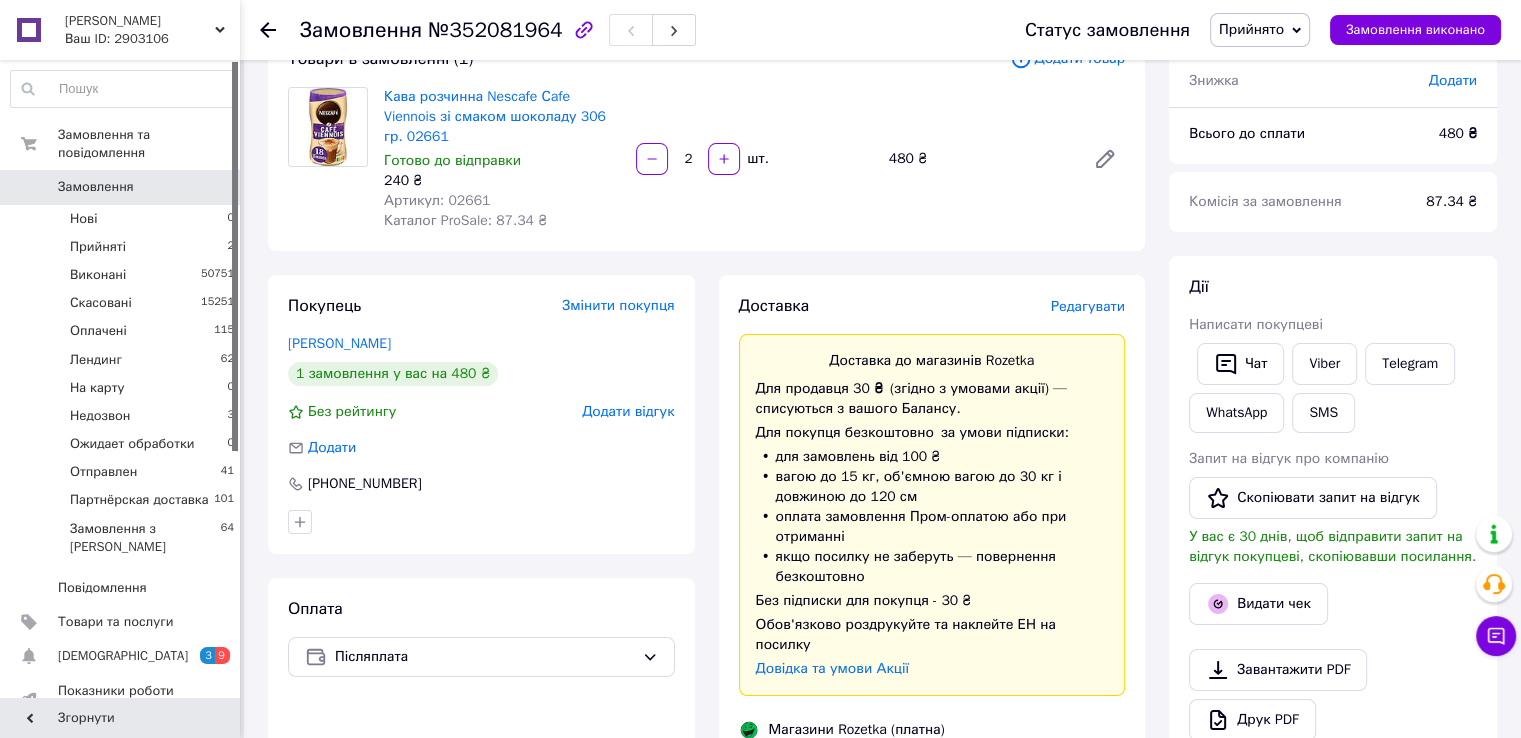 scroll, scrollTop: 100, scrollLeft: 0, axis: vertical 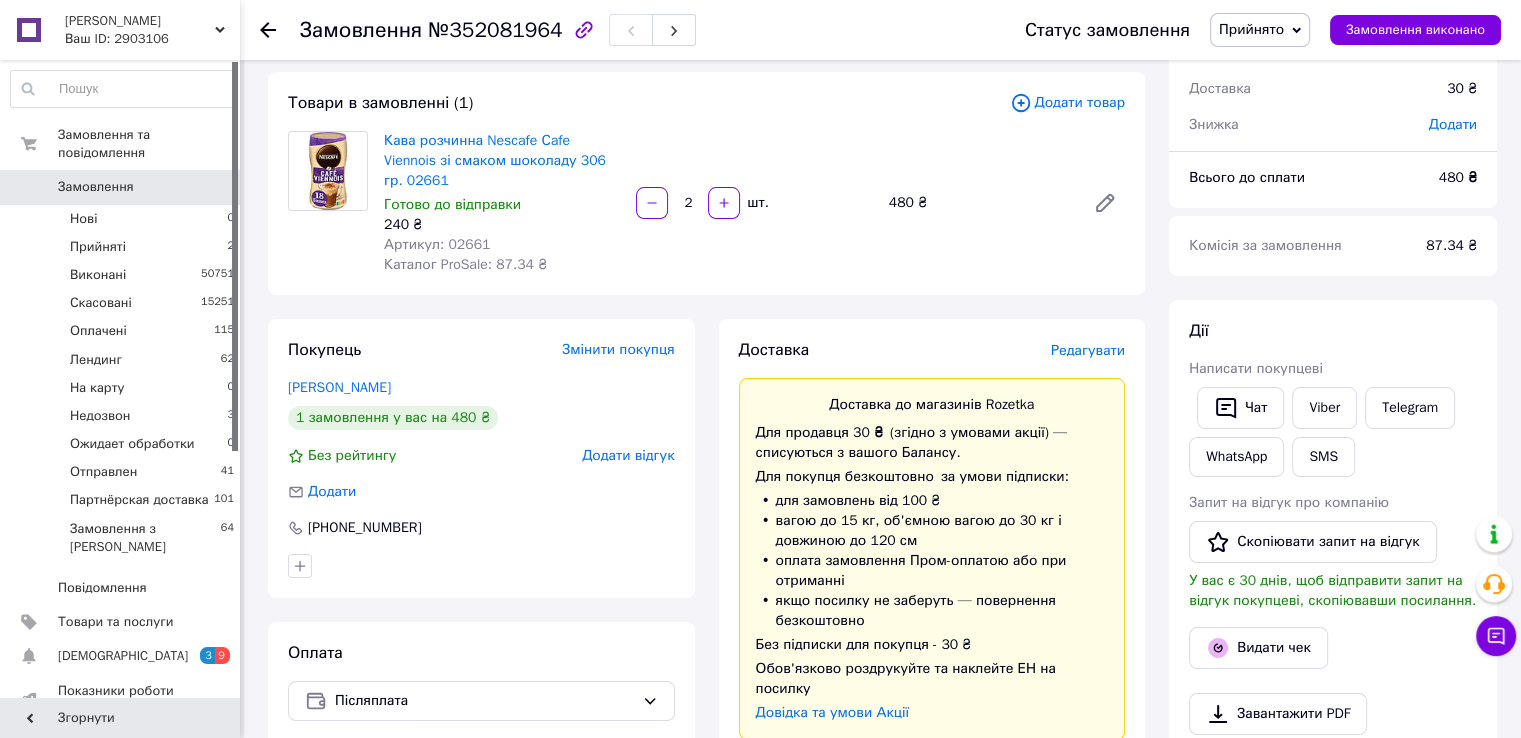 click on "№352081964" at bounding box center [495, 30] 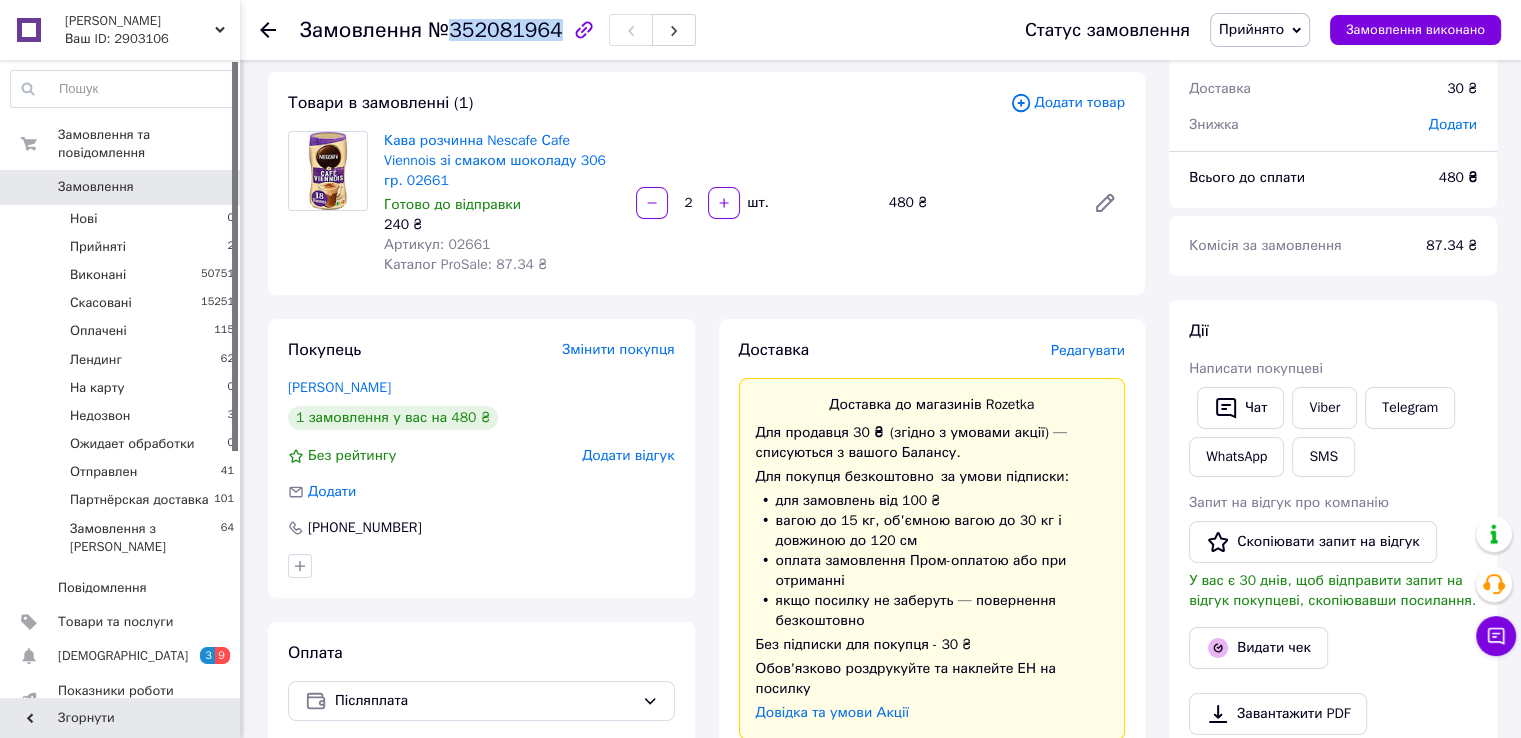 click on "№352081964" at bounding box center [495, 30] 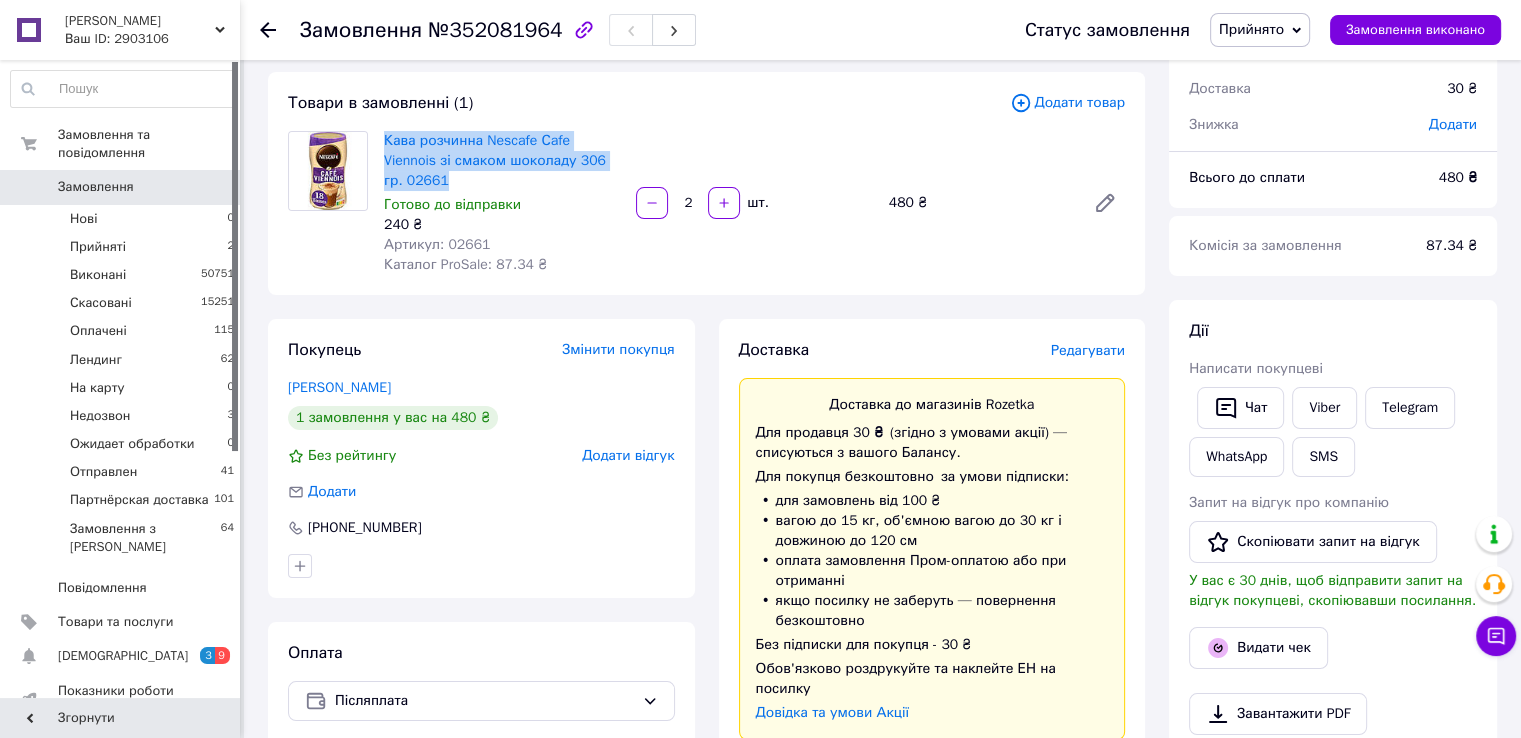 drag, startPoint x: 380, startPoint y: 138, endPoint x: 435, endPoint y: 177, distance: 67.424034 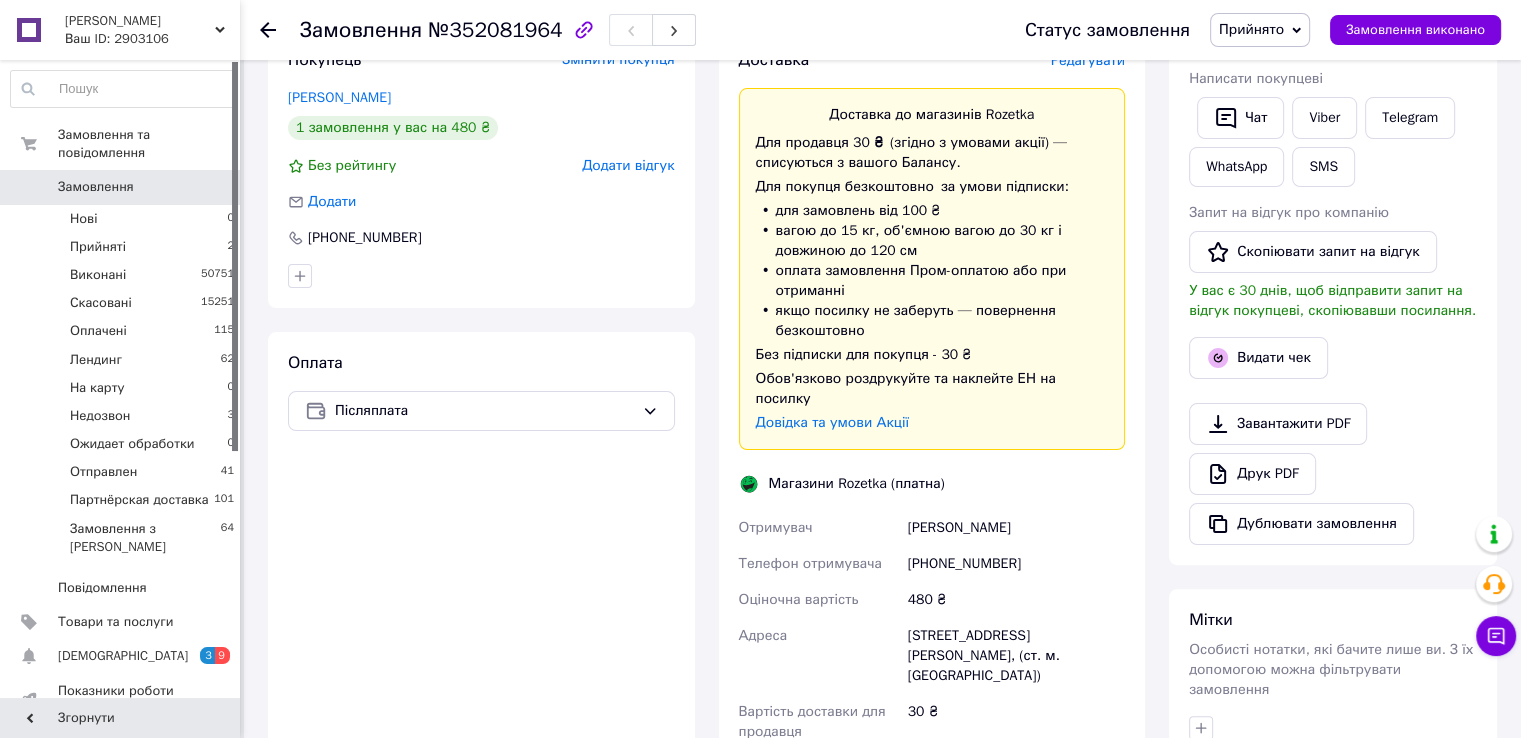 scroll, scrollTop: 400, scrollLeft: 0, axis: vertical 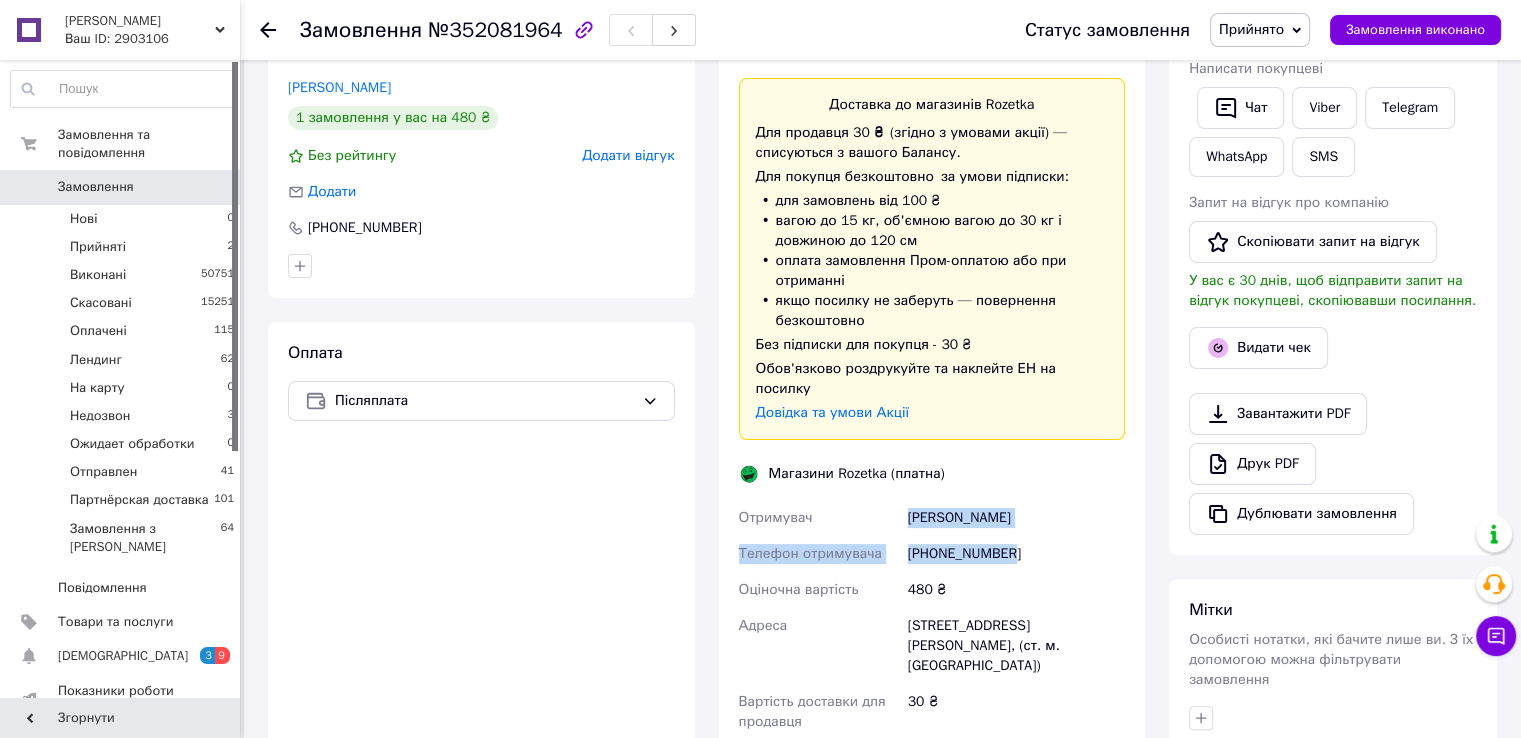 drag, startPoint x: 898, startPoint y: 494, endPoint x: 1060, endPoint y: 516, distance: 163.487 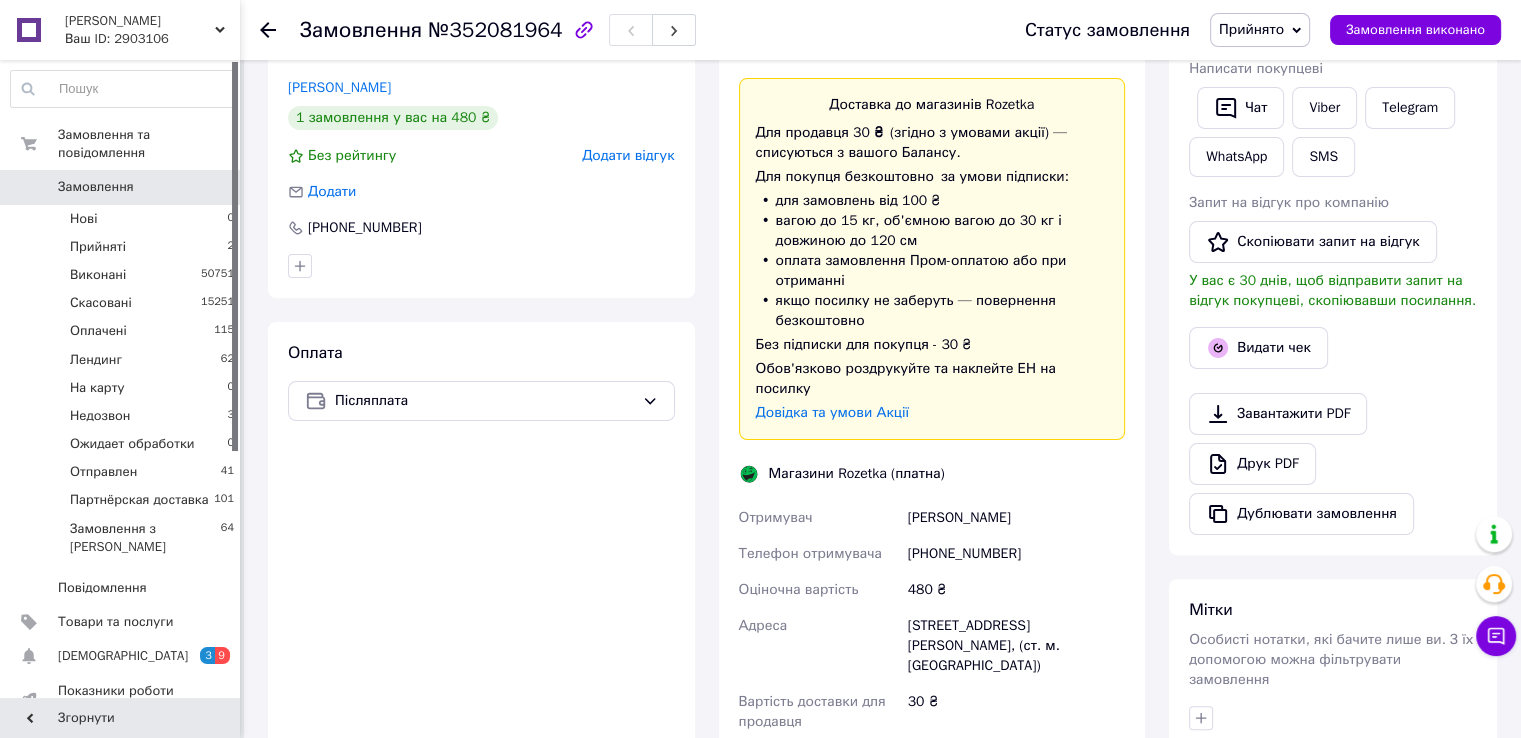click on "[PHONE_NUMBER]" at bounding box center (1016, 554) 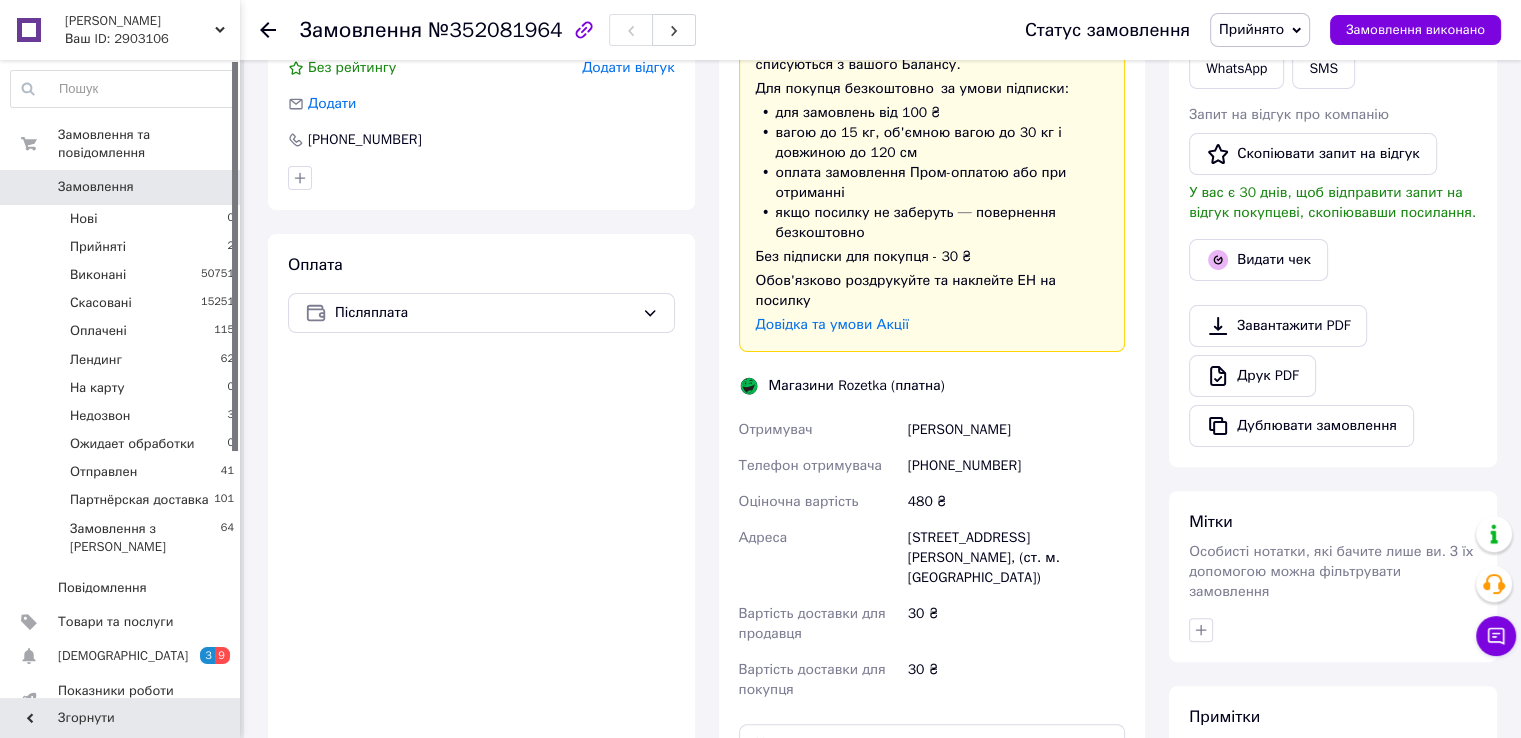 scroll, scrollTop: 700, scrollLeft: 0, axis: vertical 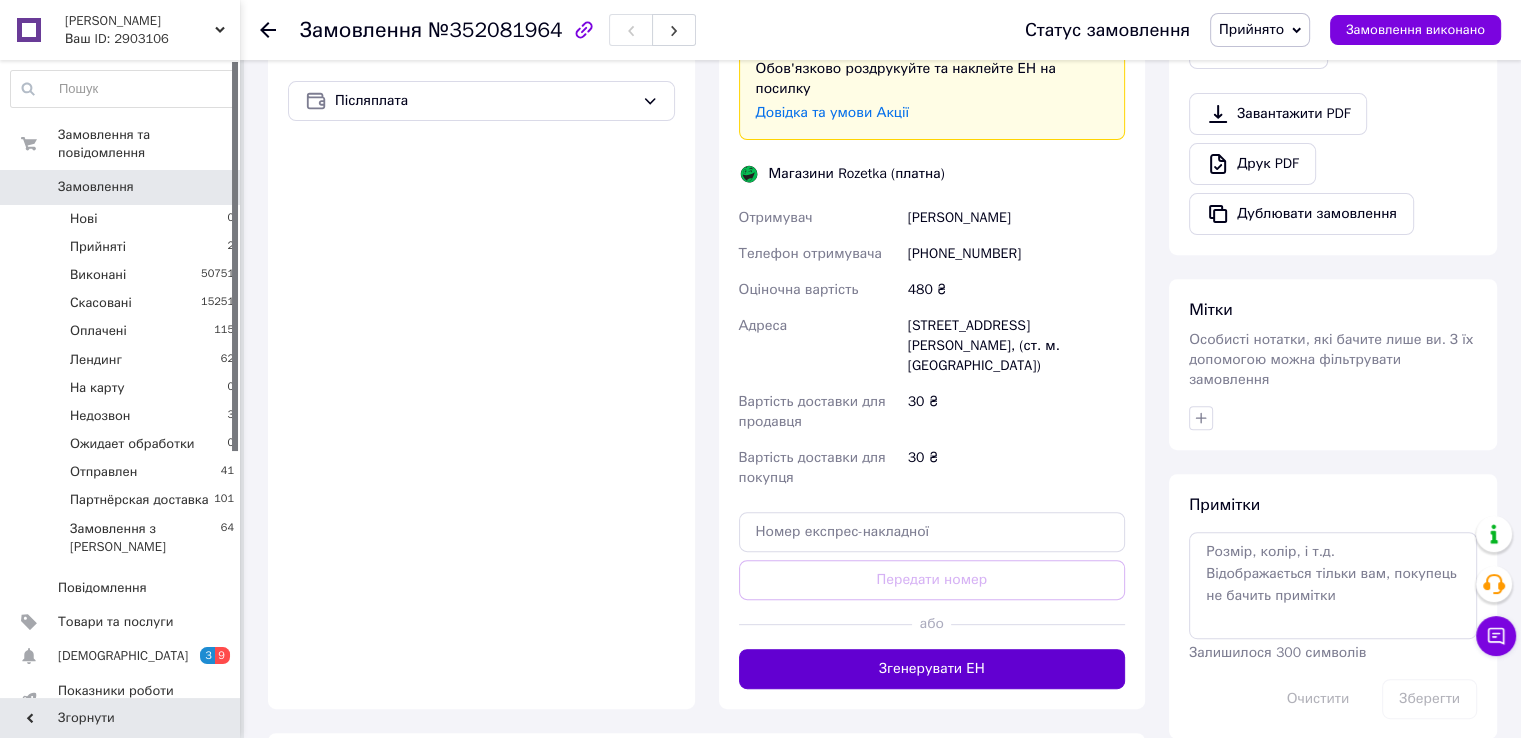 click on "Згенерувати ЕН" at bounding box center [932, 669] 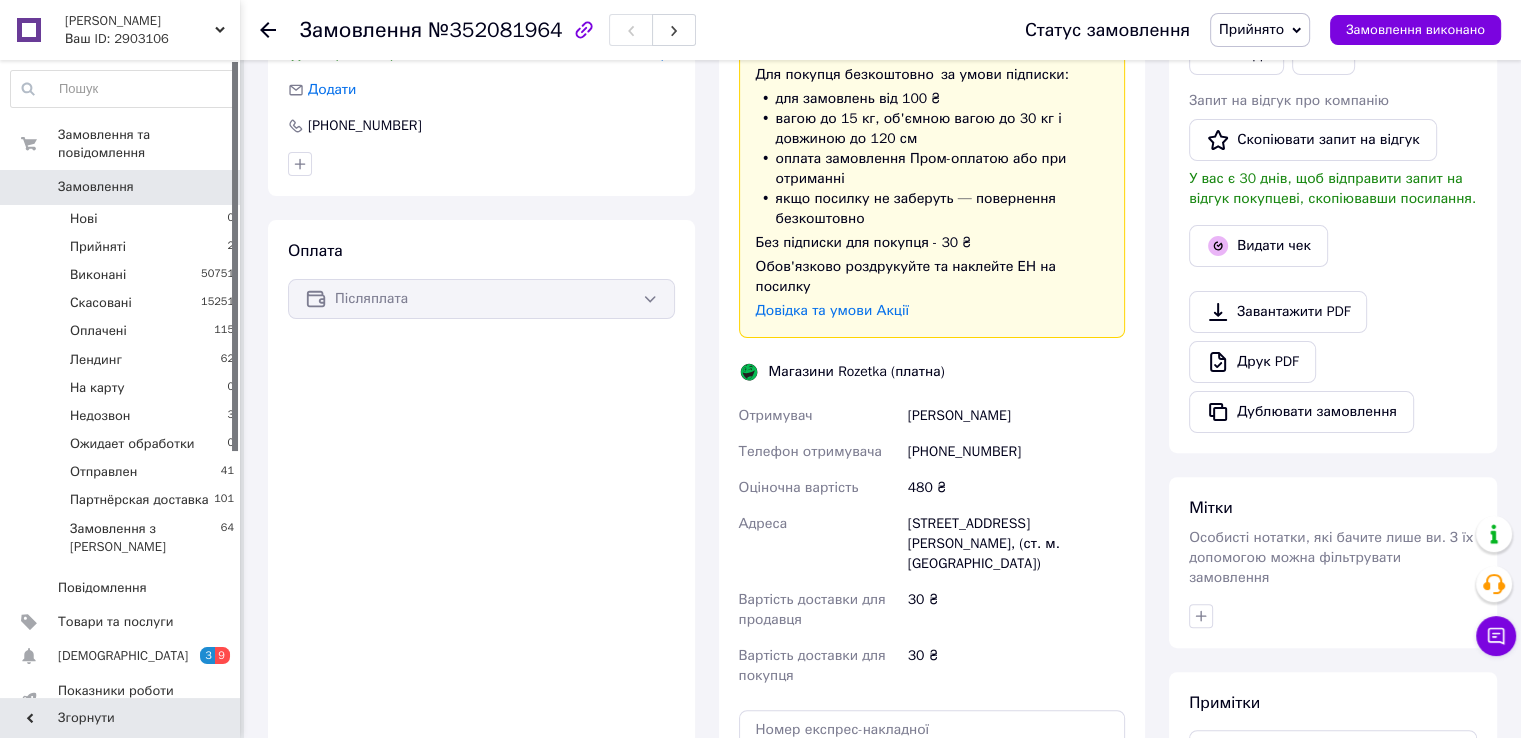 scroll, scrollTop: 500, scrollLeft: 0, axis: vertical 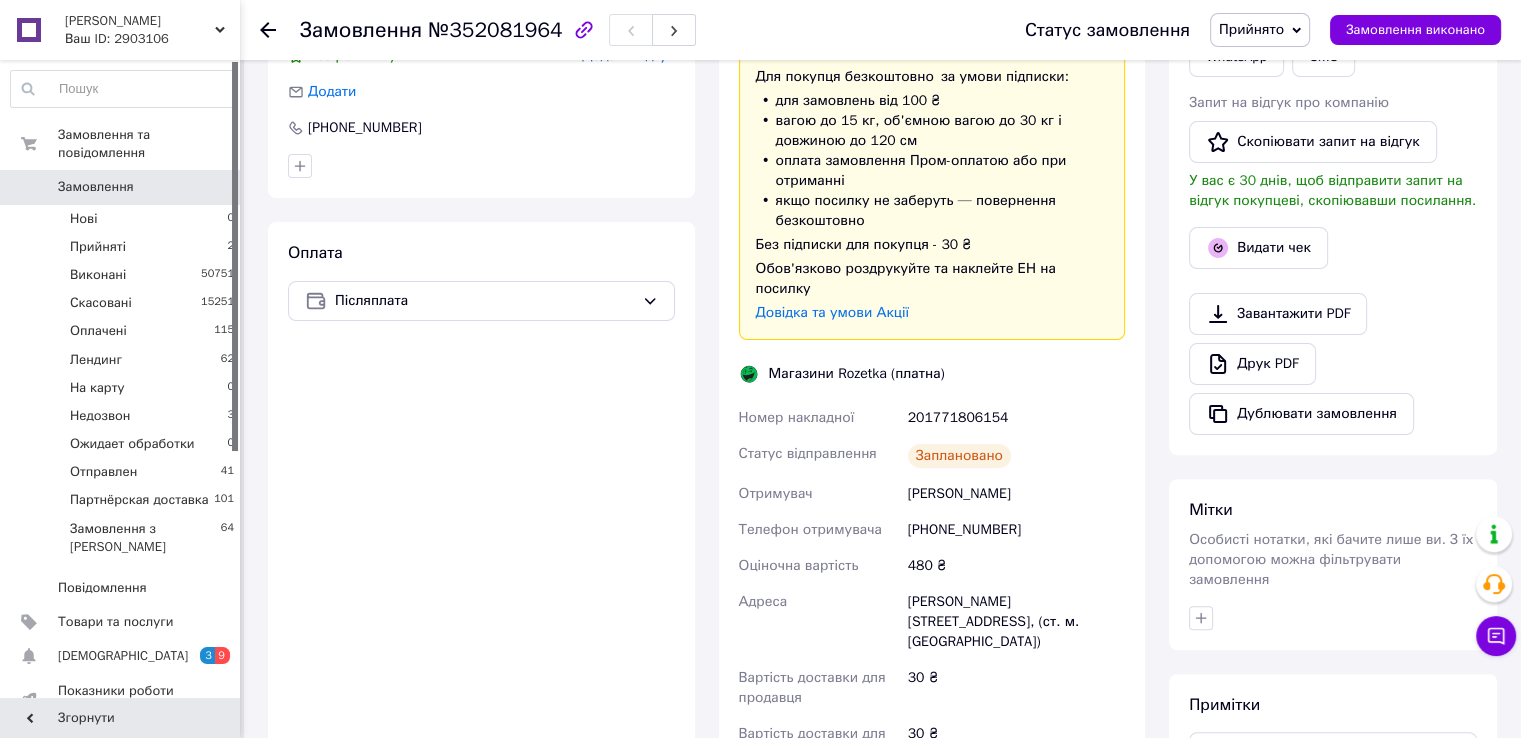 click on "201771806154" at bounding box center [1016, 418] 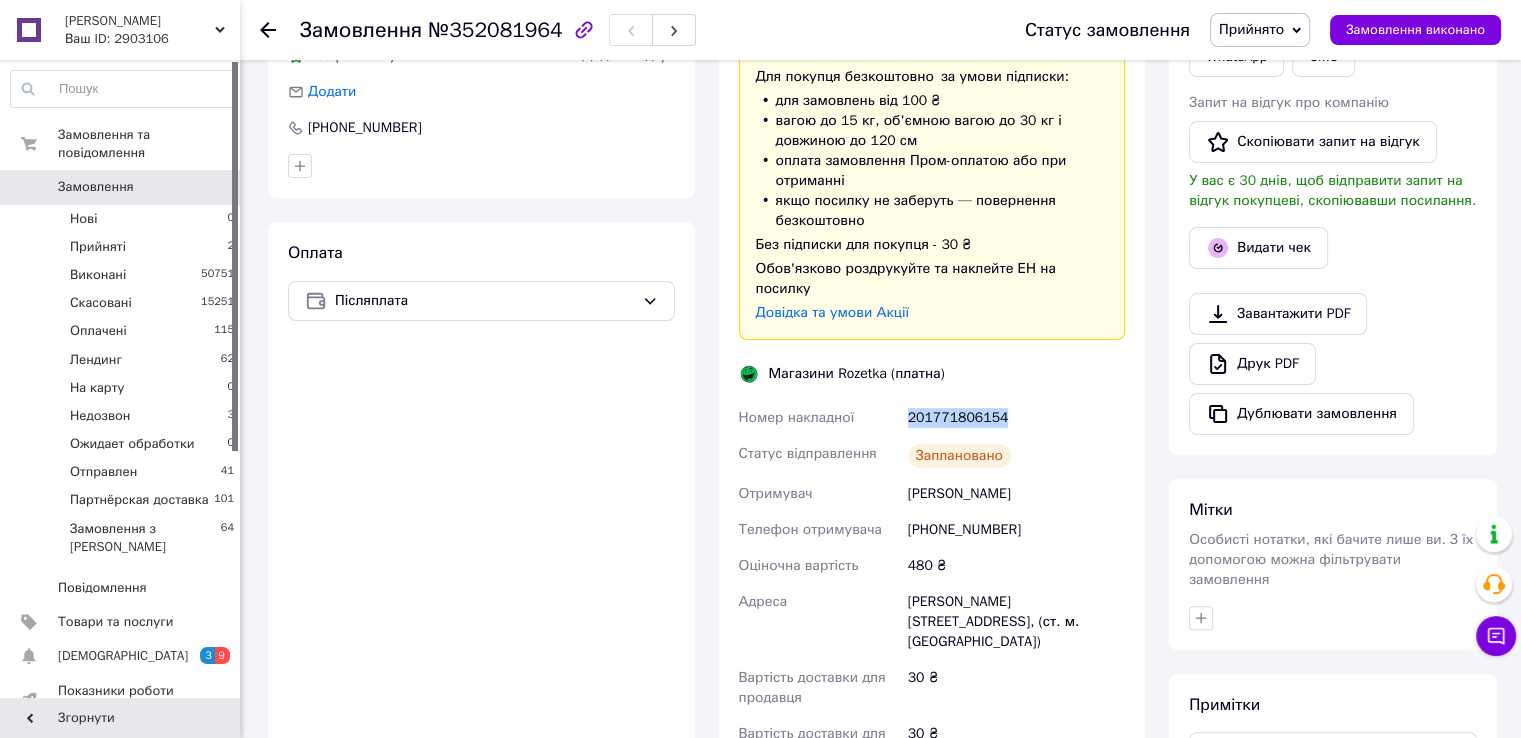 click on "201771806154" at bounding box center [1016, 418] 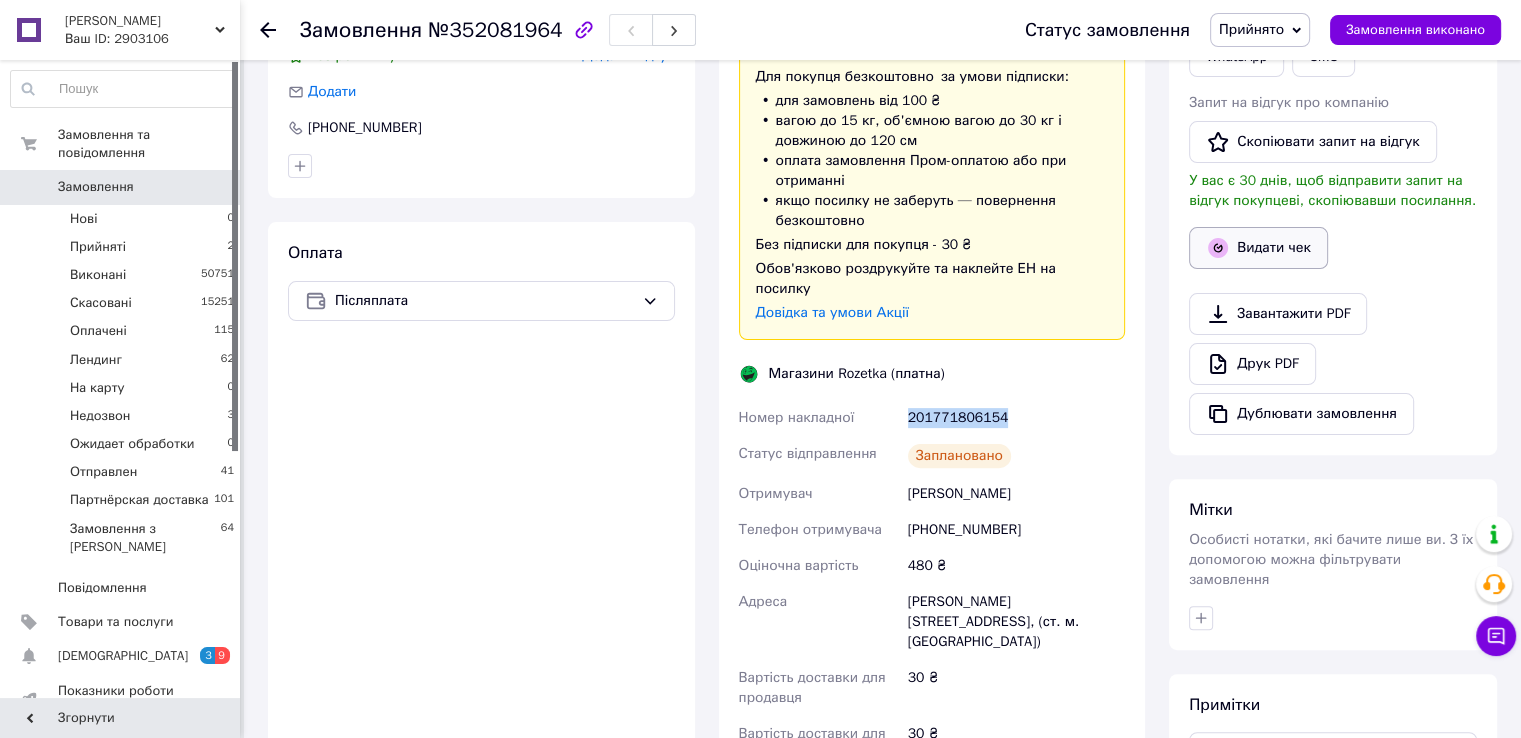 click on "Видати чек" at bounding box center (1258, 248) 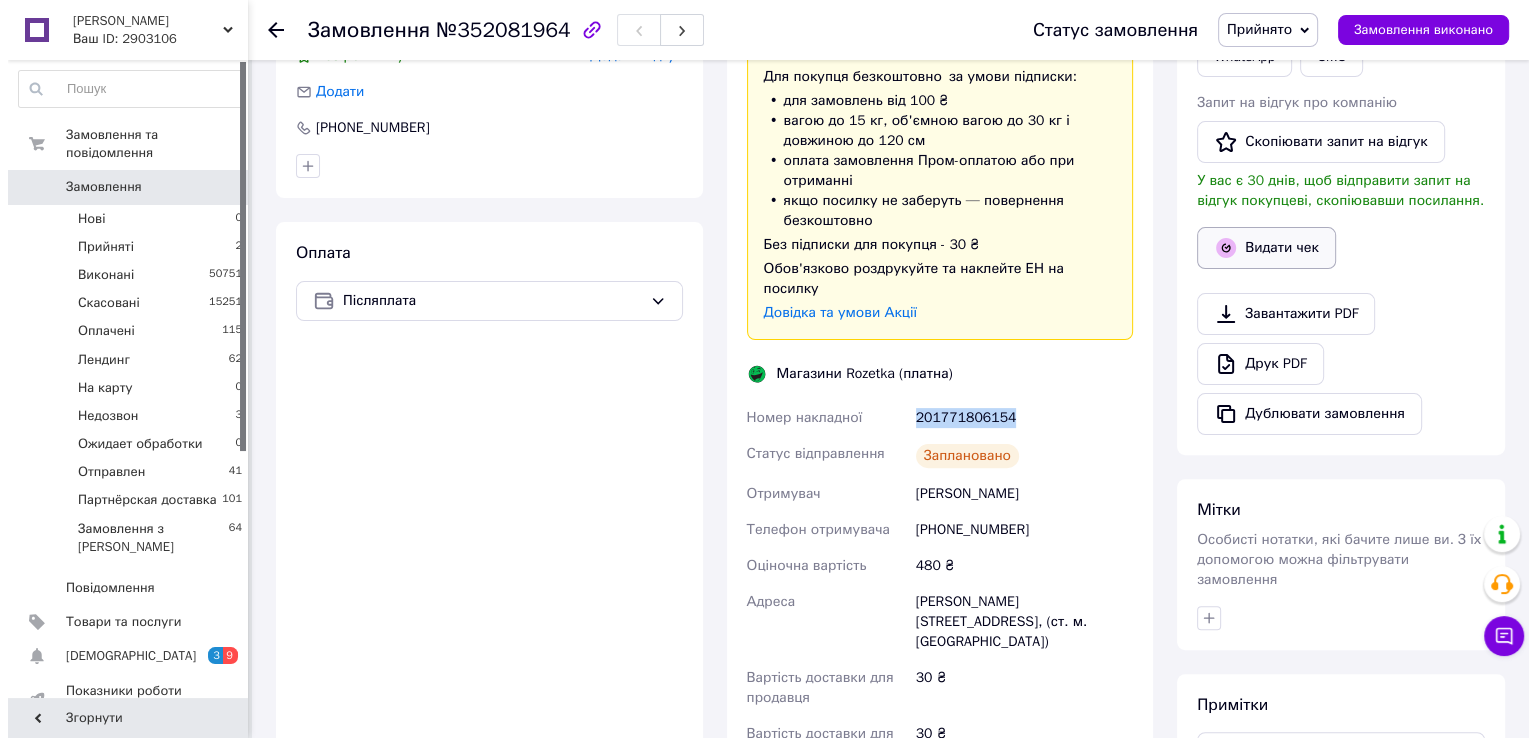 scroll, scrollTop: 480, scrollLeft: 0, axis: vertical 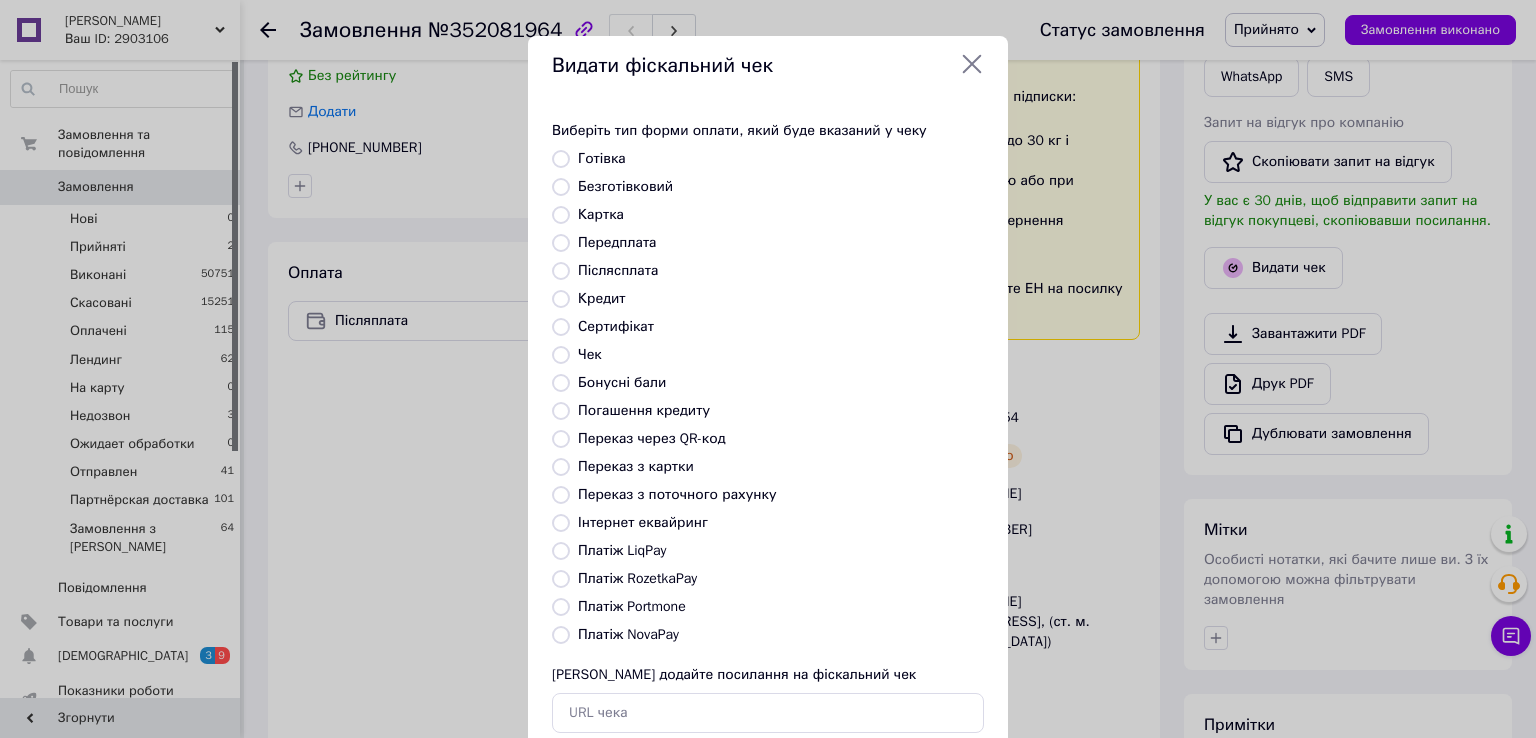 click on "Платіж RozetkaPay" at bounding box center [637, 578] 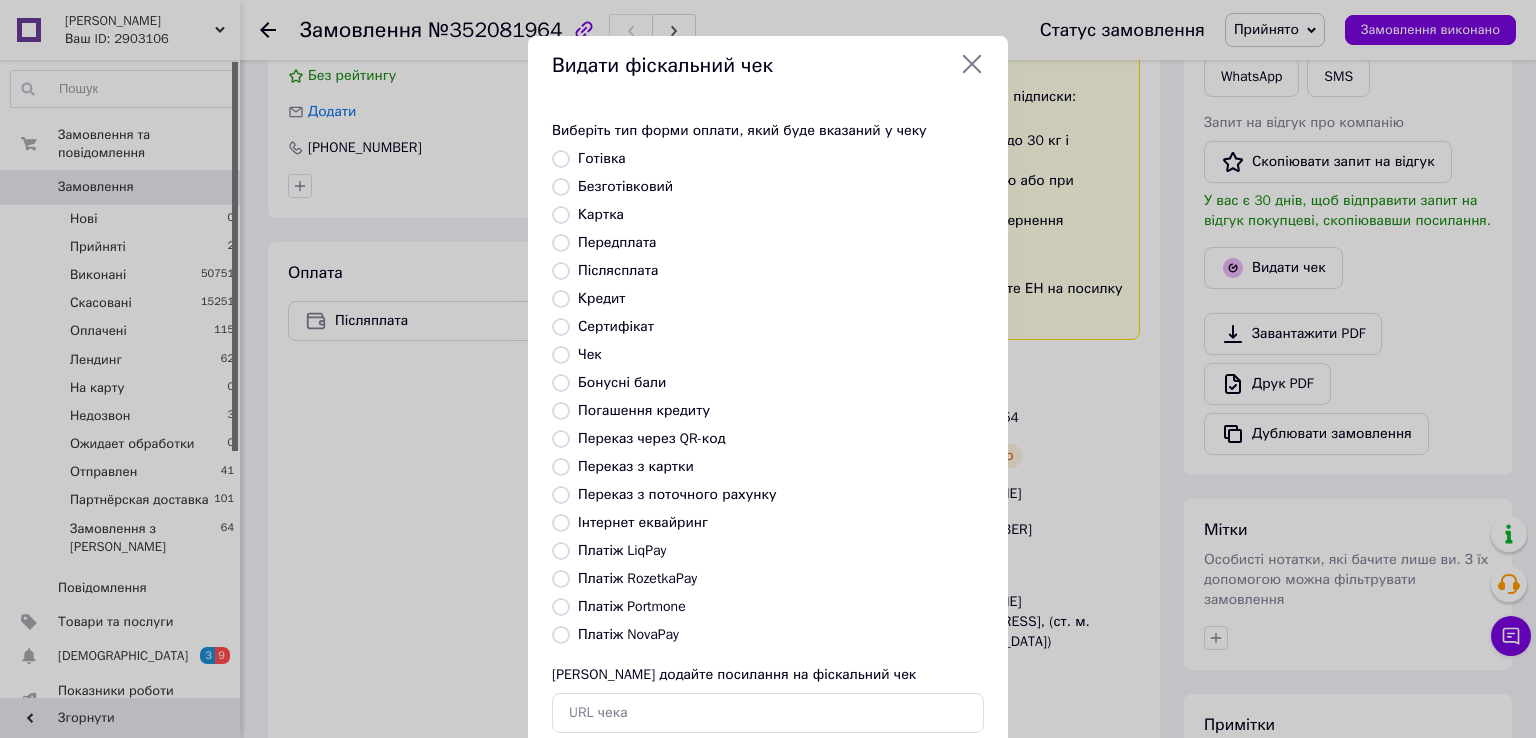 radio on "true" 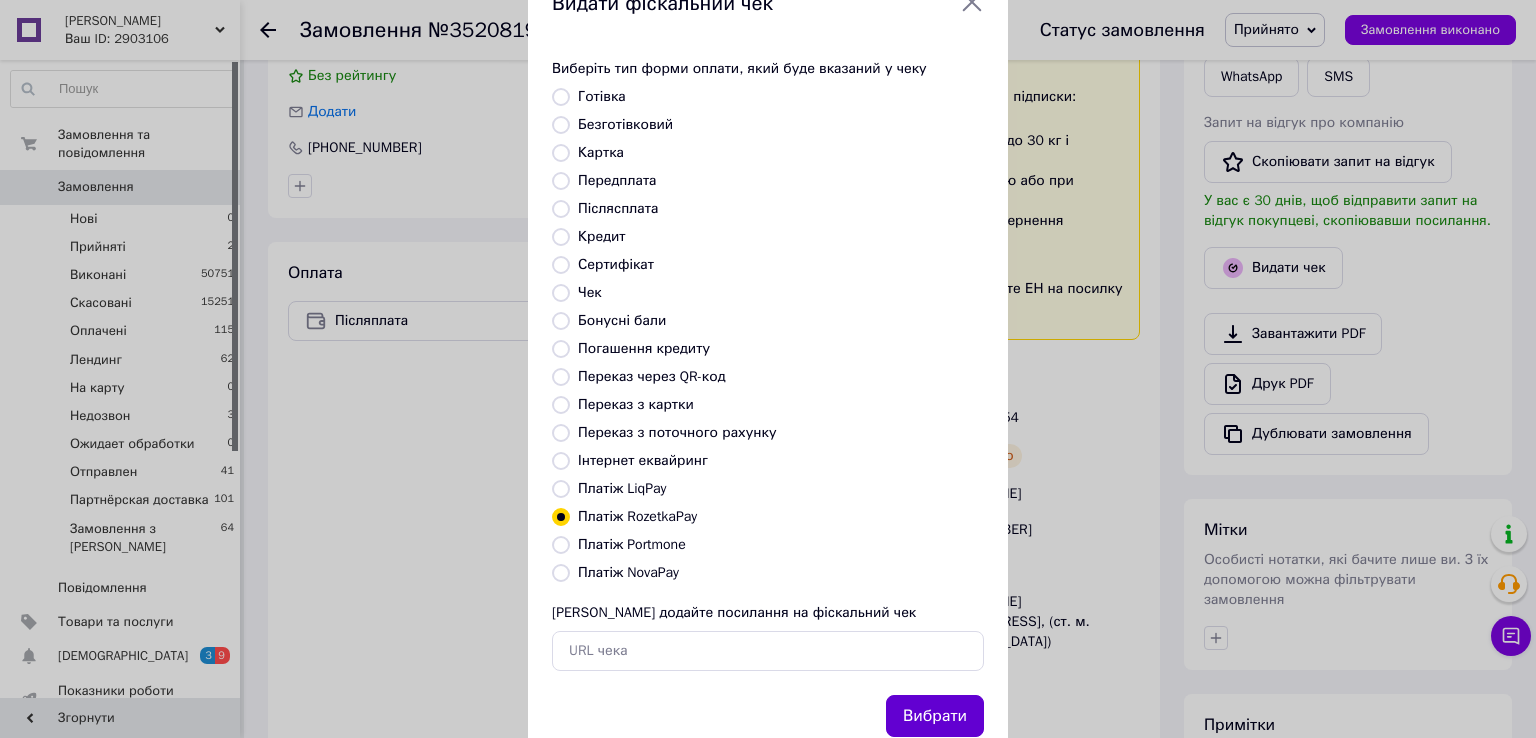 scroll, scrollTop: 120, scrollLeft: 0, axis: vertical 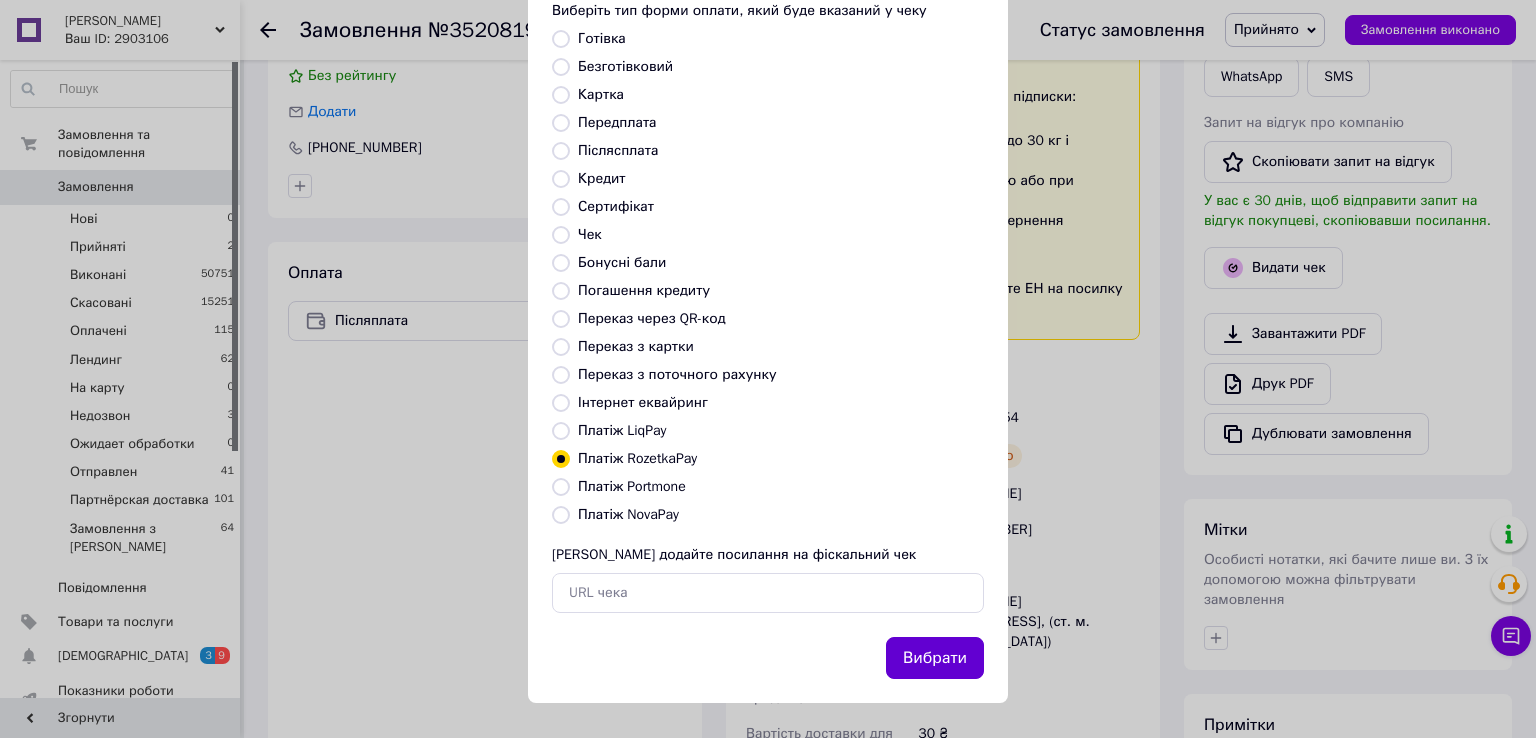 click on "Вибрати" at bounding box center (935, 658) 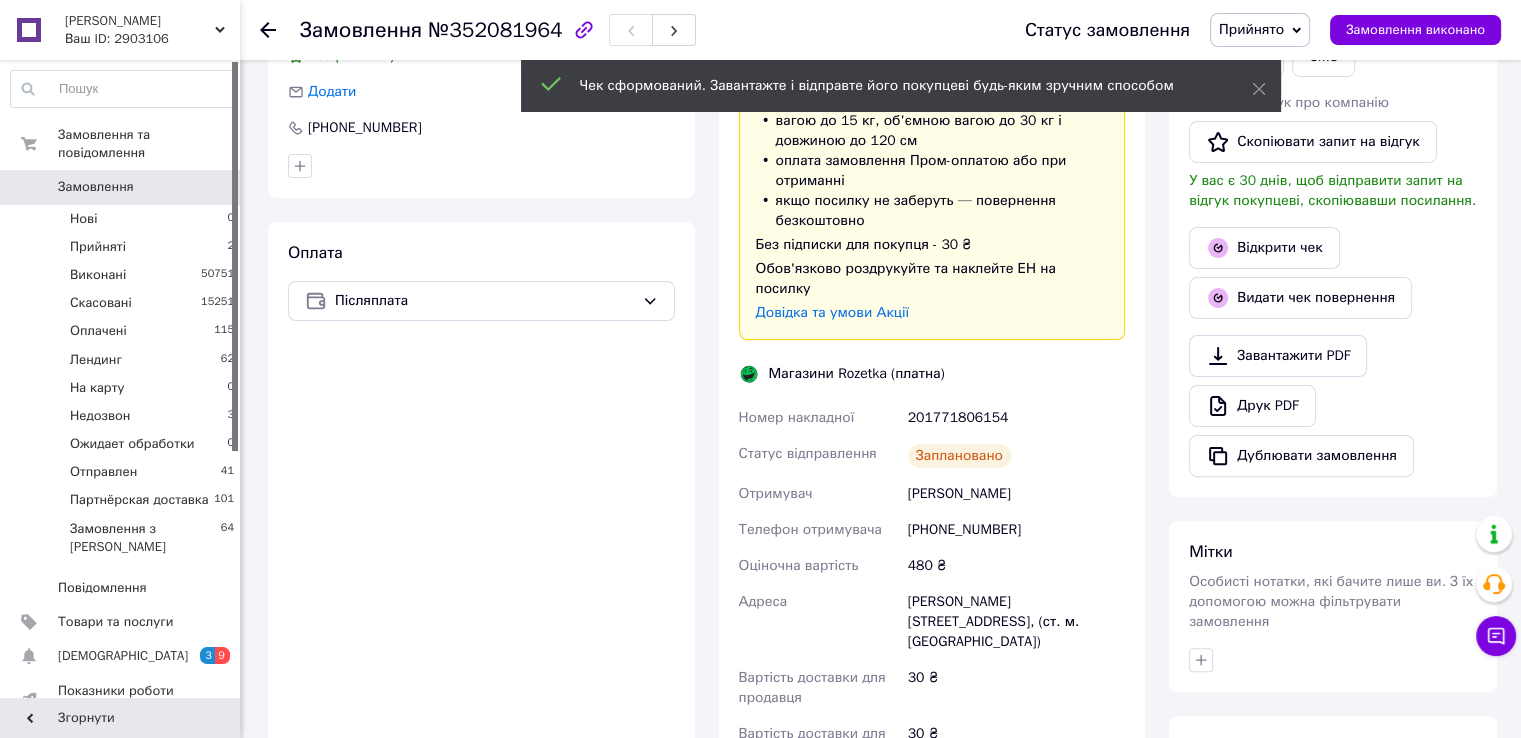 scroll, scrollTop: 300, scrollLeft: 0, axis: vertical 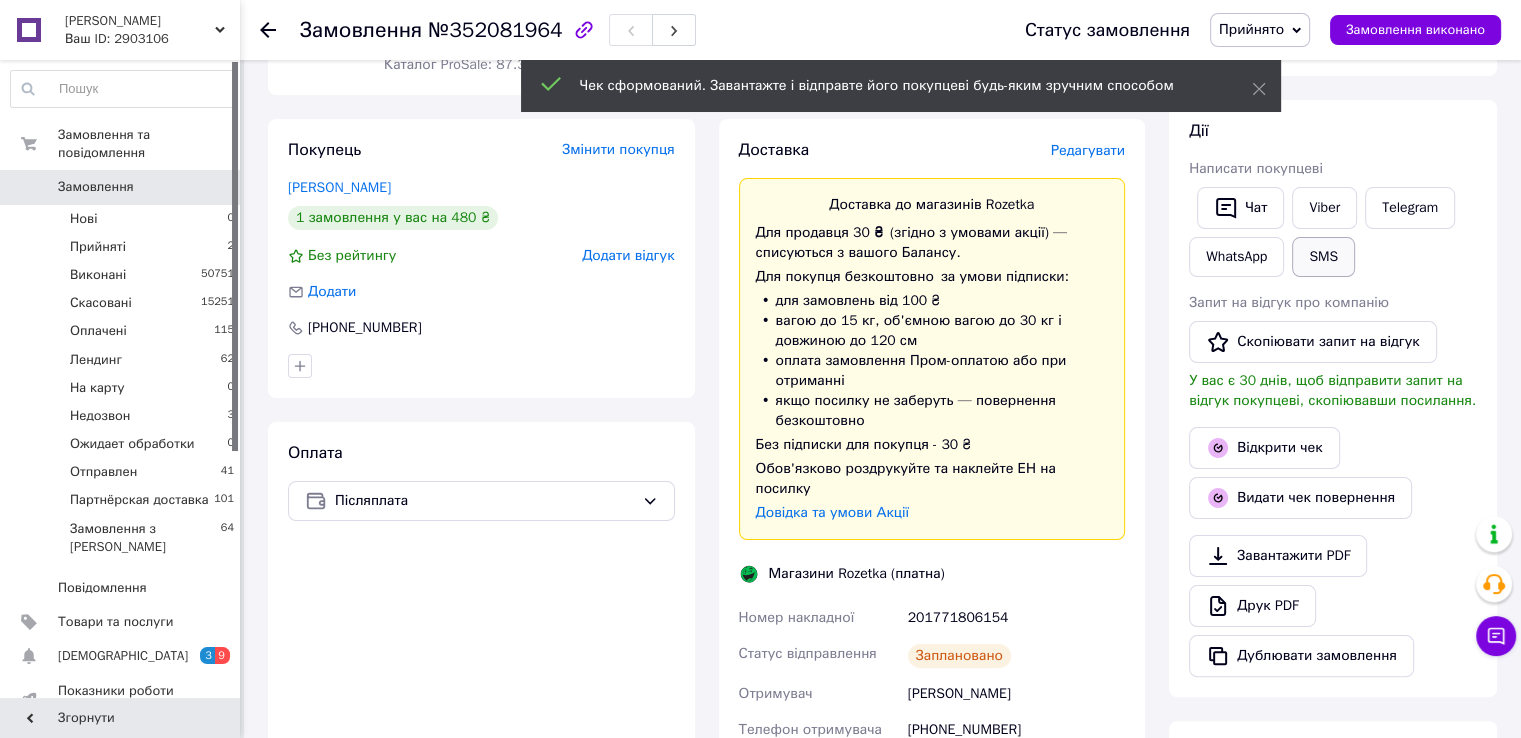 click on "SMS" at bounding box center (1323, 257) 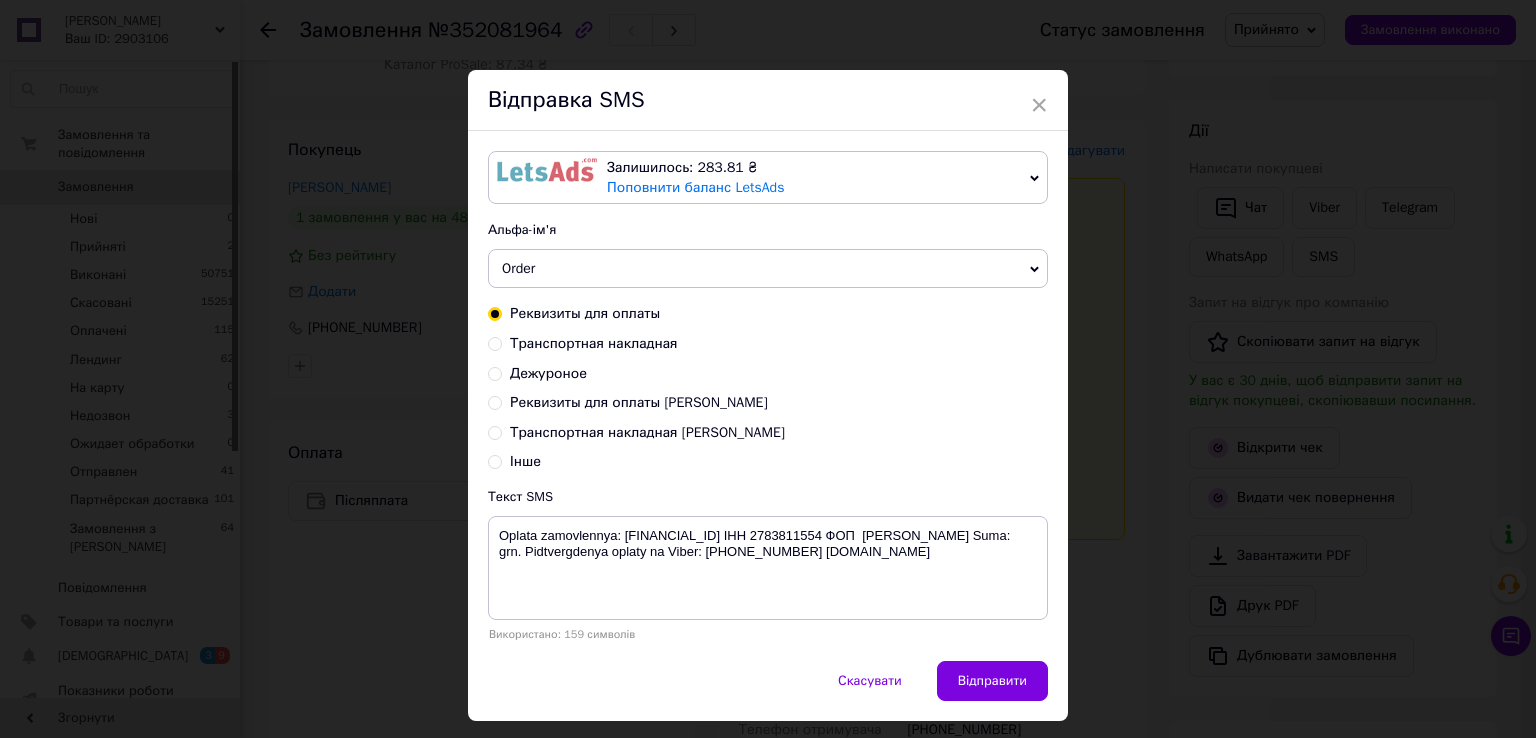 click on "Транспортная накладная" at bounding box center [594, 343] 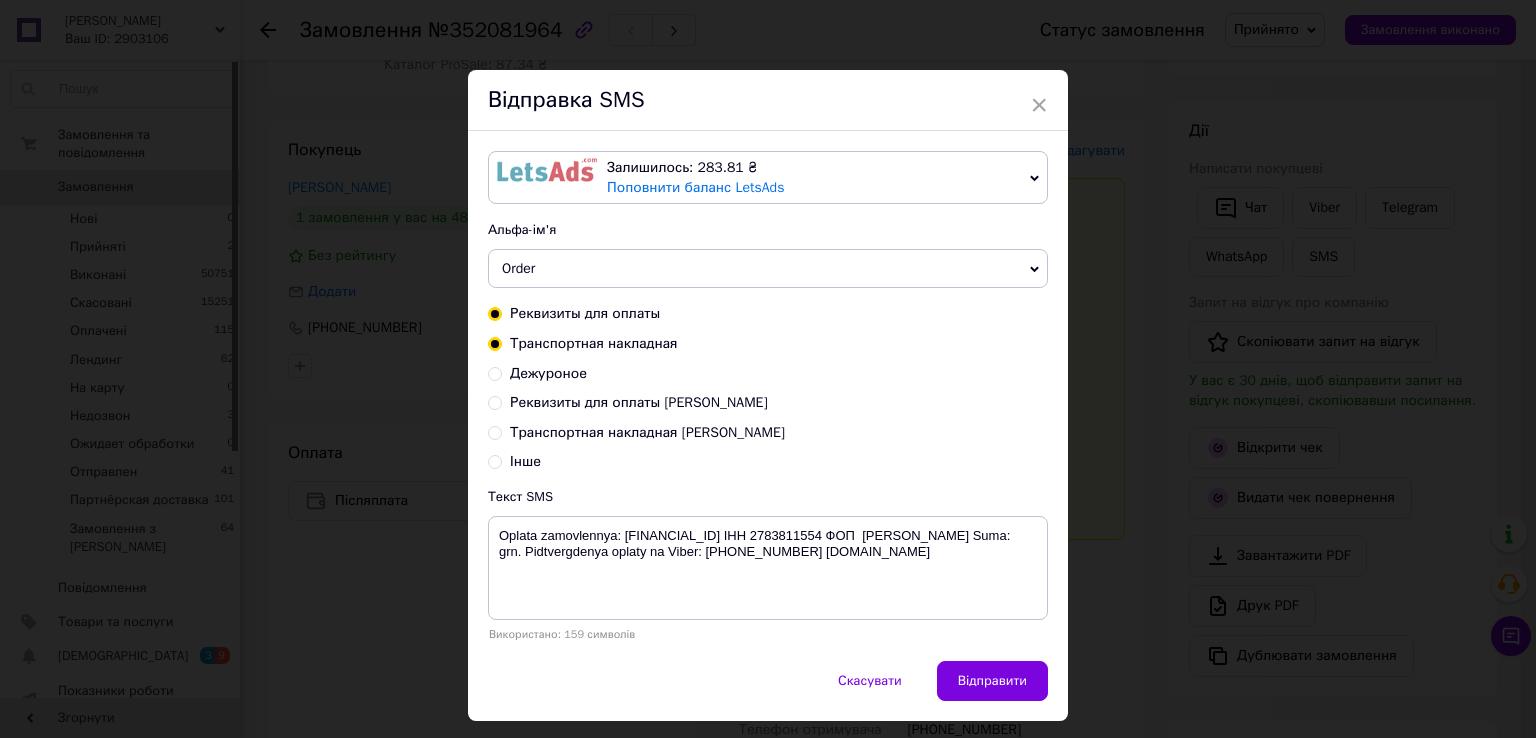 radio on "true" 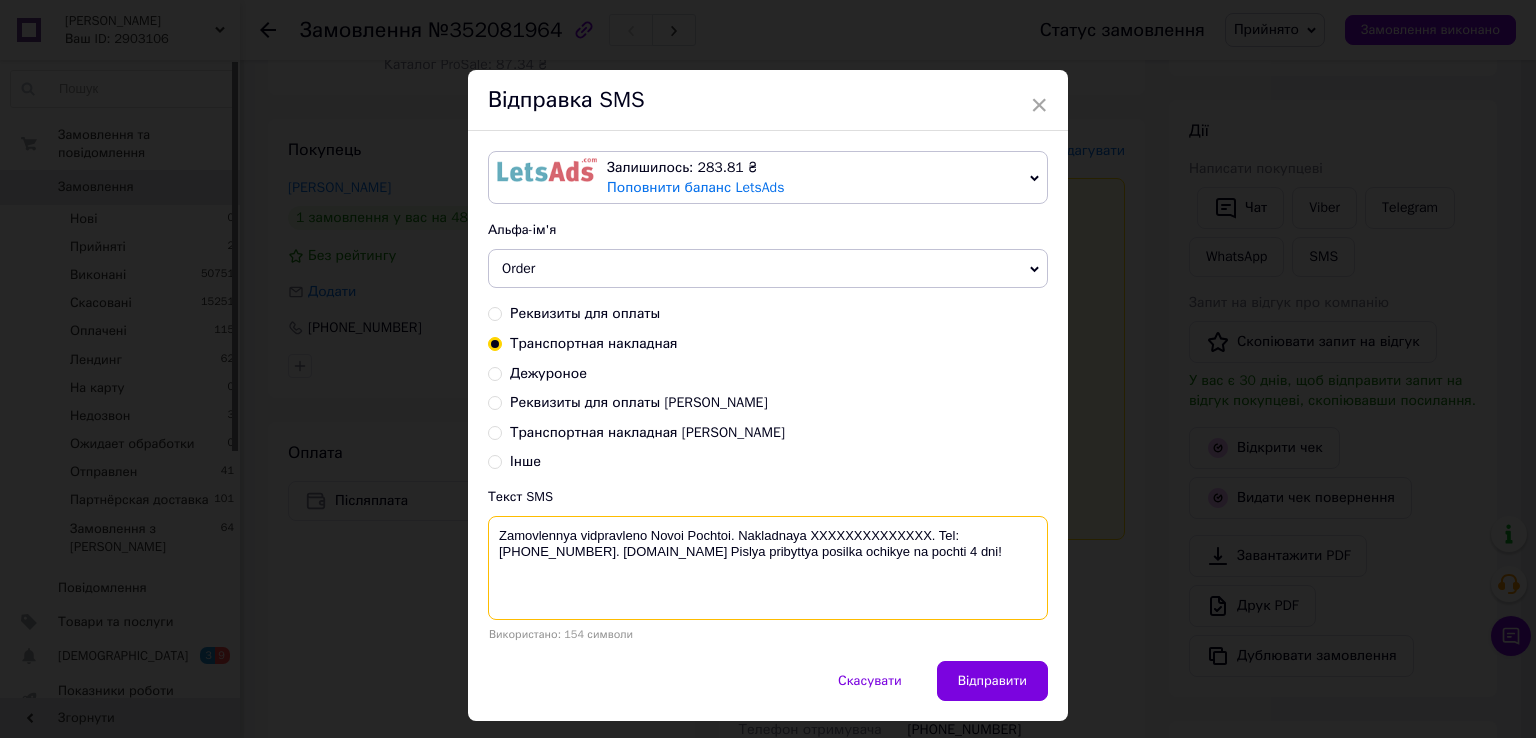 click on "Zamovlennya vidpravleno Novoi Pochtoi. Nakladnaya XXXXXXXXXXXXXX. Tel: +380660002777. biotrading.com.ua Pislya pribyttya posilka ochikye na pochti 4 dni!" at bounding box center [768, 568] 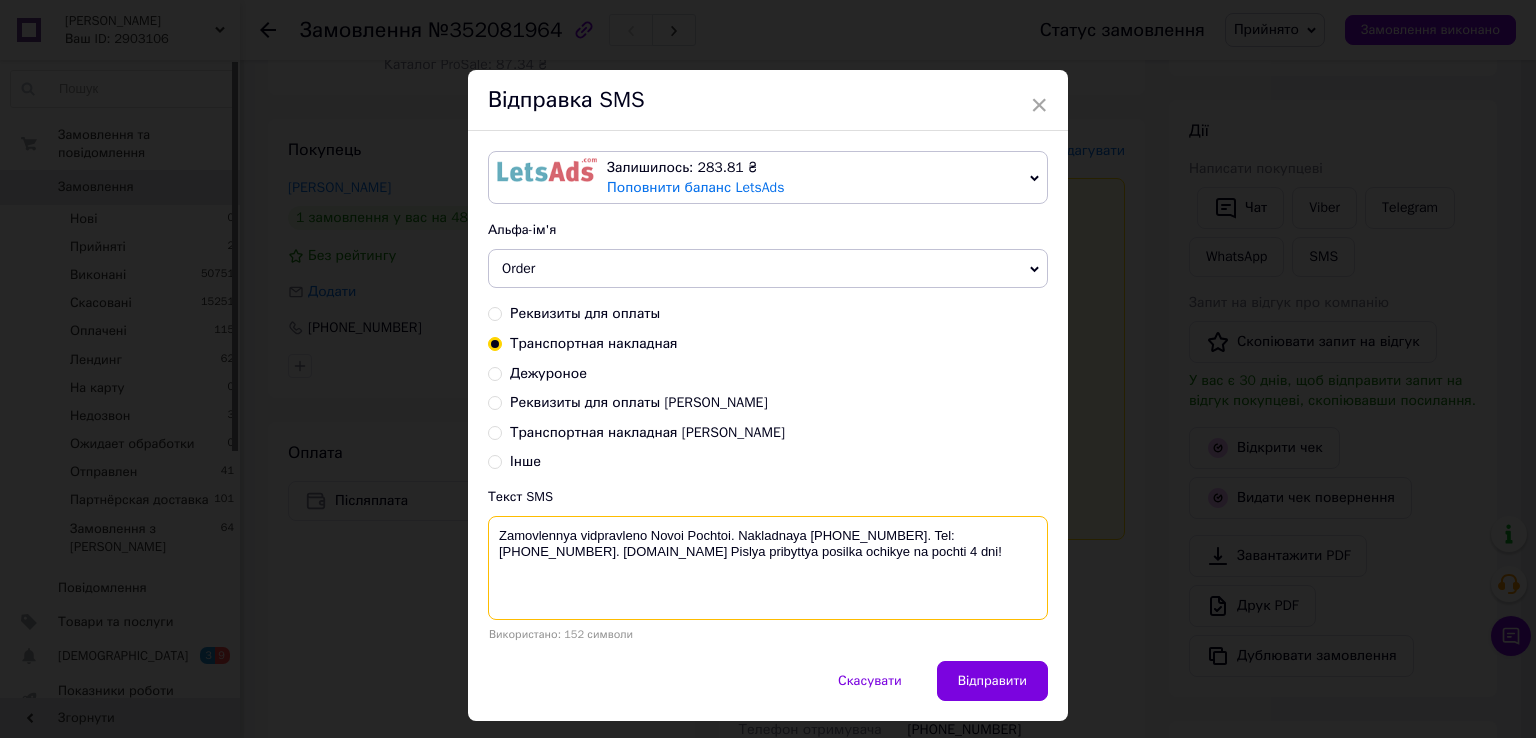 drag, startPoint x: 735, startPoint y: 531, endPoint x: 492, endPoint y: 509, distance: 243.99385 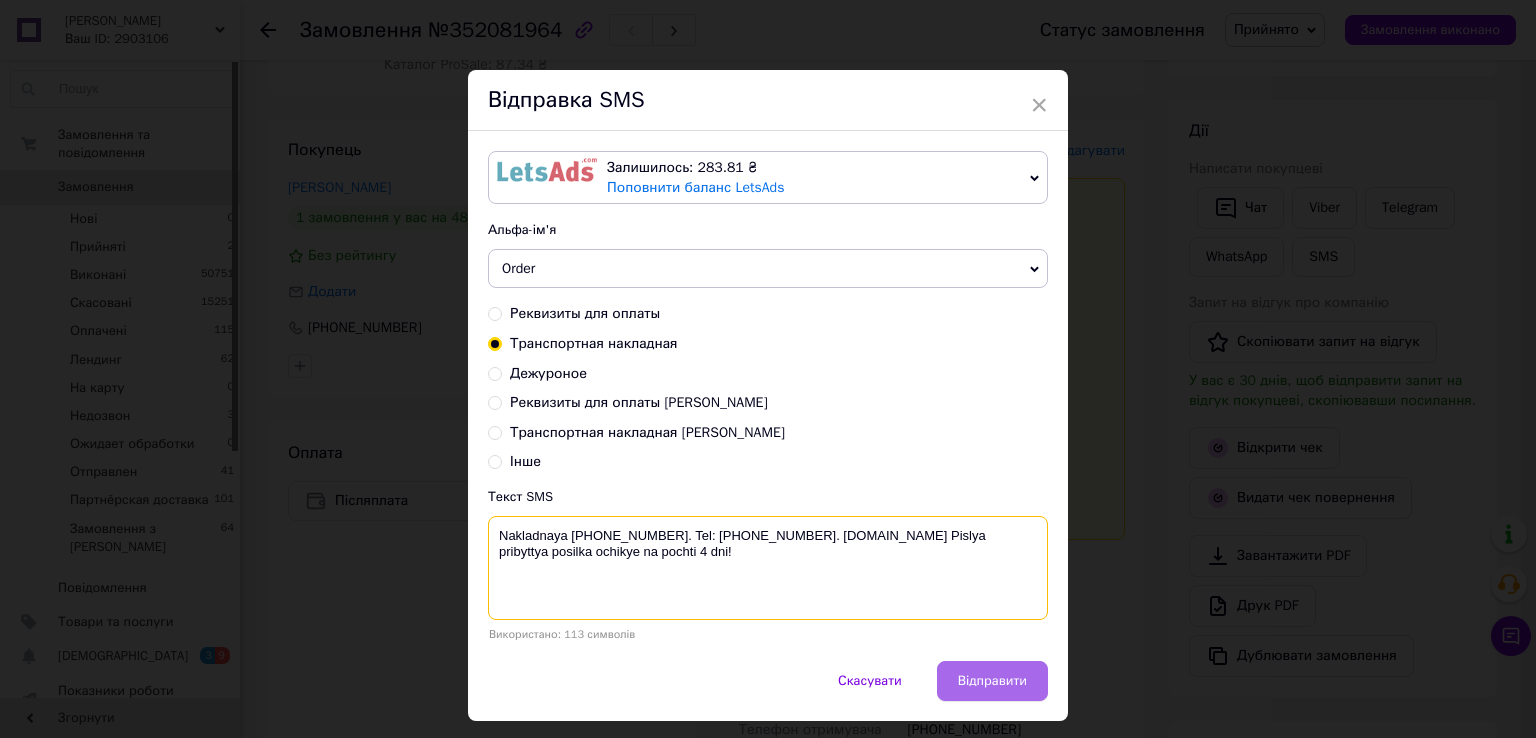 type on "Nakladnaya 201771806154. Tel: +380660002777. biotrading.com.ua Pislya pribyttya posilka ochikye na pochti 4 dni!" 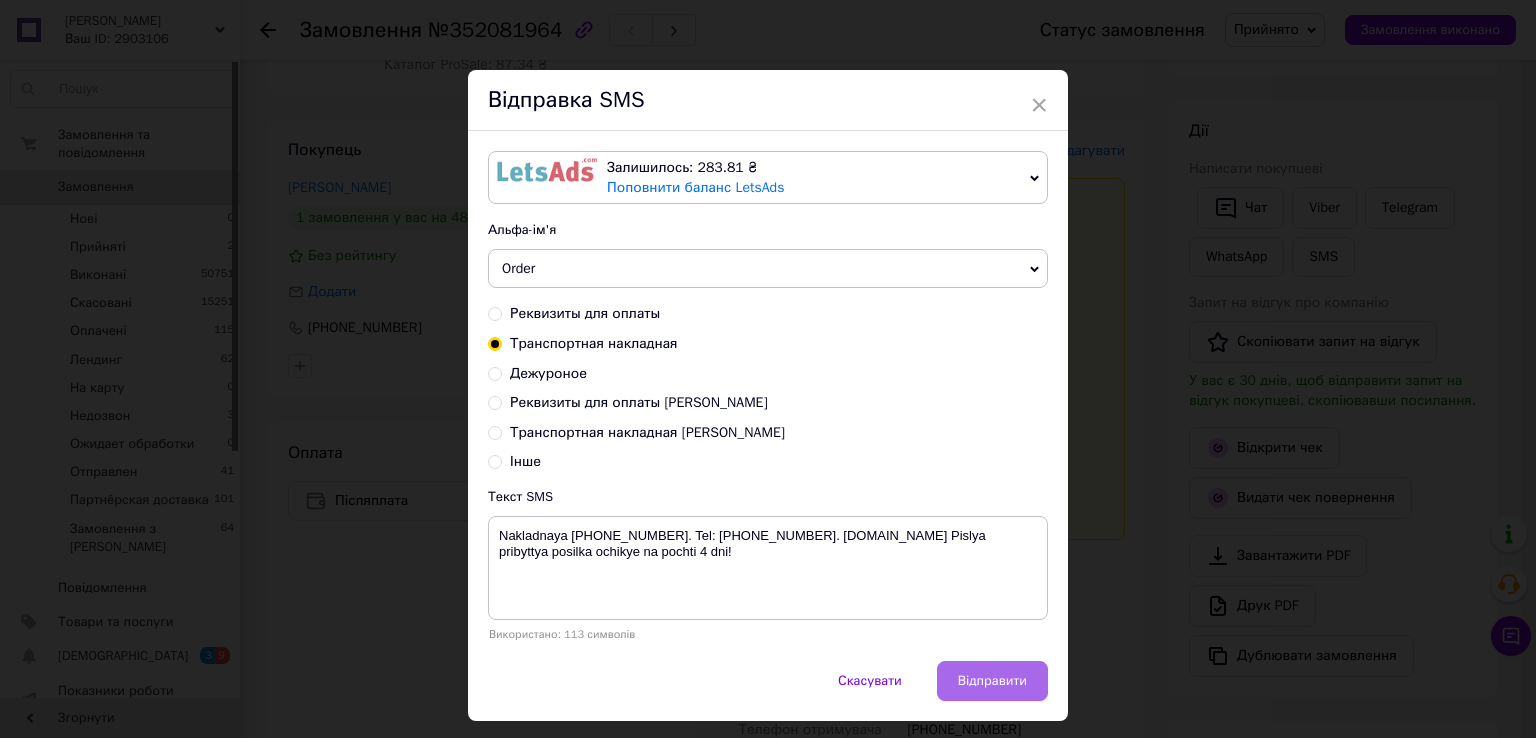 click on "Відправити" at bounding box center (992, 681) 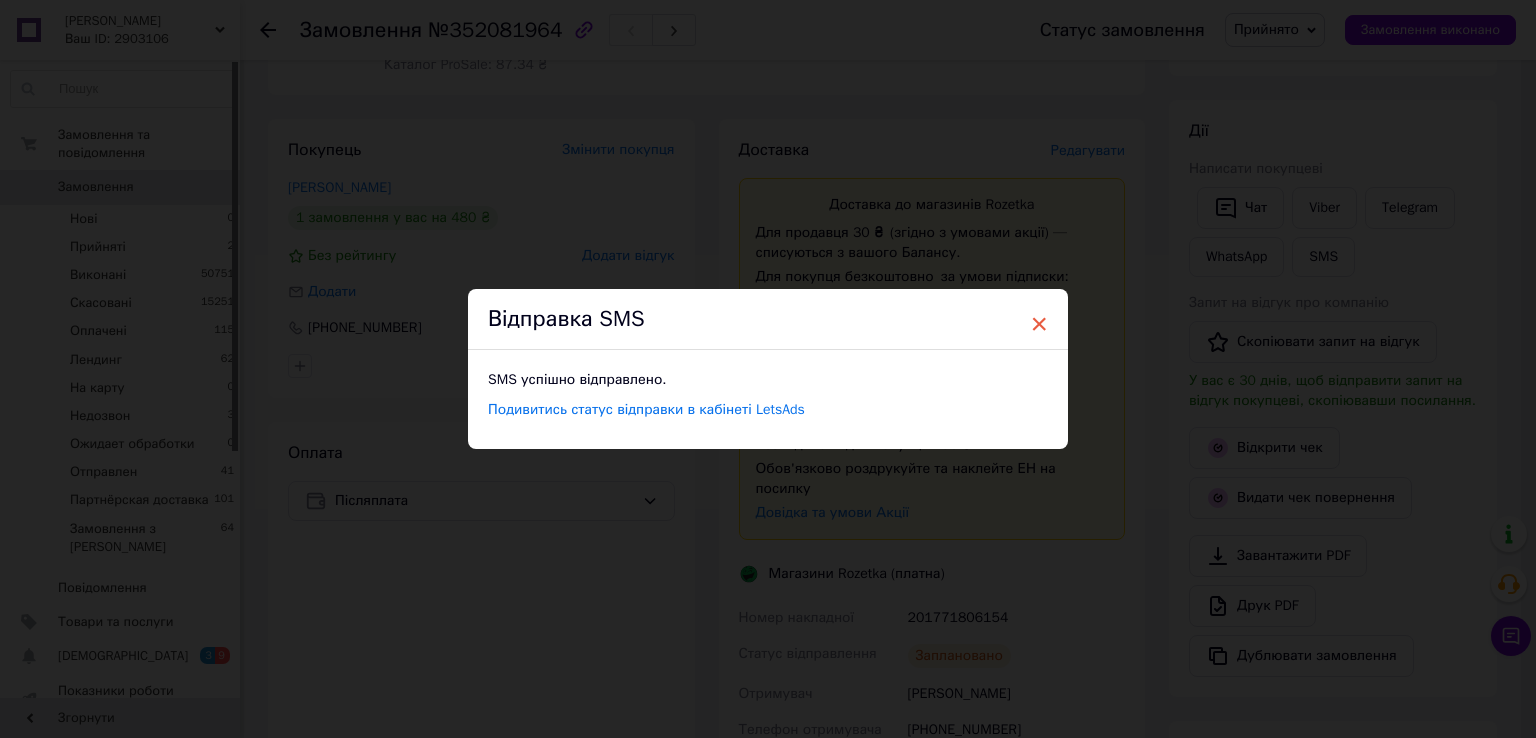 click on "×" at bounding box center (1039, 324) 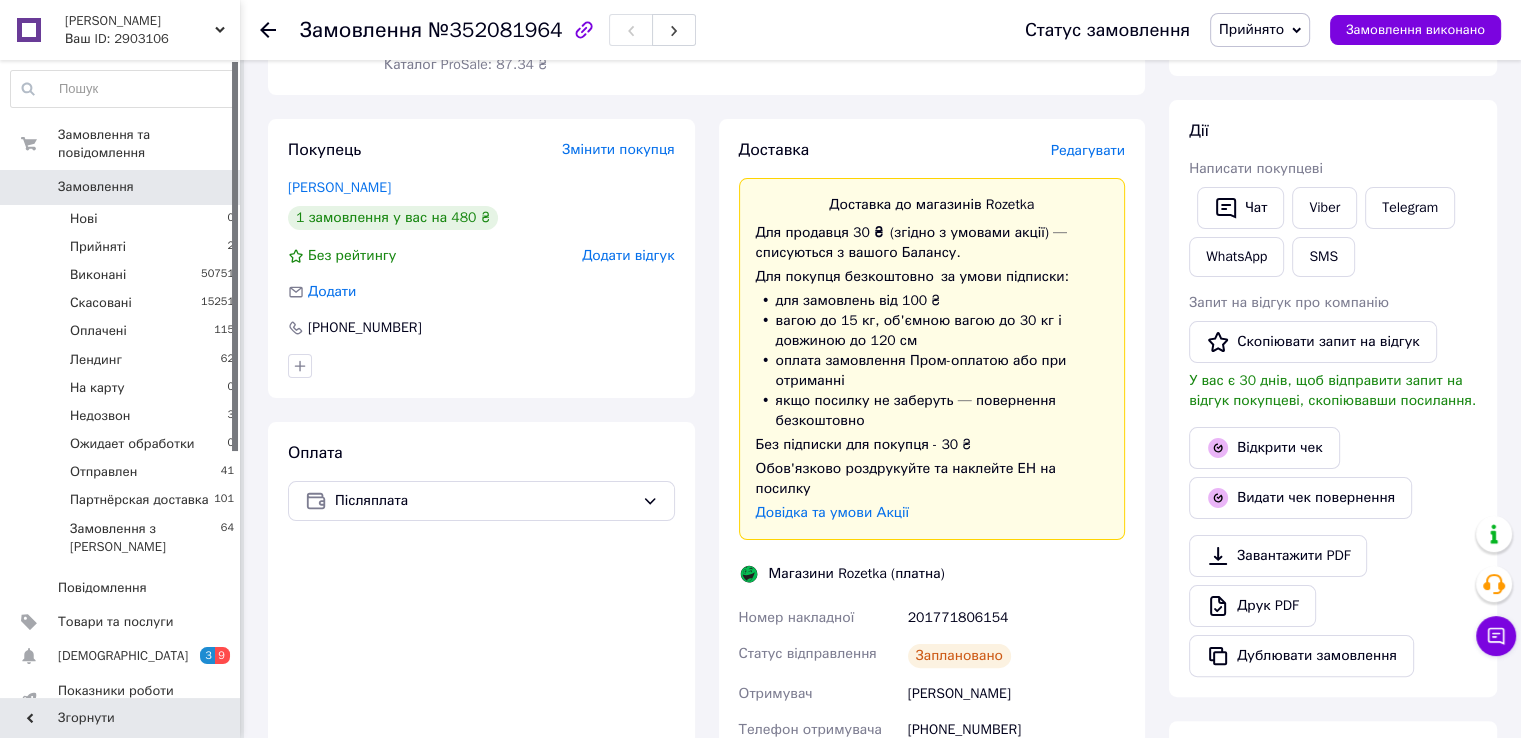 click on "Прийнято" at bounding box center (1251, 29) 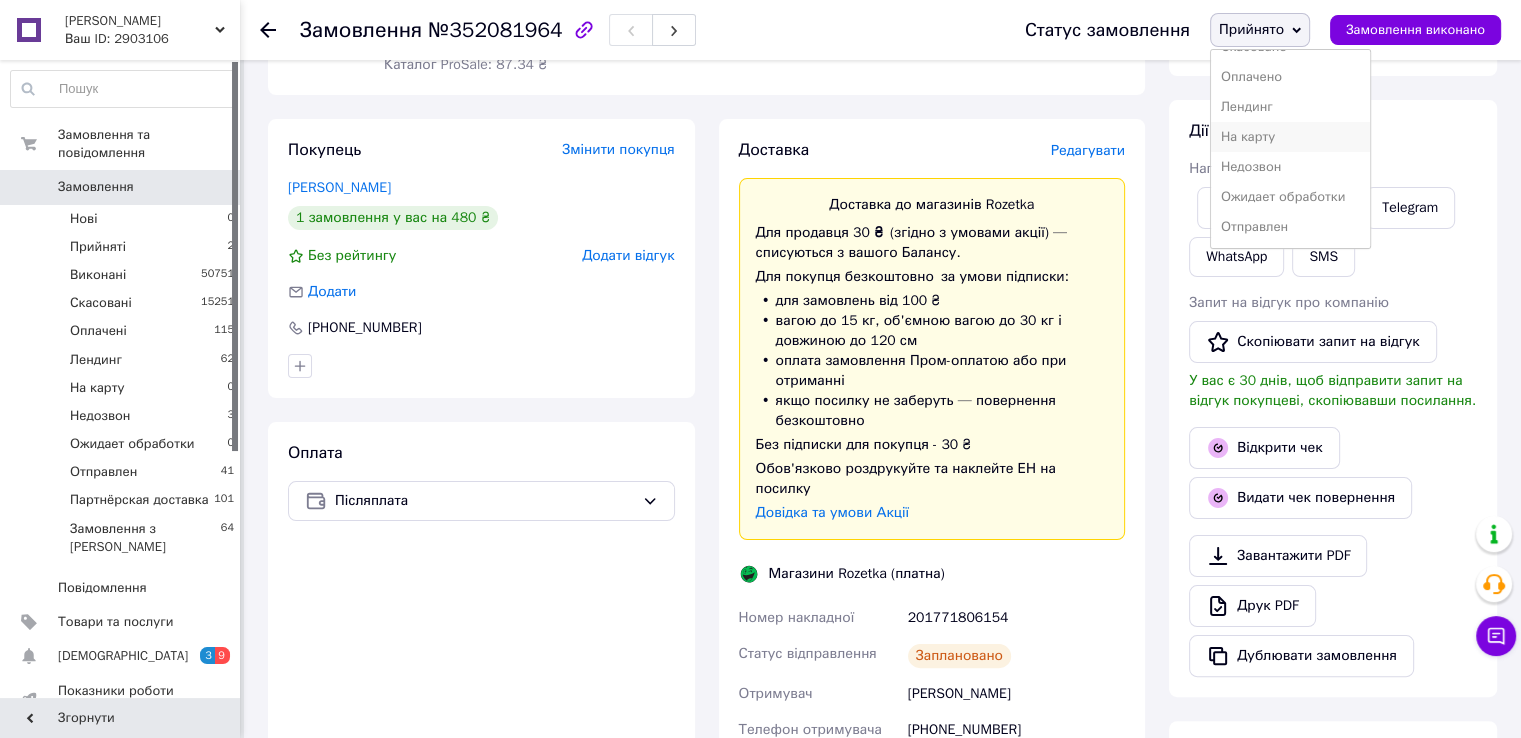 scroll, scrollTop: 81, scrollLeft: 0, axis: vertical 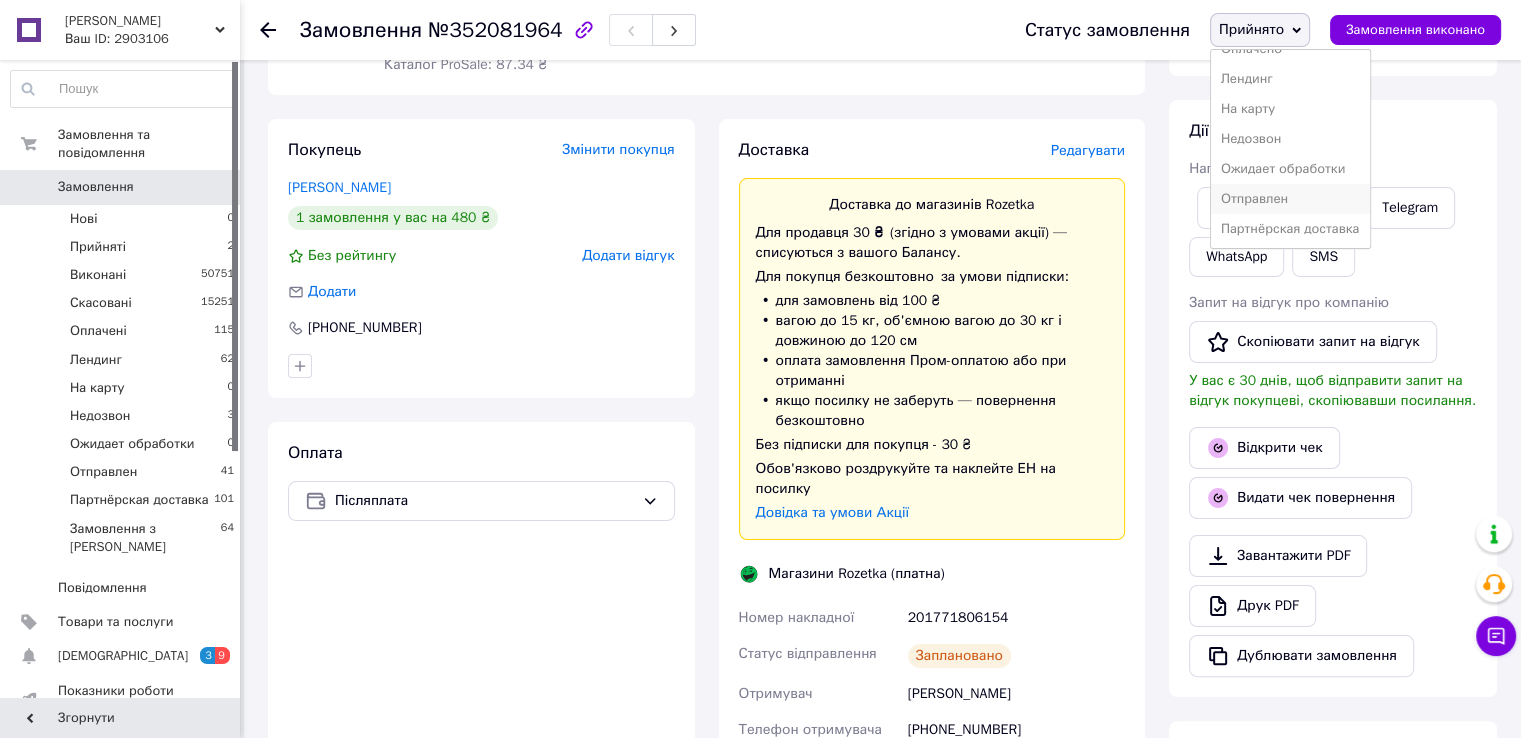 click on "Отправлен" at bounding box center [1290, 199] 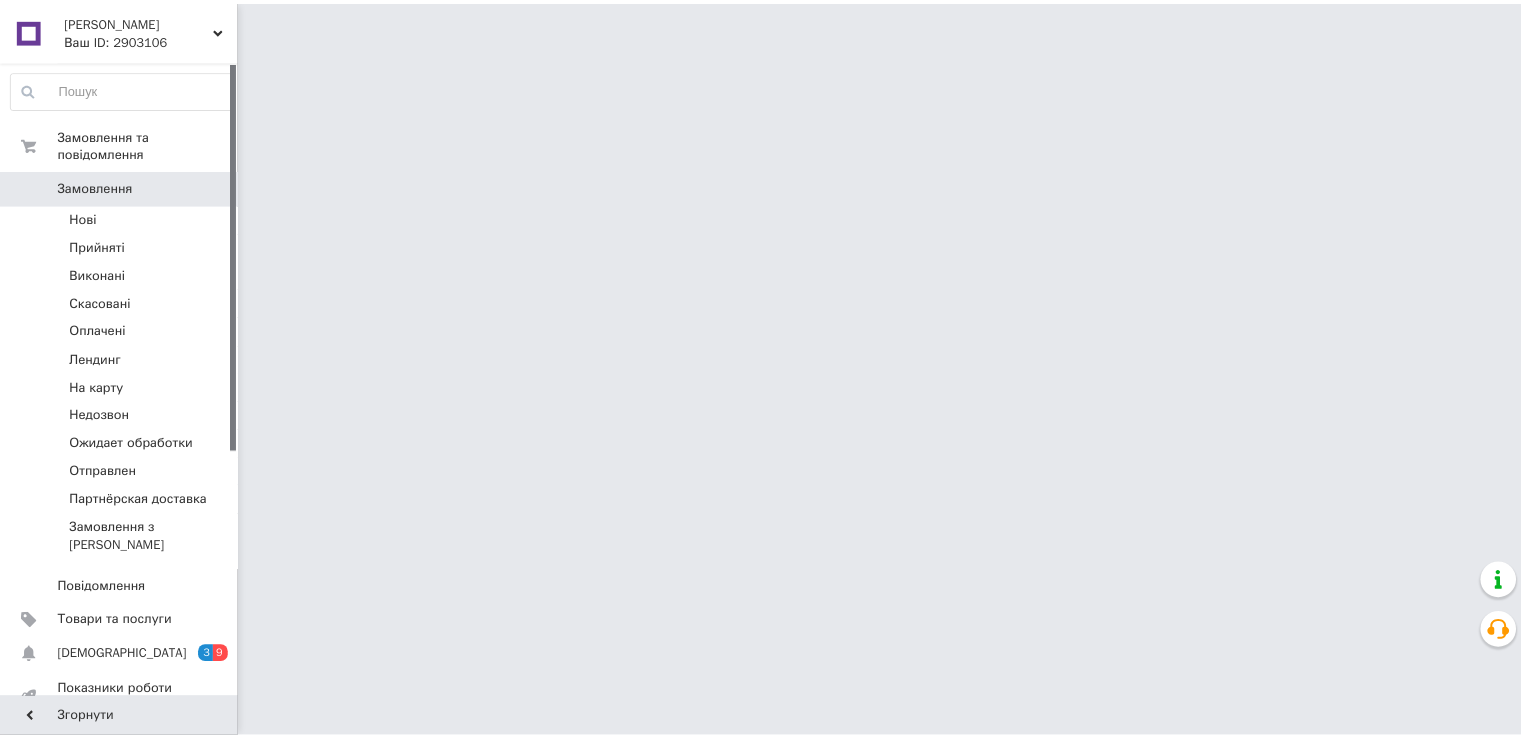 scroll, scrollTop: 0, scrollLeft: 0, axis: both 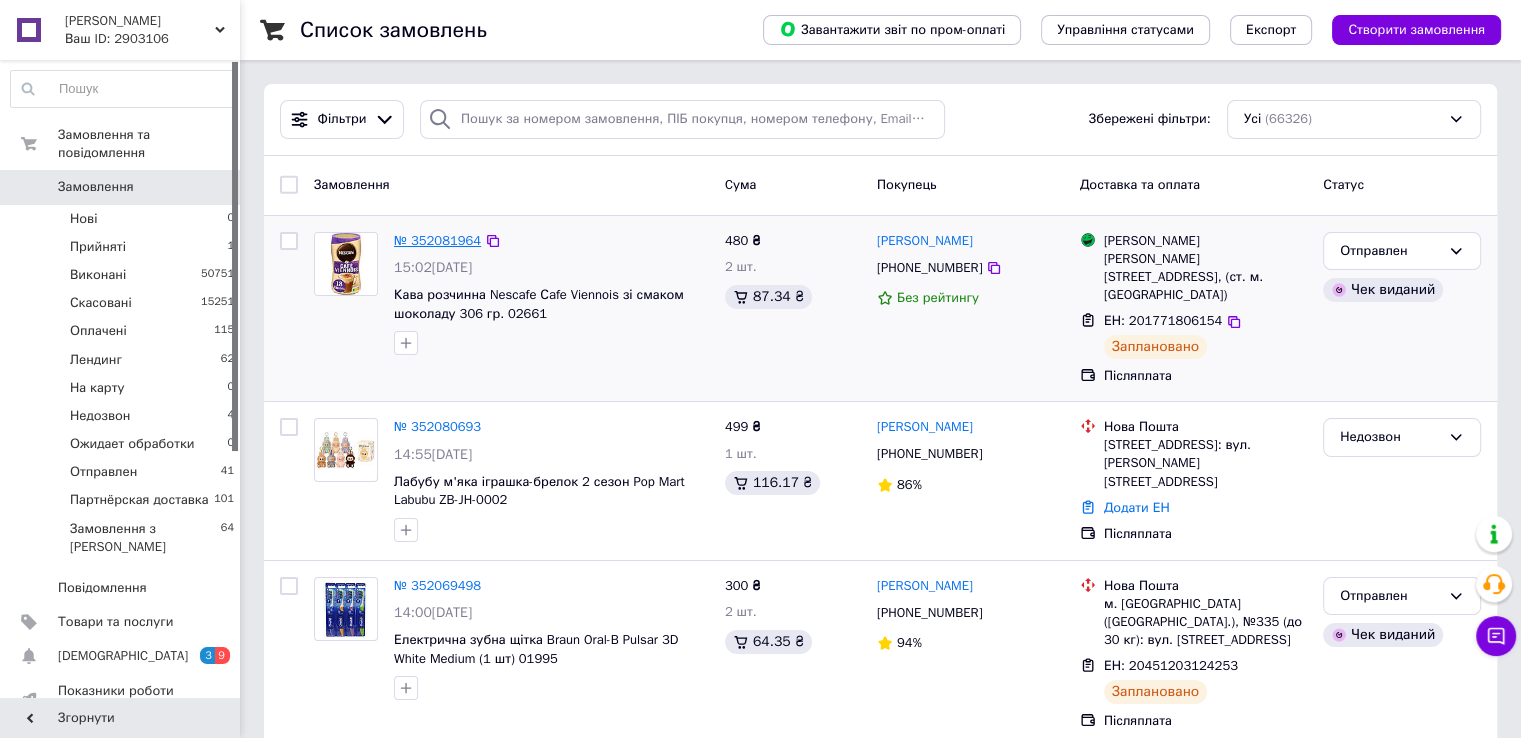 click on "№ 352081964" at bounding box center (437, 240) 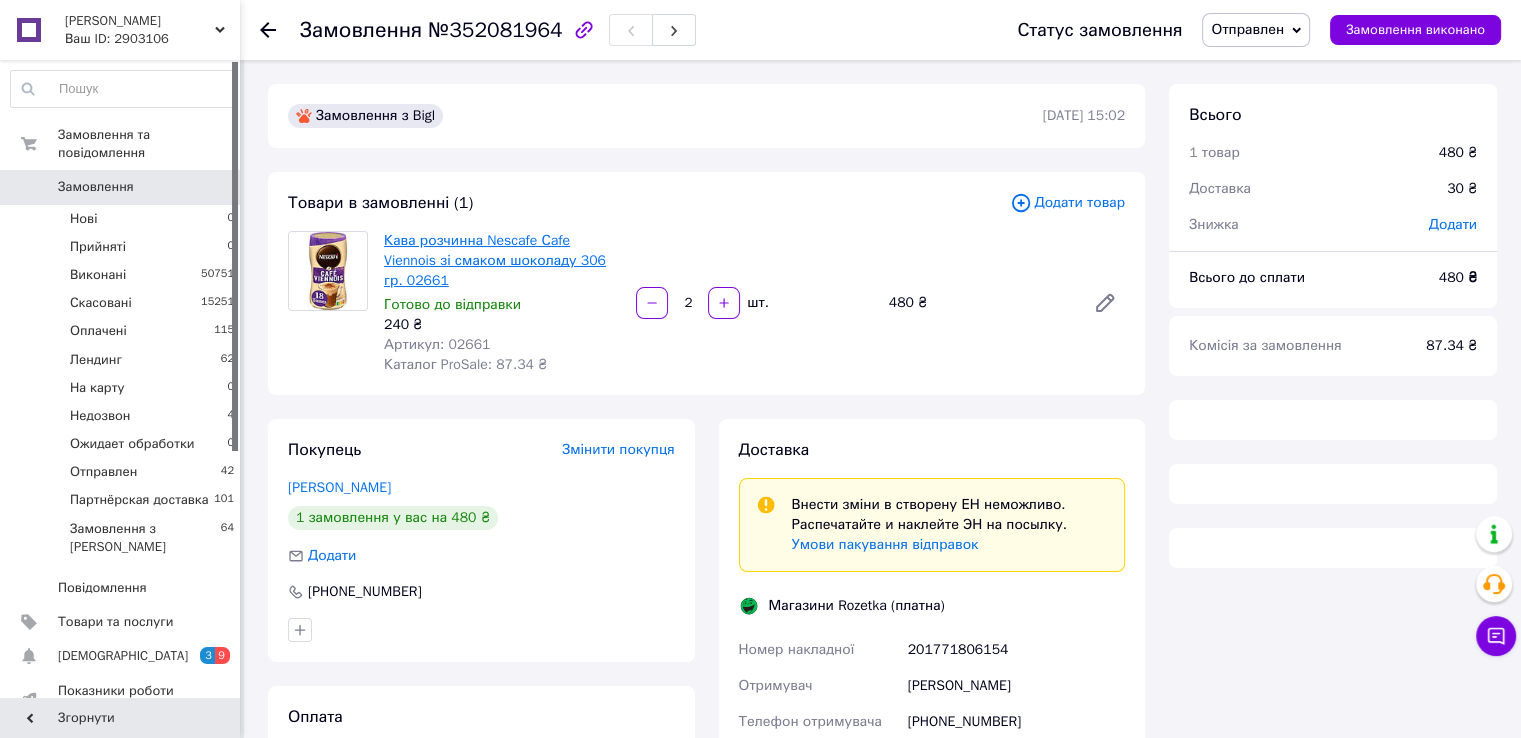 click on "Кава розчинна Nescafe Сafe Viennois зі смаком шоколаду 306 гр. 02661" at bounding box center (495, 260) 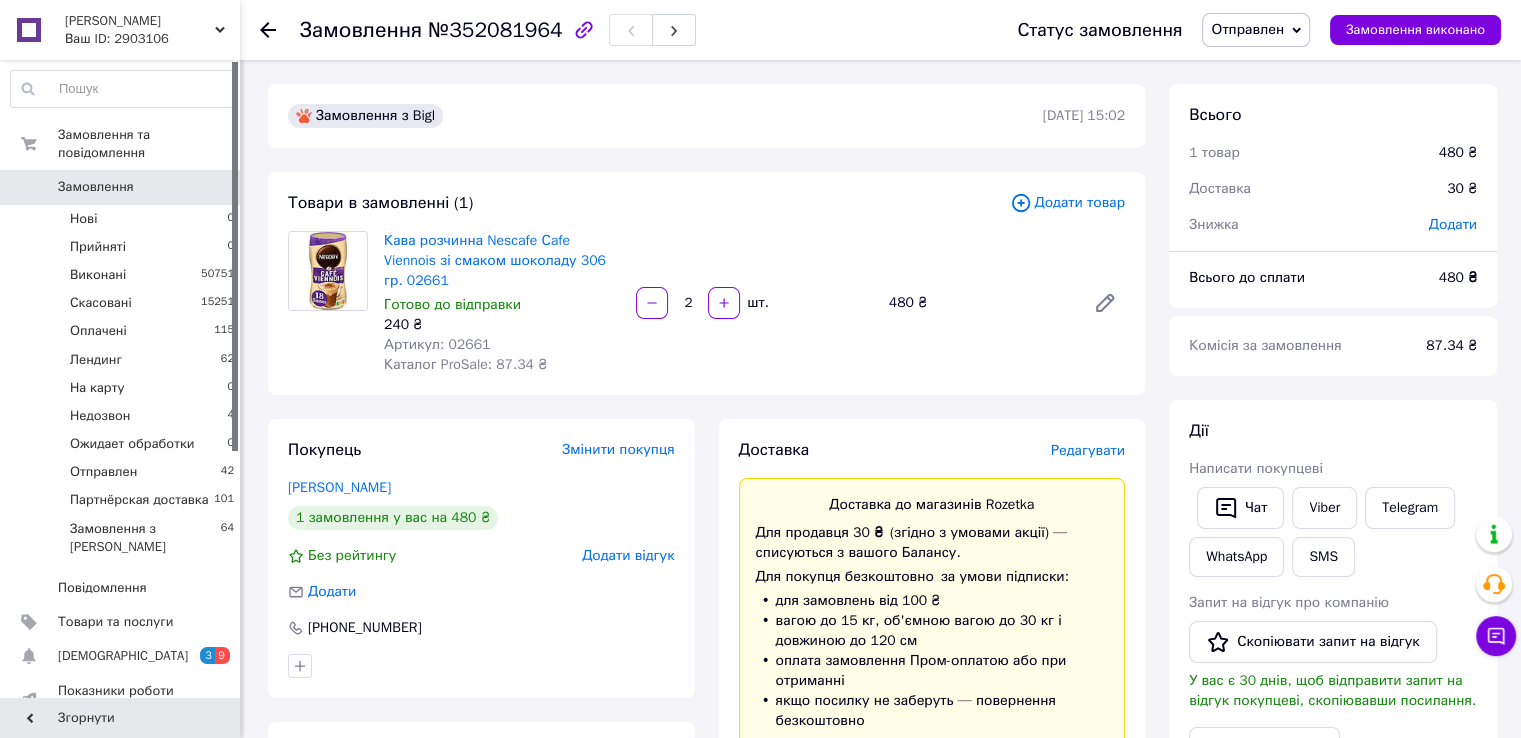 click on "Замовлення" at bounding box center [96, 187] 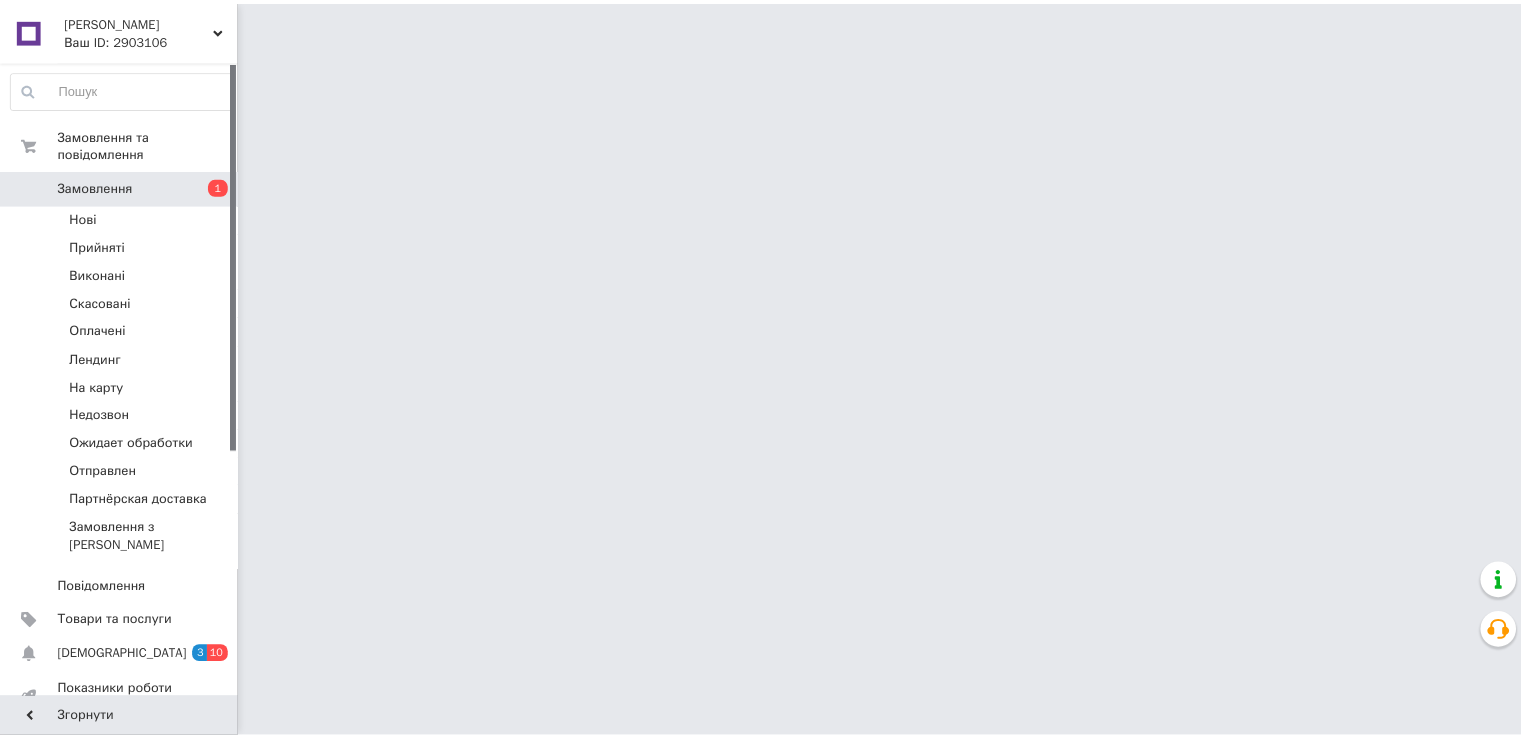 scroll, scrollTop: 0, scrollLeft: 0, axis: both 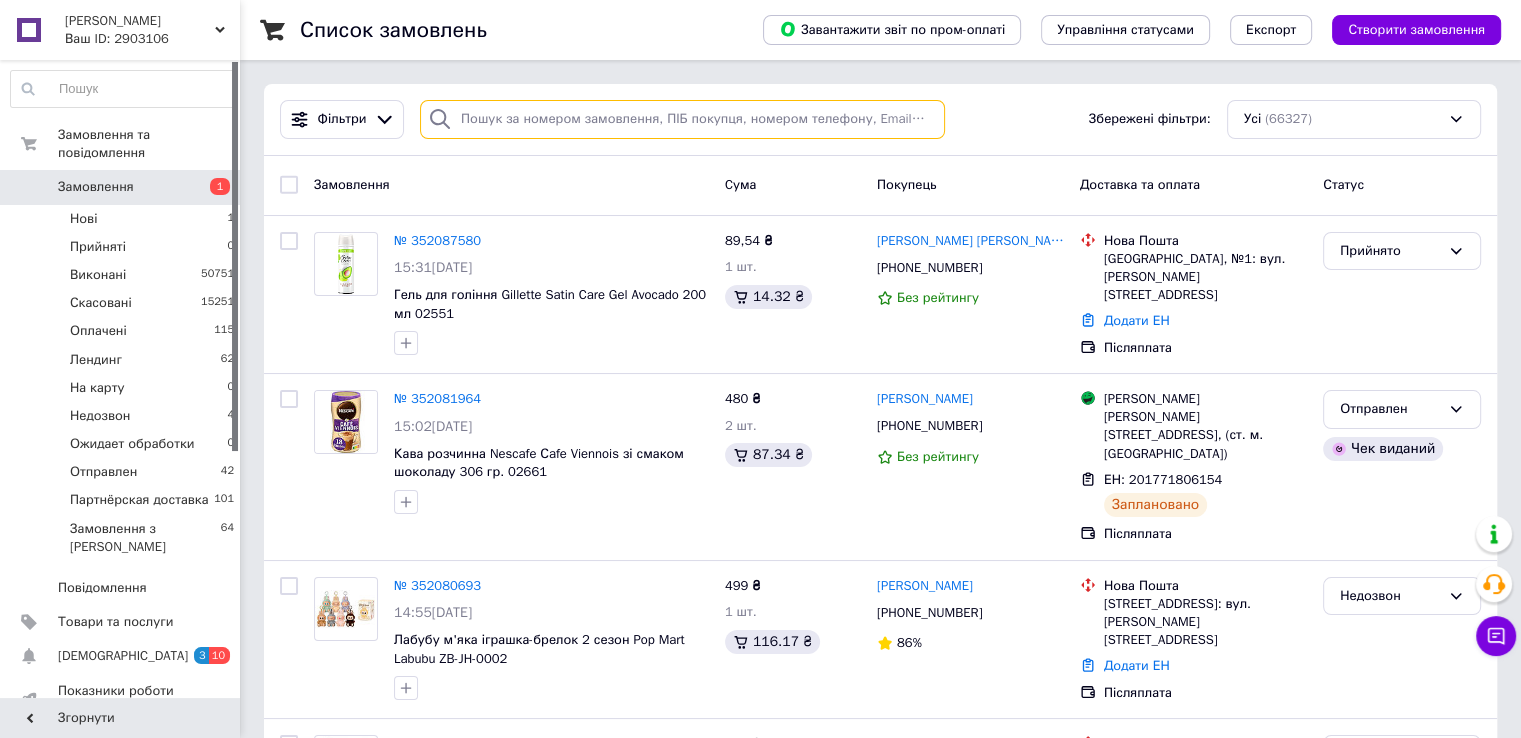 click at bounding box center [682, 119] 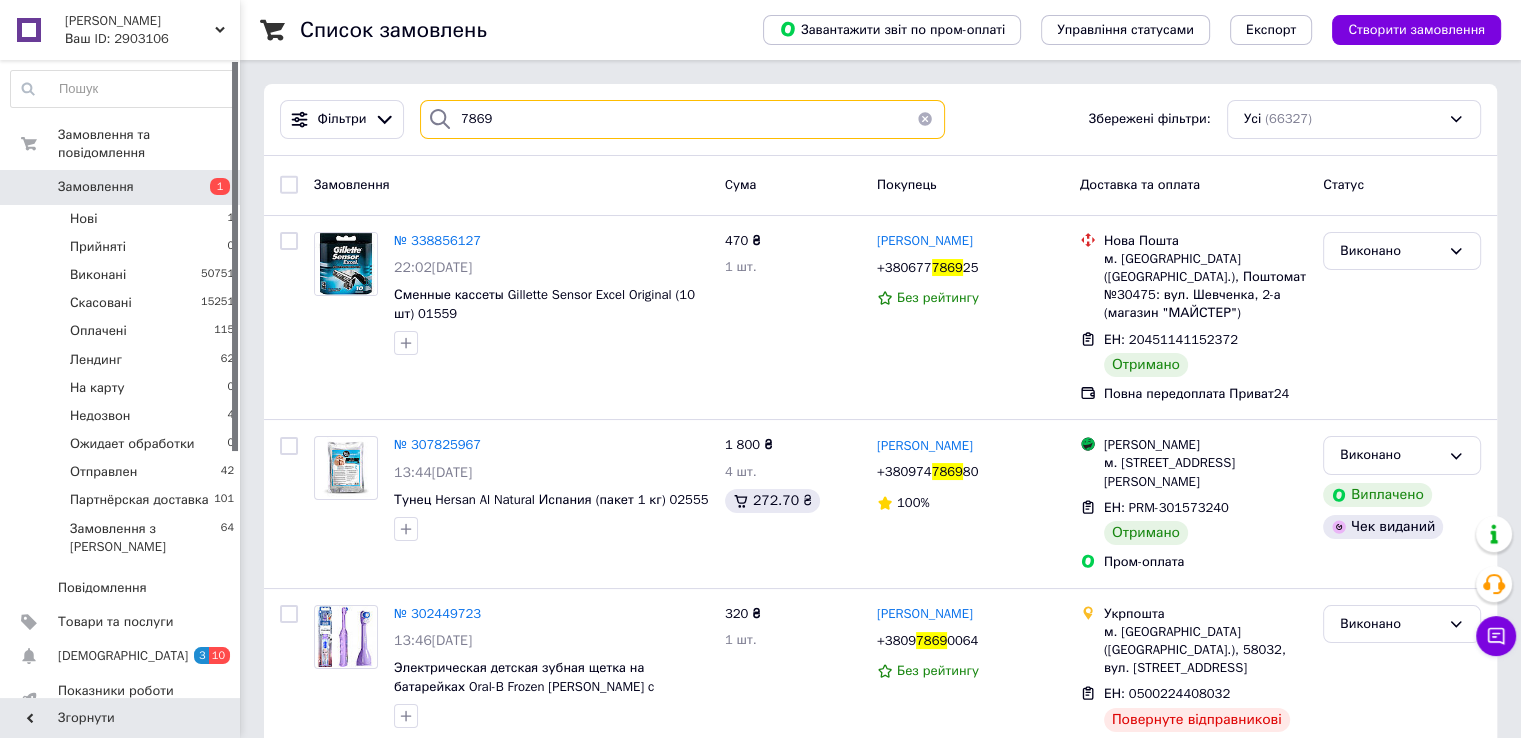 type on "7869" 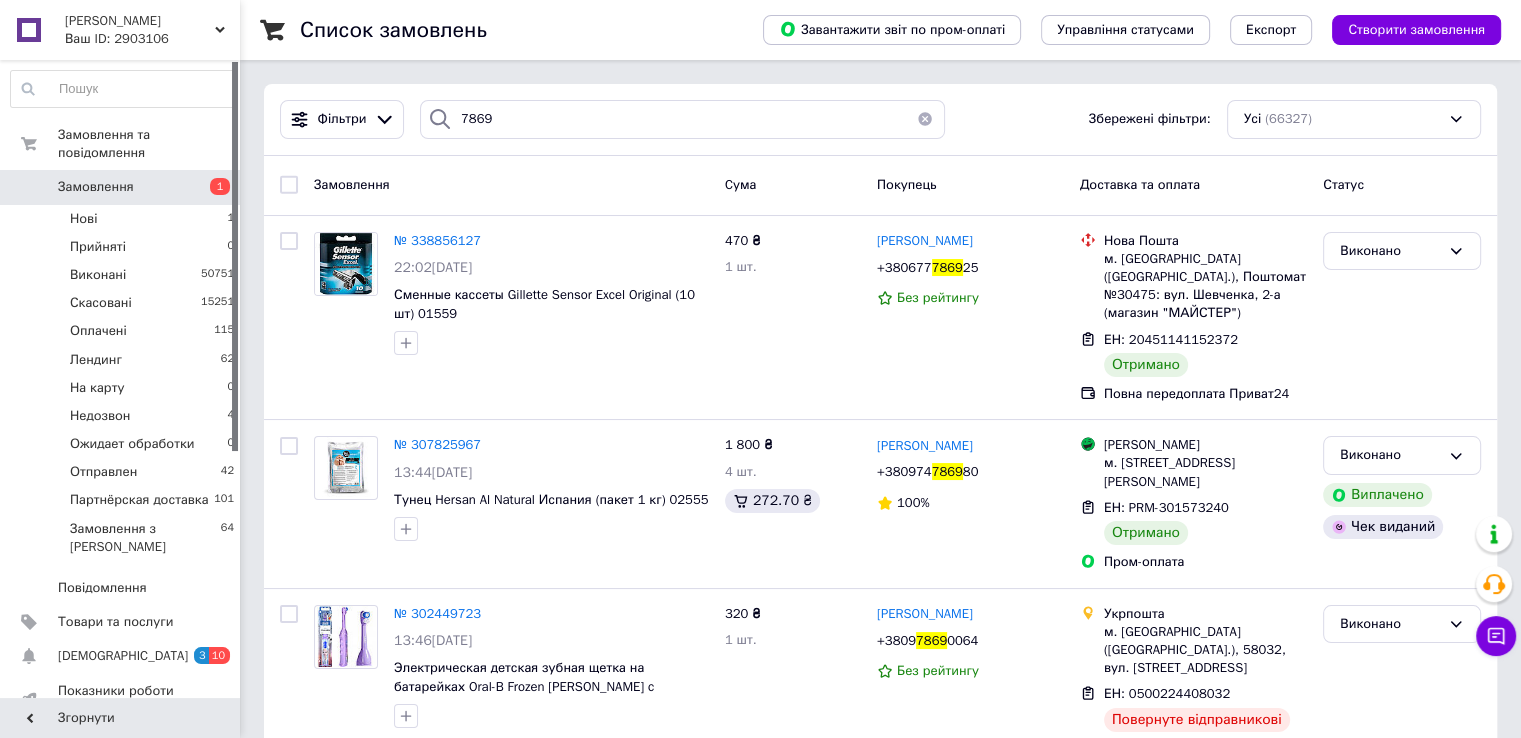 click at bounding box center [925, 119] 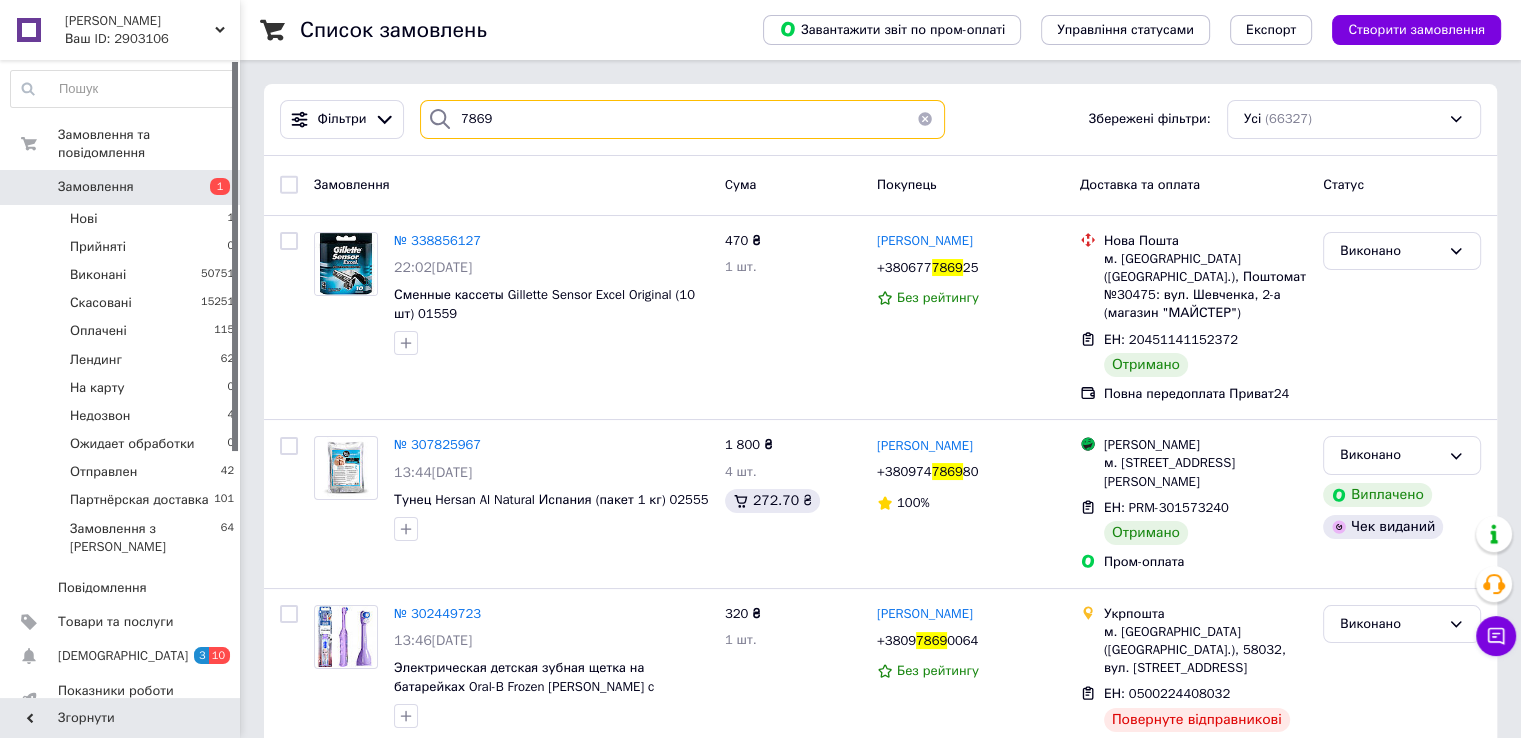 type 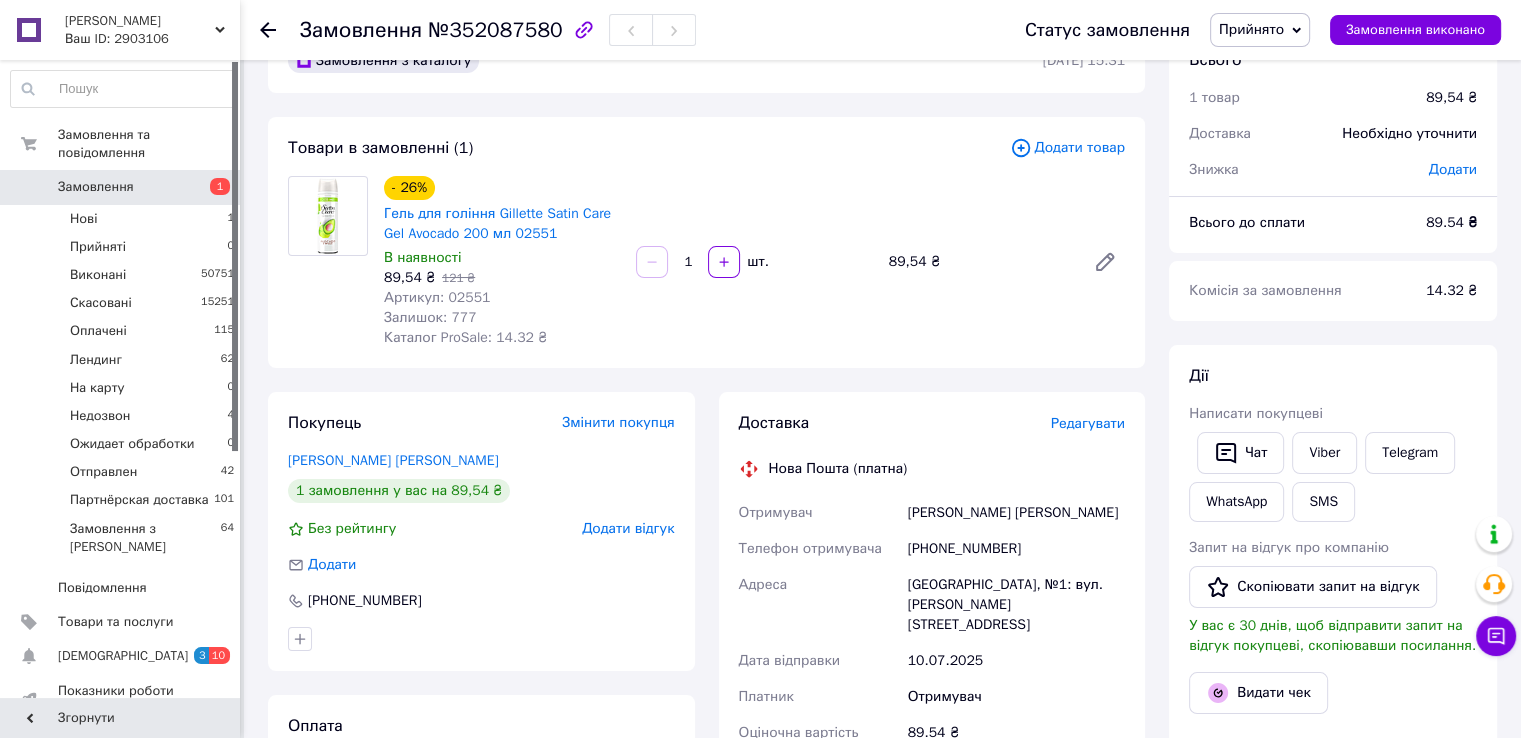 scroll, scrollTop: 100, scrollLeft: 0, axis: vertical 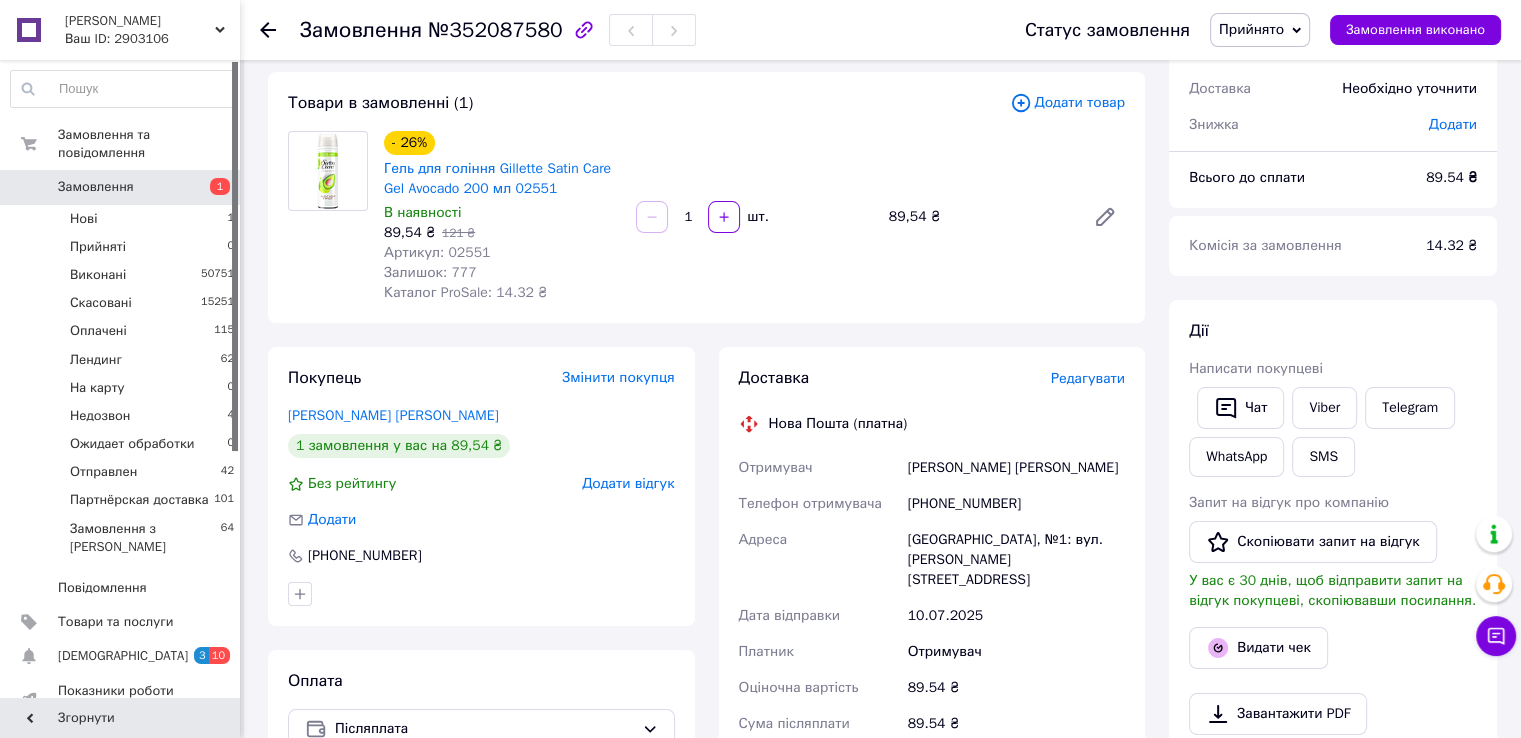 click on "Прийнято" at bounding box center (1251, 29) 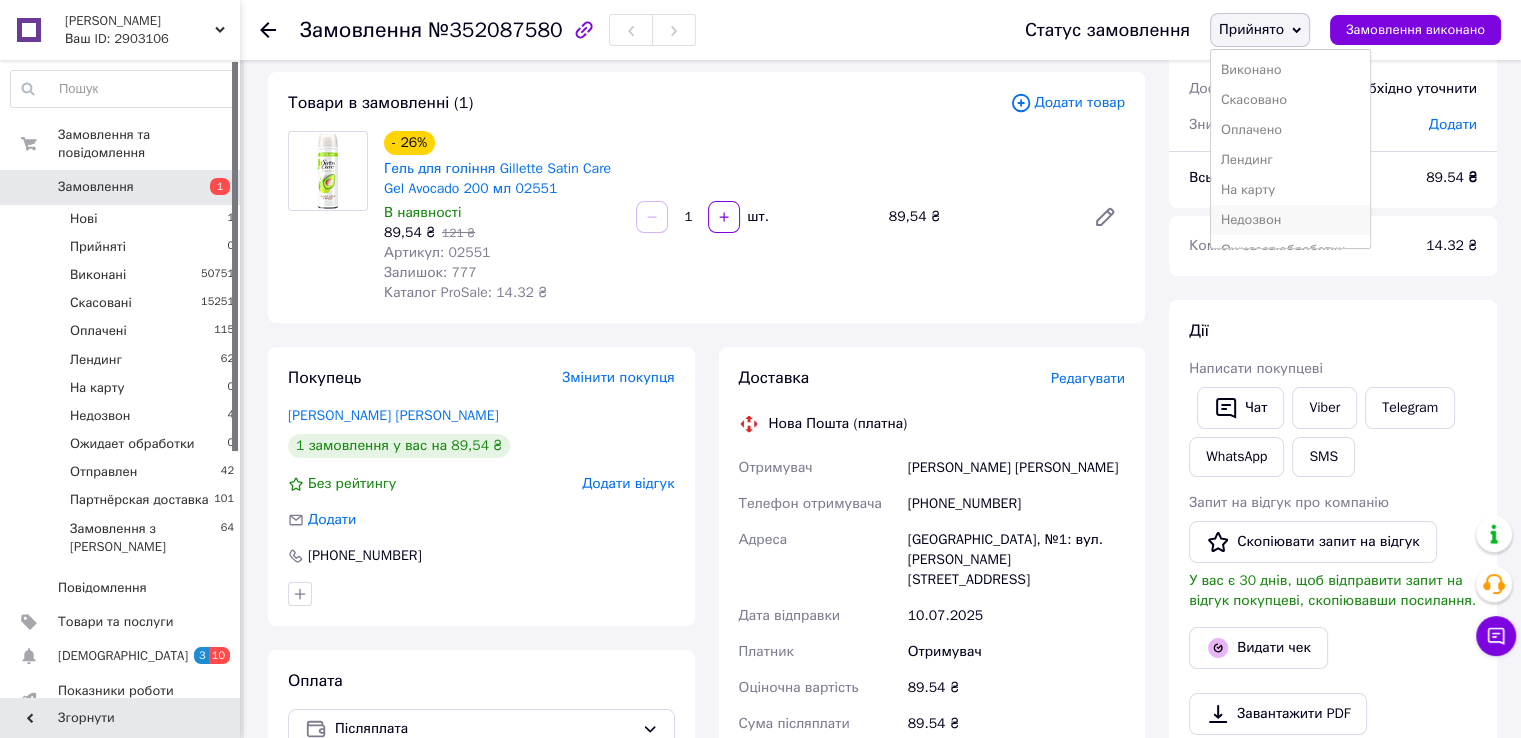 click on "Недозвон" at bounding box center [1290, 220] 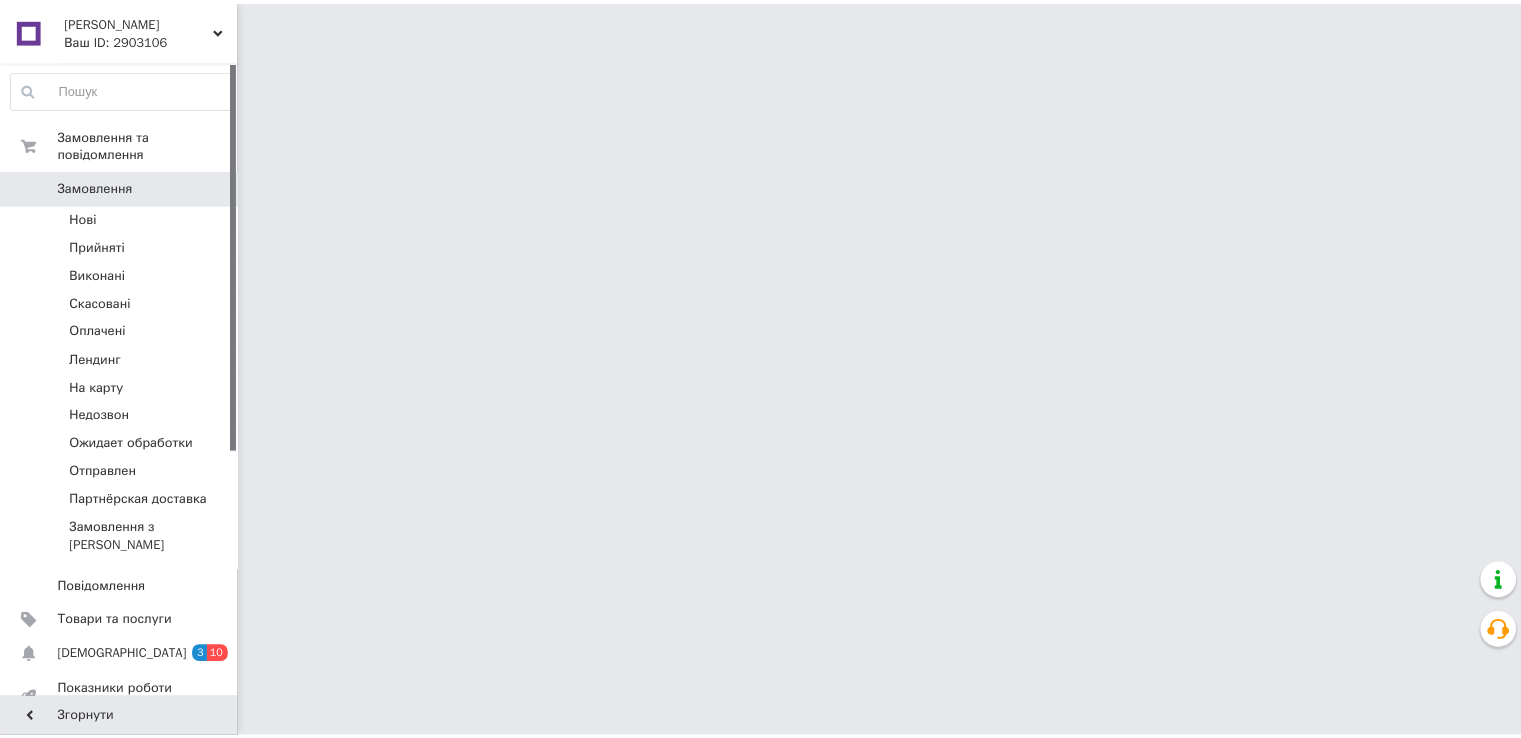scroll, scrollTop: 0, scrollLeft: 0, axis: both 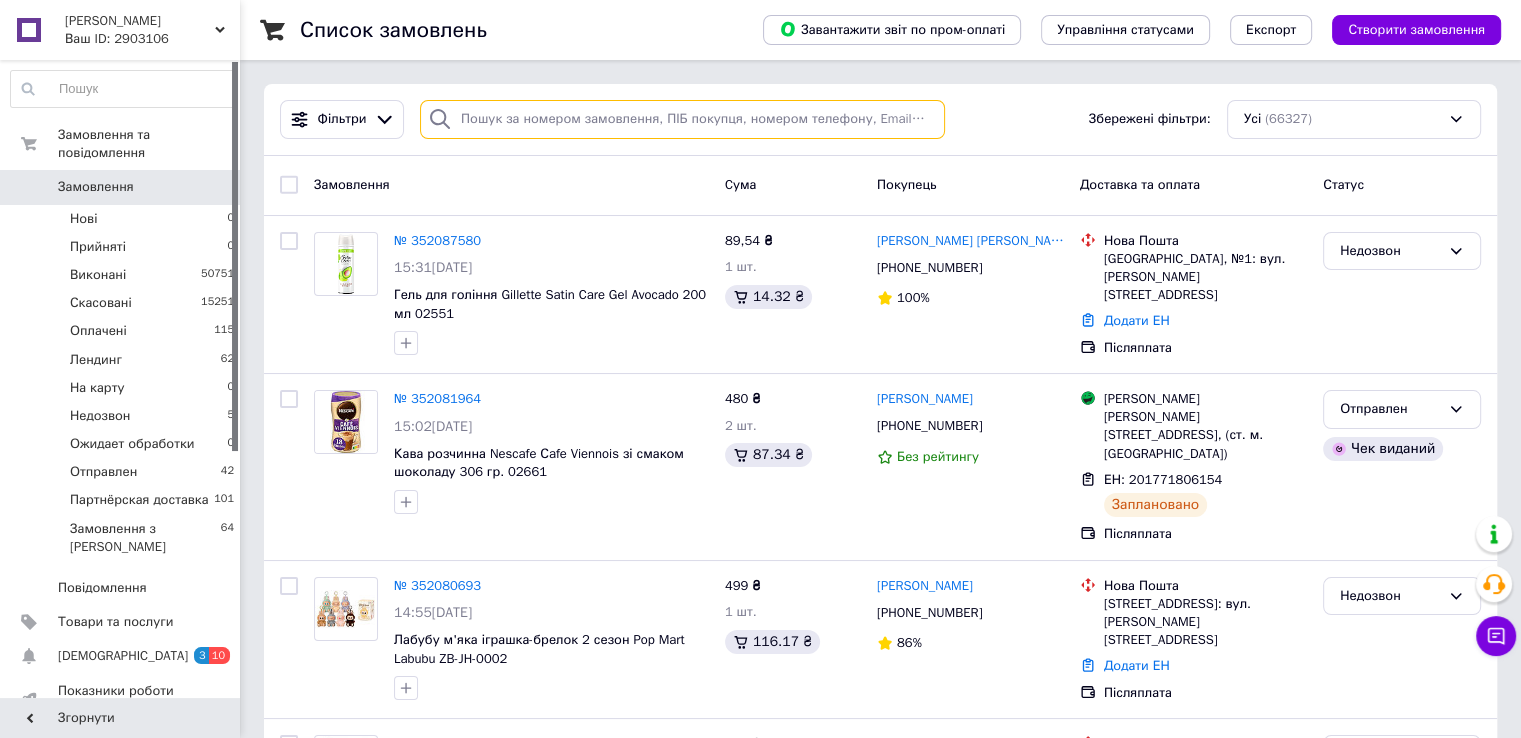 click at bounding box center [682, 119] 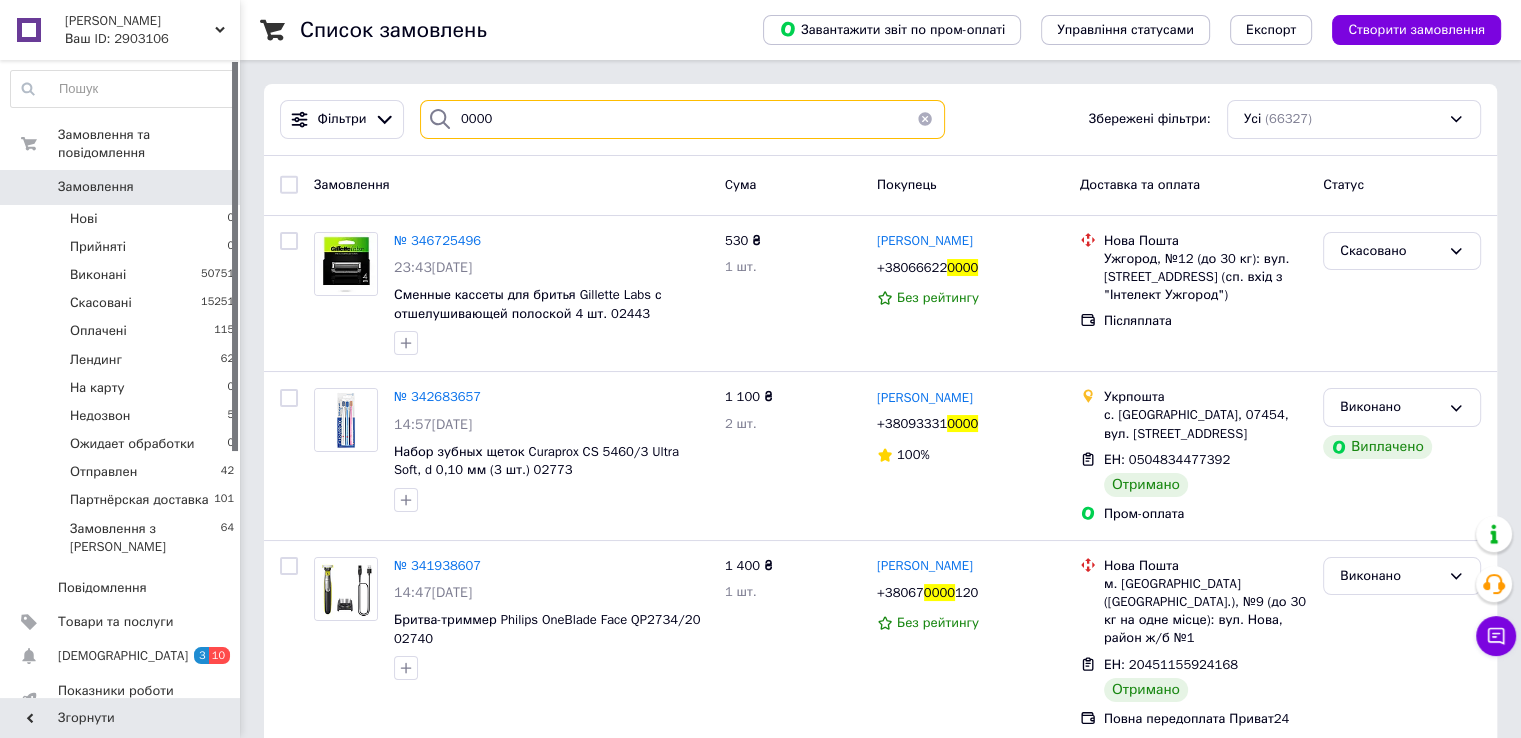 type on "0000" 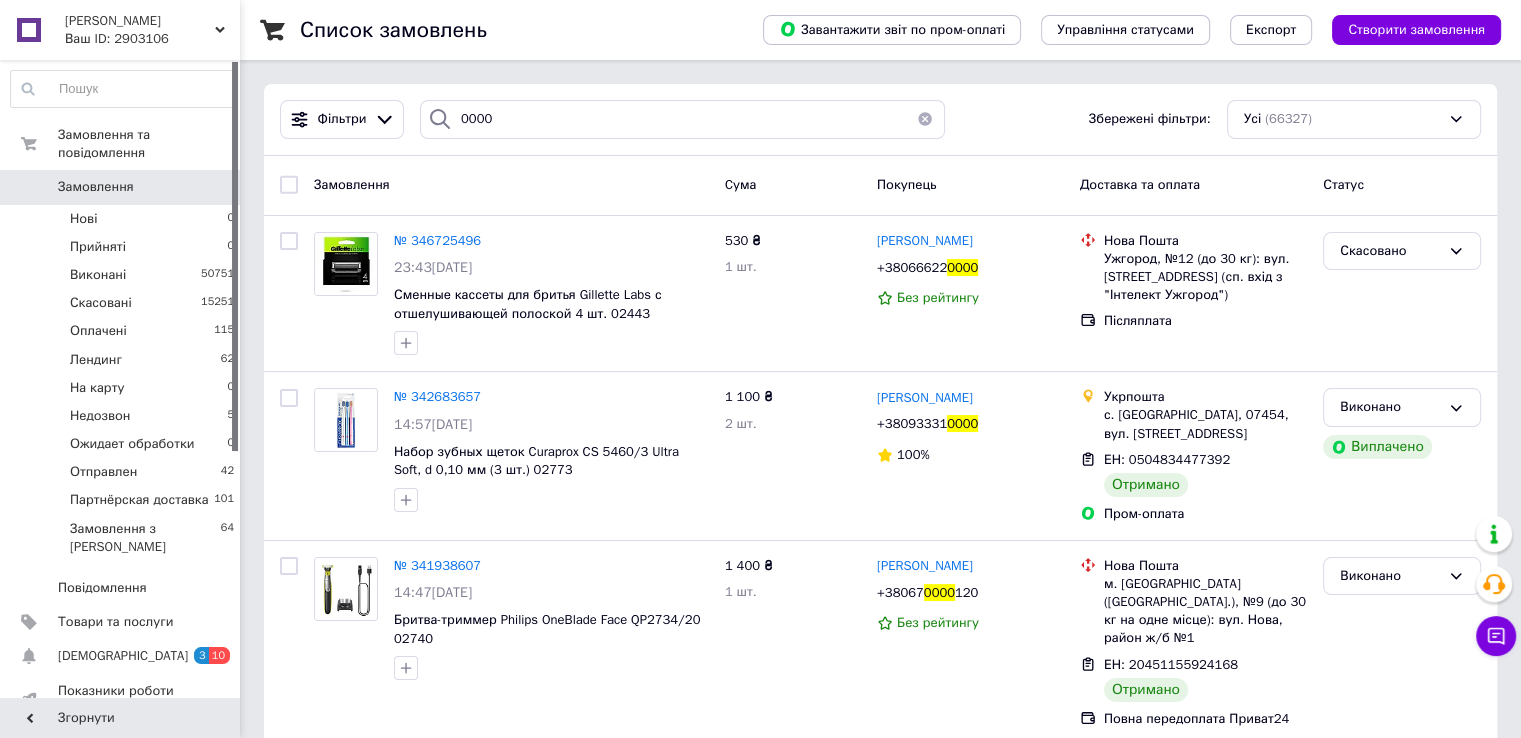 click at bounding box center (925, 119) 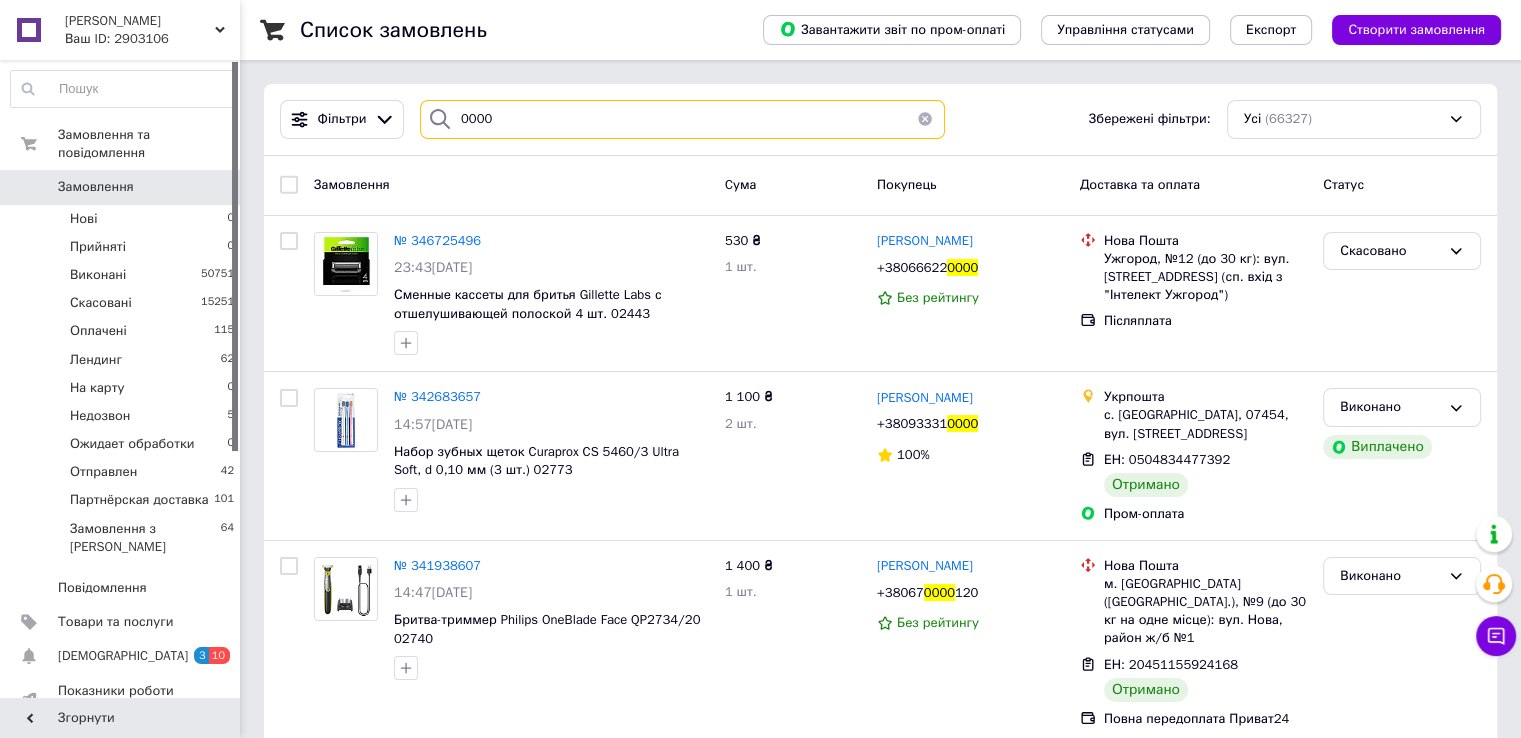 type 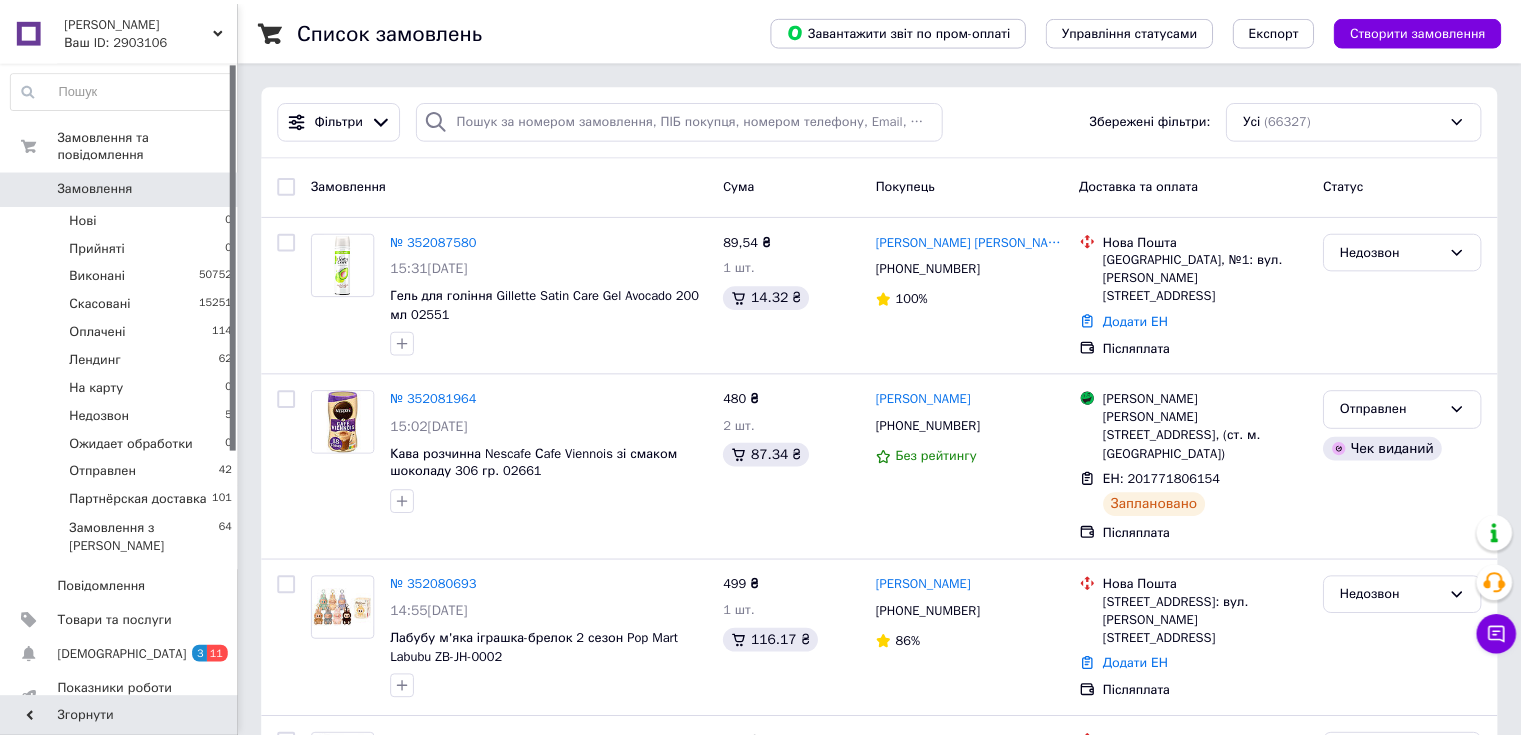 scroll, scrollTop: 0, scrollLeft: 0, axis: both 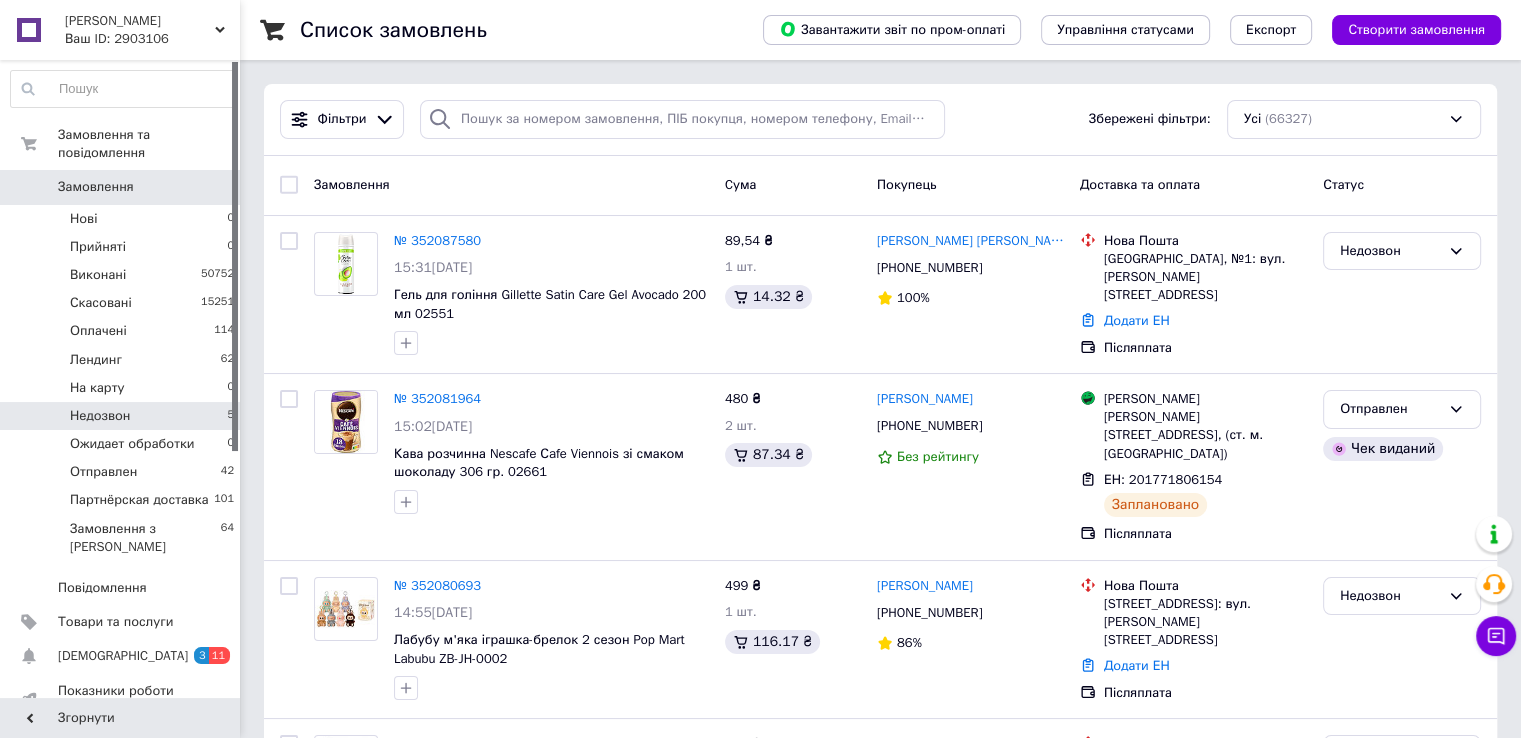 click on "Недозвон 5" at bounding box center [123, 416] 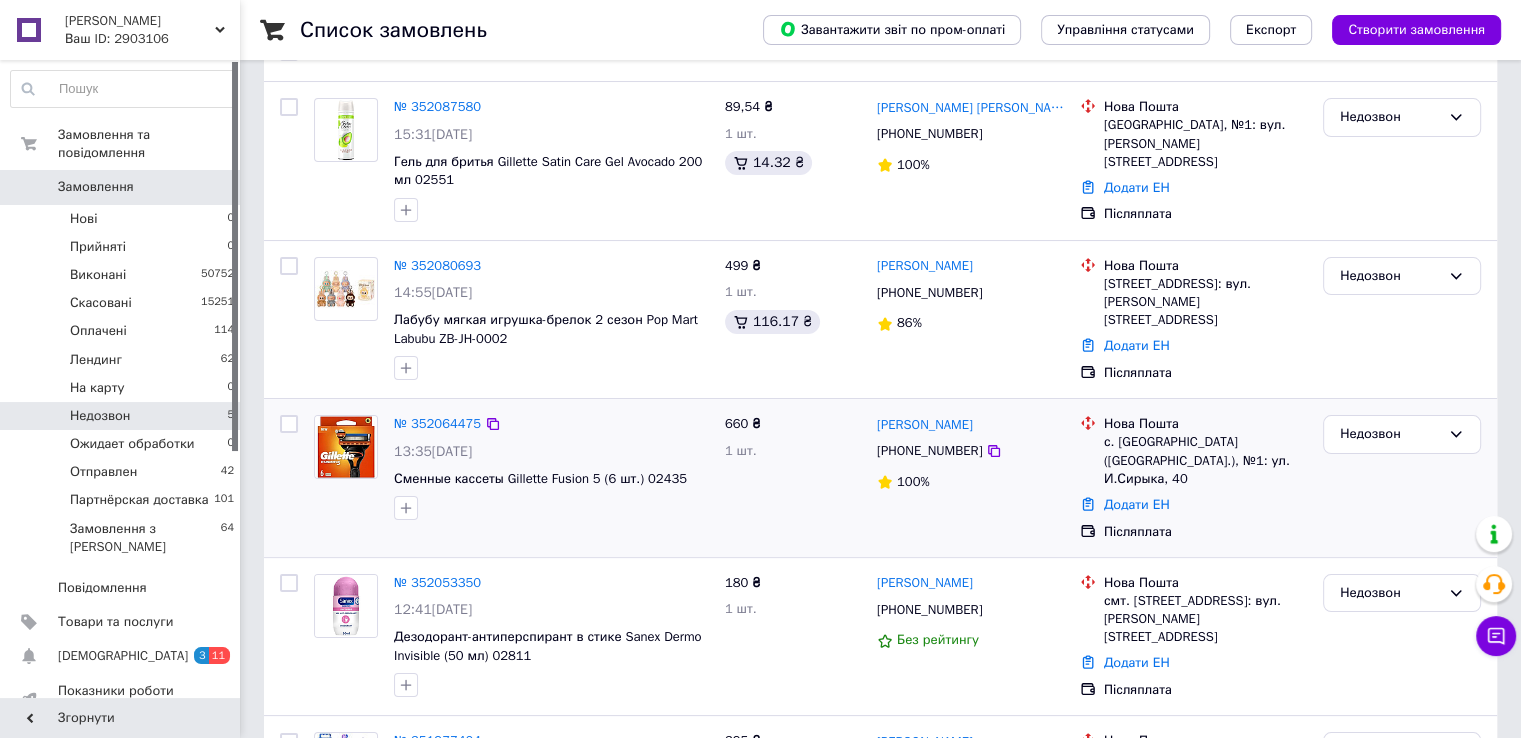 scroll, scrollTop: 337, scrollLeft: 0, axis: vertical 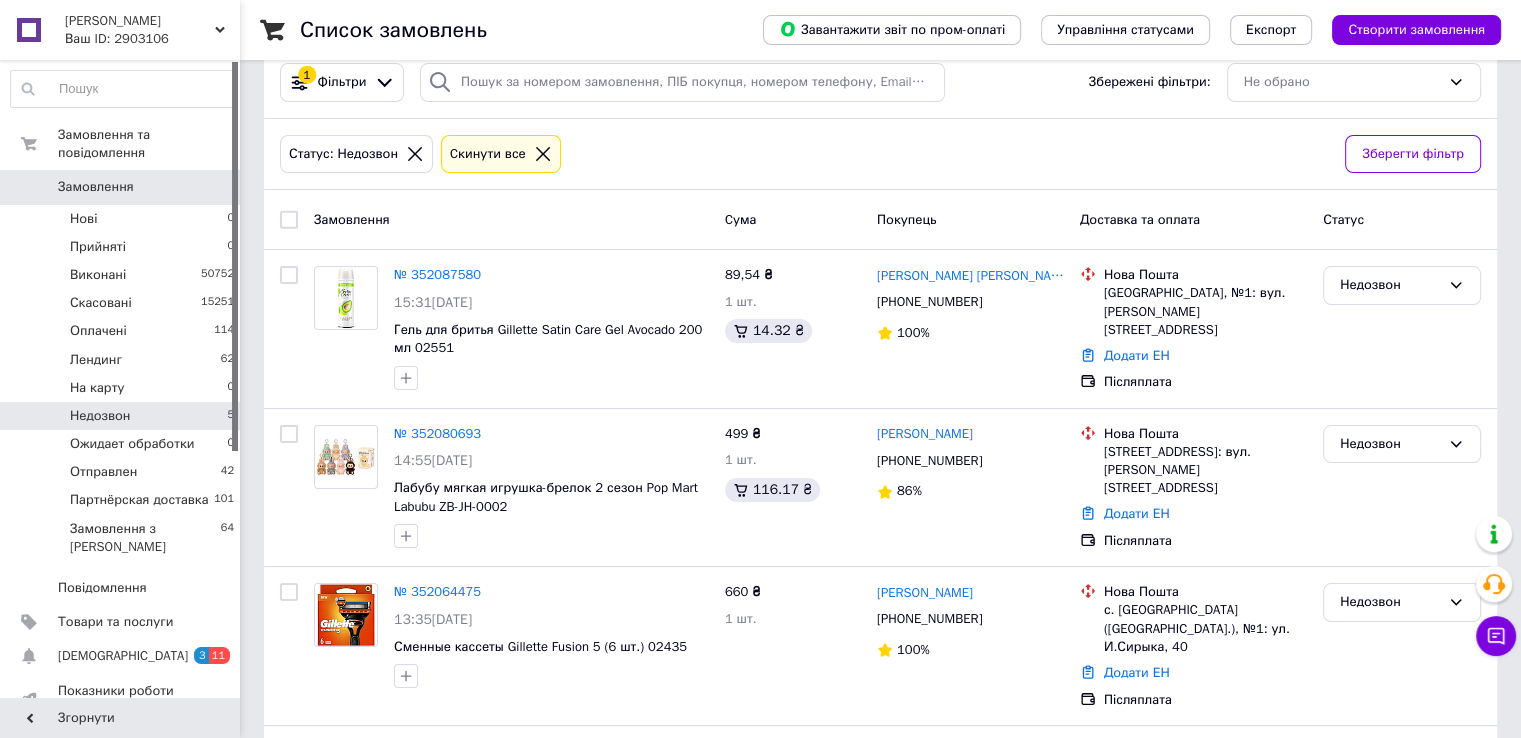 click on "Замовлення" at bounding box center [96, 187] 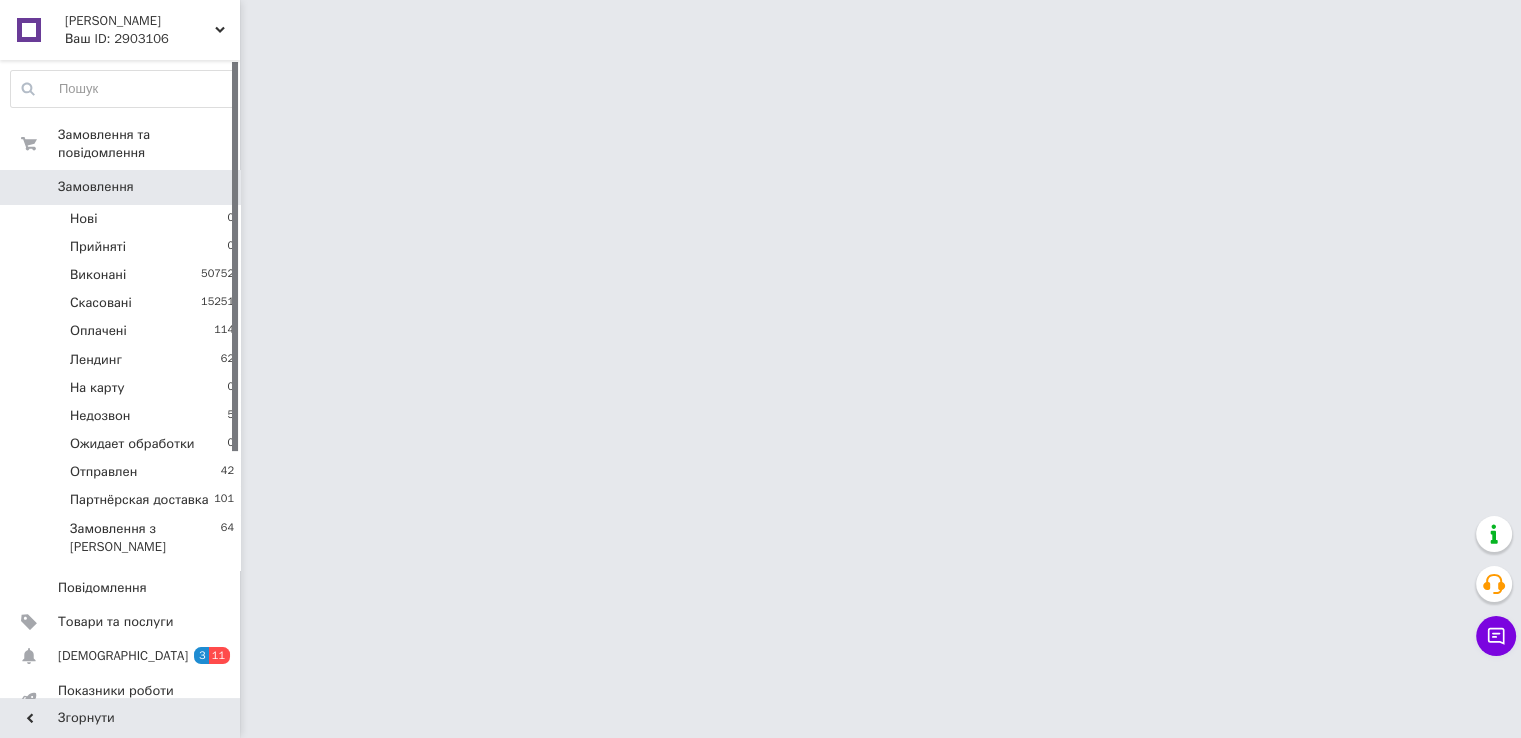 scroll, scrollTop: 0, scrollLeft: 0, axis: both 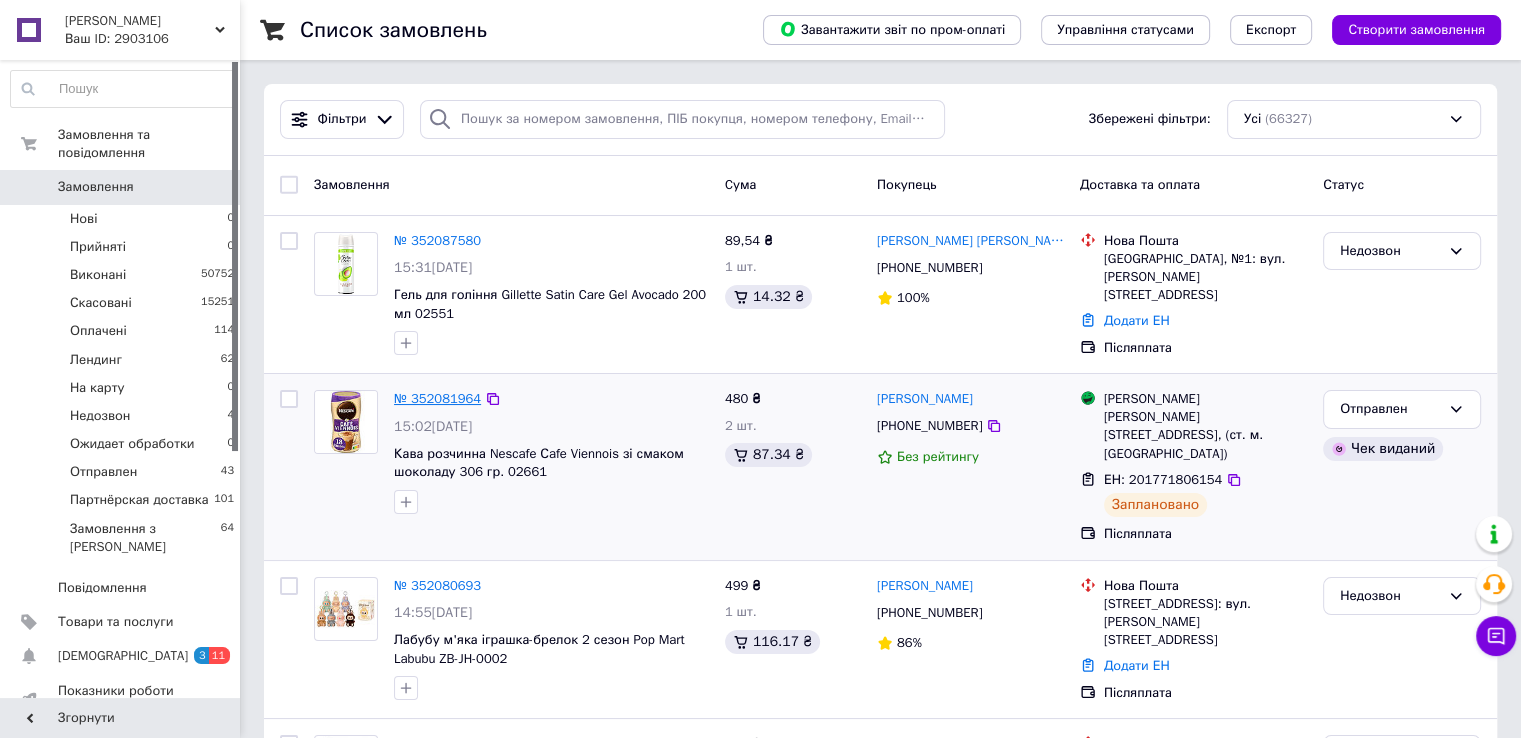 click on "№ 352081964" at bounding box center (437, 398) 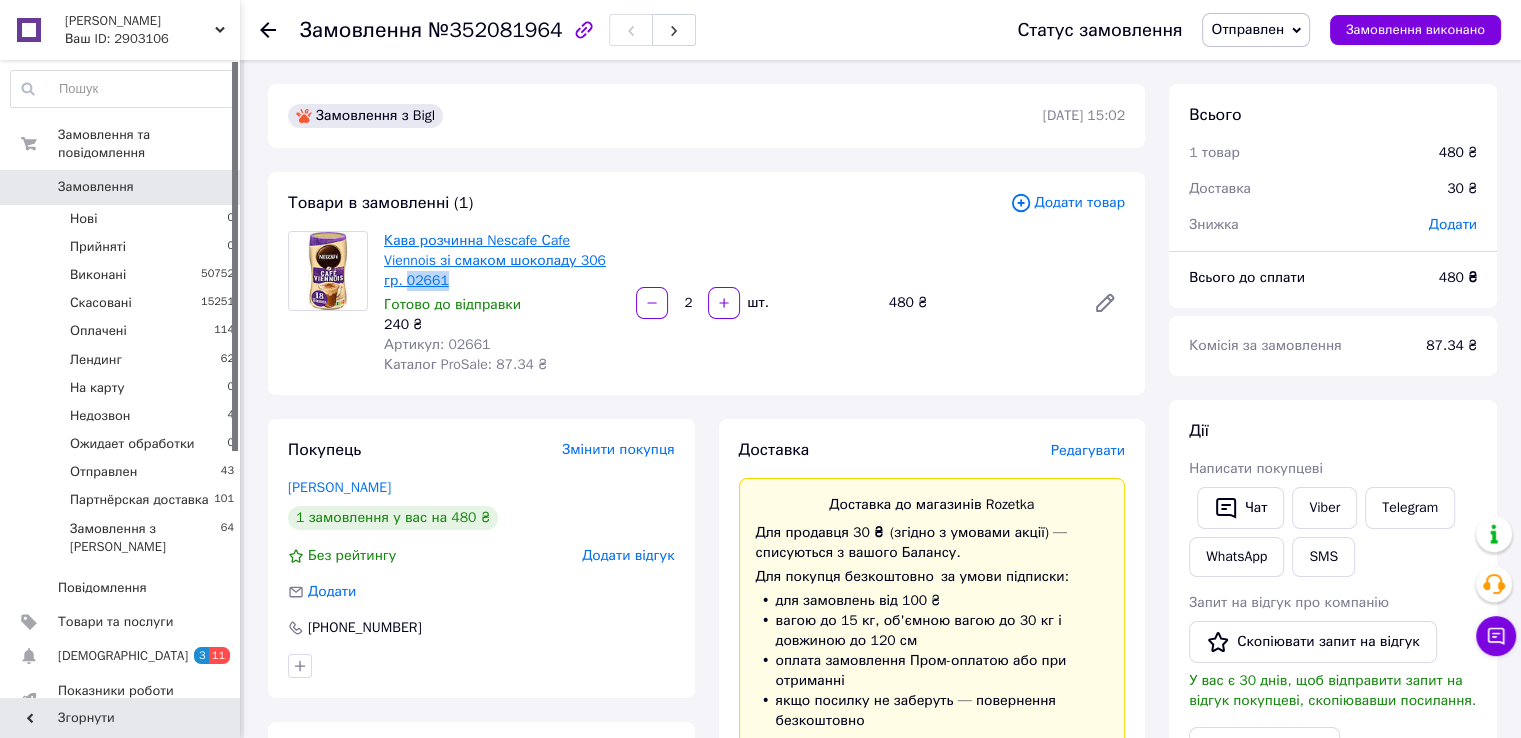 drag, startPoint x: 424, startPoint y: 285, endPoint x: 384, endPoint y: 285, distance: 40 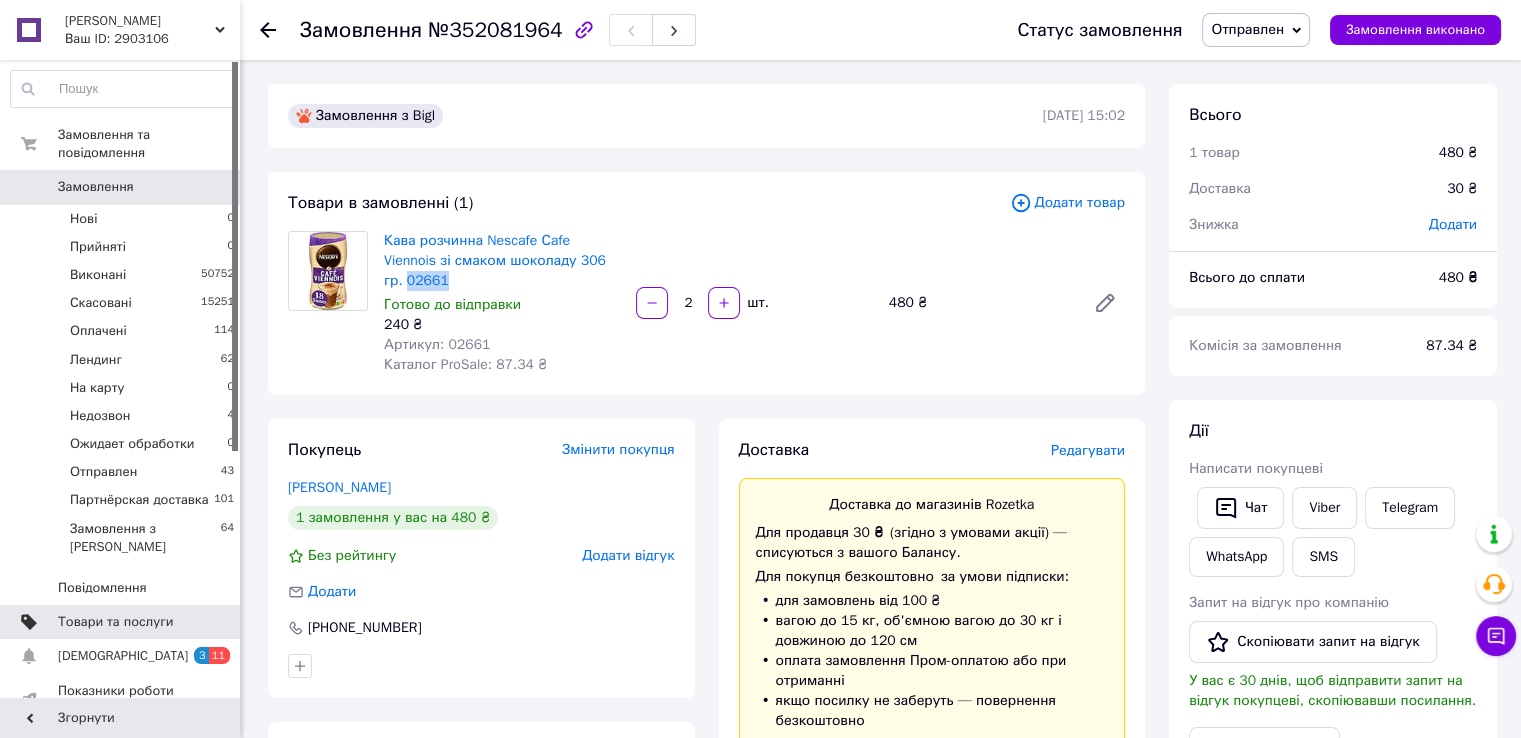 click on "Товари та послуги" at bounding box center (115, 622) 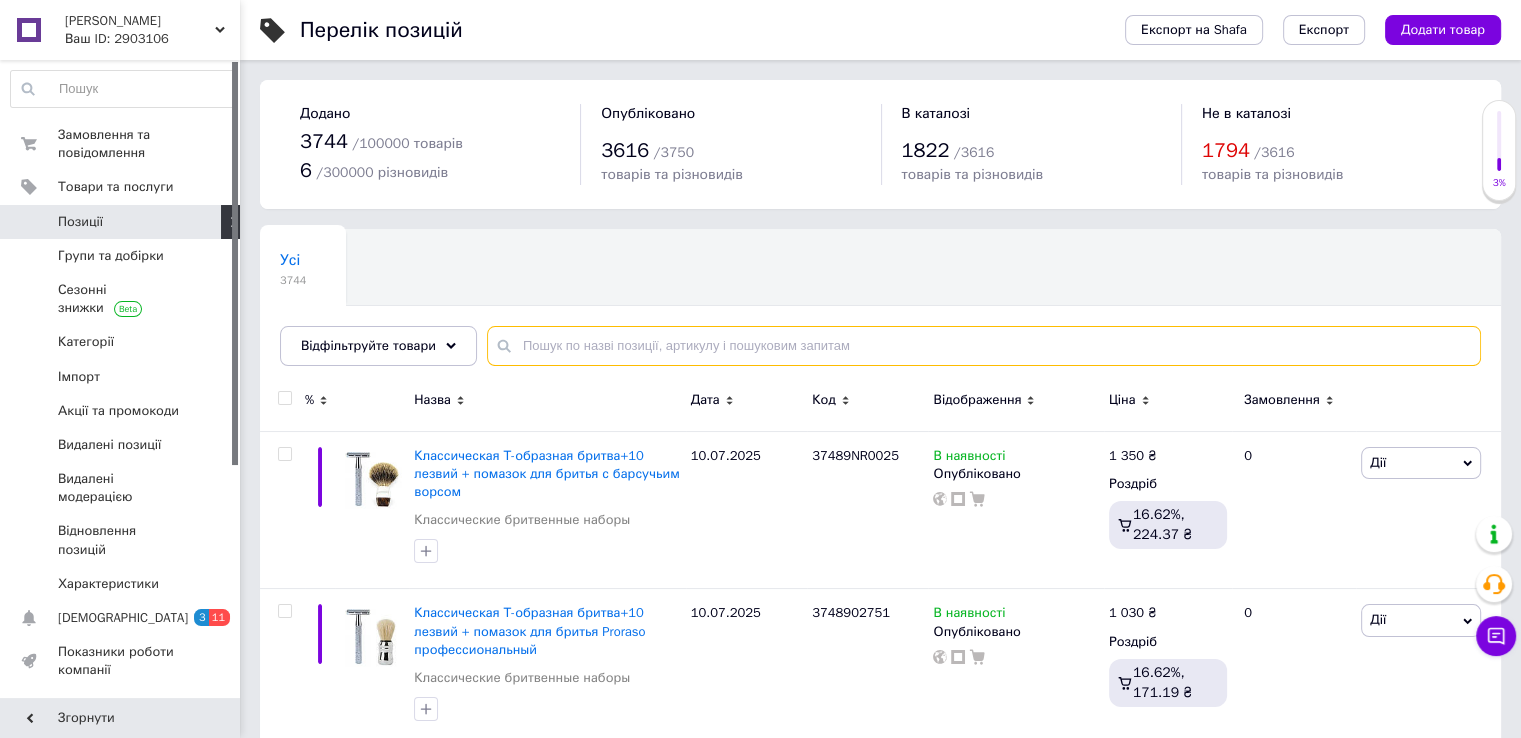 click at bounding box center (984, 346) 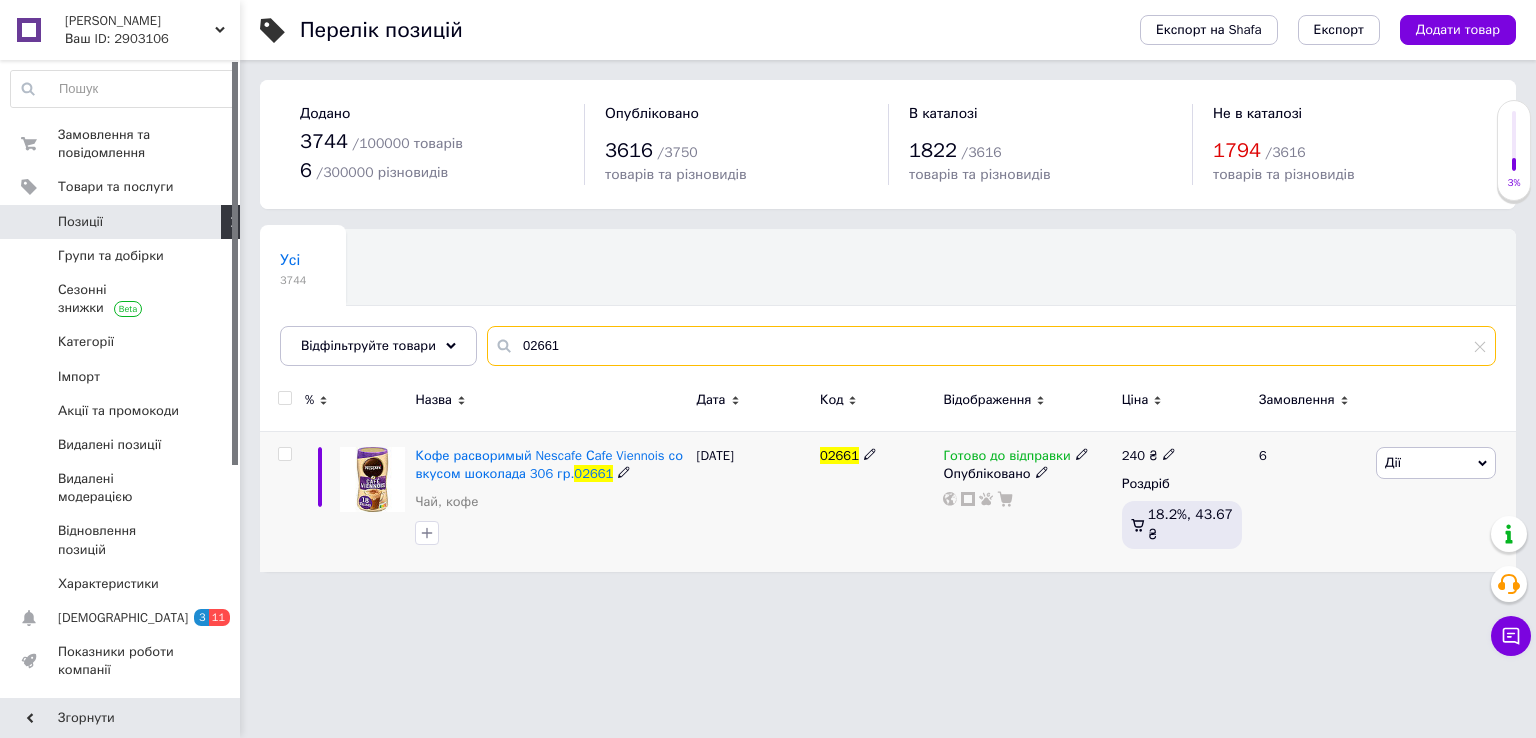 type on "02661" 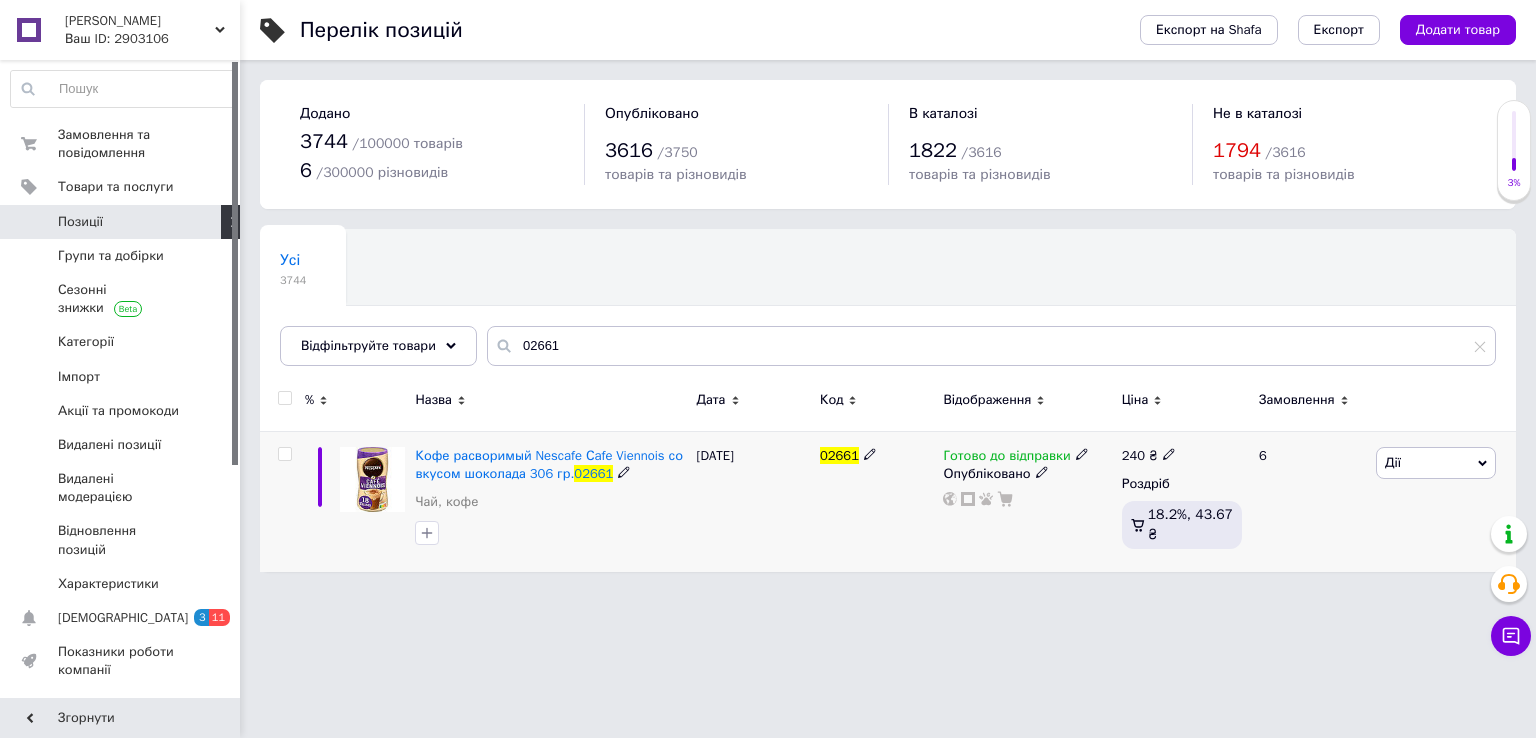 click 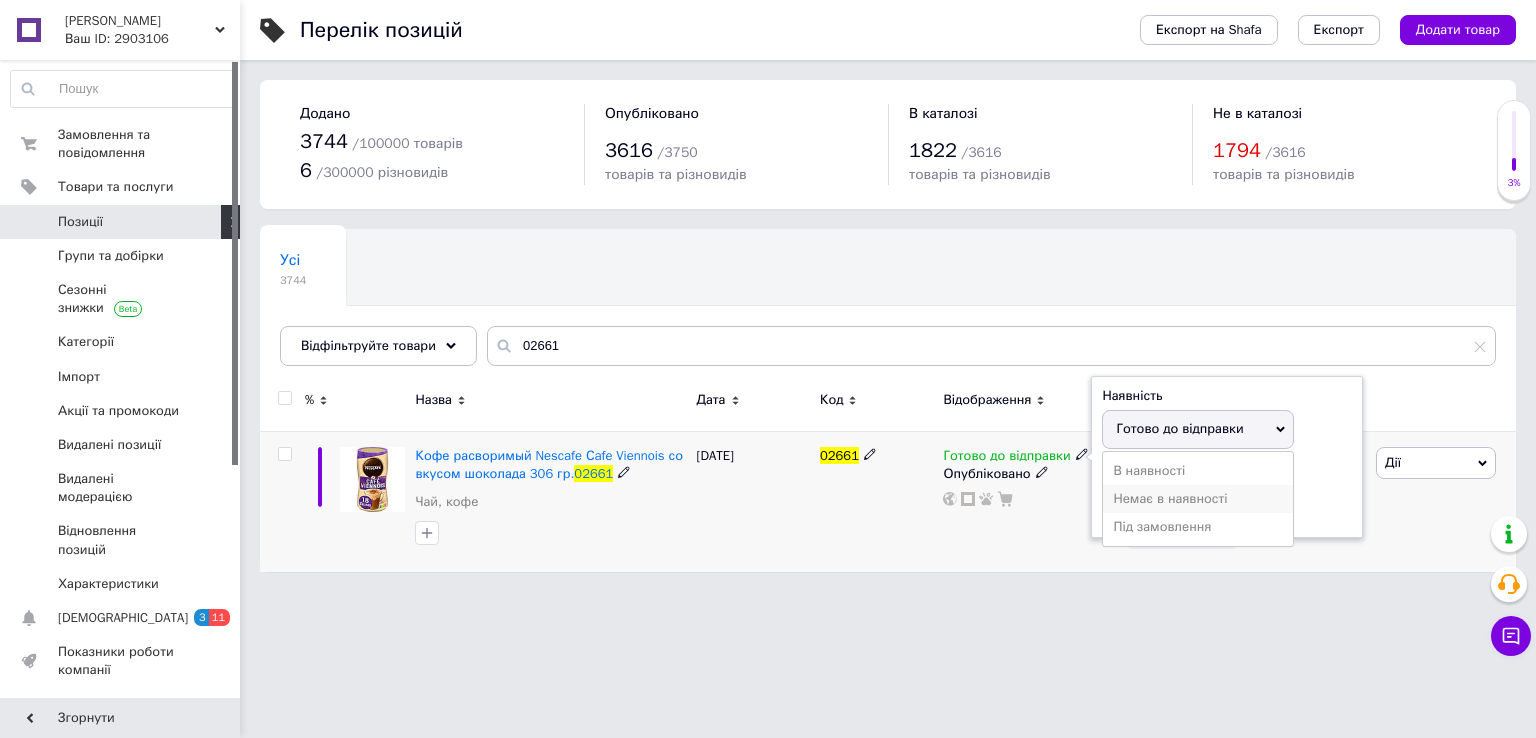 click on "Немає в наявності" at bounding box center (1198, 499) 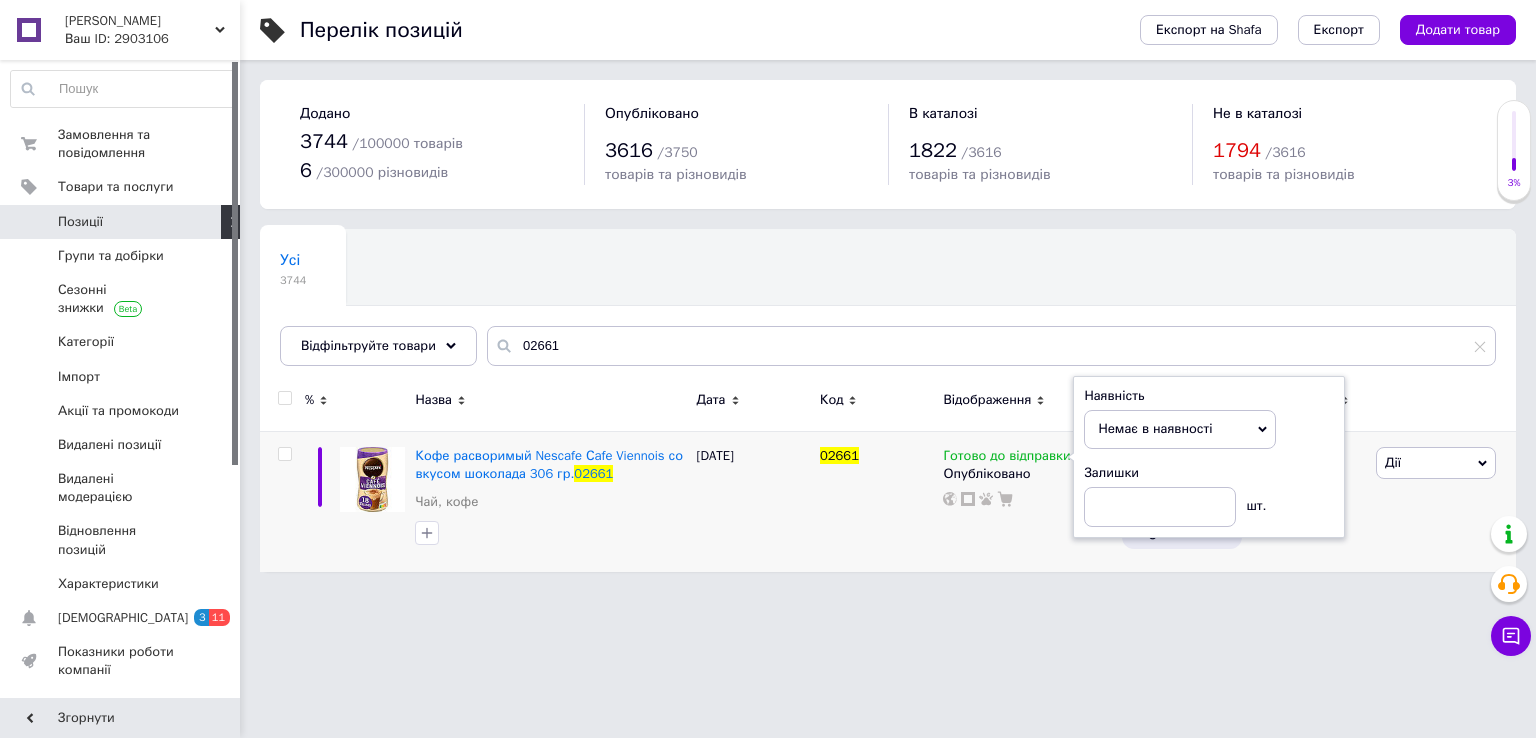 click on "БІО Трейдінг Ваш ID: 2903106 Сайт БІО Трейдінг Кабінет покупця Перевірити стан системи Сторінка на порталі Довідка Вийти Замовлення та повідомлення 0 0 Товари та послуги Позиції Групи та добірки Сезонні знижки Категорії Імпорт Акції та промокоди Видалені позиції Видалені модерацією Відновлення позицій Характеристики Сповіщення 3 11 Показники роботи компанії Панель управління Відгуки Покупатели Каталог ProSale Аналітика Інструменти веб-майстра та SEO Управління сайтом Гаманець компанії Маркет Налаштування" at bounding box center (768, 296) 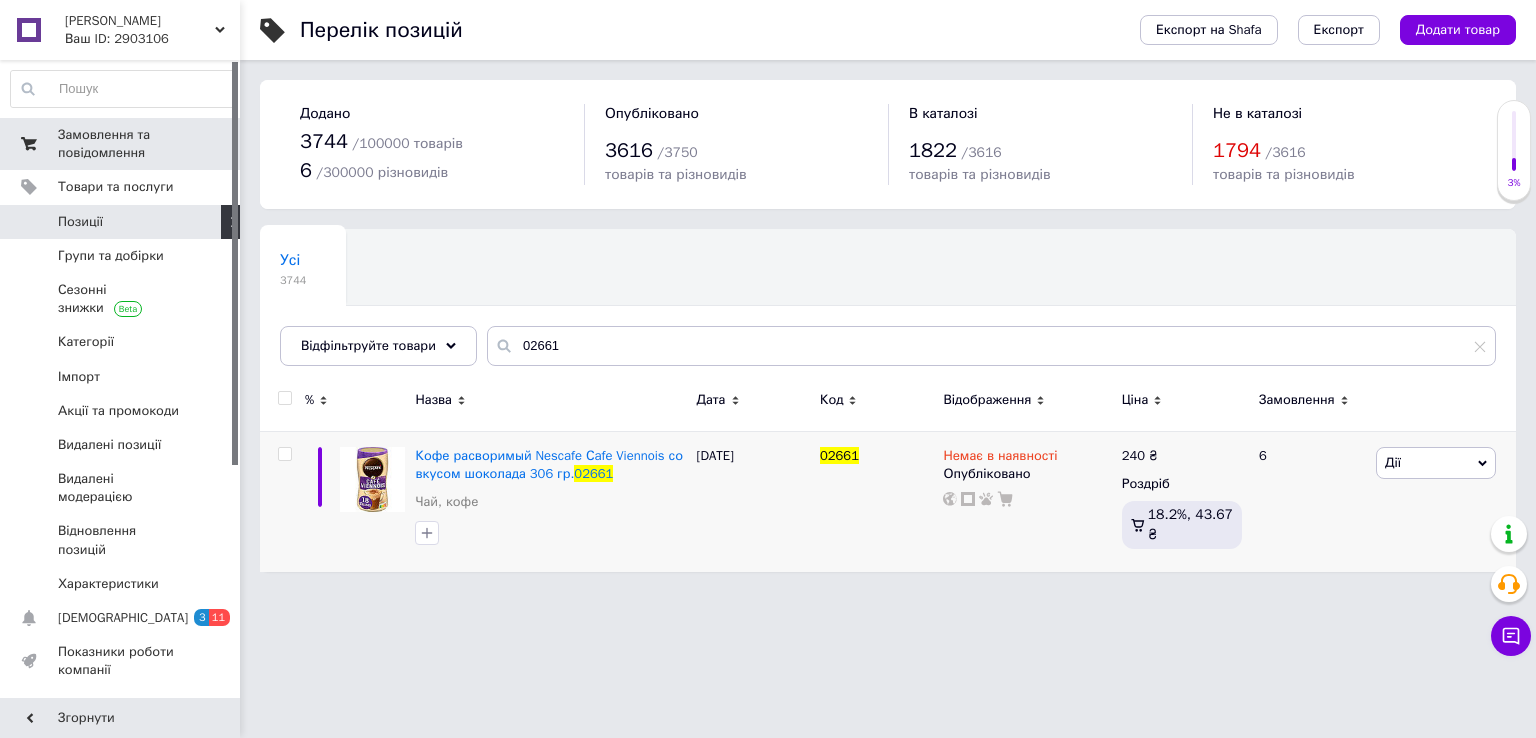 click on "Замовлення та повідомлення" at bounding box center (121, 144) 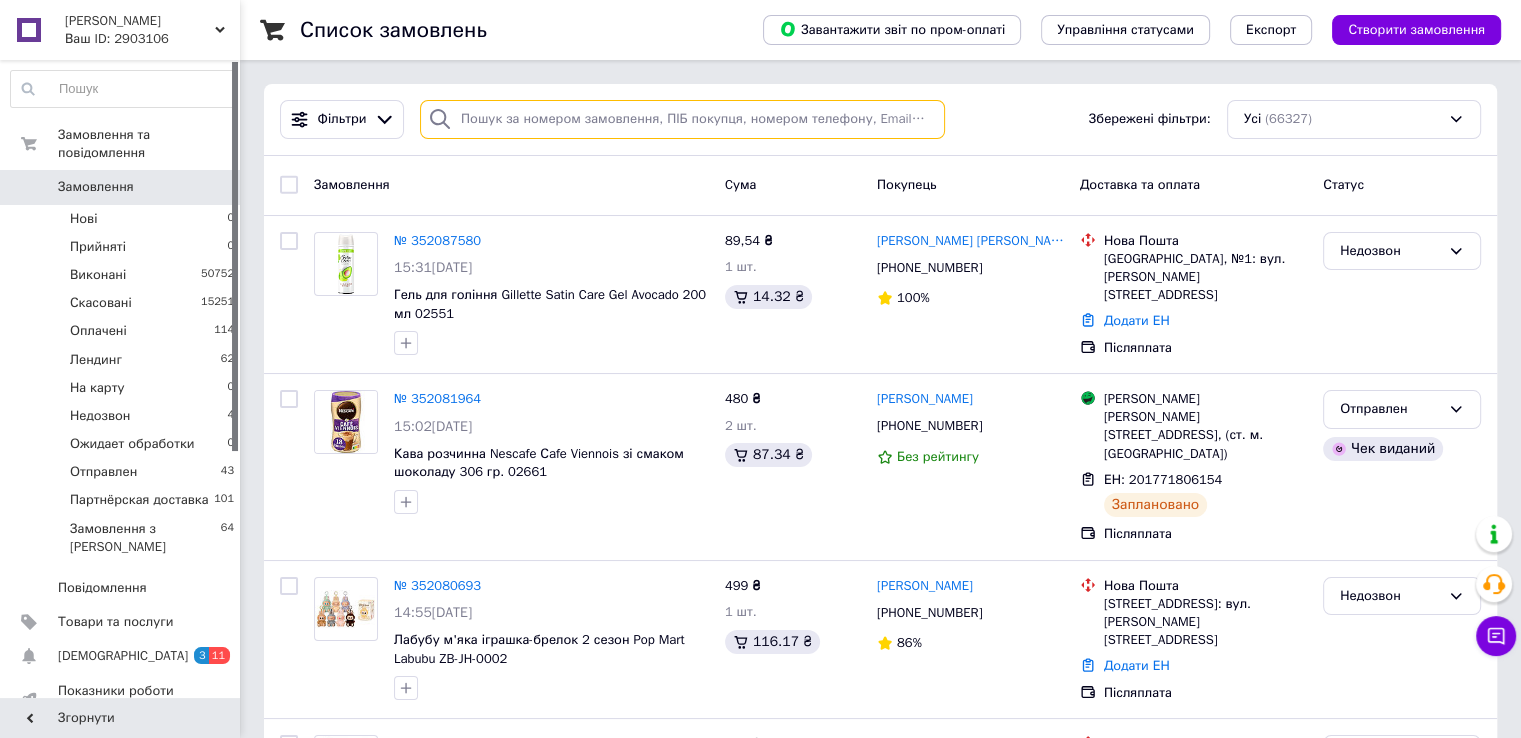 click at bounding box center (682, 119) 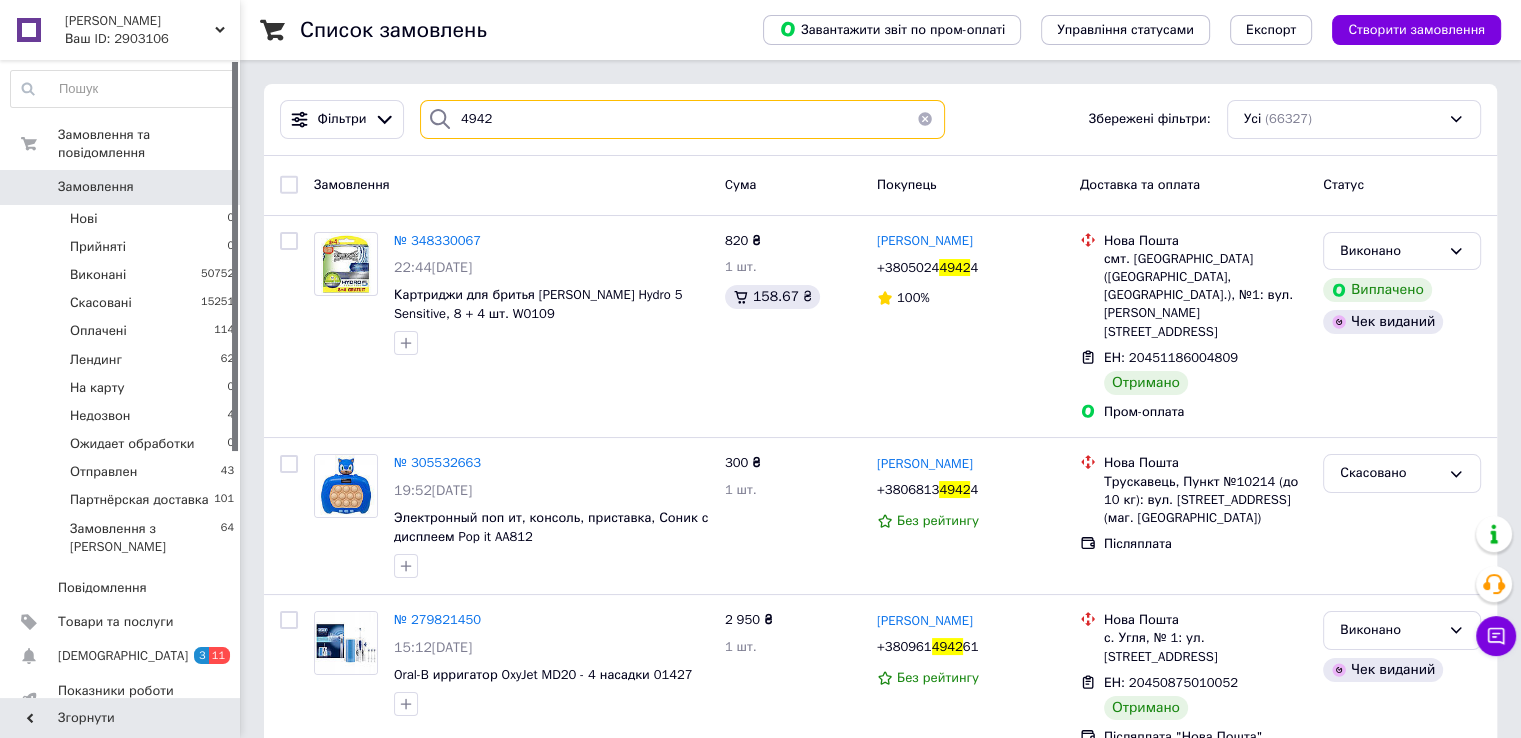 type on "4942" 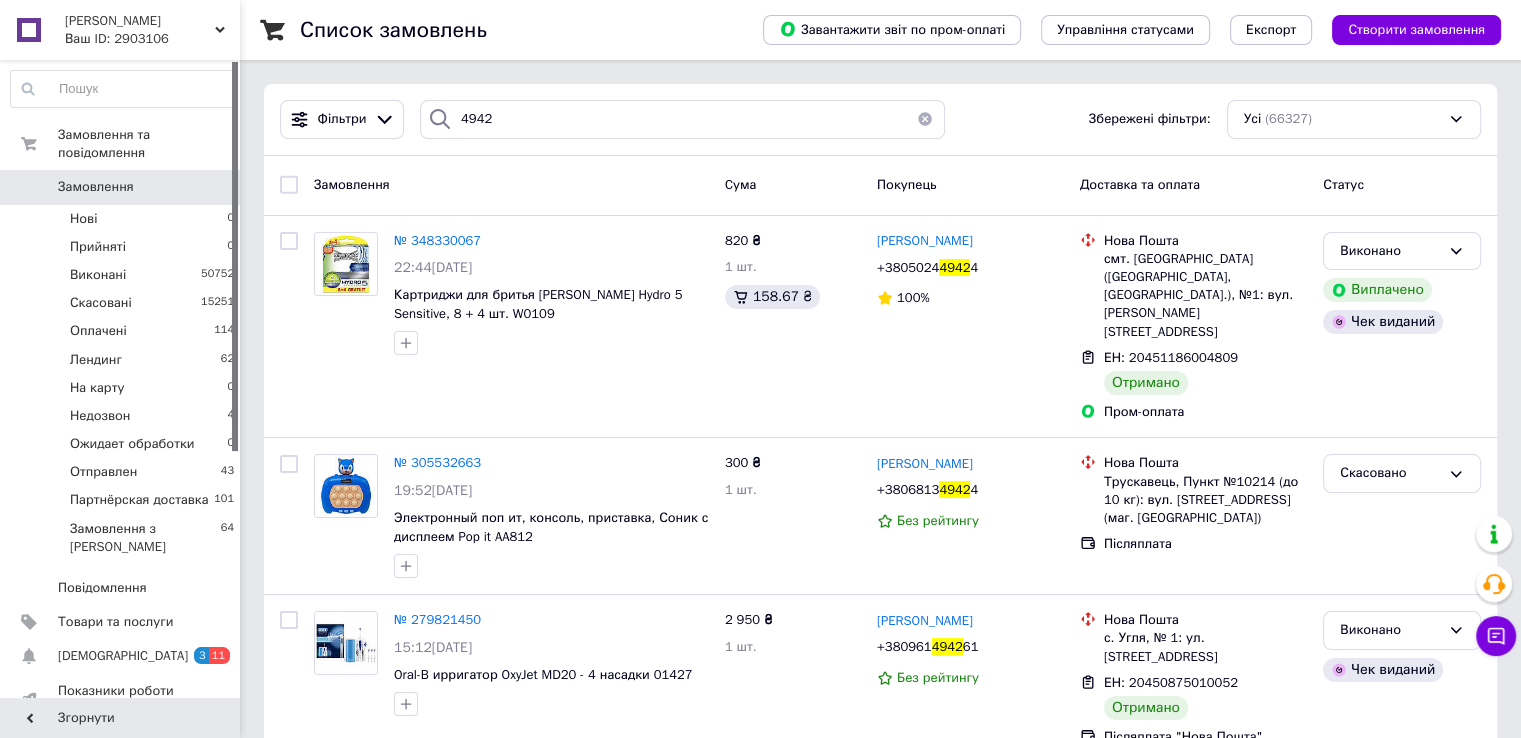 click at bounding box center [925, 119] 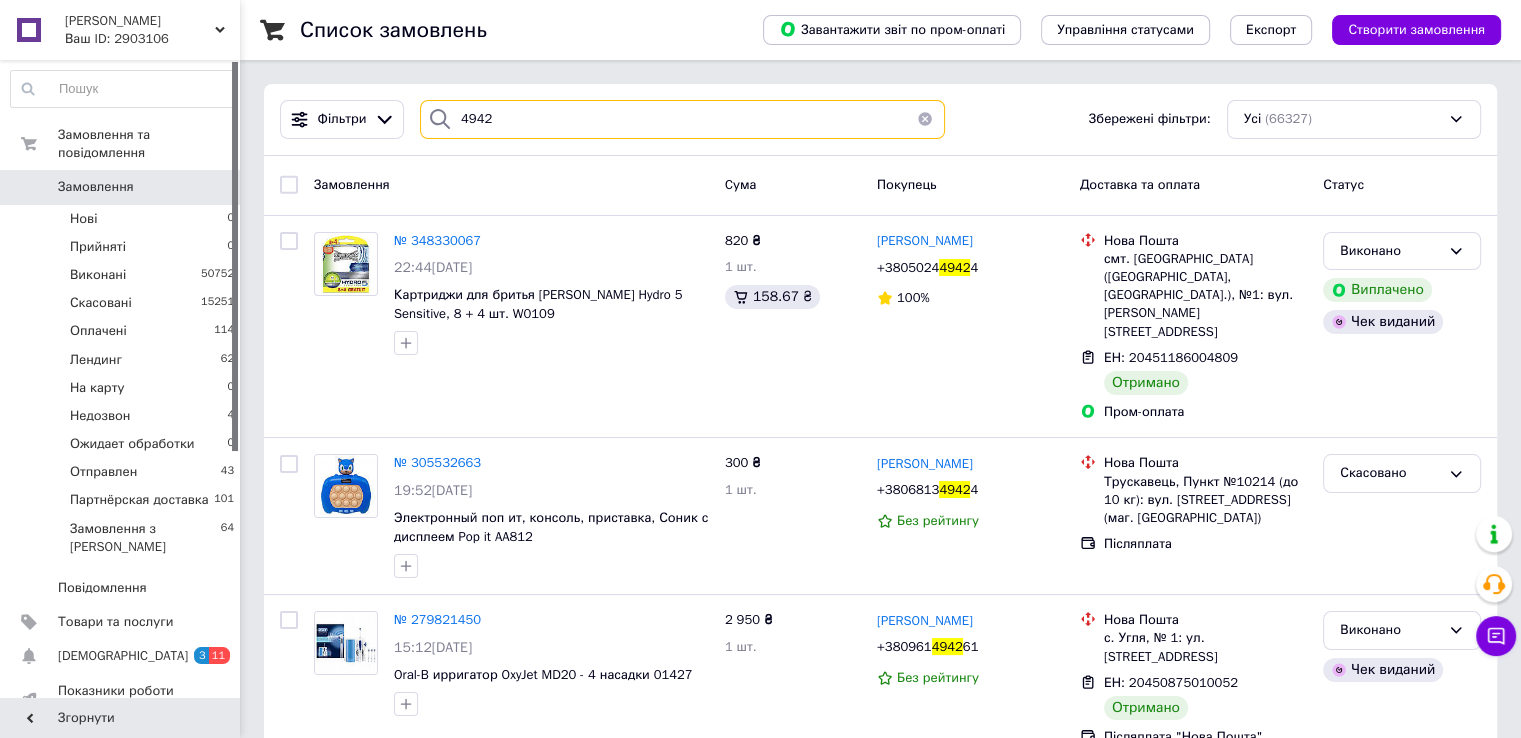 type 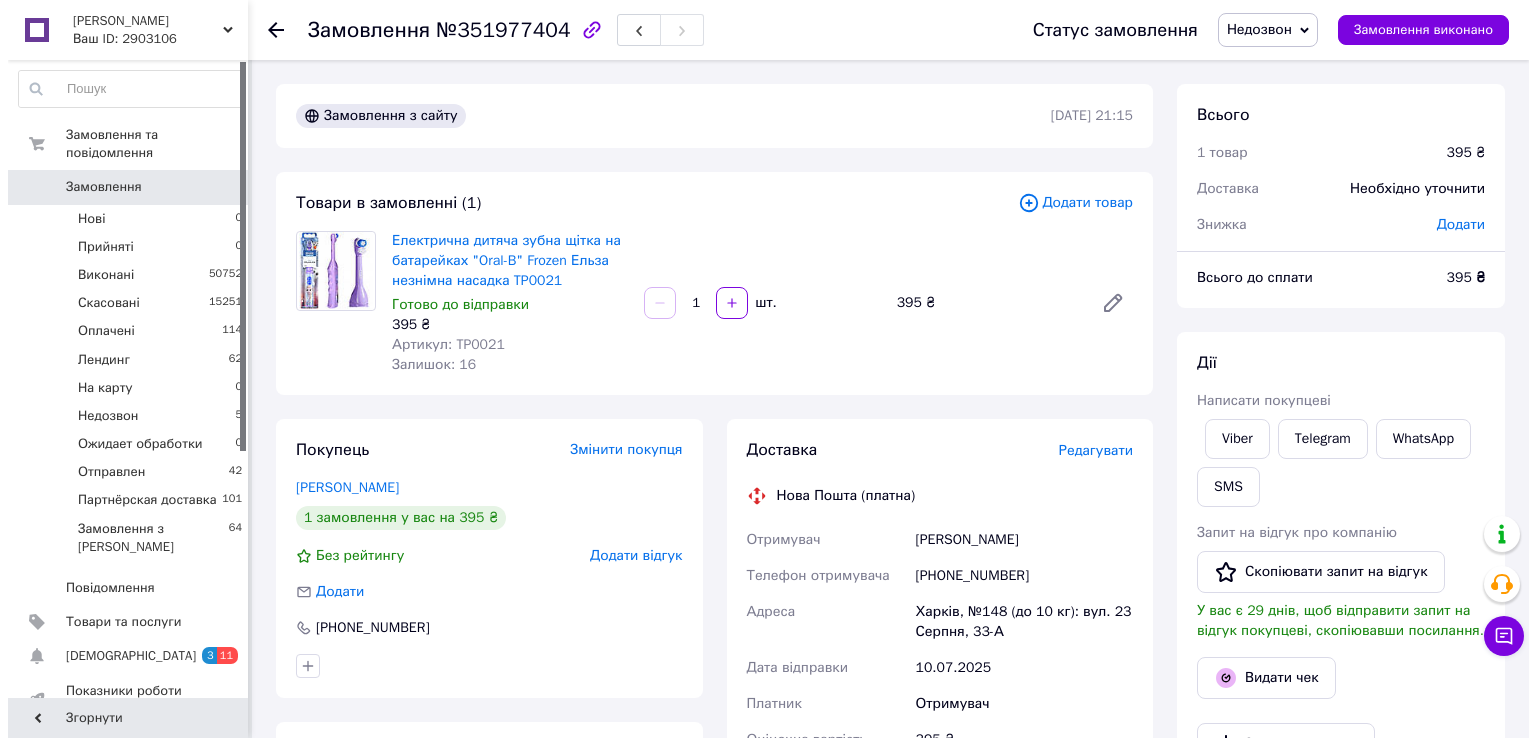 scroll, scrollTop: 0, scrollLeft: 0, axis: both 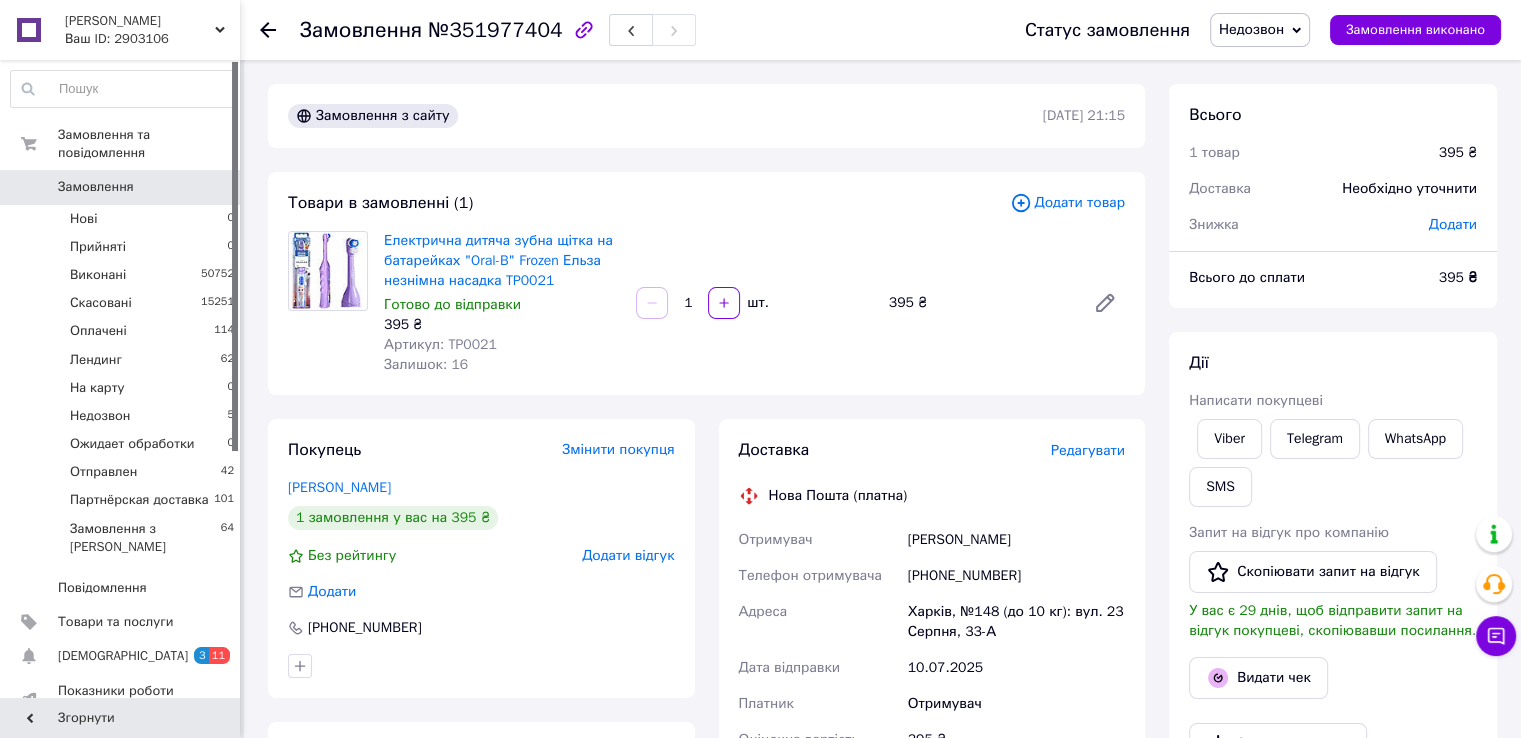 click on "№351977404" at bounding box center (495, 30) 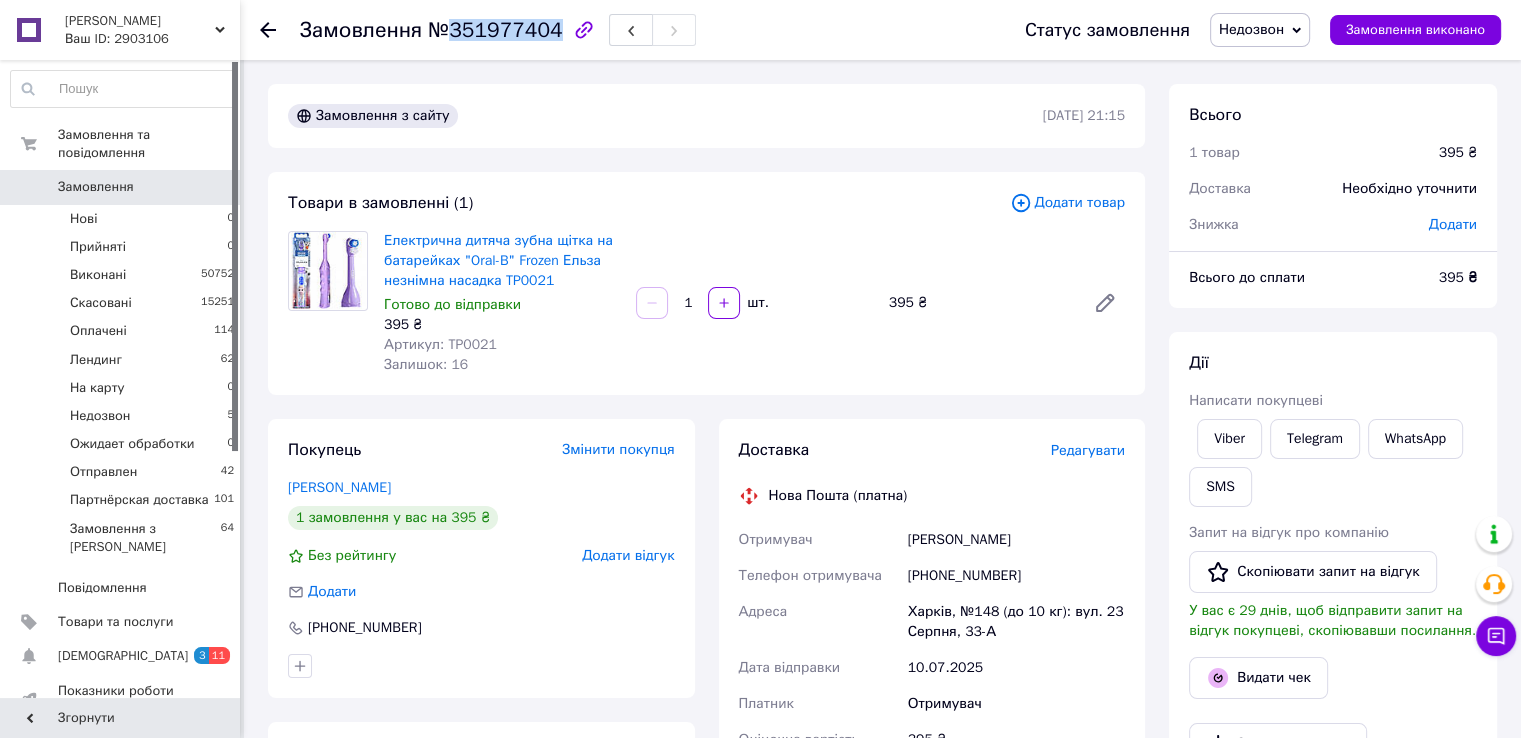 click on "№351977404" at bounding box center [495, 30] 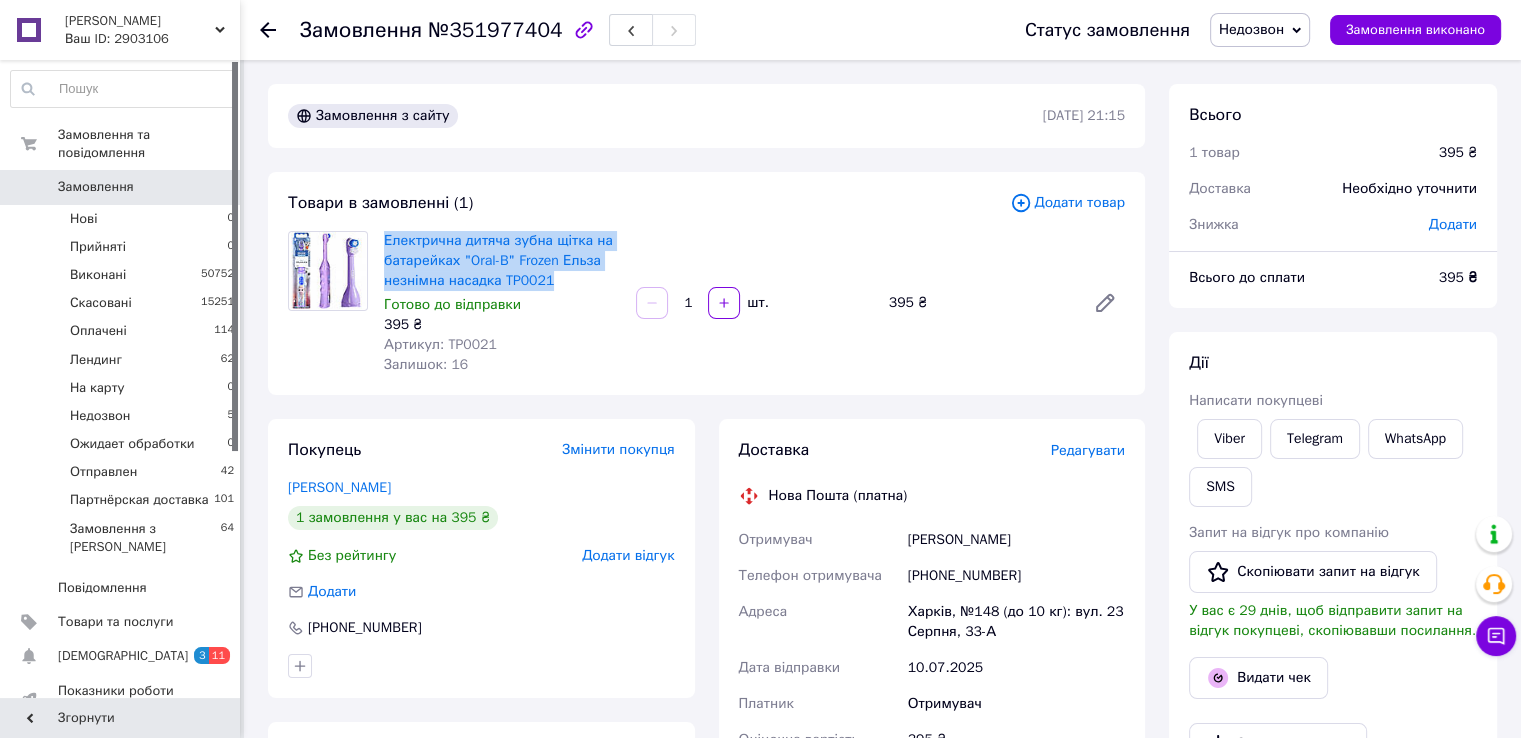 drag, startPoint x: 380, startPoint y: 236, endPoint x: 566, endPoint y: 287, distance: 192.86523 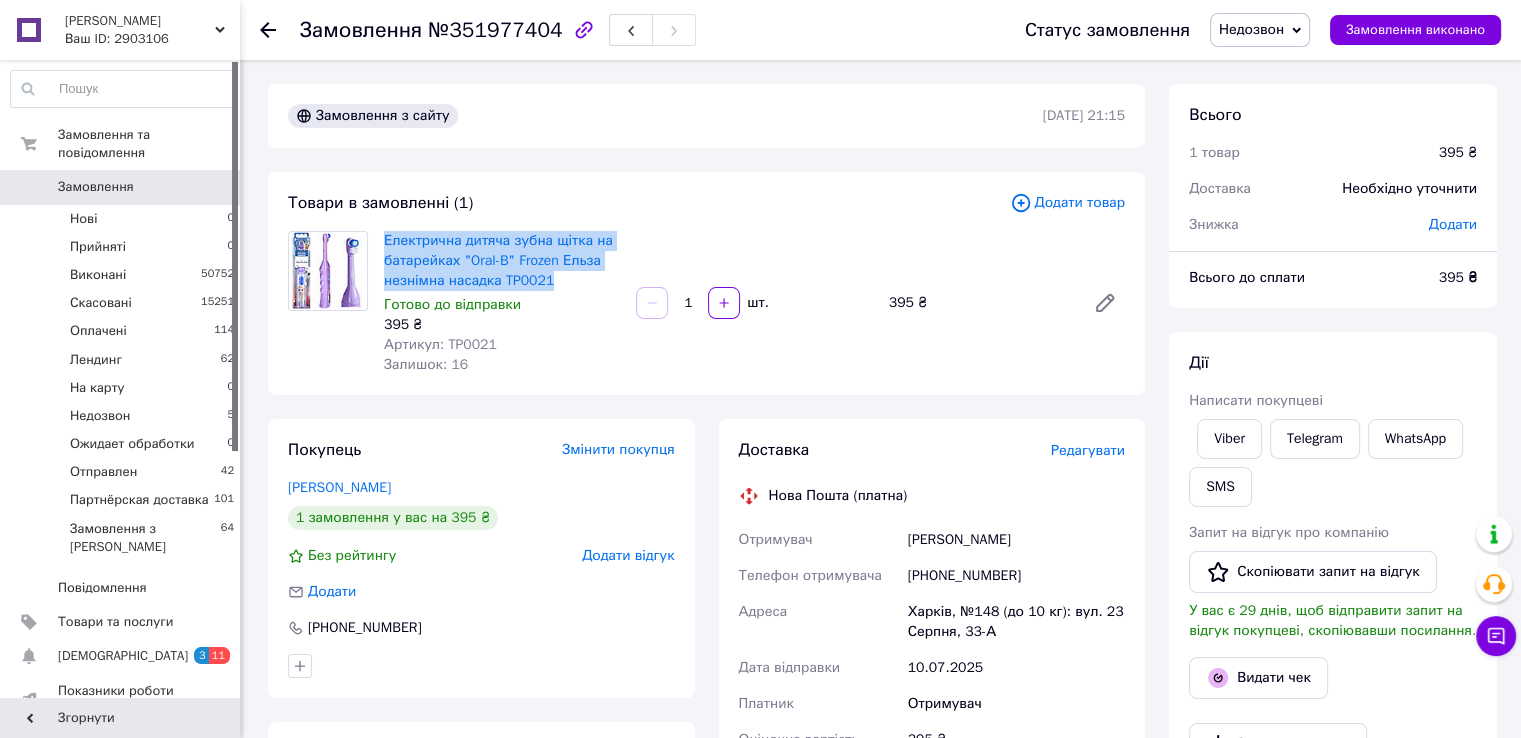 drag, startPoint x: 899, startPoint y: 544, endPoint x: 1077, endPoint y: 541, distance: 178.02528 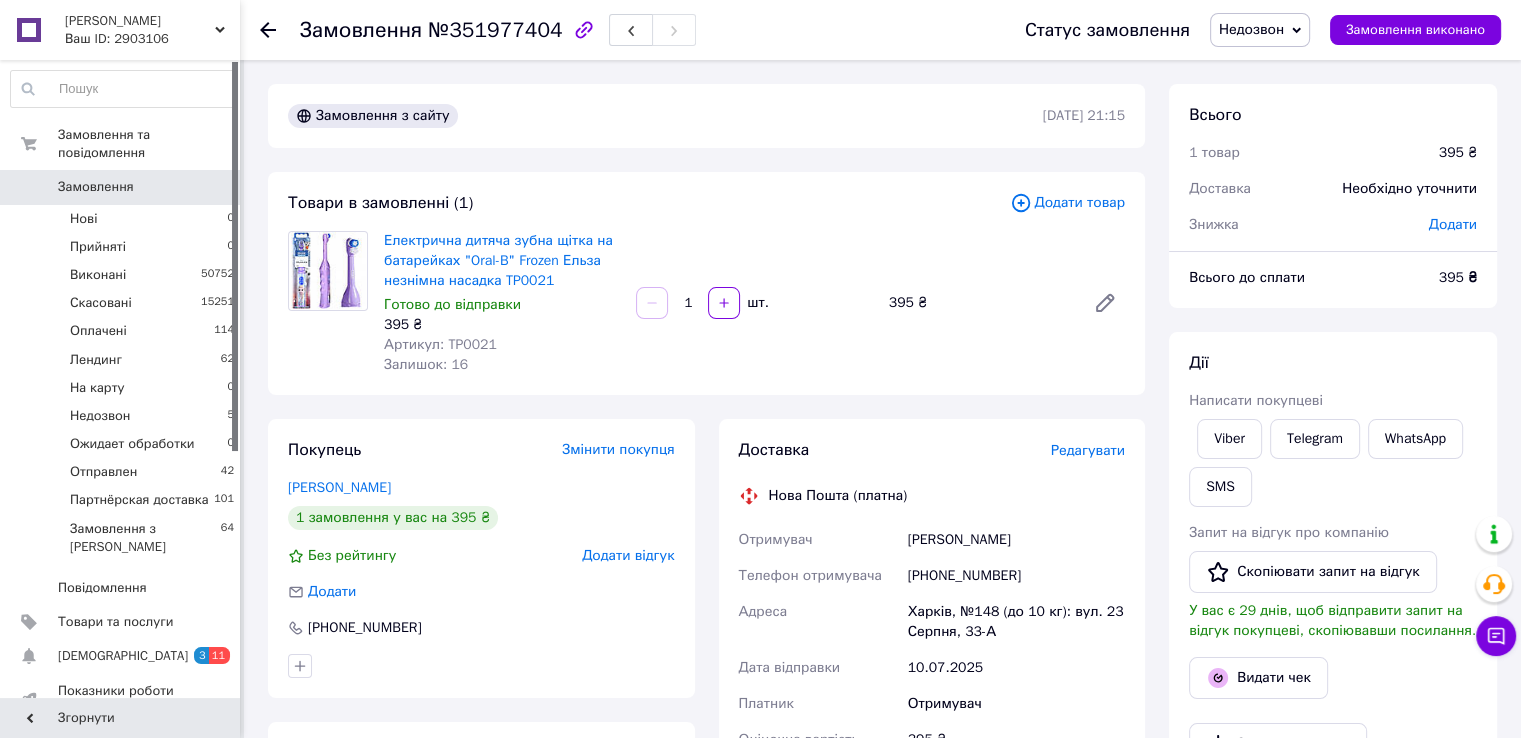 click on "Редагувати" at bounding box center (1088, 450) 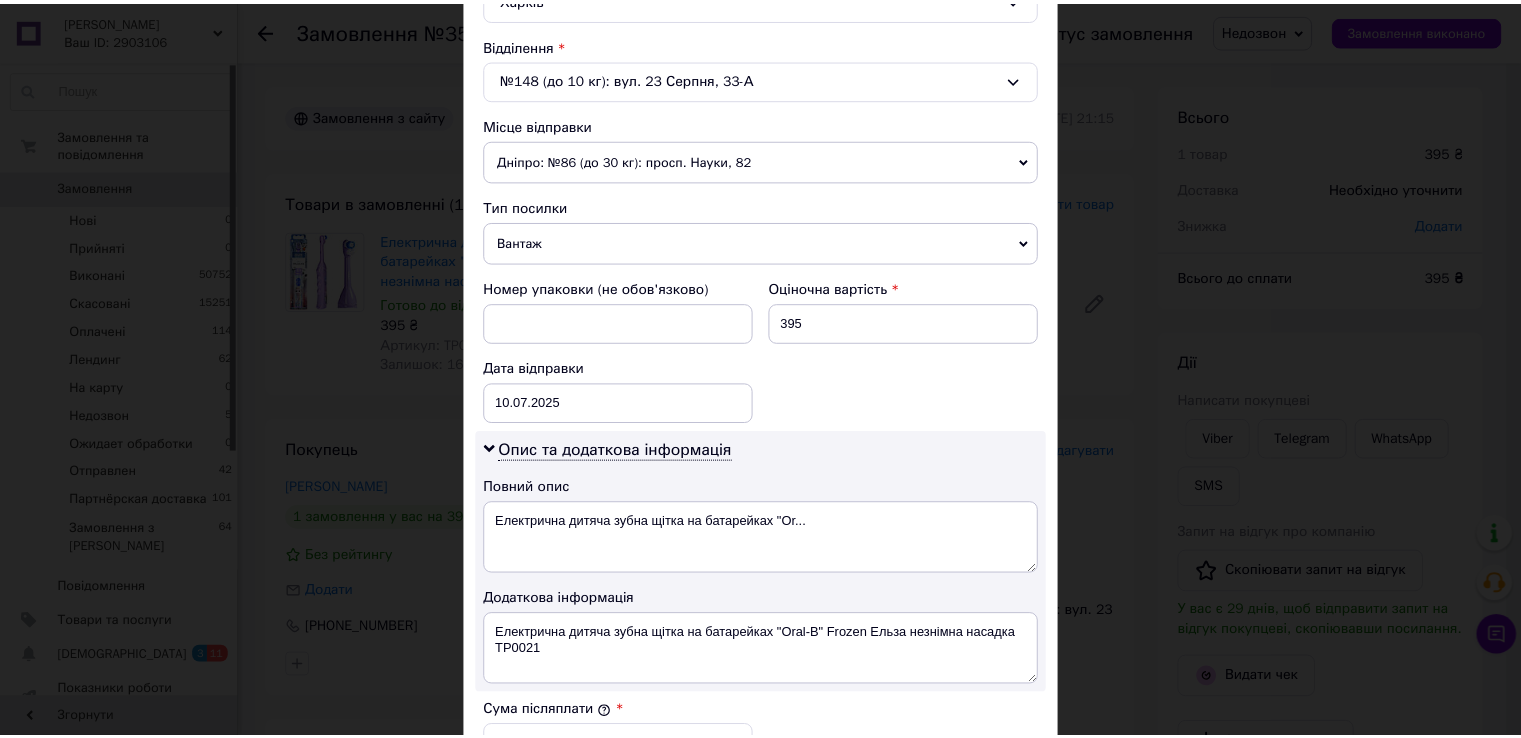 scroll, scrollTop: 1005, scrollLeft: 0, axis: vertical 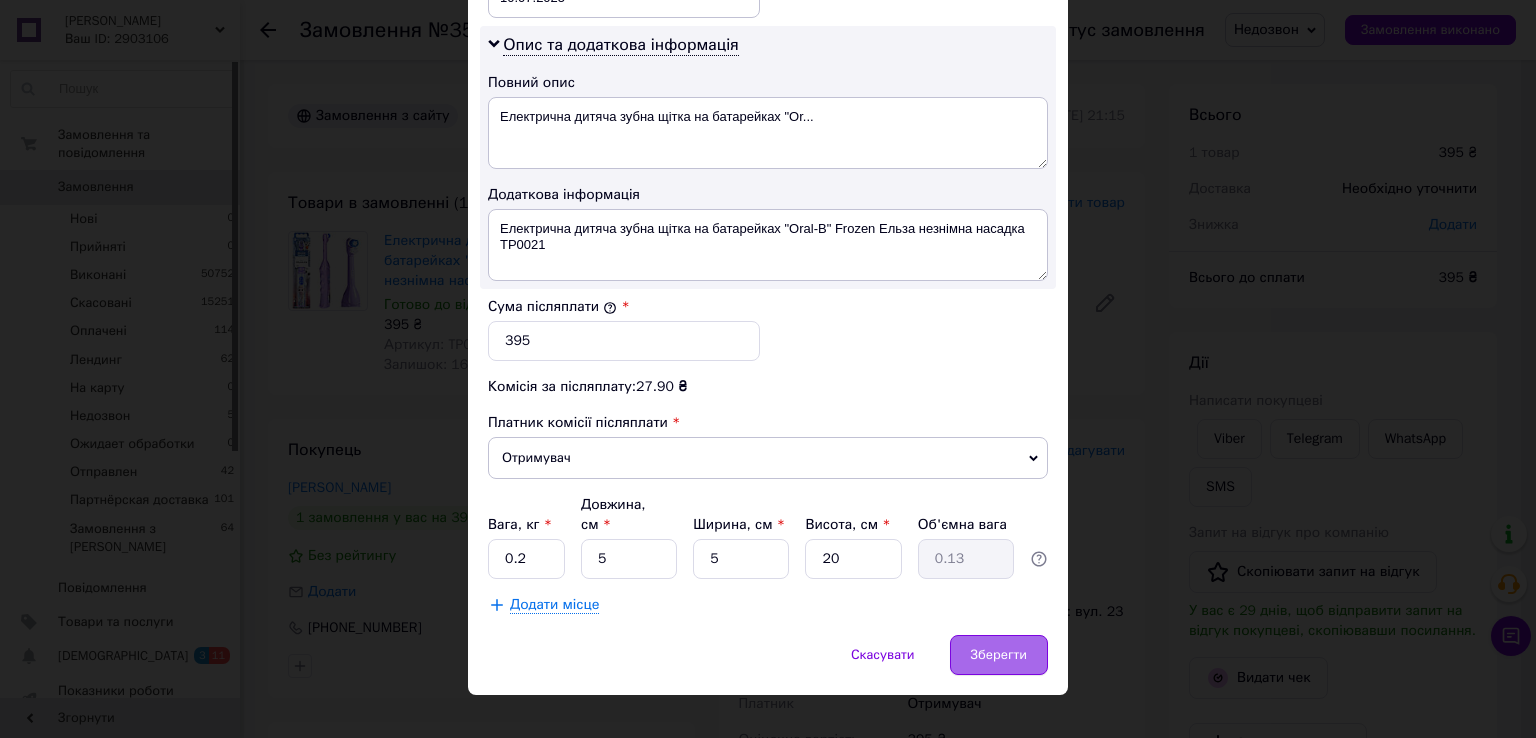 click on "Зберегти" at bounding box center [999, 655] 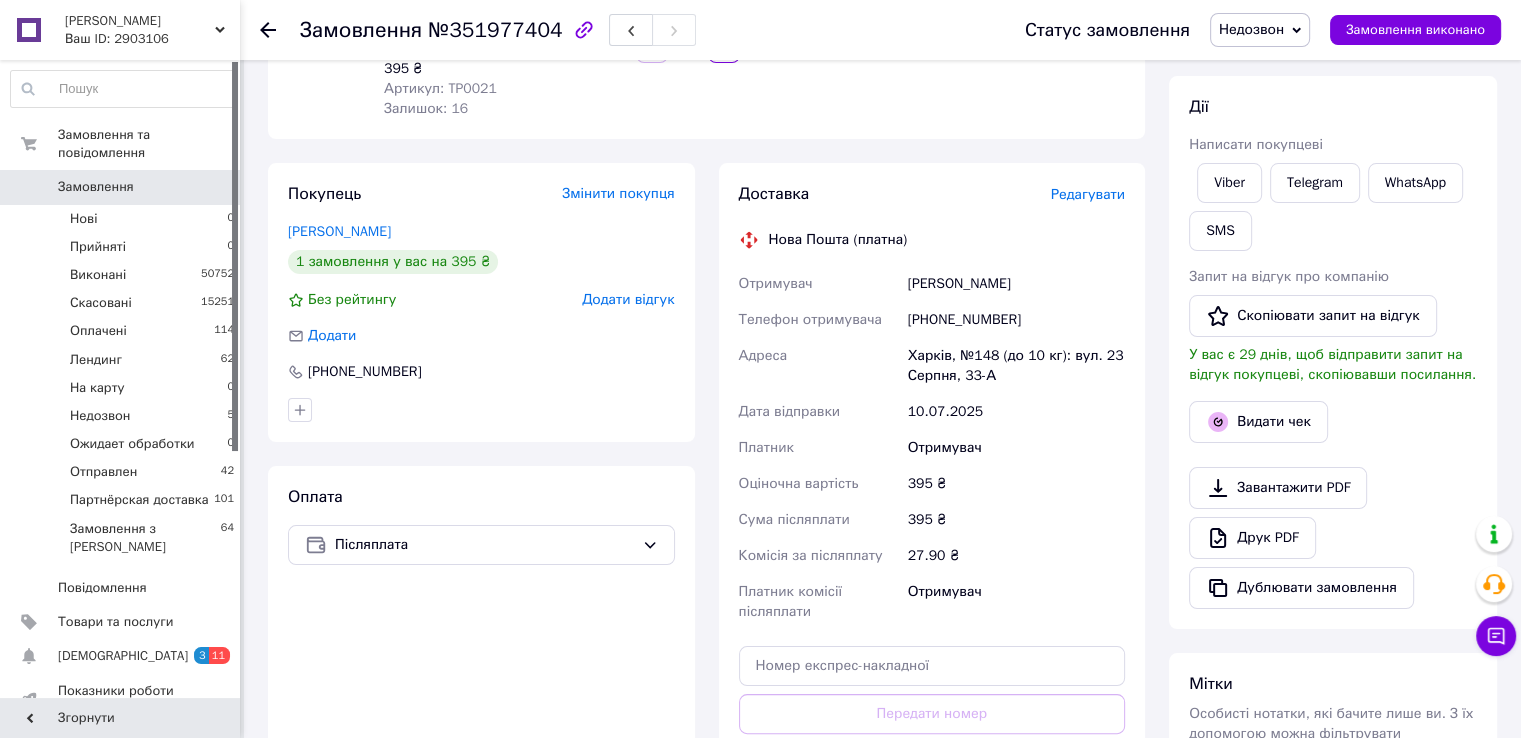 scroll, scrollTop: 400, scrollLeft: 0, axis: vertical 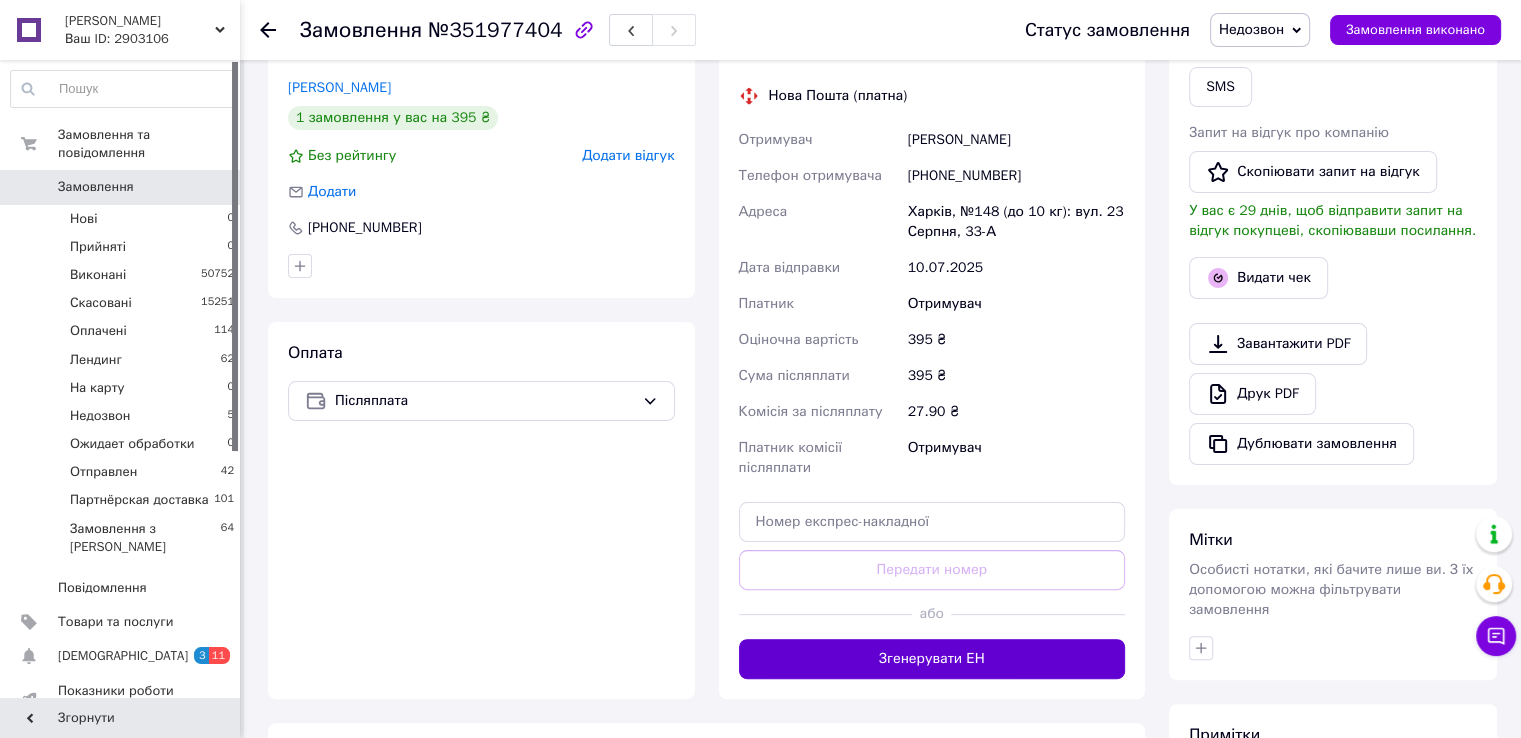 click on "Згенерувати ЕН" at bounding box center [932, 659] 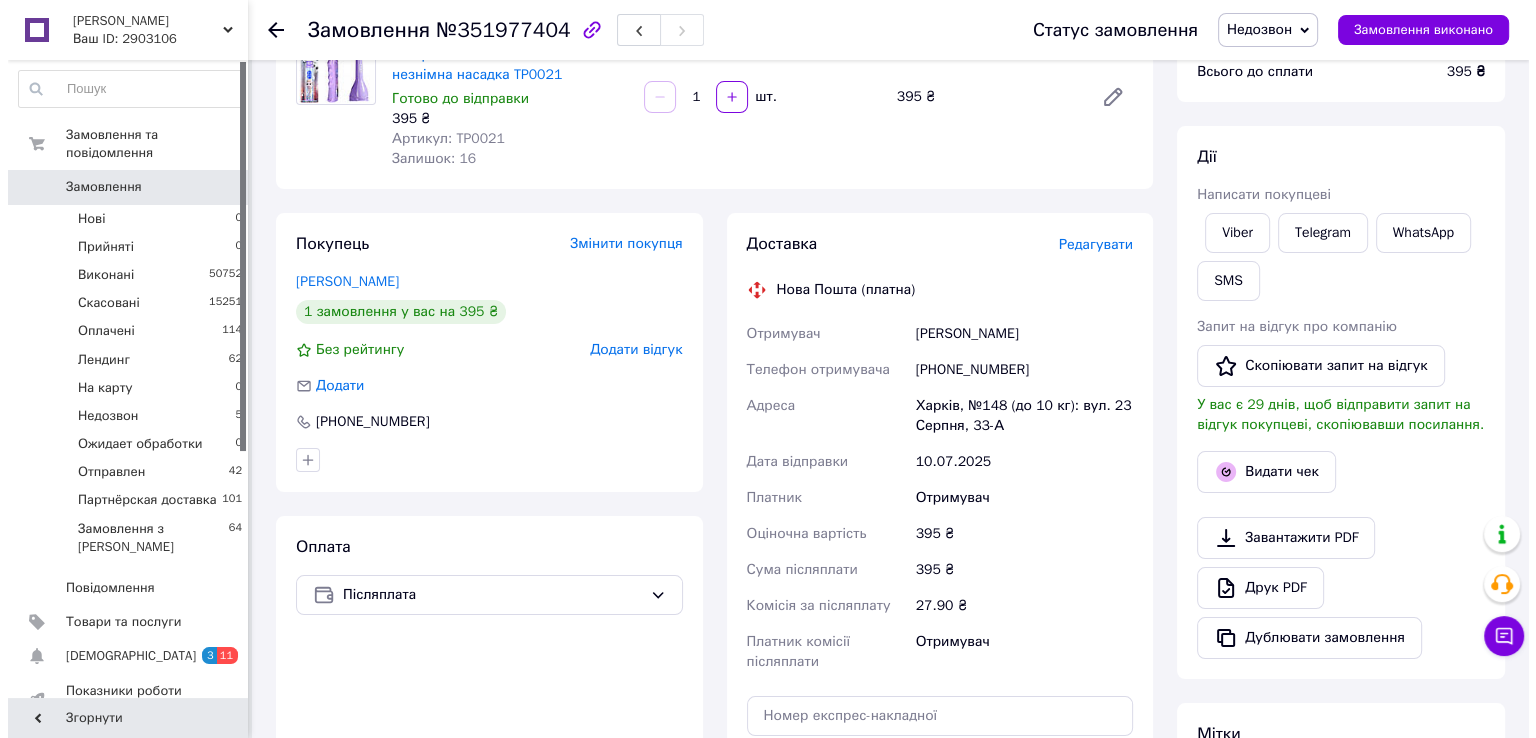 scroll, scrollTop: 200, scrollLeft: 0, axis: vertical 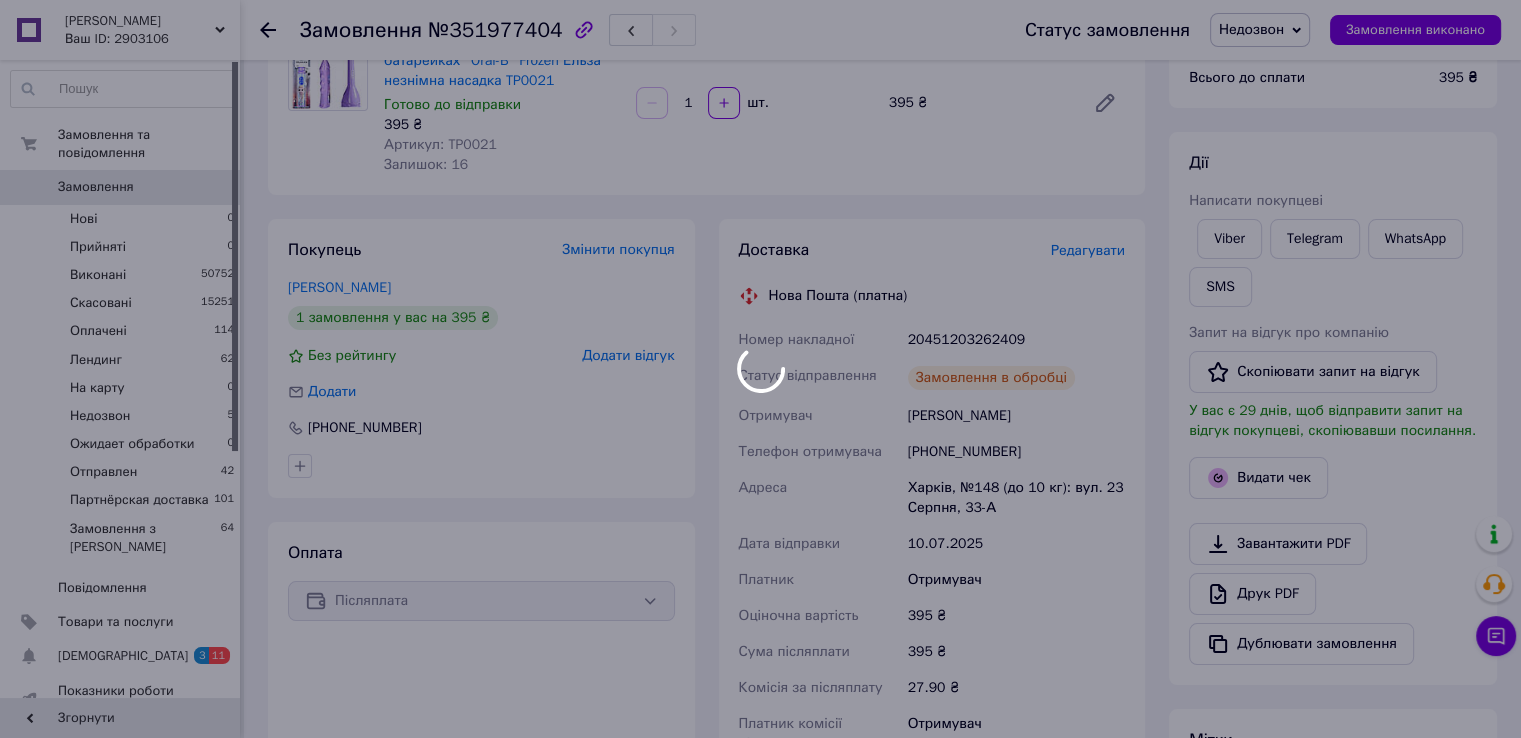 click at bounding box center (760, 369) 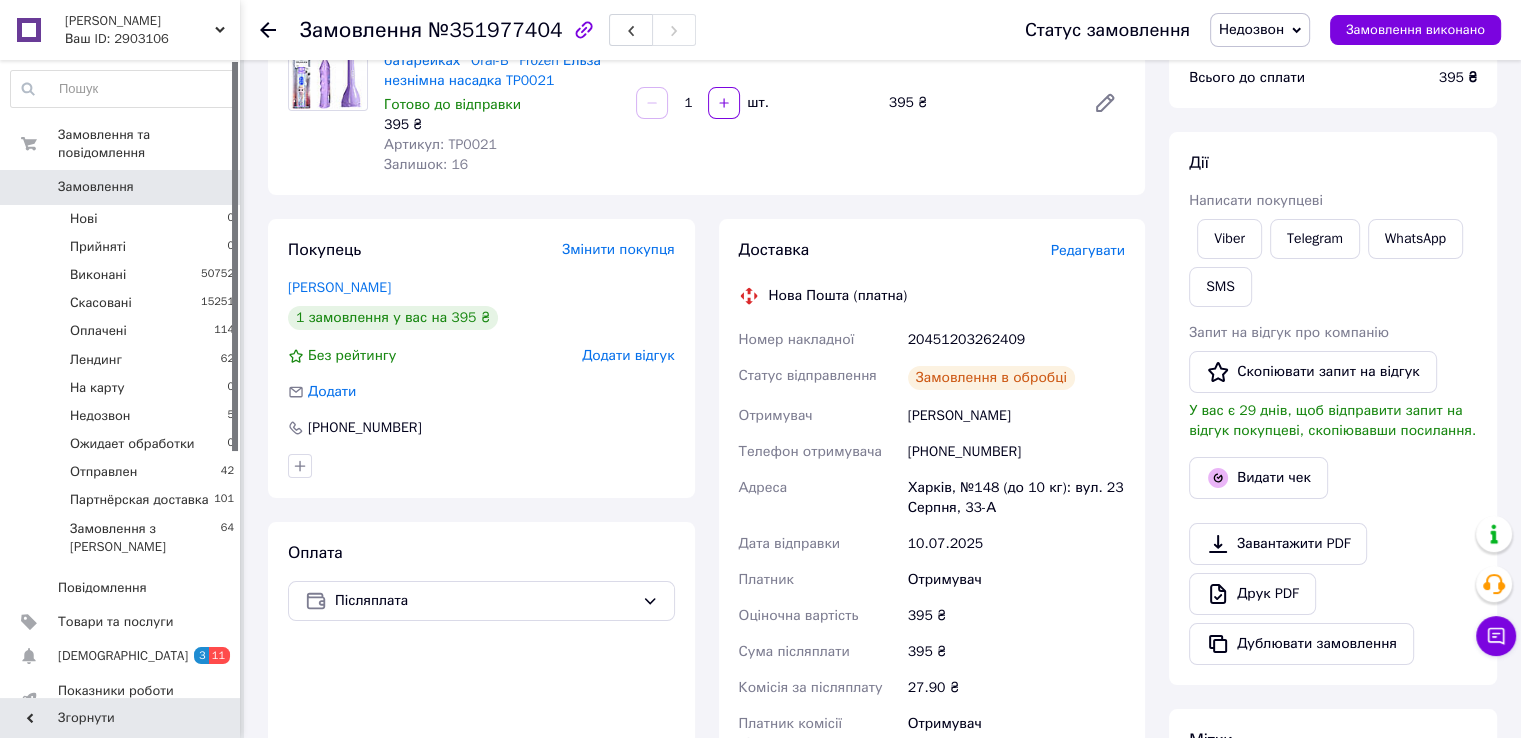 click on "20451203262409" at bounding box center (1016, 340) 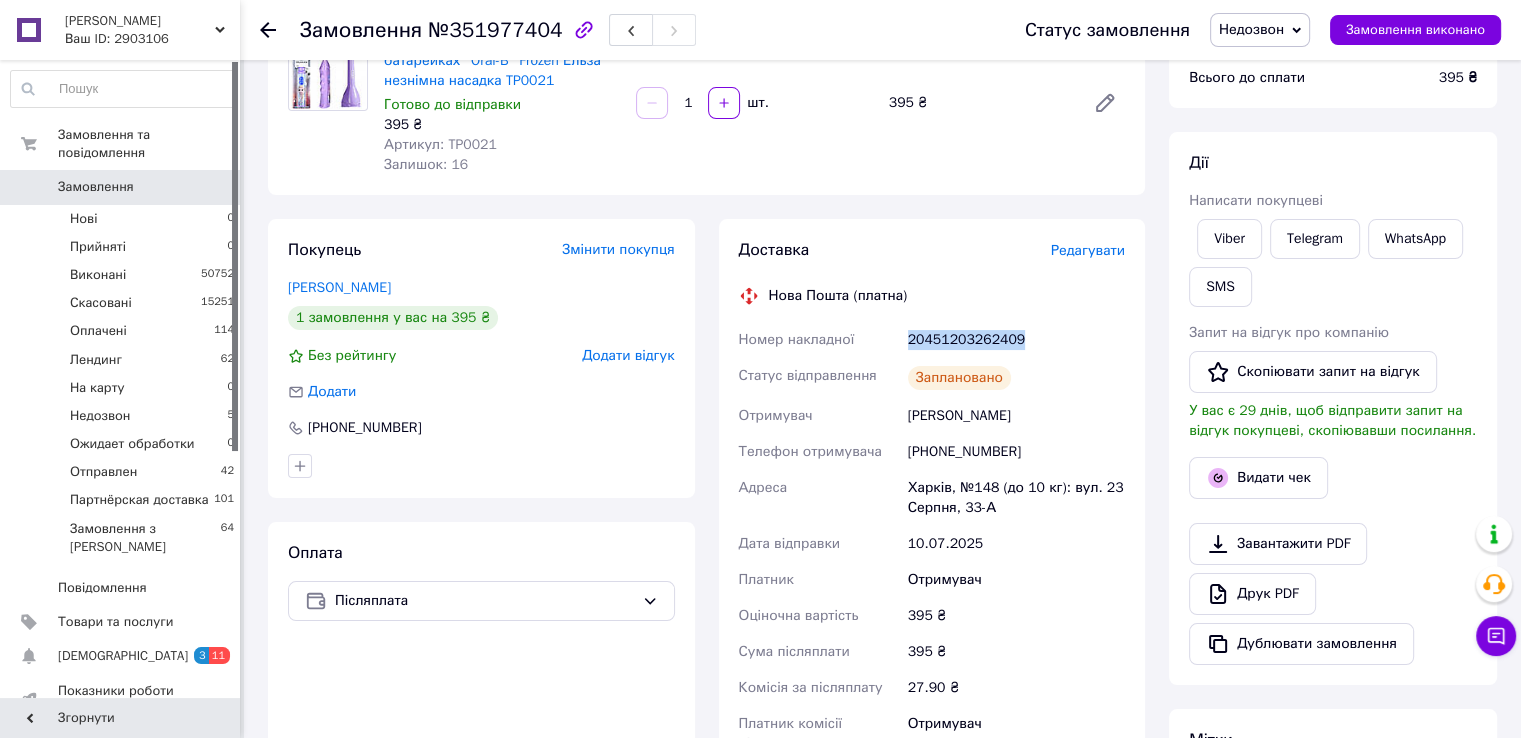 click on "20451203262409" at bounding box center (1016, 340) 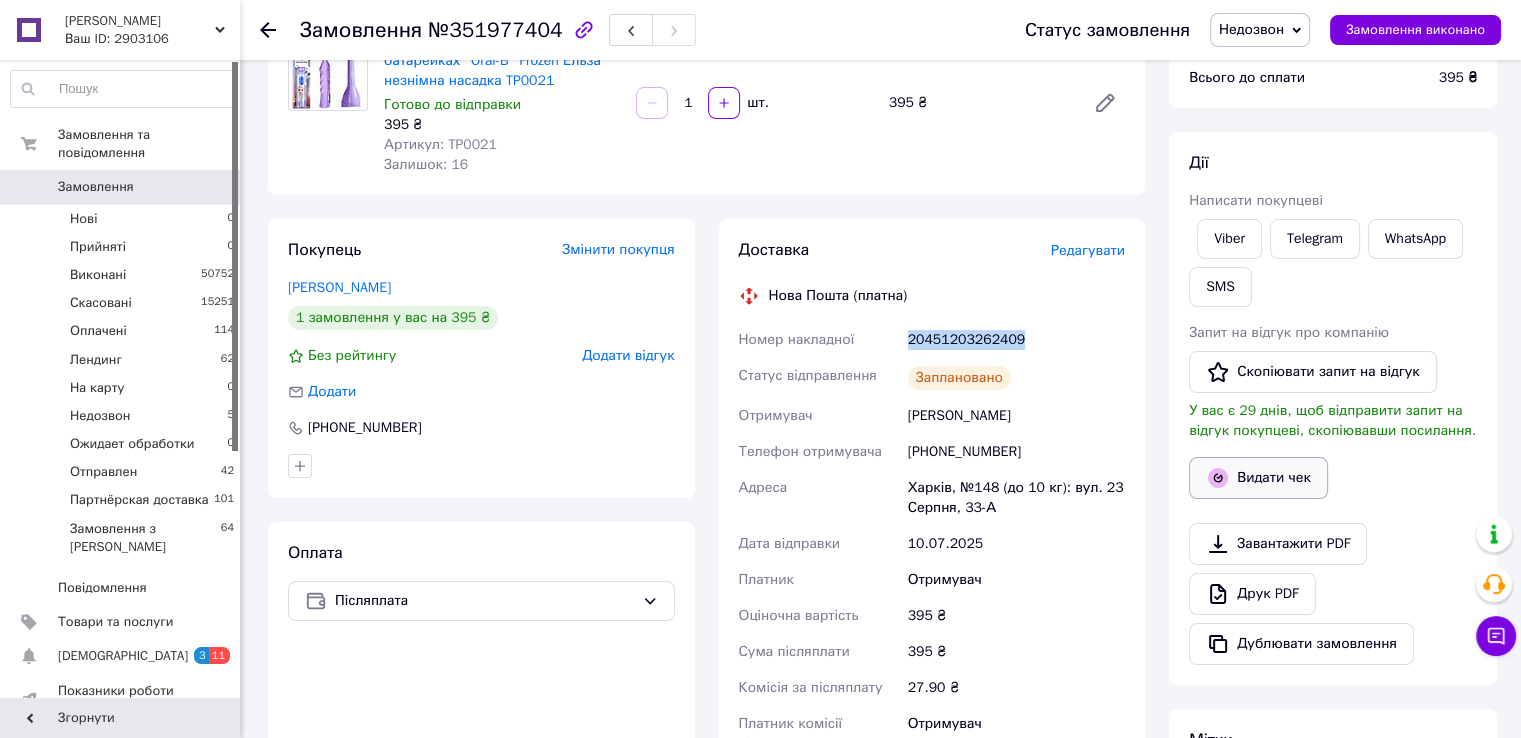 click on "Видати чек" at bounding box center (1258, 478) 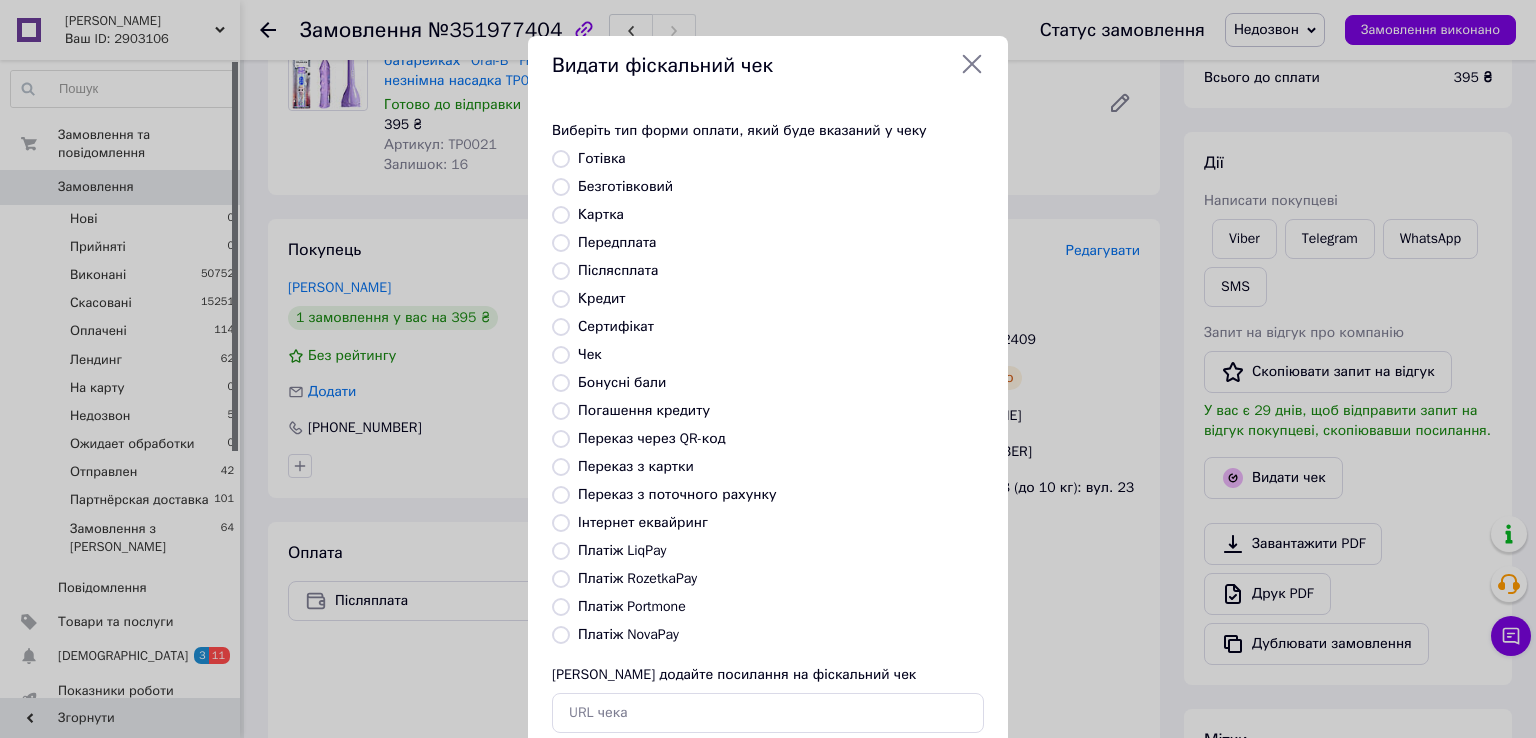 drag, startPoint x: 653, startPoint y: 640, endPoint x: 661, endPoint y: 633, distance: 10.630146 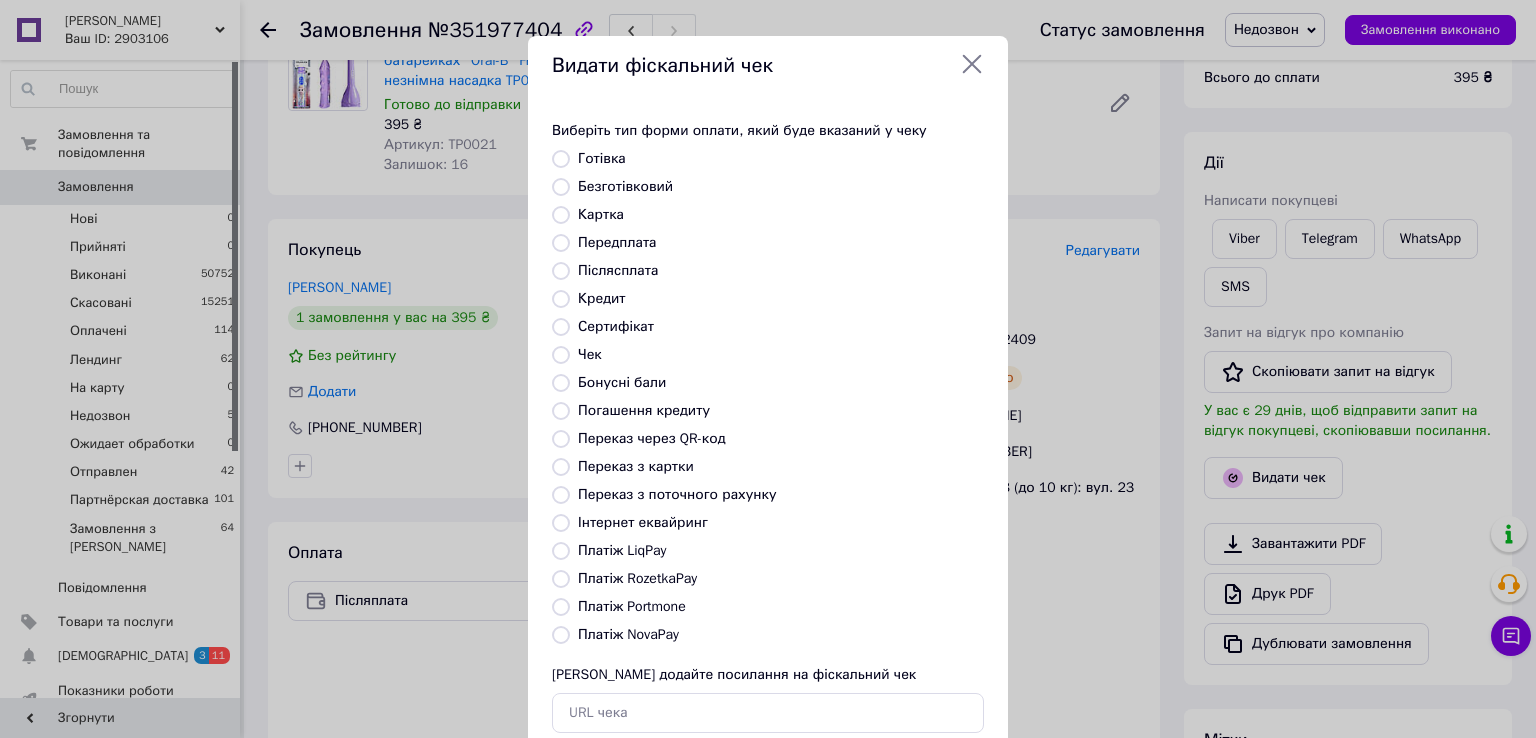 radio on "true" 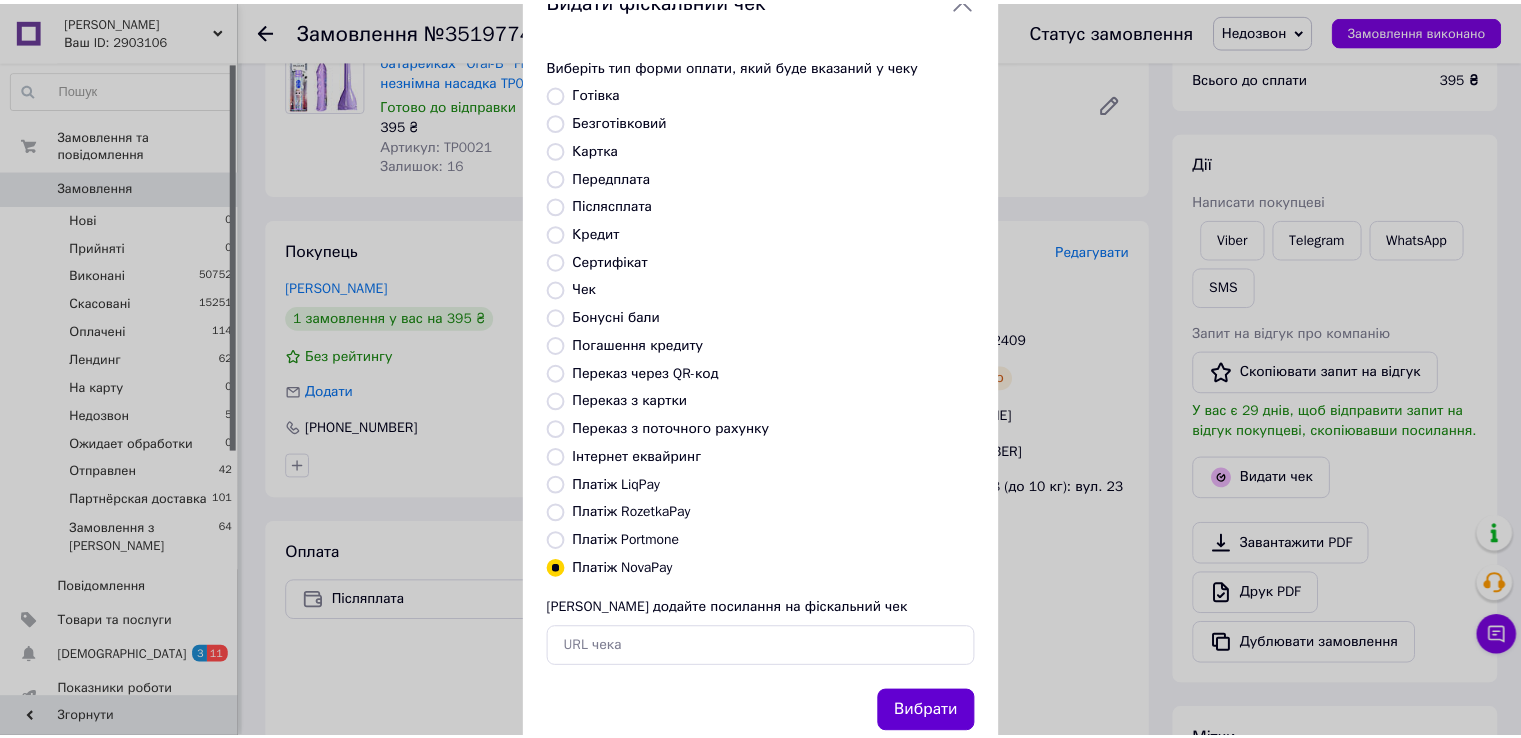 scroll, scrollTop: 120, scrollLeft: 0, axis: vertical 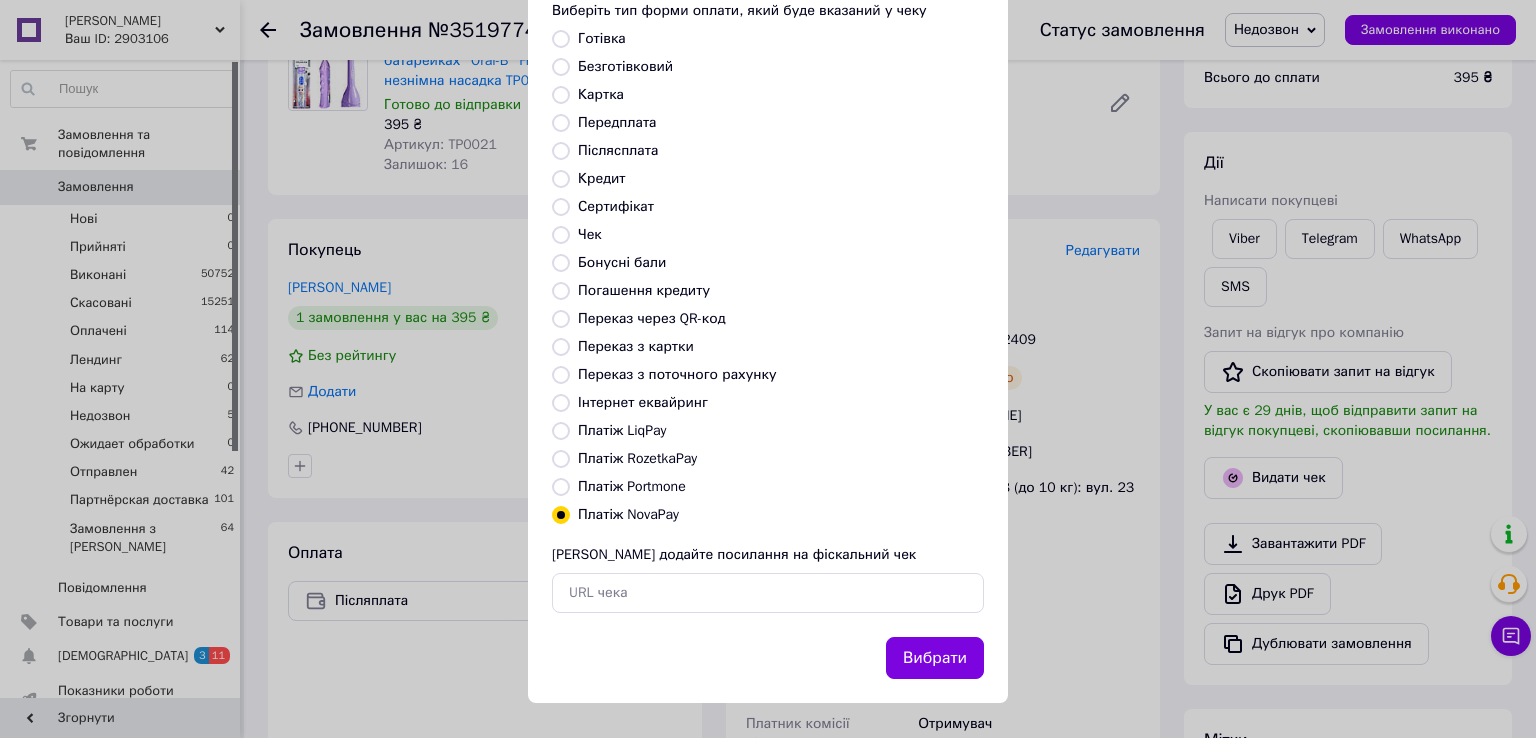click on "Вибрати" at bounding box center (935, 658) 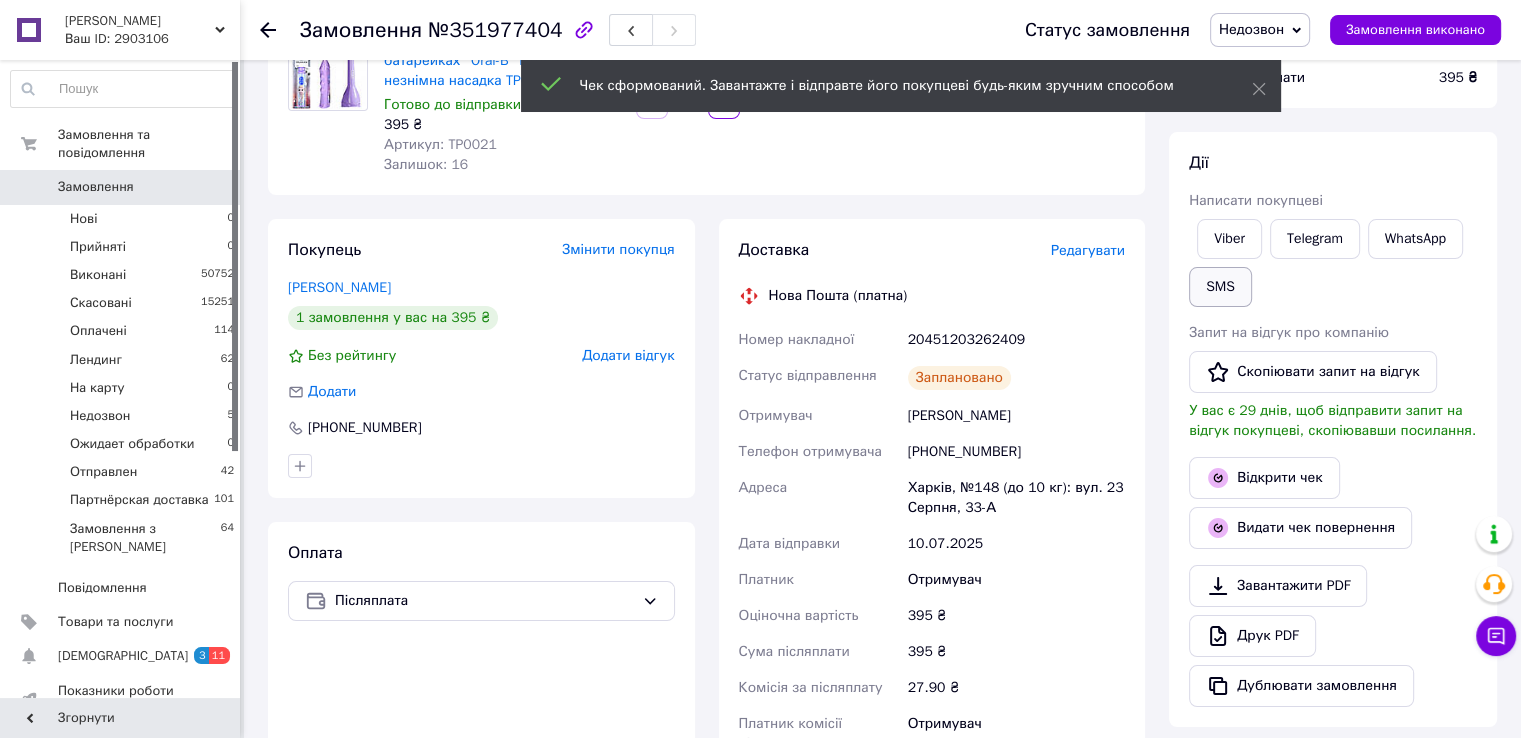 click on "SMS" at bounding box center [1220, 287] 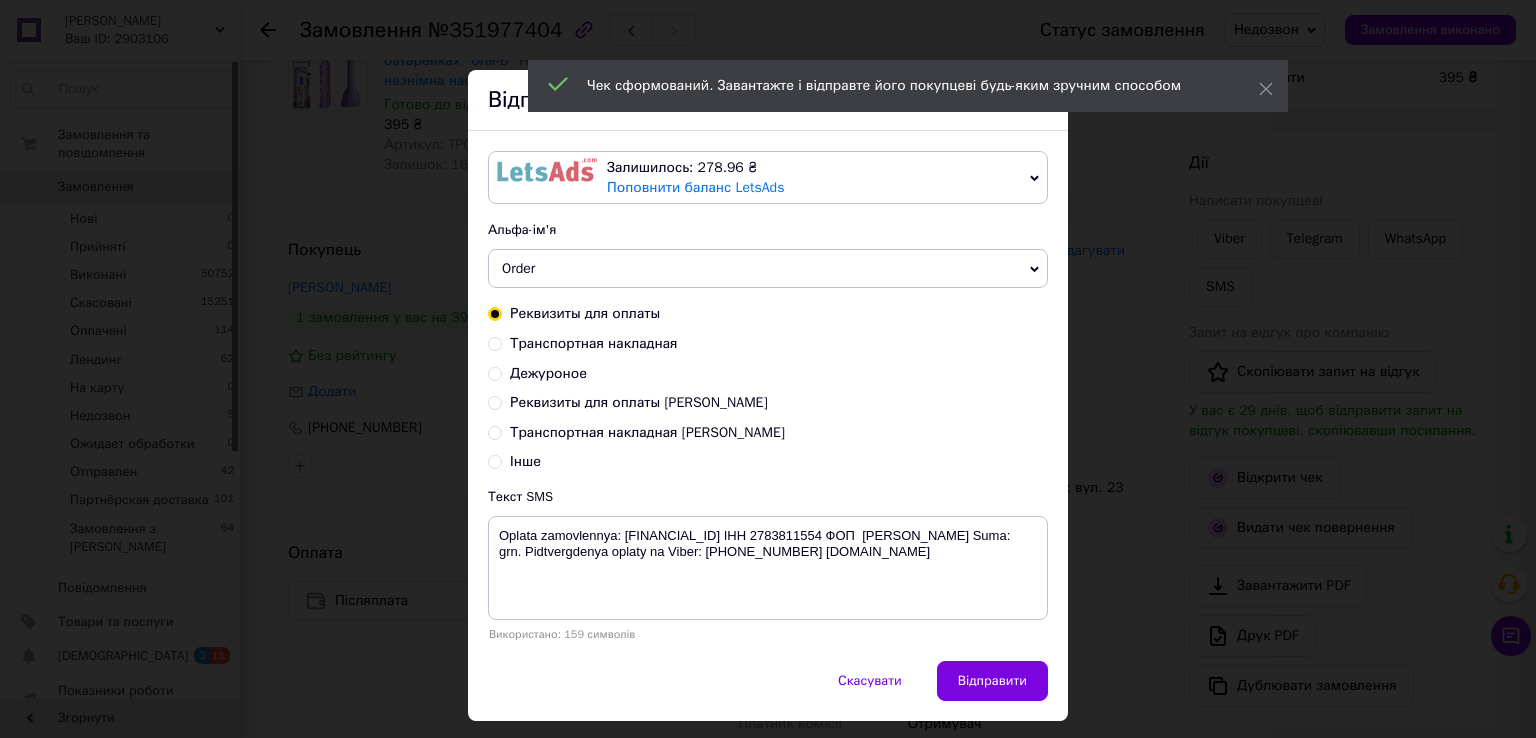 click on "Транспортная накладная" at bounding box center (594, 343) 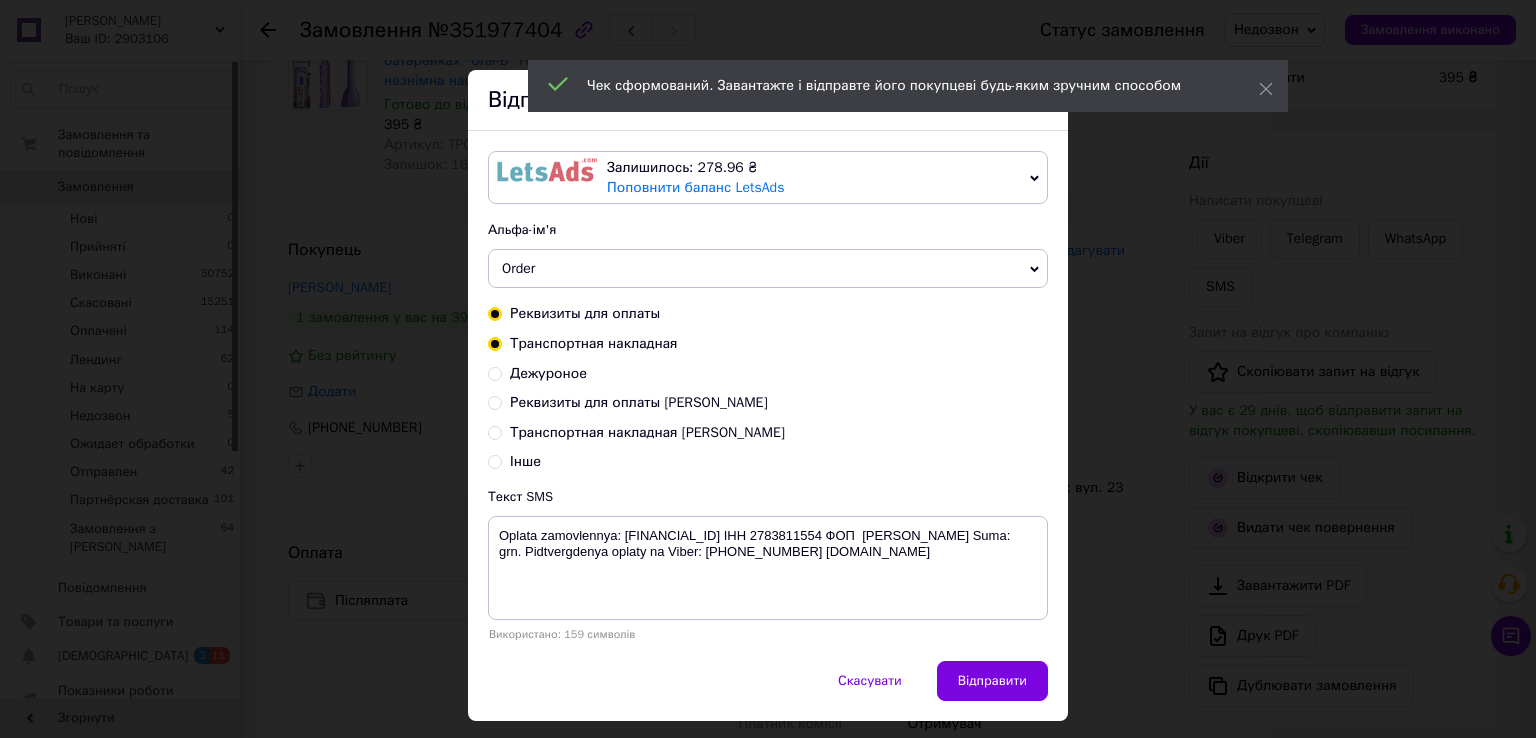 radio on "true" 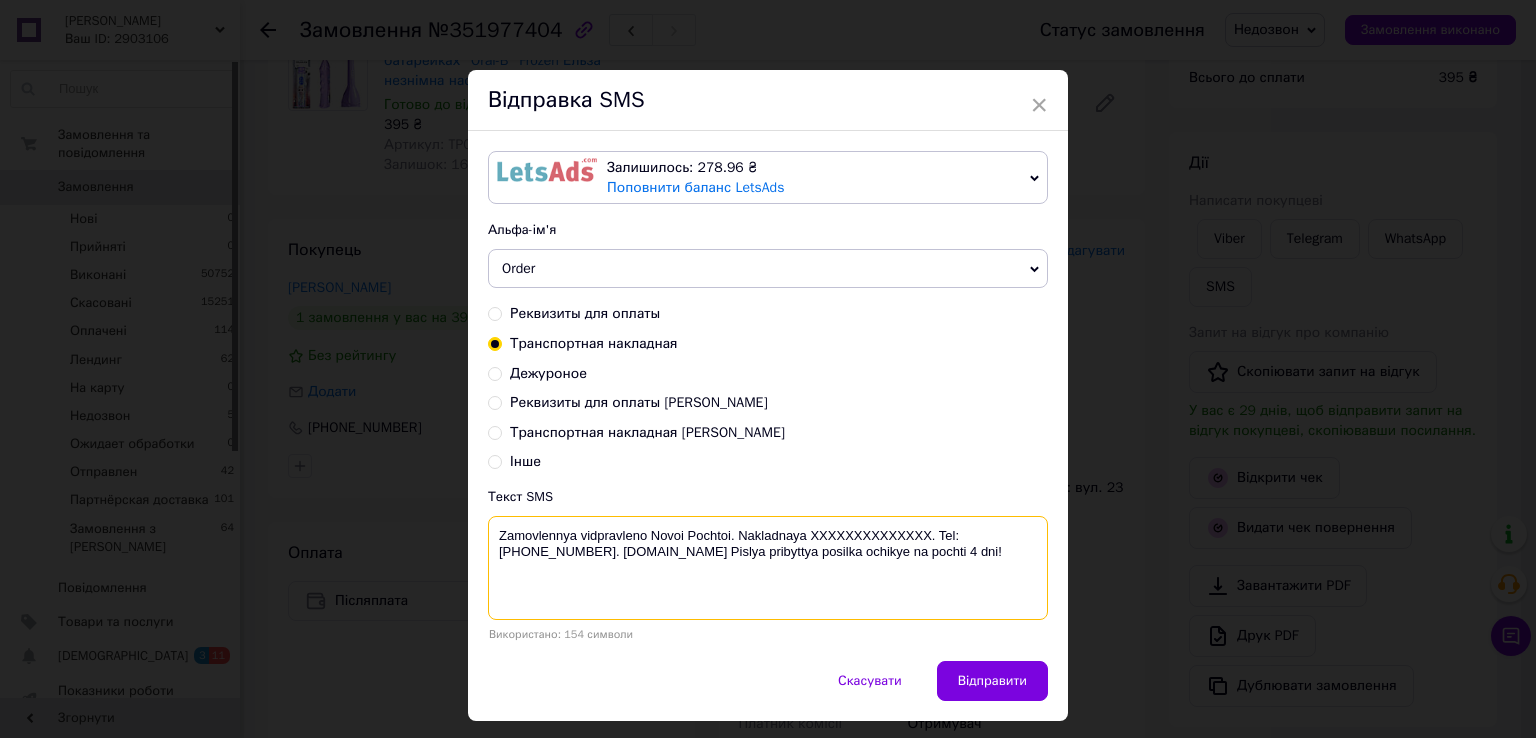 click on "Zamovlennya vidpravleno Novoi Pochtoi. Nakladnaya XXXXXXXXXXXXXX. Tel: +380660002777. biotrading.com.ua Pislya pribyttya posilka ochikye na pochti 4 dni!" at bounding box center [768, 568] 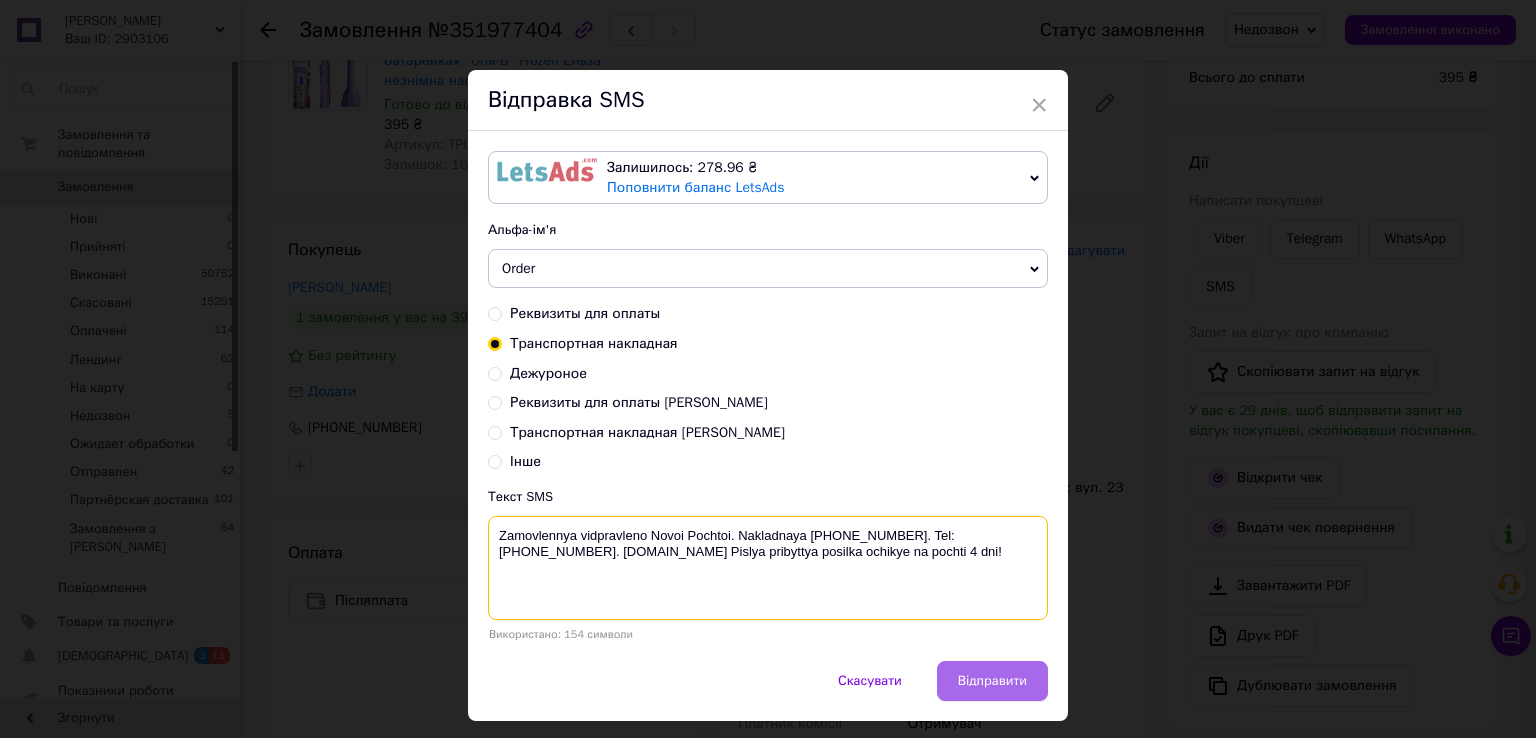 type on "Zamovlennya vidpravleno Novoi Pochtoi. Nakladnaya 20451203262409. Tel: +380660002777. biotrading.com.ua Pislya pribyttya posilka ochikye na pochti 4 dni!" 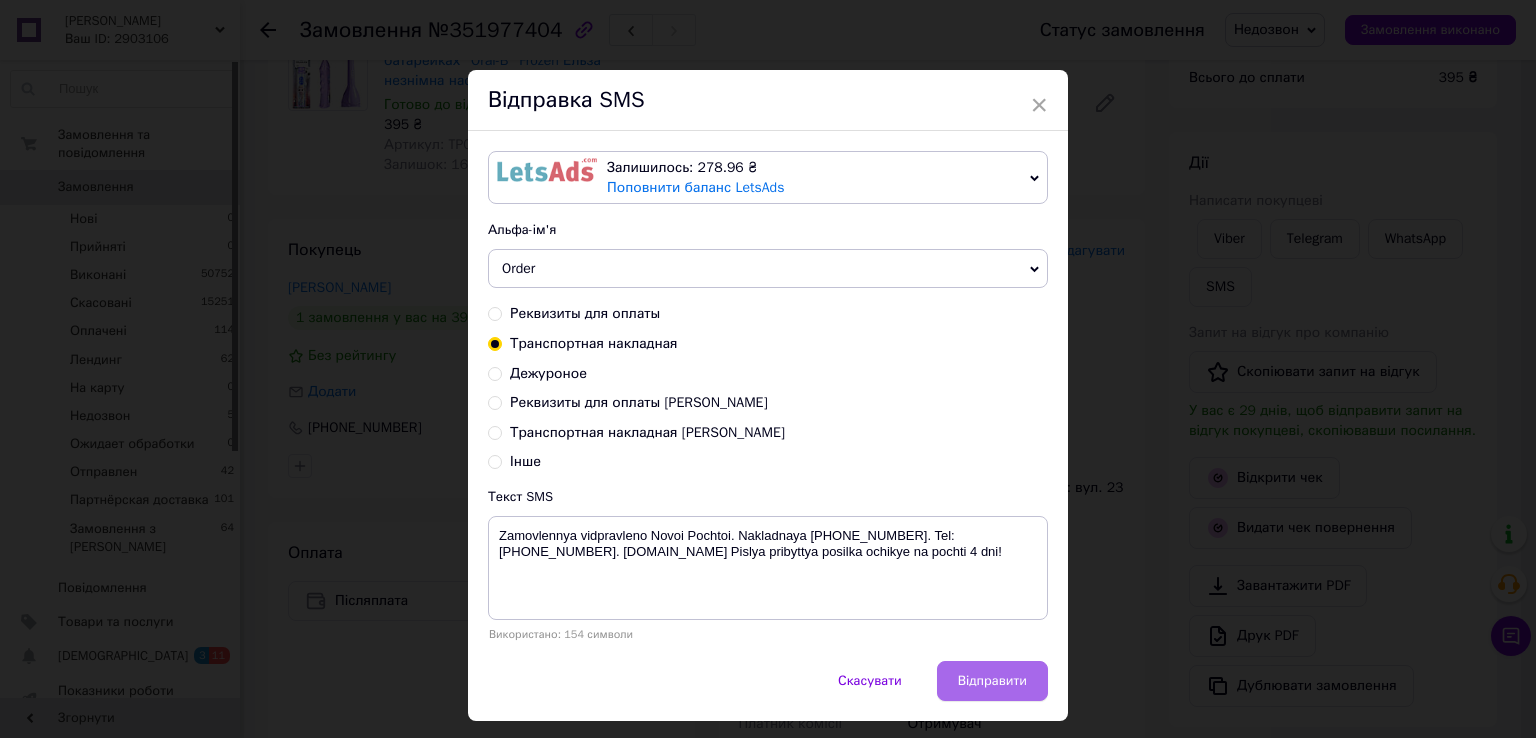 click on "Відправити" at bounding box center (992, 681) 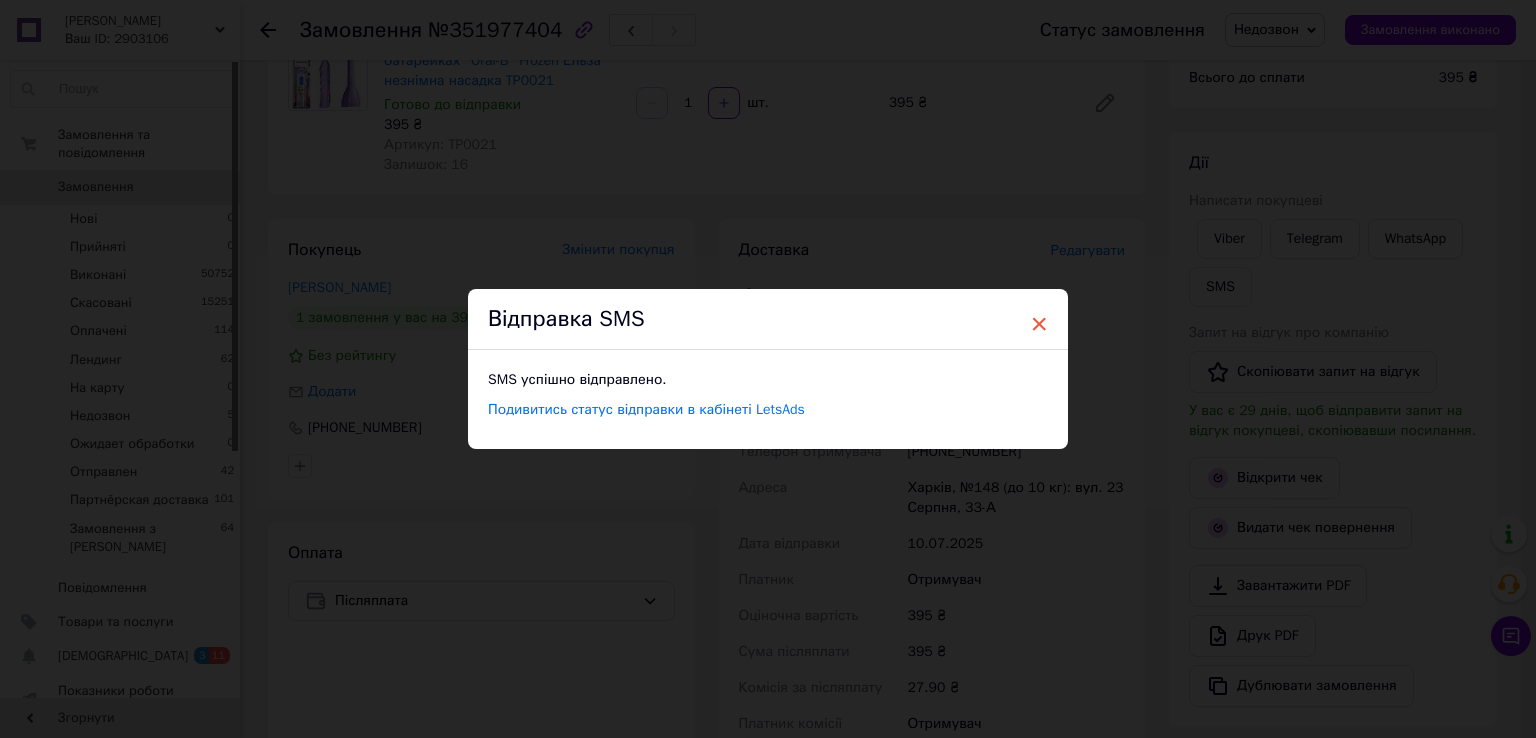 click on "×" at bounding box center (1039, 324) 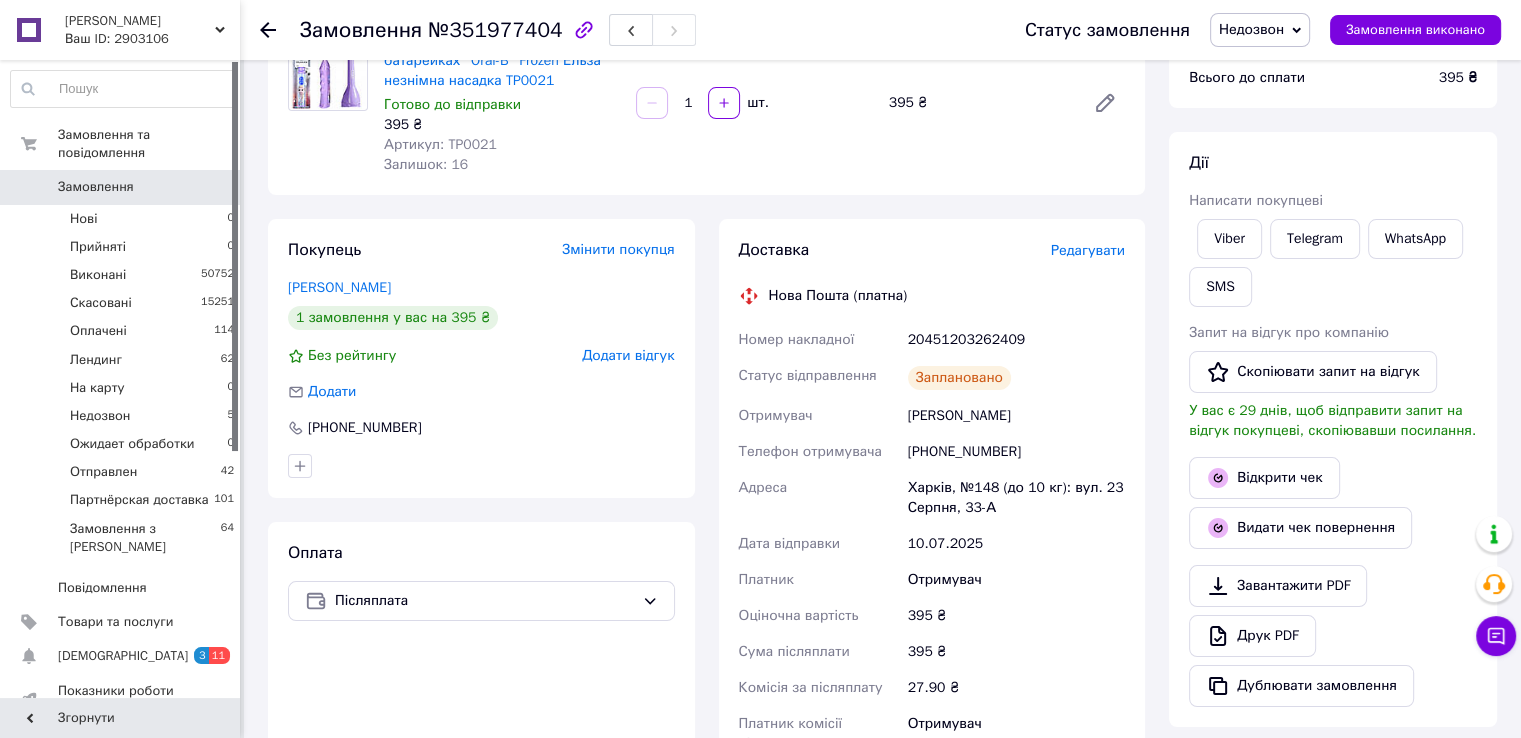 click on "Недозвон" at bounding box center [1251, 29] 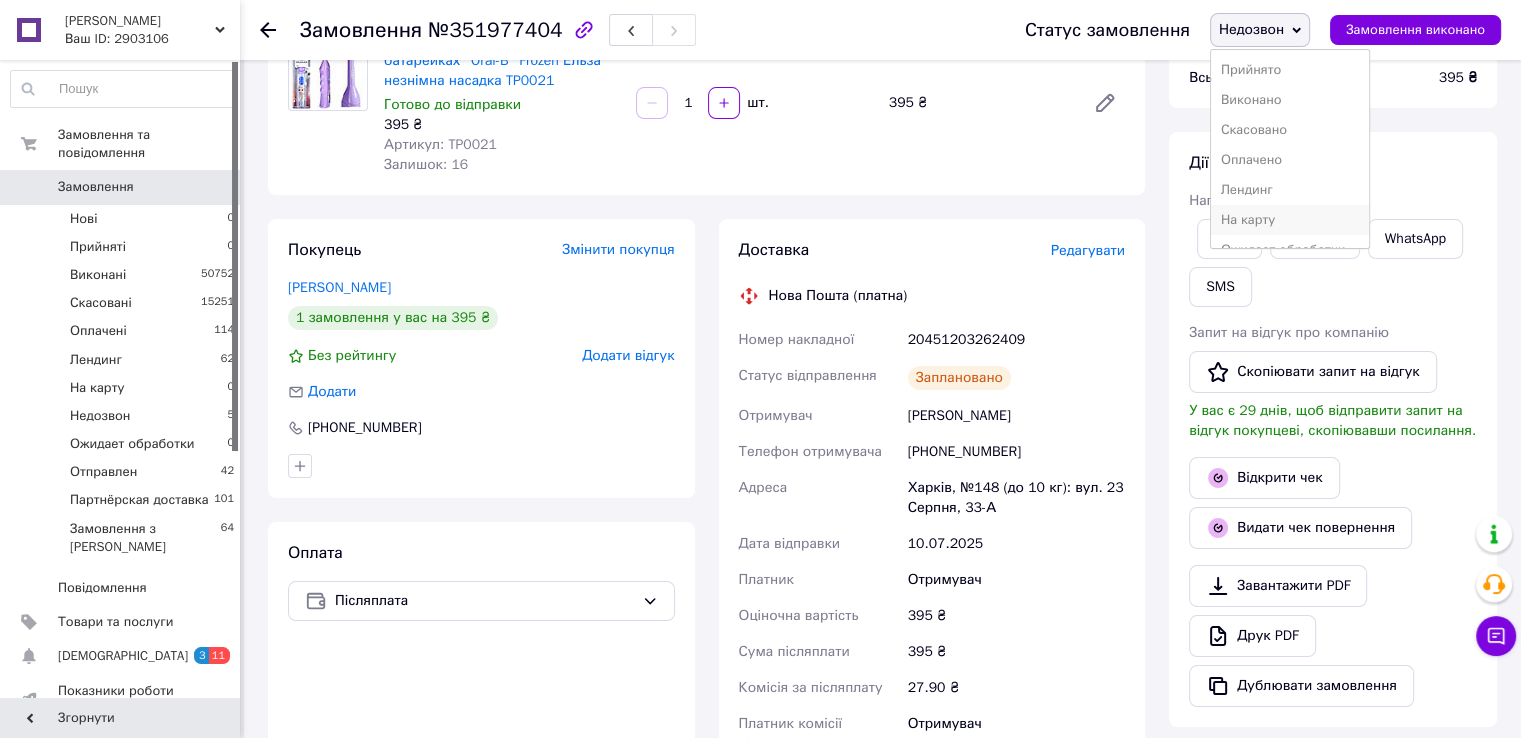 scroll, scrollTop: 81, scrollLeft: 0, axis: vertical 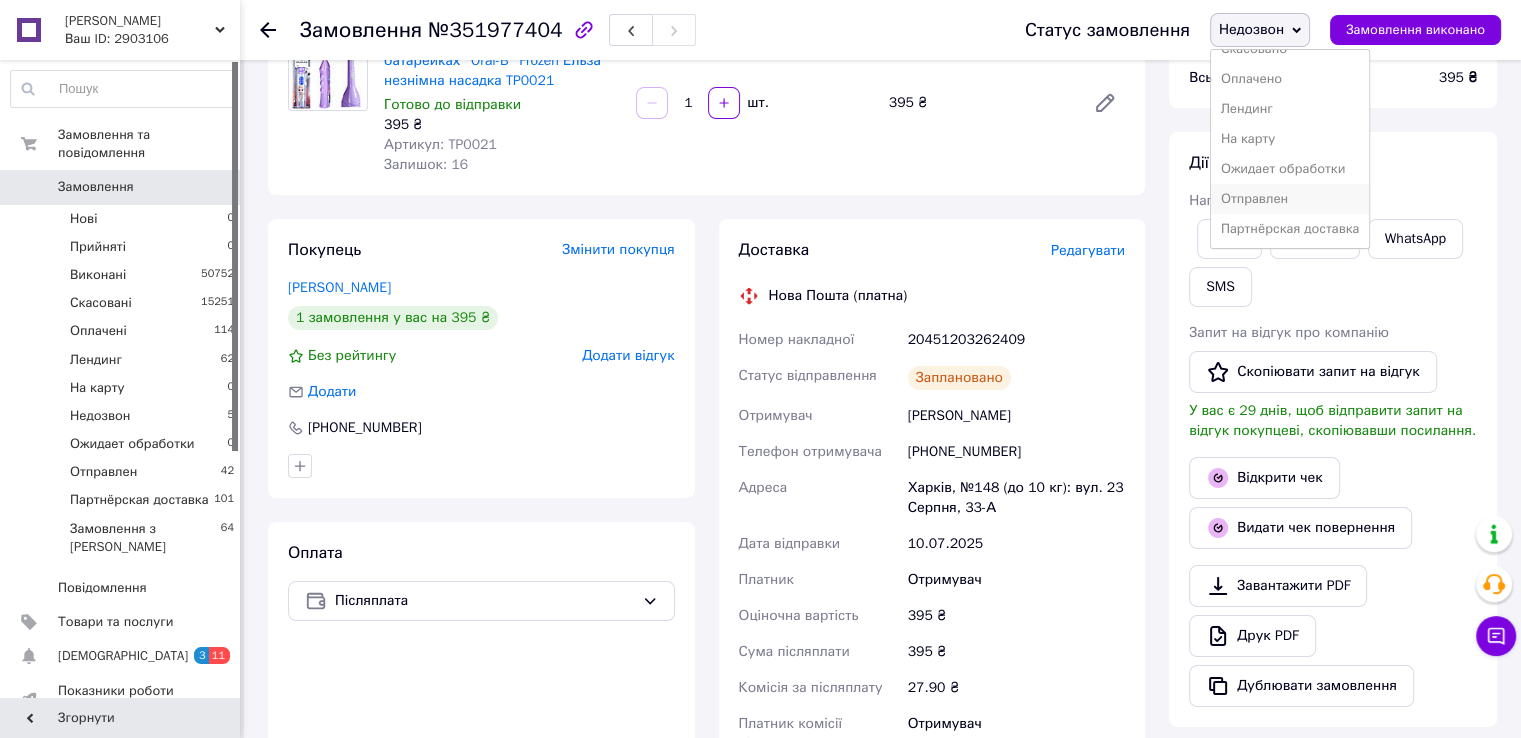 click on "Отправлен" at bounding box center [1290, 199] 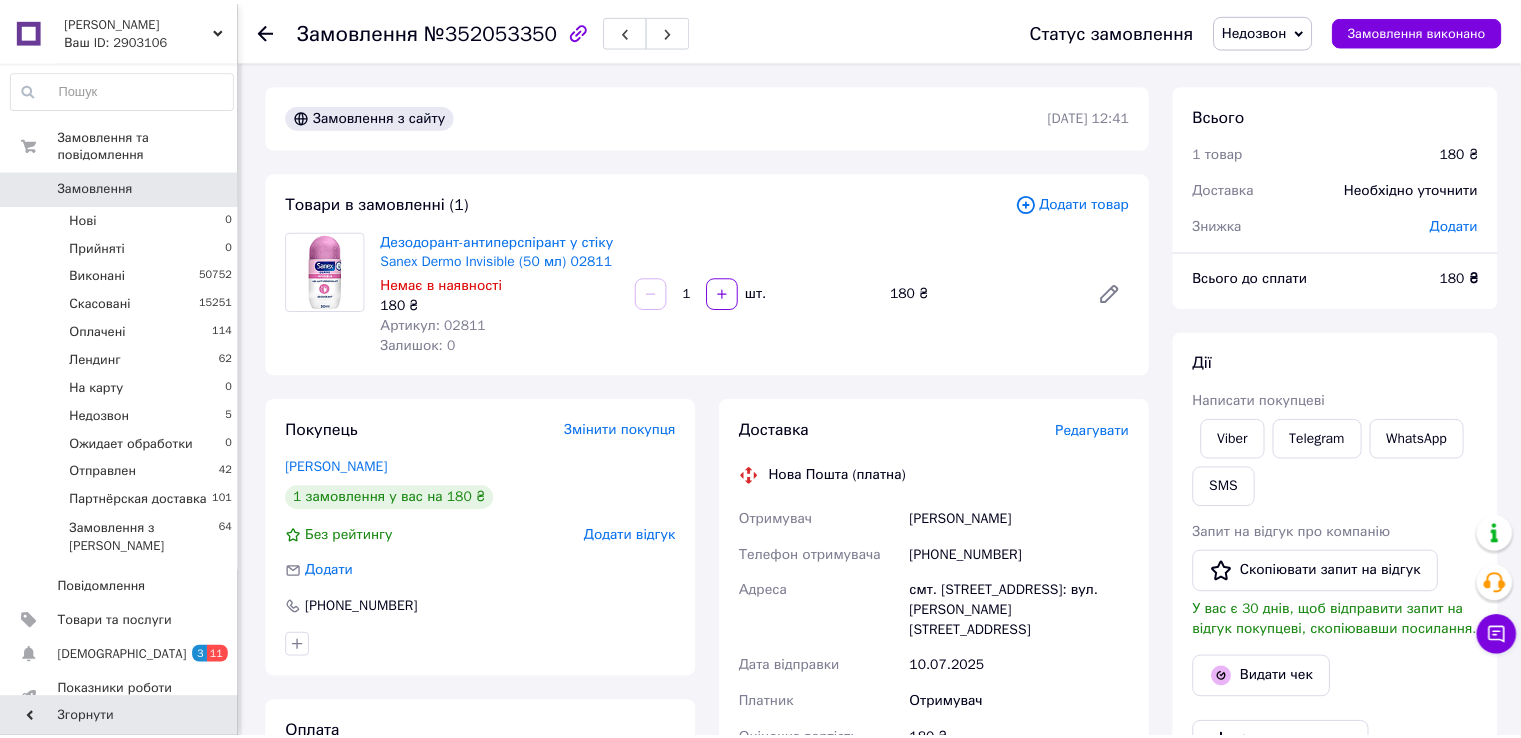 scroll, scrollTop: 0, scrollLeft: 0, axis: both 